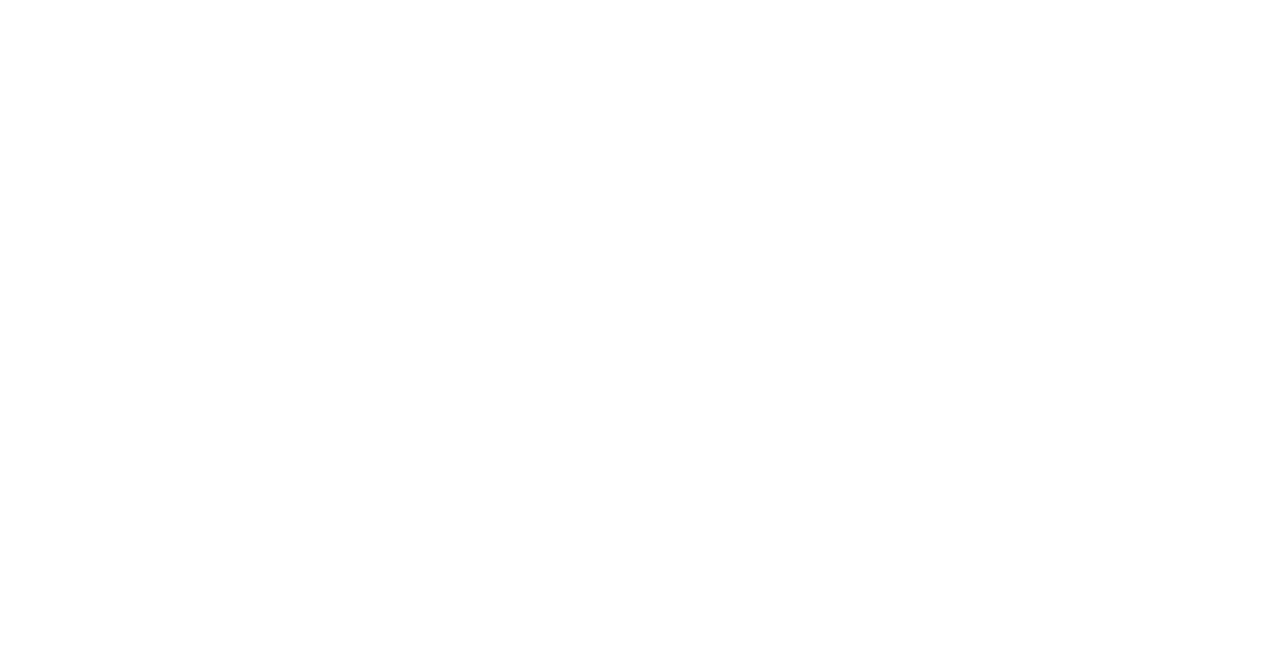 scroll, scrollTop: 0, scrollLeft: 0, axis: both 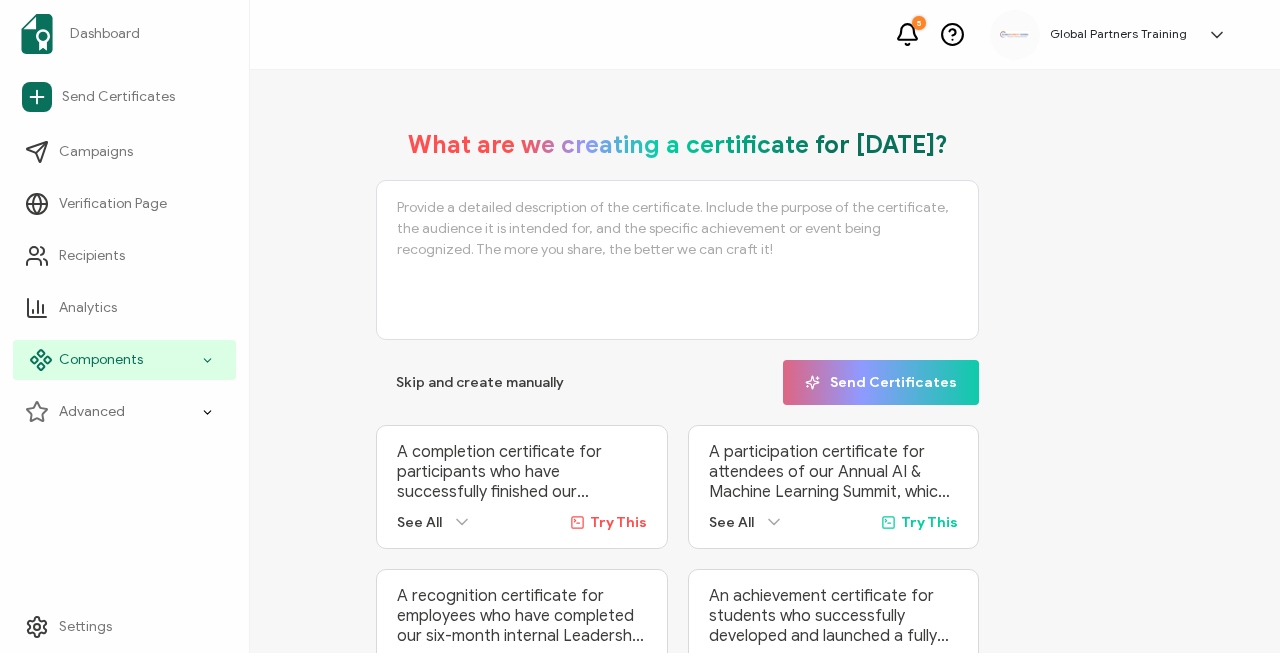 click 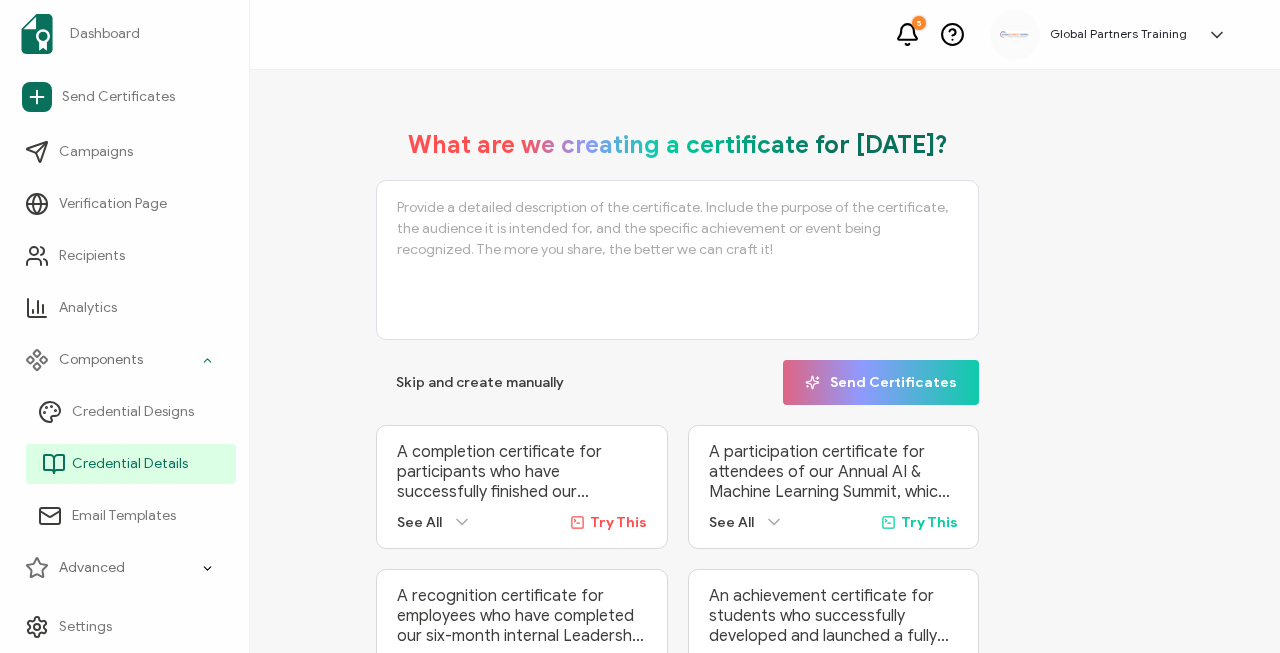 click on "Credential Details" at bounding box center [130, 464] 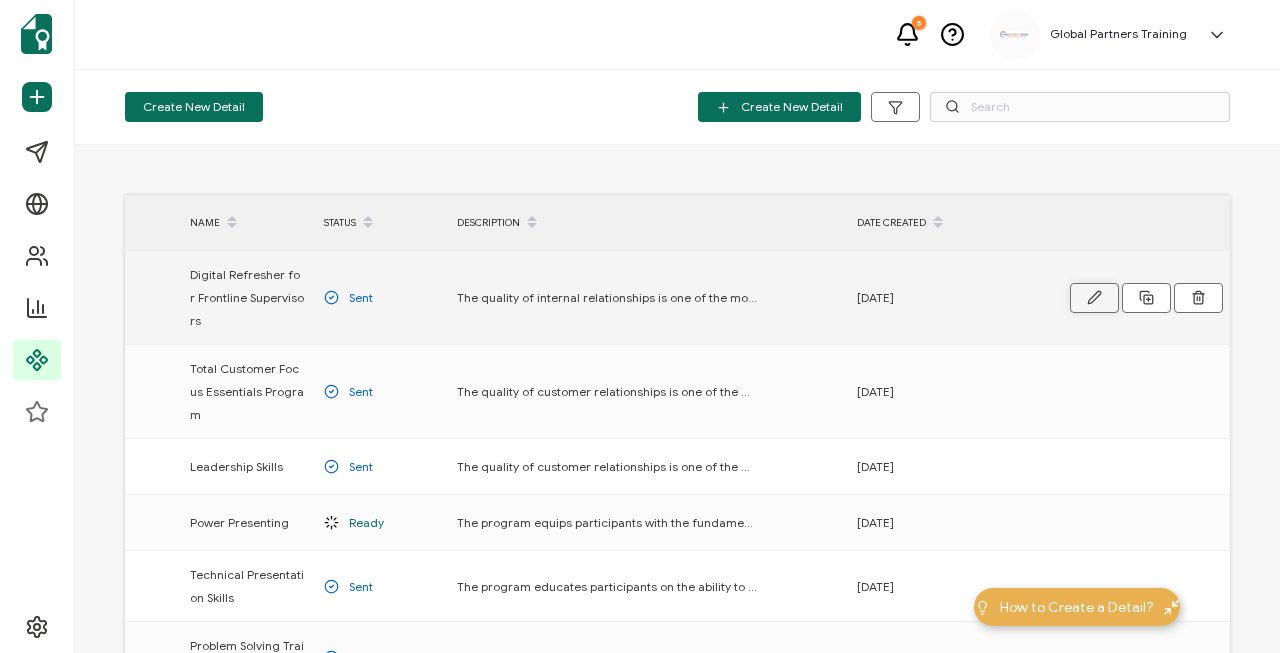 click at bounding box center (1094, 298) 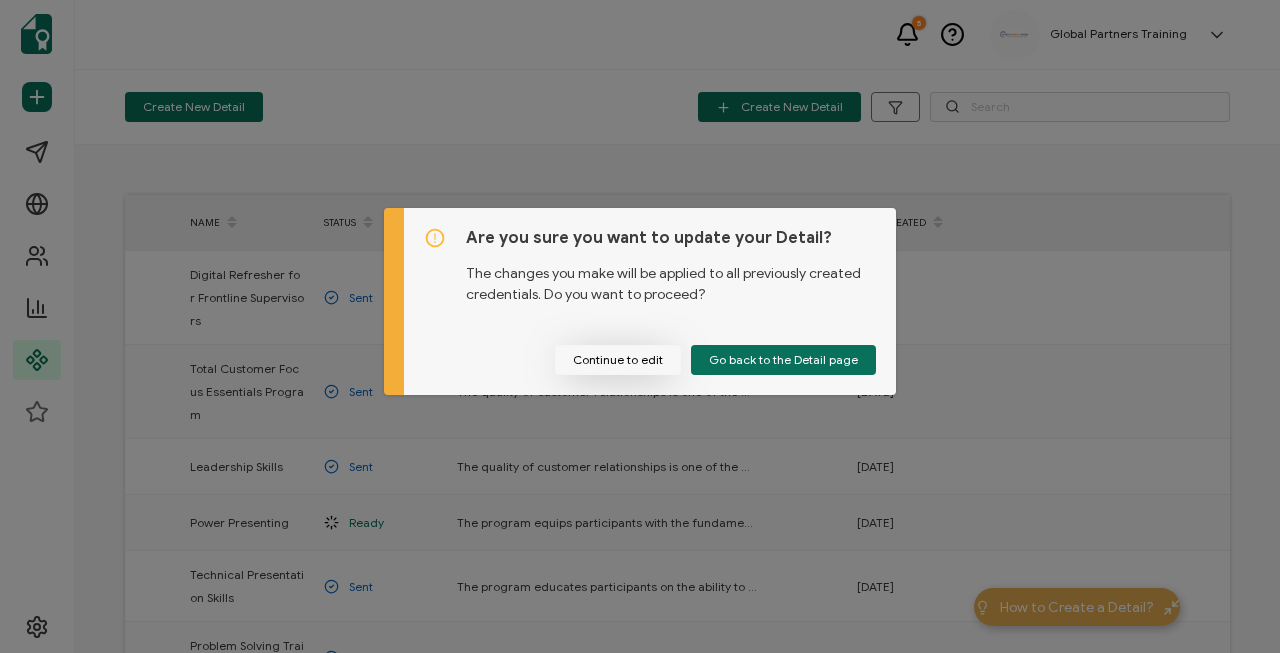 click on "Continue to edit" at bounding box center [618, 360] 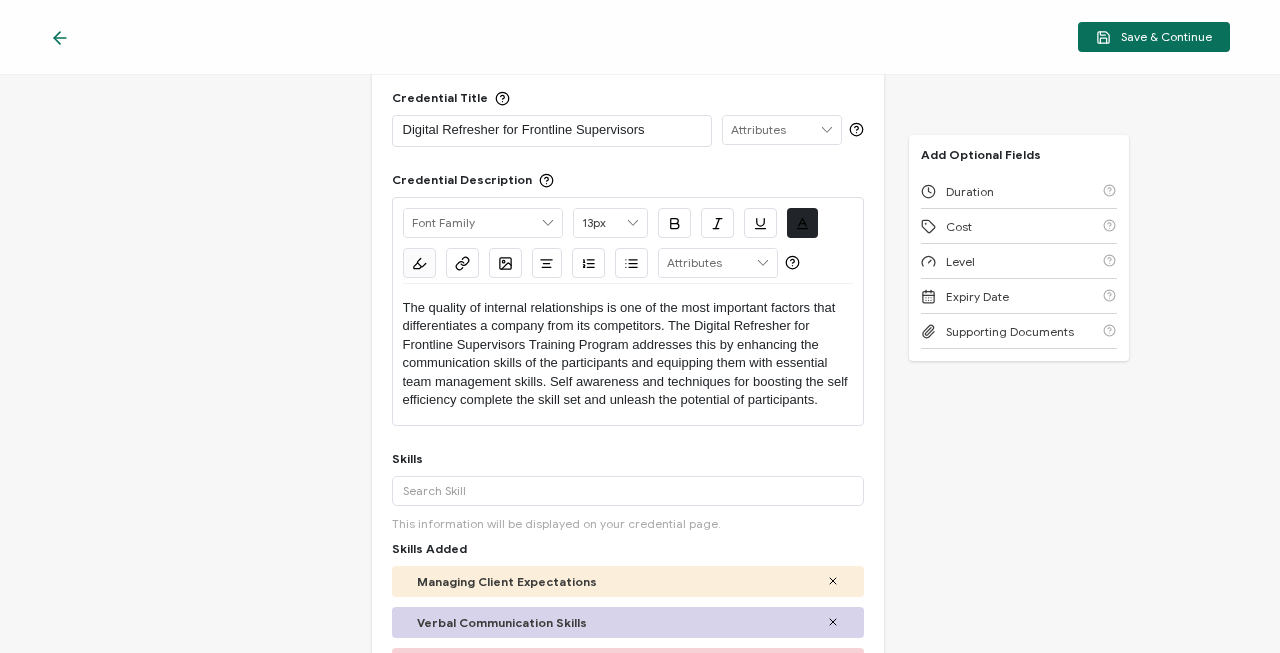 scroll, scrollTop: 80, scrollLeft: 0, axis: vertical 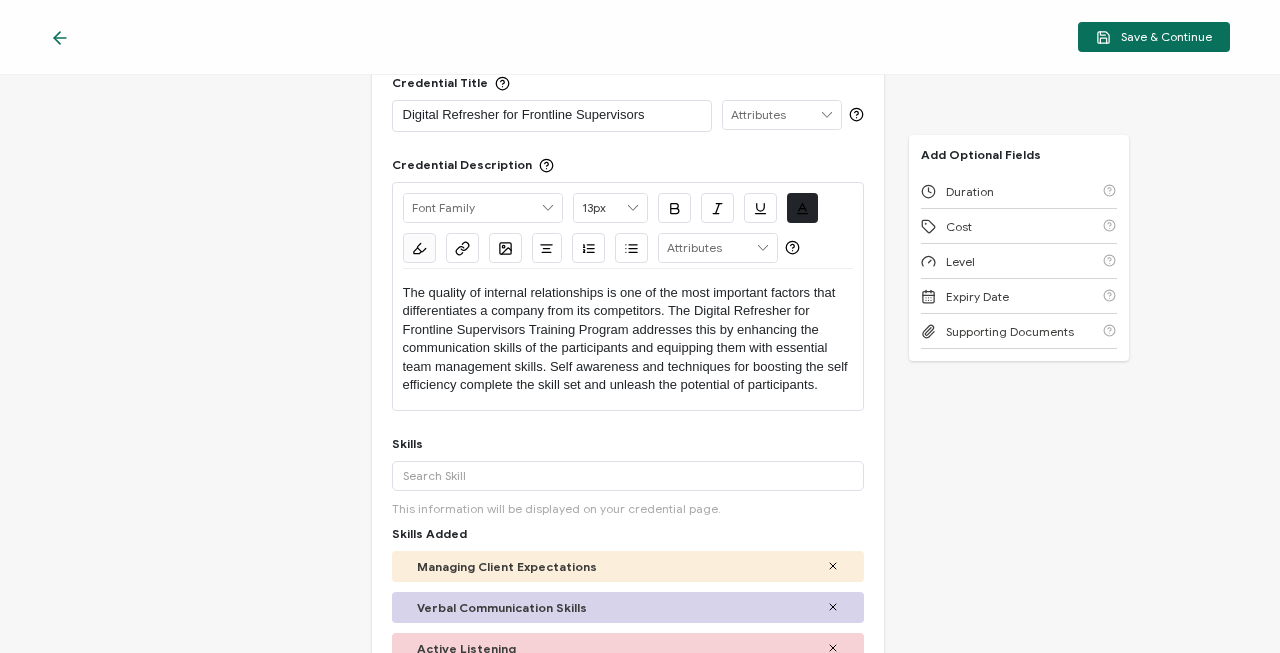 click on "The quality of internal relationships is one of the most important factors that differentiates a company from its competitors. The Digital Refresher for Frontline Supervisors Training Program addresses this by enhancing the communication skills of the participants and equipping them with essential team management skills. Self awareness and techniques for boosting the self efficiency complete the skill set and unleash the potential of participants." at bounding box center [628, 339] 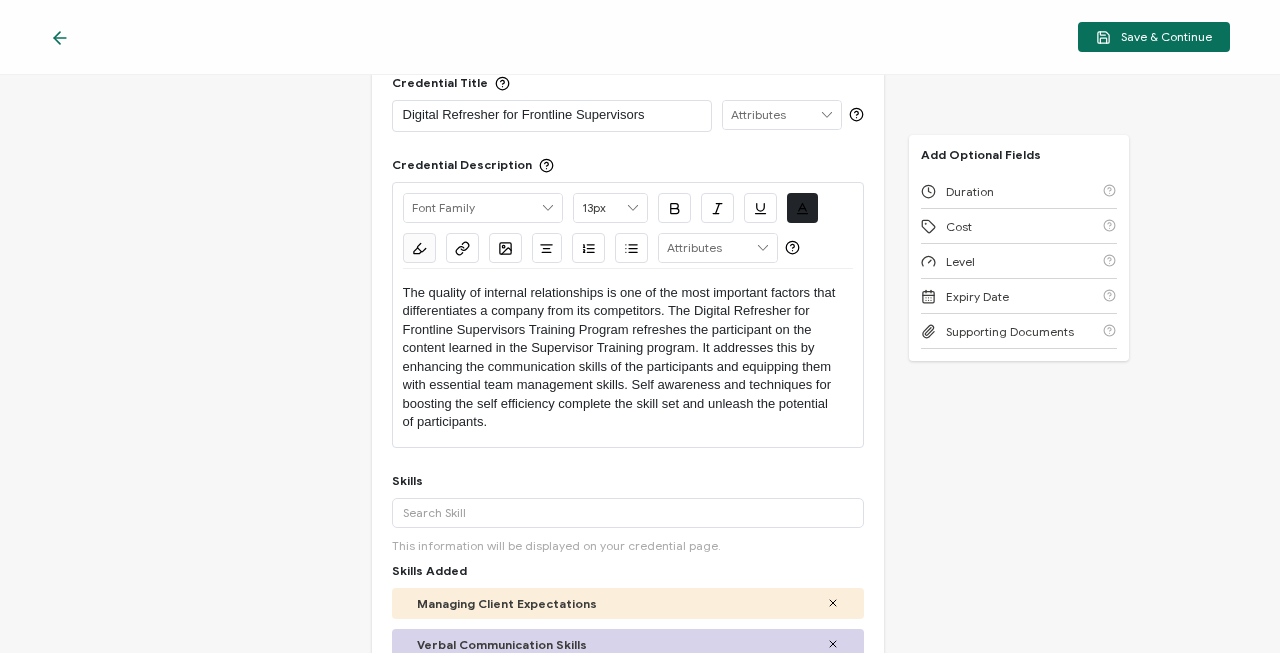 click on "The quality of internal relationships is one of the most important factors that differentiates a company from its competitors. The Digital Refresher for Frontline Supervisors Training Program refreshes the participant on the content learned in the Supervisor Training program. It addresses this by enhancing the communication skills of the participants and equipping them with essential team management skills. Self awareness and techniques for boosting the self efficiency complete the skill set and unleash the potential of participants." at bounding box center [628, 358] 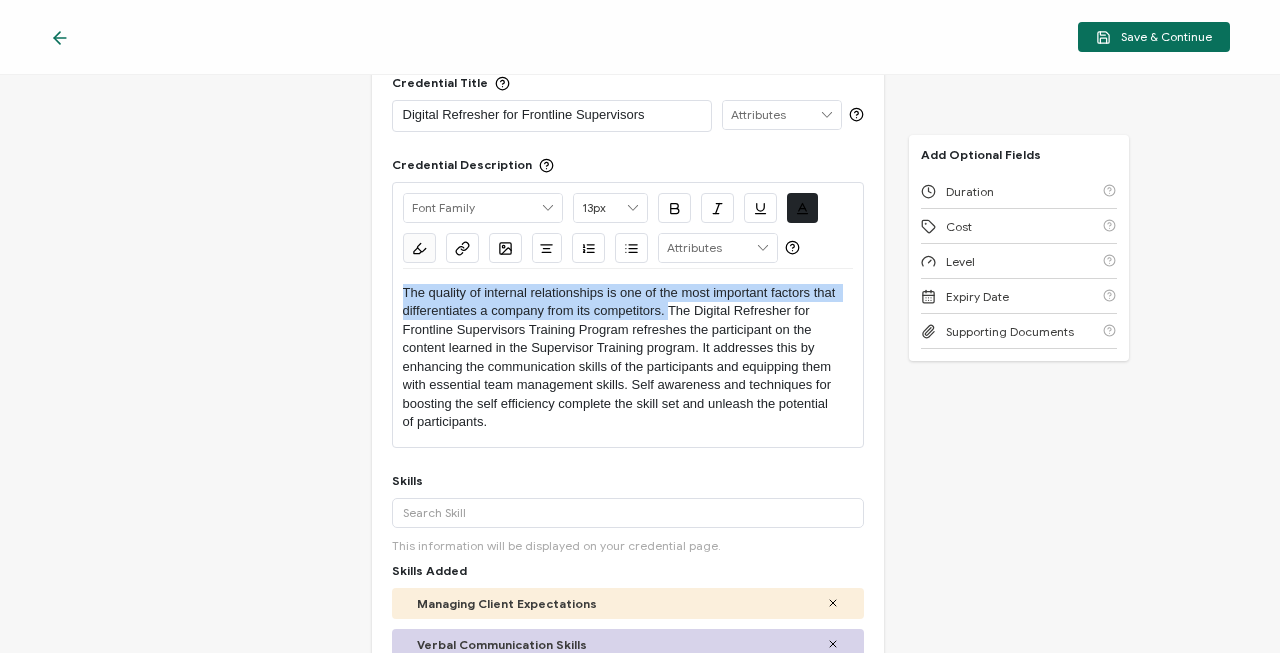 drag, startPoint x: 669, startPoint y: 307, endPoint x: 385, endPoint y: 293, distance: 284.34485 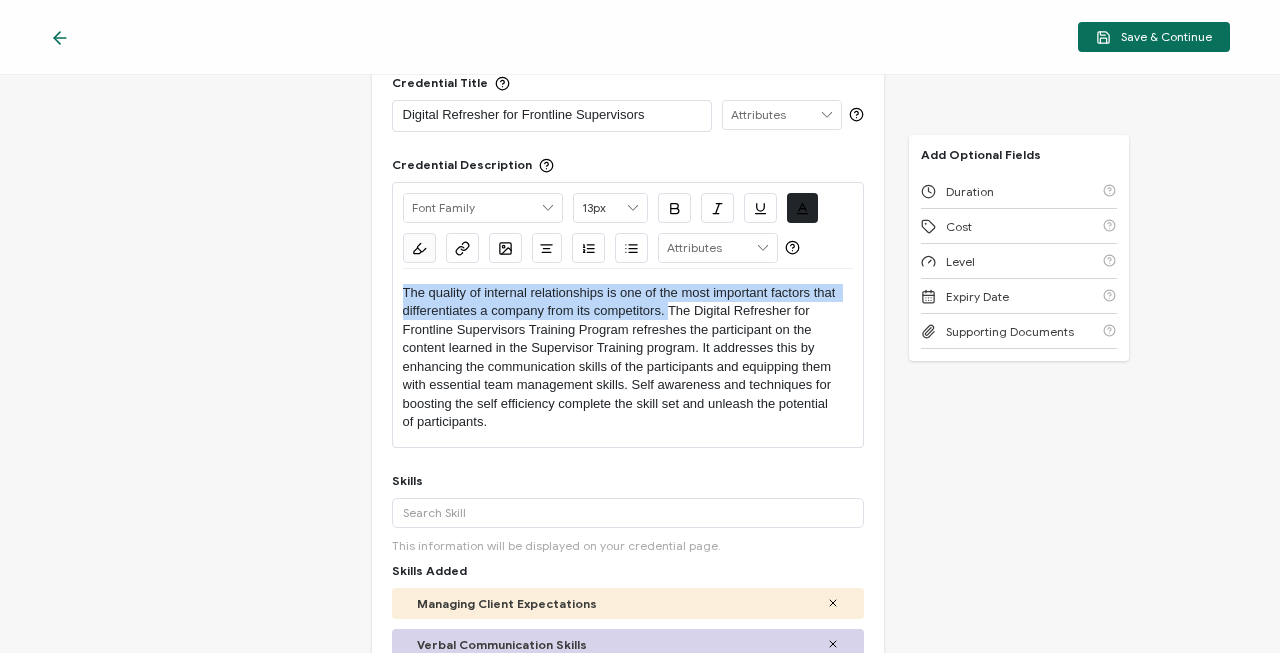click on "The quality of internal relationships is one of the most important factors that differentiates a company from its competitors. The Digital Refresher for Frontline Supervisors Training Program refreshes the participant on the content learned in the Supervisor Training program. It addresses this by enhancing the communication skills of the participants and equipping them with essential team management skills. Self awareness and techniques for boosting the self efficiency complete the skill set and unleash the potential of participants." at bounding box center [628, 358] 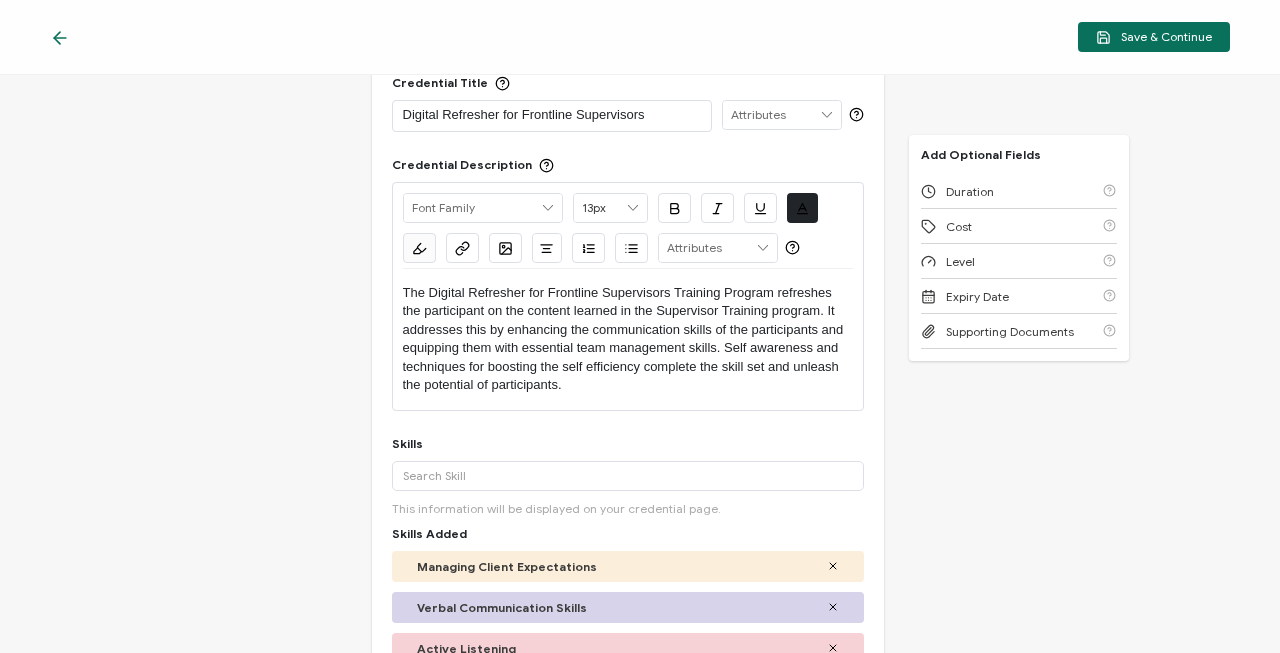 click on "The Digital Refresher for Frontline Supervisors Training Program refreshes the participant on the content learned in the Supervisor Training program. It addresses this by enhancing the communication skills of the participants and equipping them with essential team management skills. Self awareness and techniques for boosting the self efficiency complete the skill set and unleash the potential of participants." at bounding box center [628, 339] 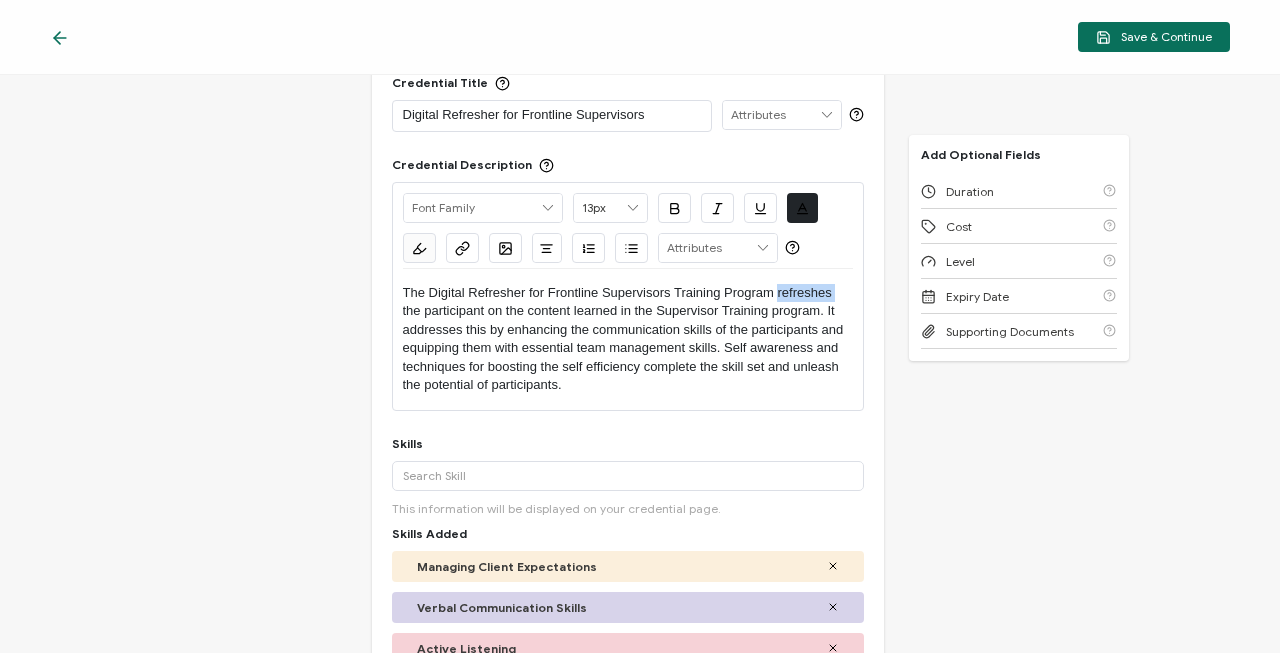 drag, startPoint x: 835, startPoint y: 292, endPoint x: 779, endPoint y: 289, distance: 56.0803 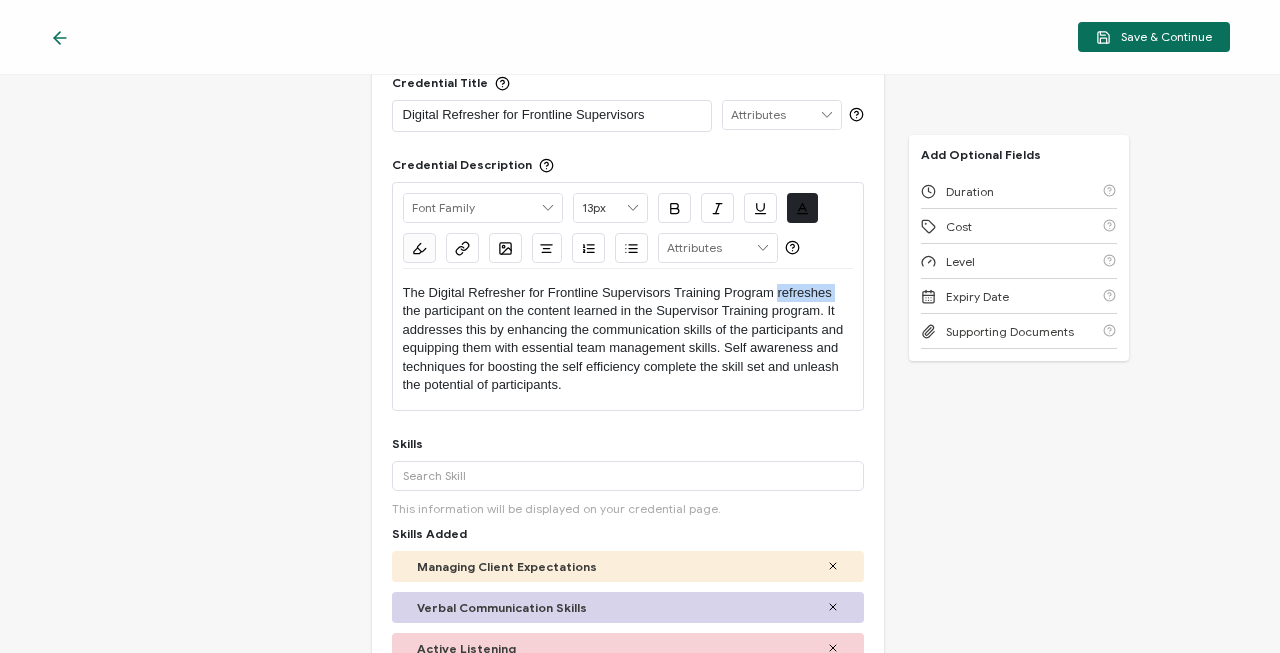 click on "The Digital Refresher for Frontline Supervisors Training Program refreshes the participant on the content learned in the Supervisor Training program. It addresses this by enhancing the communication skills of the participants and equipping them with essential team management skills. Self awareness and techniques for boosting the self efficiency complete the skill set and unleash the potential of participants." at bounding box center [628, 339] 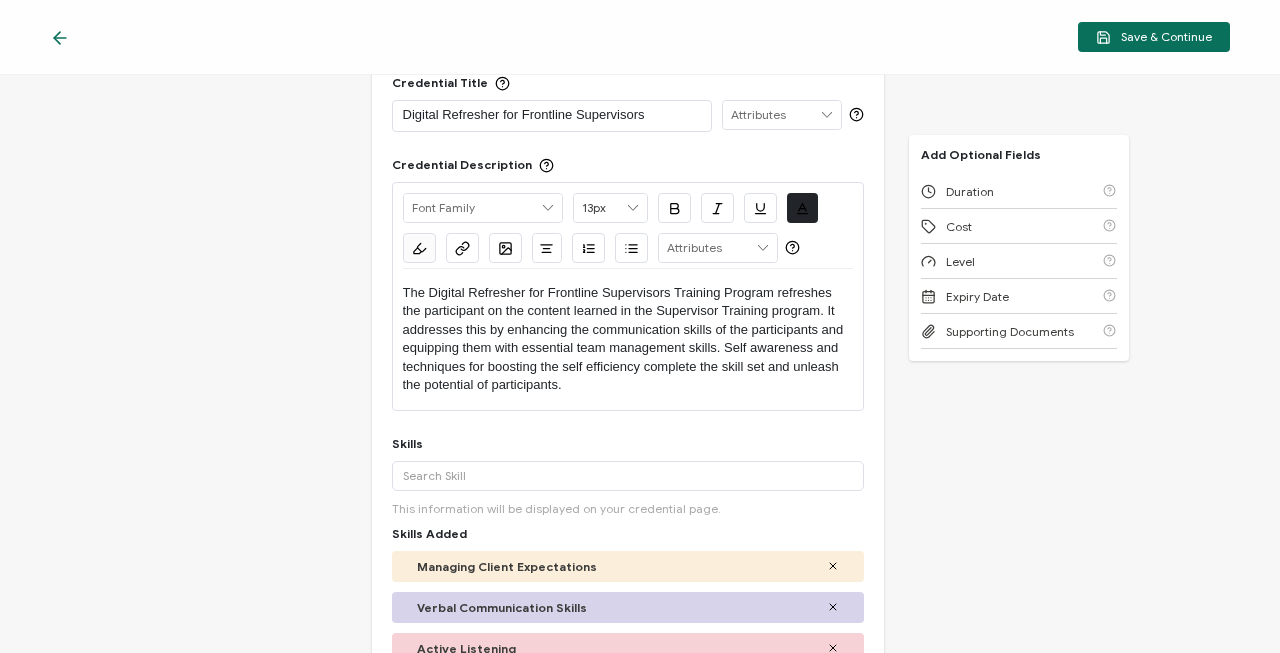 click on "The Digital Refresher for Frontline Supervisors Training Program refreshes the participant on the content learned in the Supervisor Training program. It addresses this by enhancing the communication skills of the participants and equipping them with essential team management skills. Self awareness and techniques for boosting the self efficiency complete the skill set and unleash the potential of participants." at bounding box center [628, 339] 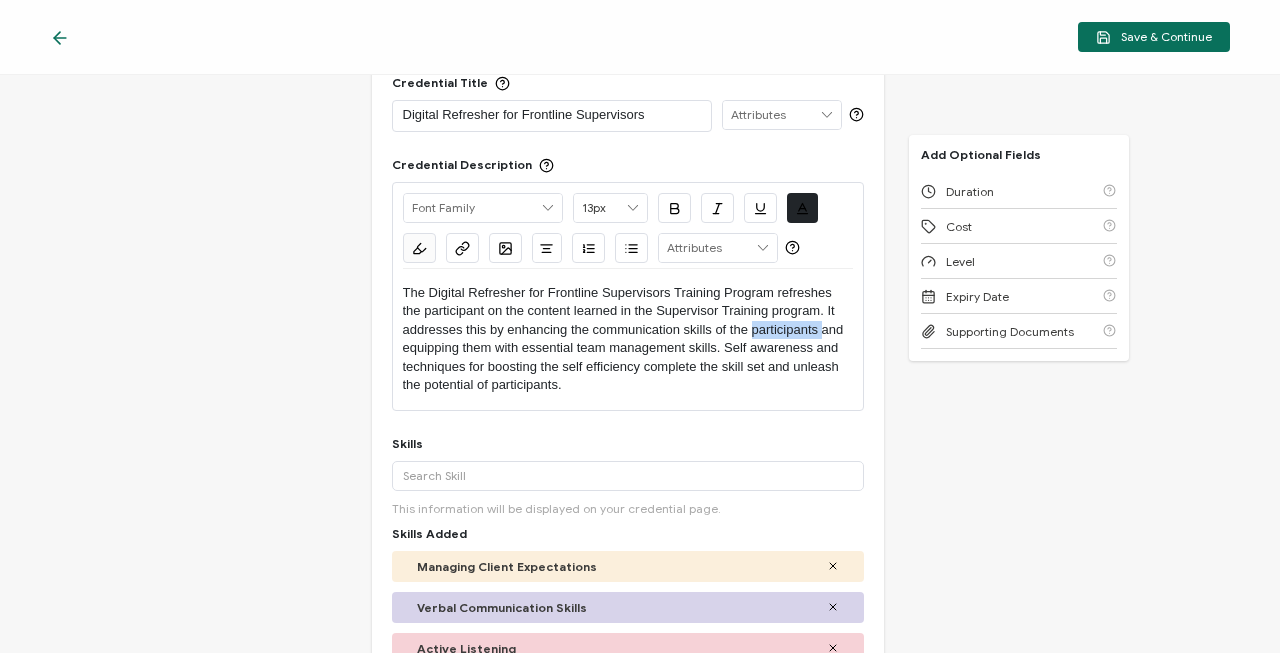 click on "The Digital Refresher for Frontline Supervisors Training Program refreshes the participant on the content learned in the Supervisor Training program. It addresses this by enhancing the communication skills of the participants and equipping them with essential team management skills. Self awareness and techniques for boosting the self efficiency complete the skill set and unleash the potential of participants." at bounding box center [628, 339] 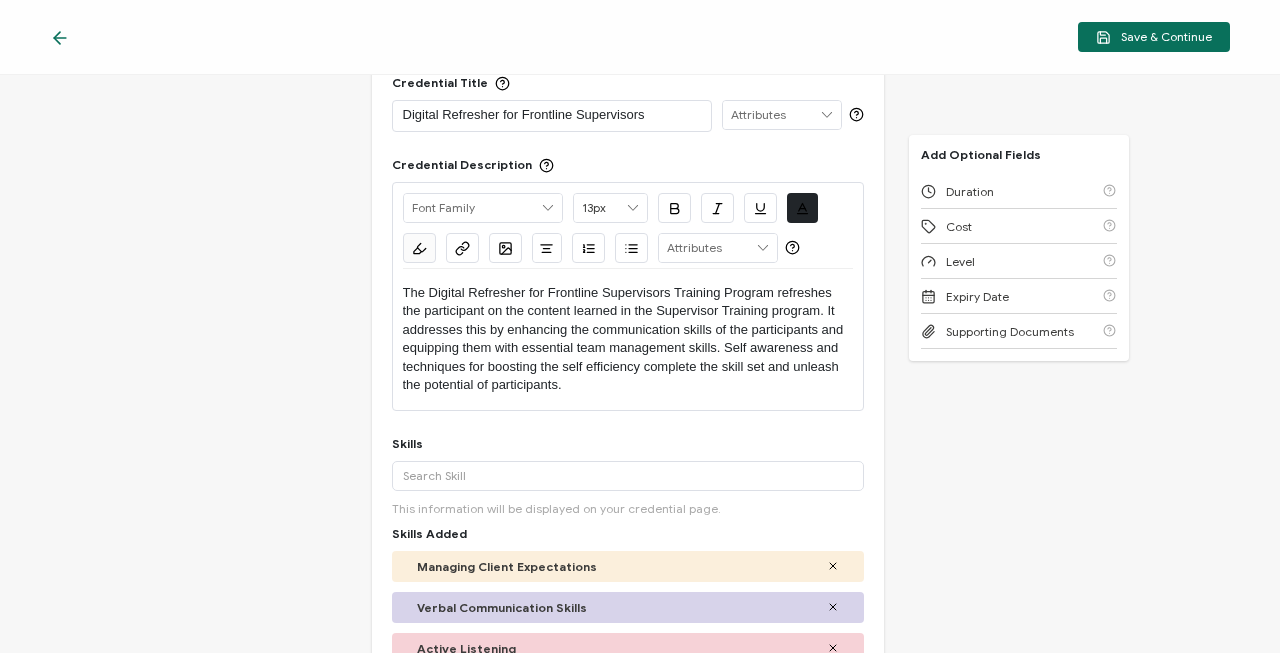 click on "The Digital Refresher for Frontline Supervisors Training Program refreshes the participant on the content learned in the Supervisor Training program. It addresses this by enhancing the communication skills of the participants and equipping them with essential team management skills. Self awareness and techniques for boosting the self efficiency complete the skill set and unleash the potential of participants." at bounding box center [628, 339] 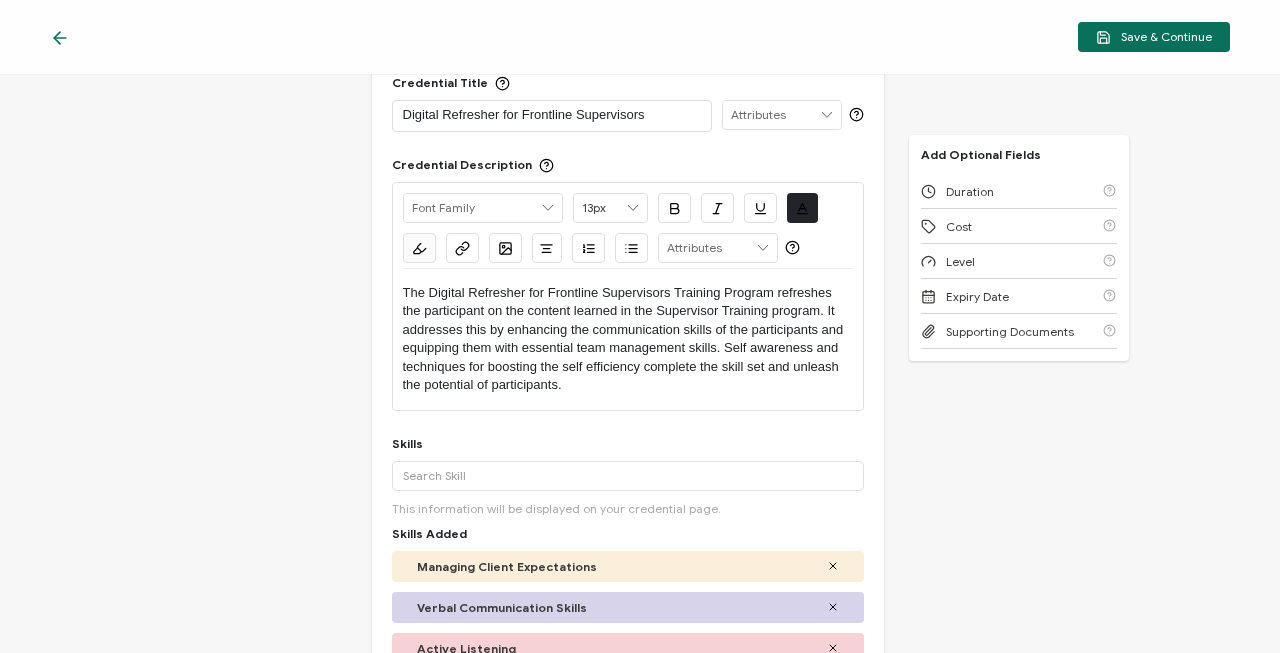 scroll, scrollTop: 619, scrollLeft: 0, axis: vertical 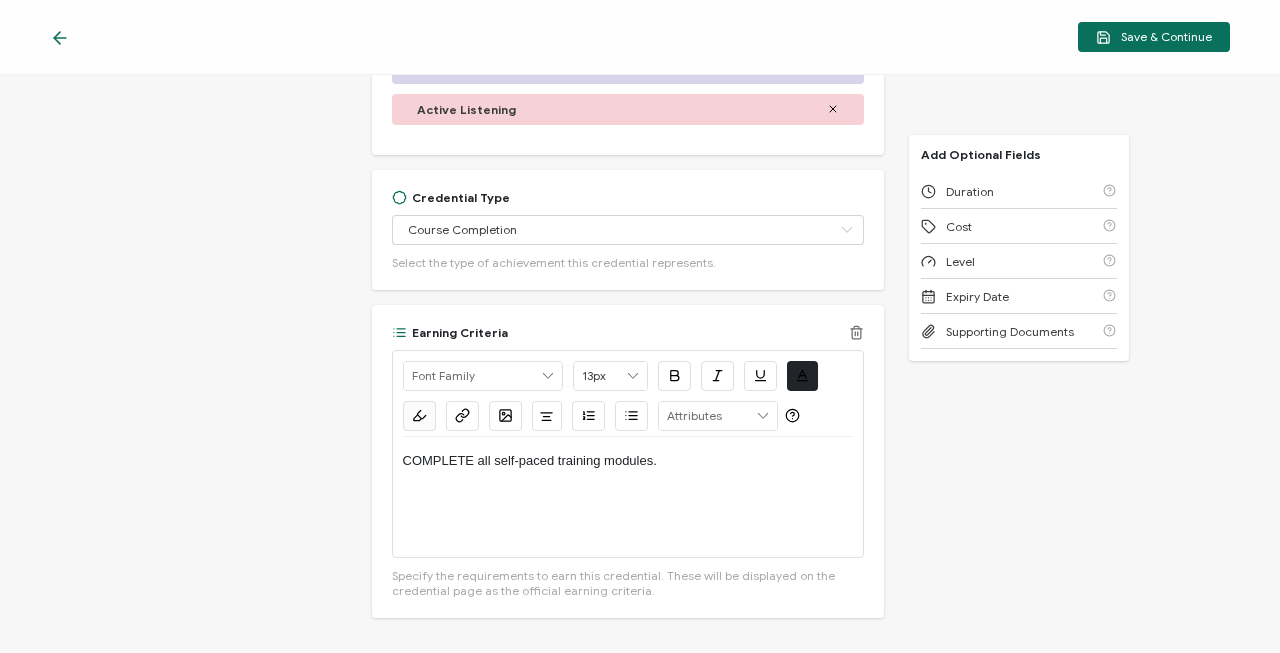 click on "COMPLETE all self-paced training modules." at bounding box center [628, 461] 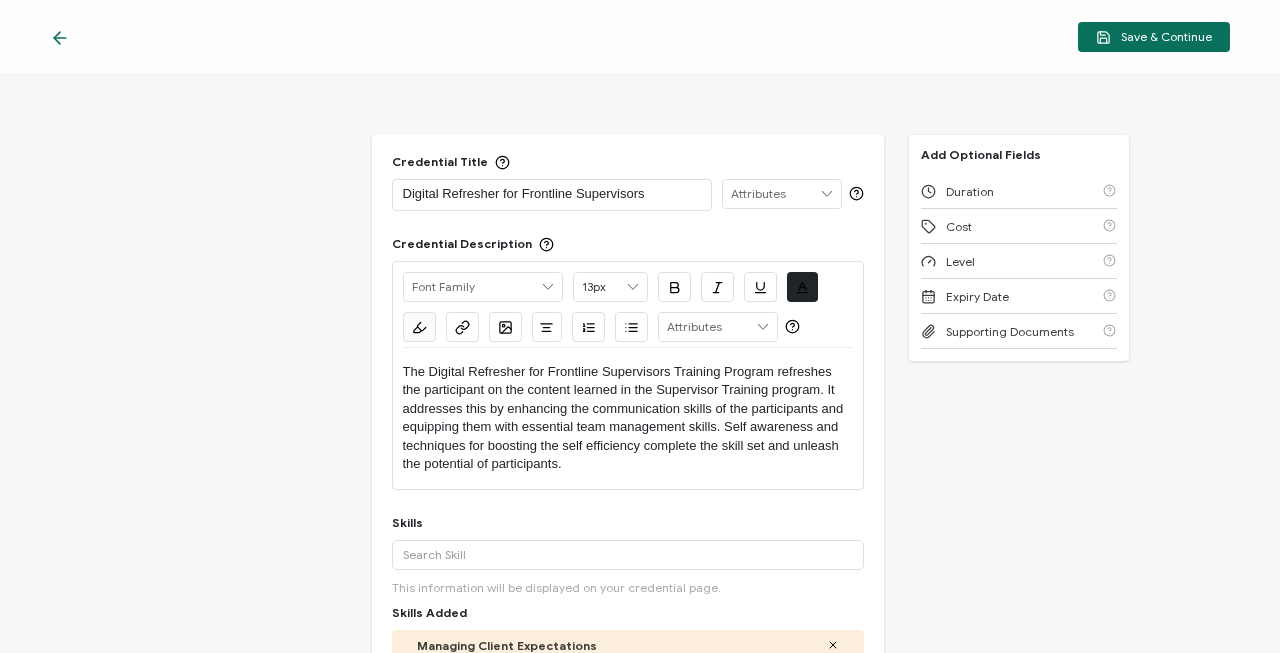 scroll, scrollTop: 0, scrollLeft: 0, axis: both 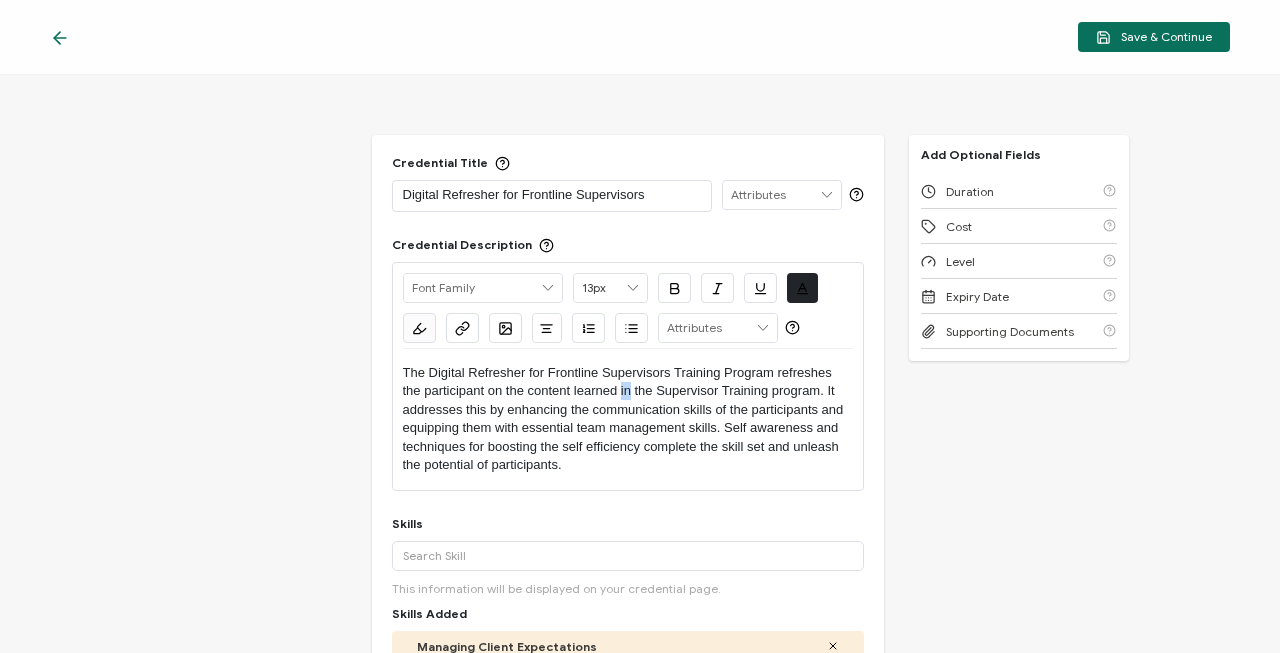 drag, startPoint x: 630, startPoint y: 383, endPoint x: 619, endPoint y: 383, distance: 11 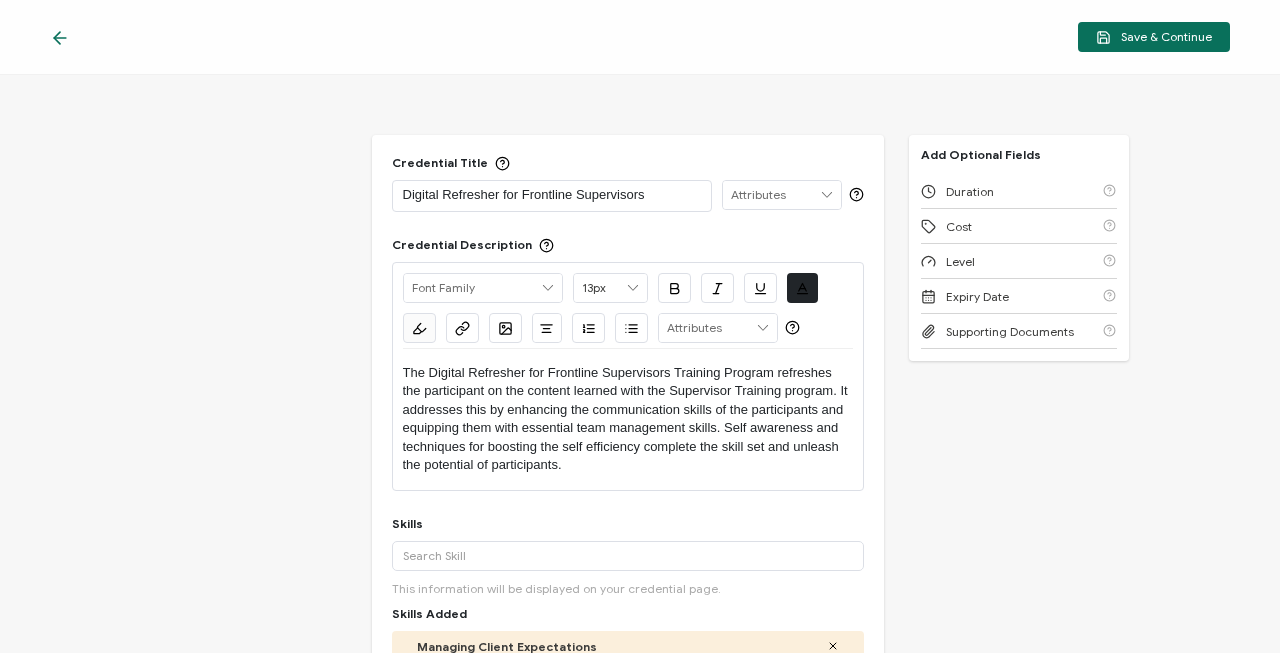 click on "The Digital Refresher for Frontline Supervisors Training Program refreshes the participant on the content learned with the Supervisor Training program. It addresses this by enhancing the communication skills of the participants and equipping them with essential team management skills. Self awareness and techniques for boosting the self efficiency complete the skill set and unleash the potential of participants." at bounding box center (628, 419) 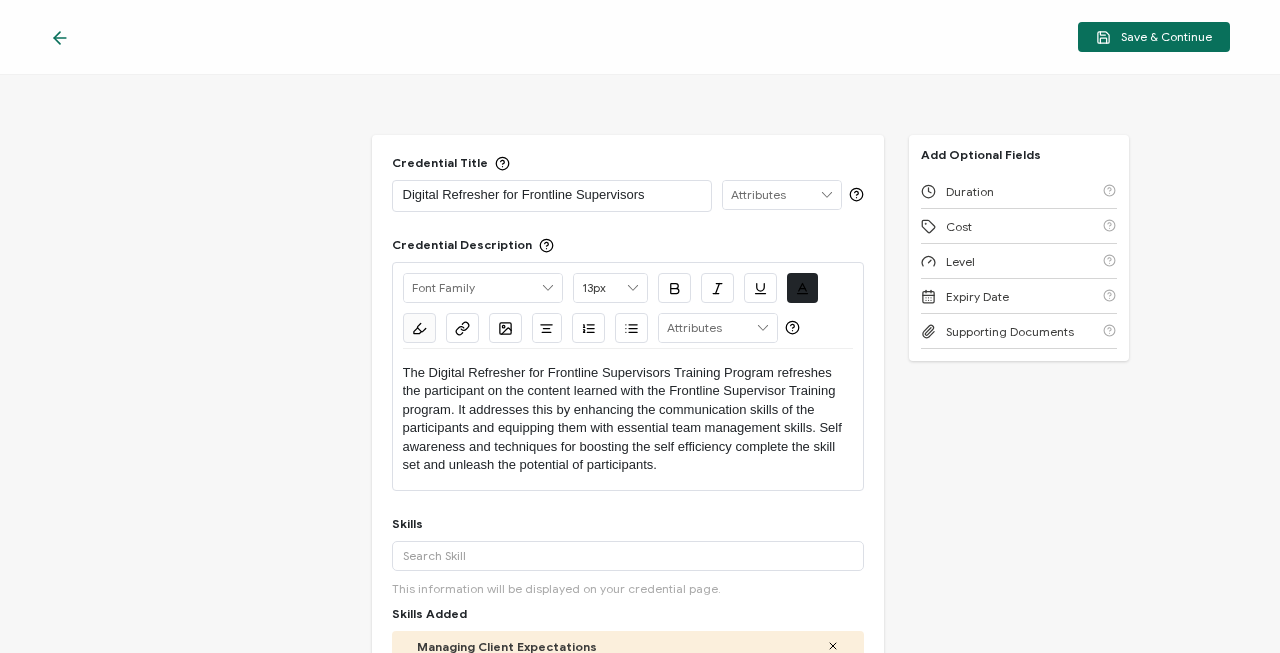 click on "The Digital Refresher for Frontline Supervisors Training Program refreshes the participant on the content learned with the Frontline Supervisor Training program. It addresses this by enhancing the communication skills of the participants and equipping them with essential team management skills. Self awareness and techniques for boosting the self efficiency complete the skill set and unleash the potential of participants." at bounding box center [628, 419] 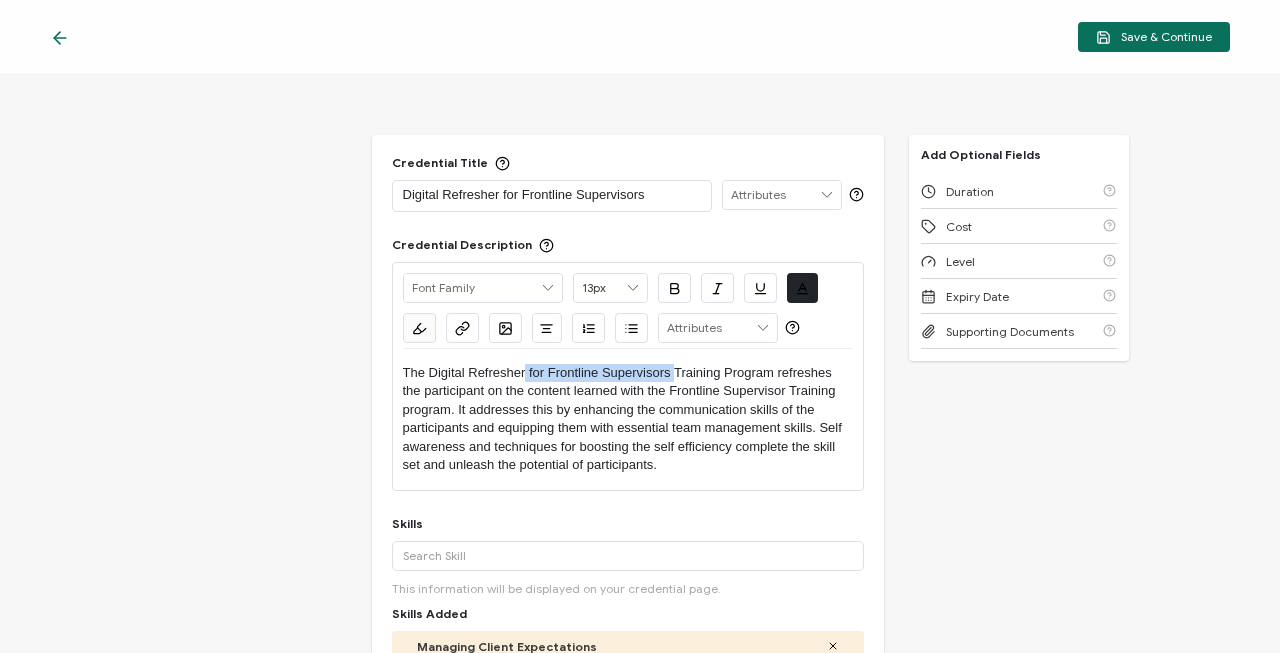 drag, startPoint x: 677, startPoint y: 373, endPoint x: 526, endPoint y: 369, distance: 151.05296 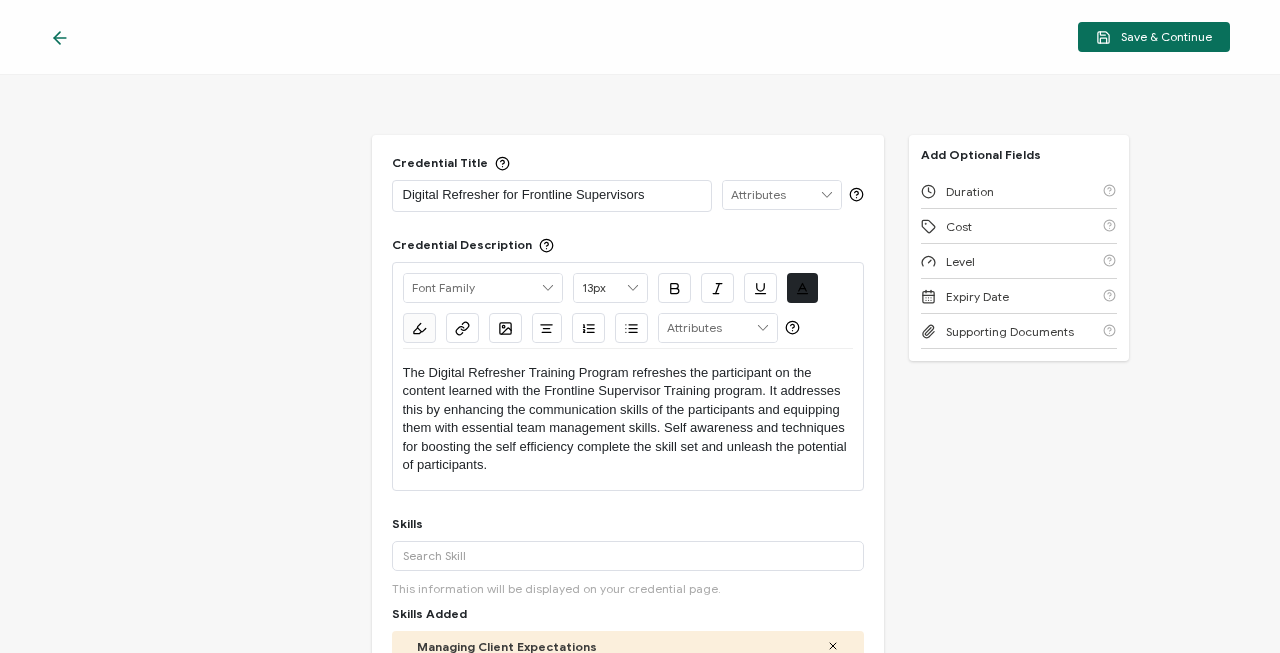 click on "The Digital Refresher Training Program refreshes the participant on the content learned with the Frontline Supervisor Training program. It addresses this by enhancing the communication skills of the participants and equipping them with essential team management skills. Self awareness and techniques for boosting the self efficiency complete the skill set and unleash the potential of participants." at bounding box center [628, 419] 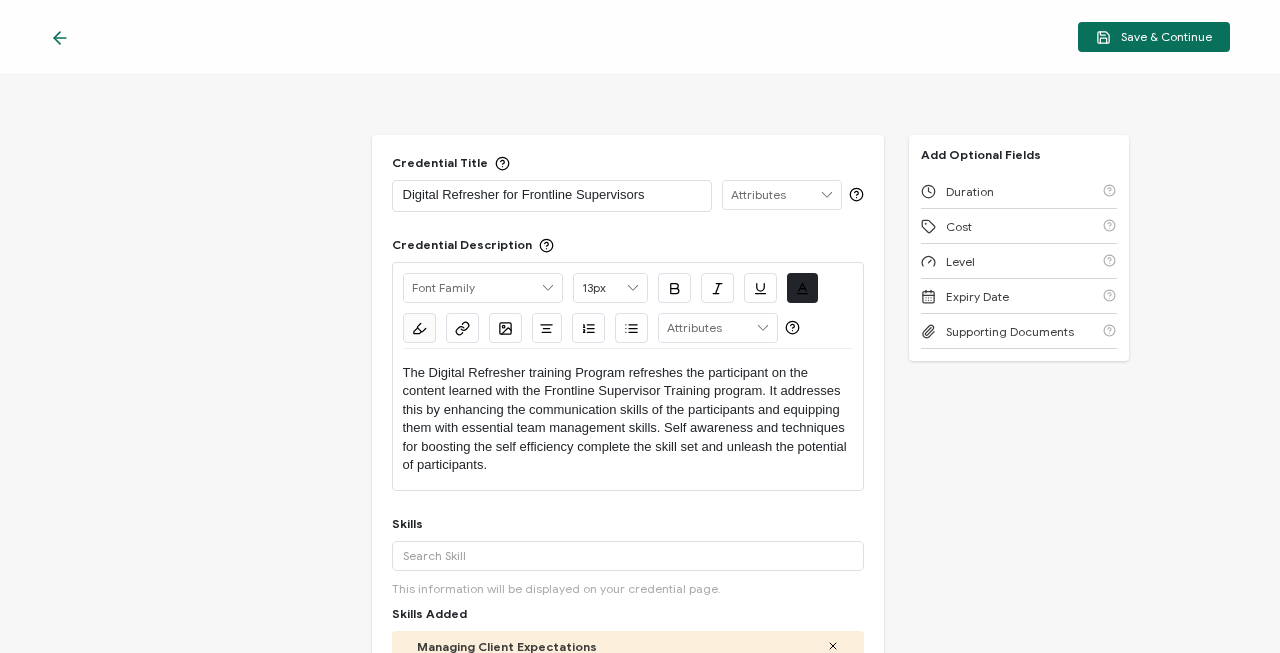 click on "The Digital Refresher training Program refreshes the participant on the content learned with the Frontline Supervisor Training program. It addresses this by enhancing the communication skills of the participants and equipping them with essential team management skills. Self awareness and techniques for boosting the self efficiency complete the skill set and unleash the potential of participants." at bounding box center (628, 419) 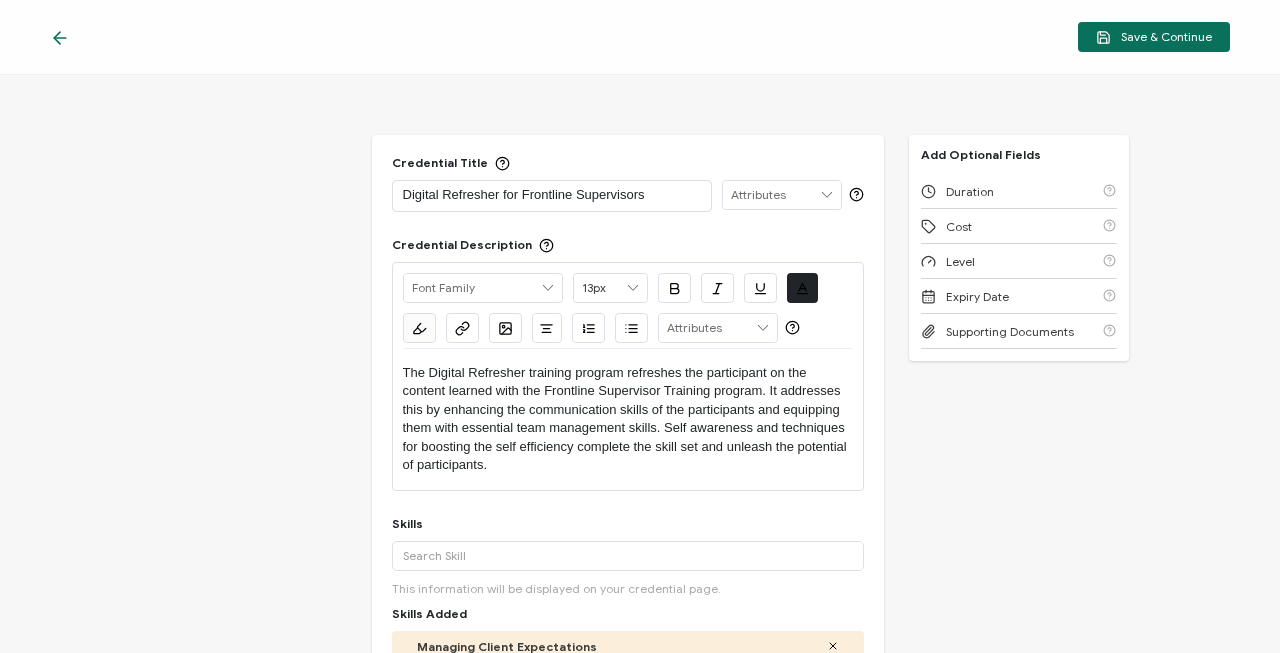 click on "The Digital Refresher training program refreshes the participant on the content learned with the Frontline Supervisor Training program. It addresses this by enhancing the communication skills of the participants and equipping them with essential team management skills. Self awareness and techniques for boosting the self efficiency complete the skill set and unleash the potential of participants." at bounding box center (628, 419) 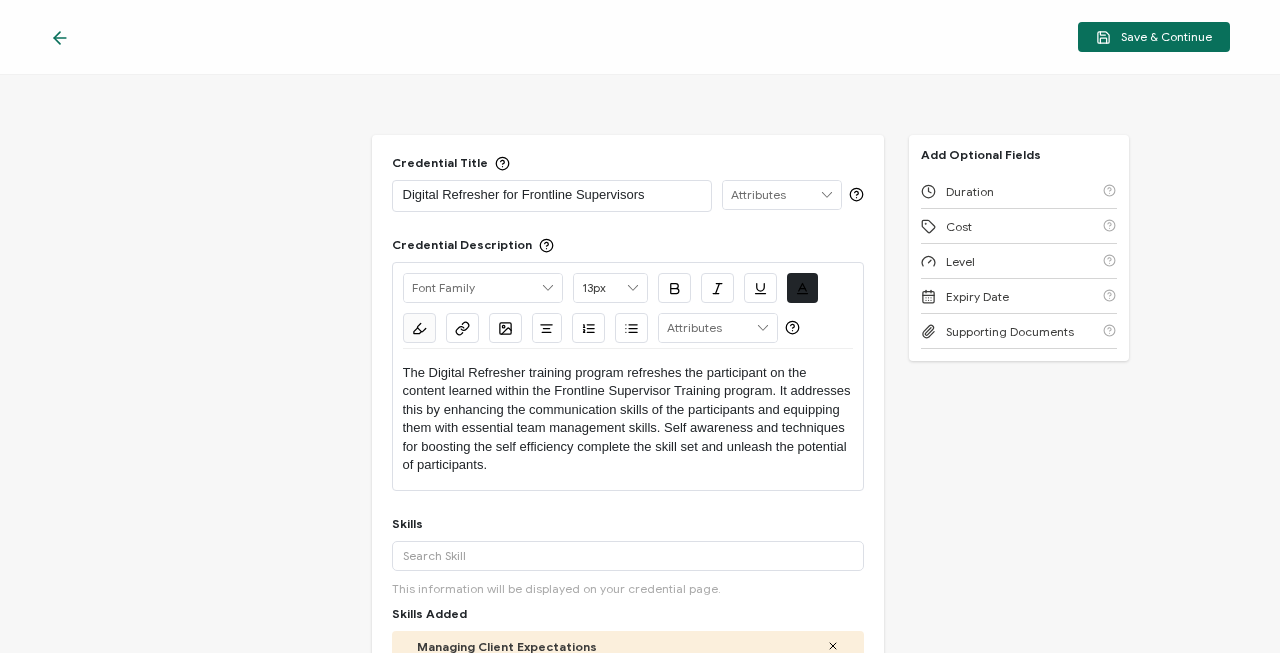 click on "The Digital Refresher training program refreshes the participant on the content learned within the Frontline Supervisor Training program. It addresses this by enhancing the communication skills of the participants and equipping them with essential team management skills. Self awareness and techniques for boosting the self efficiency complete the skill set and unleash the potential of participants." at bounding box center (628, 419) 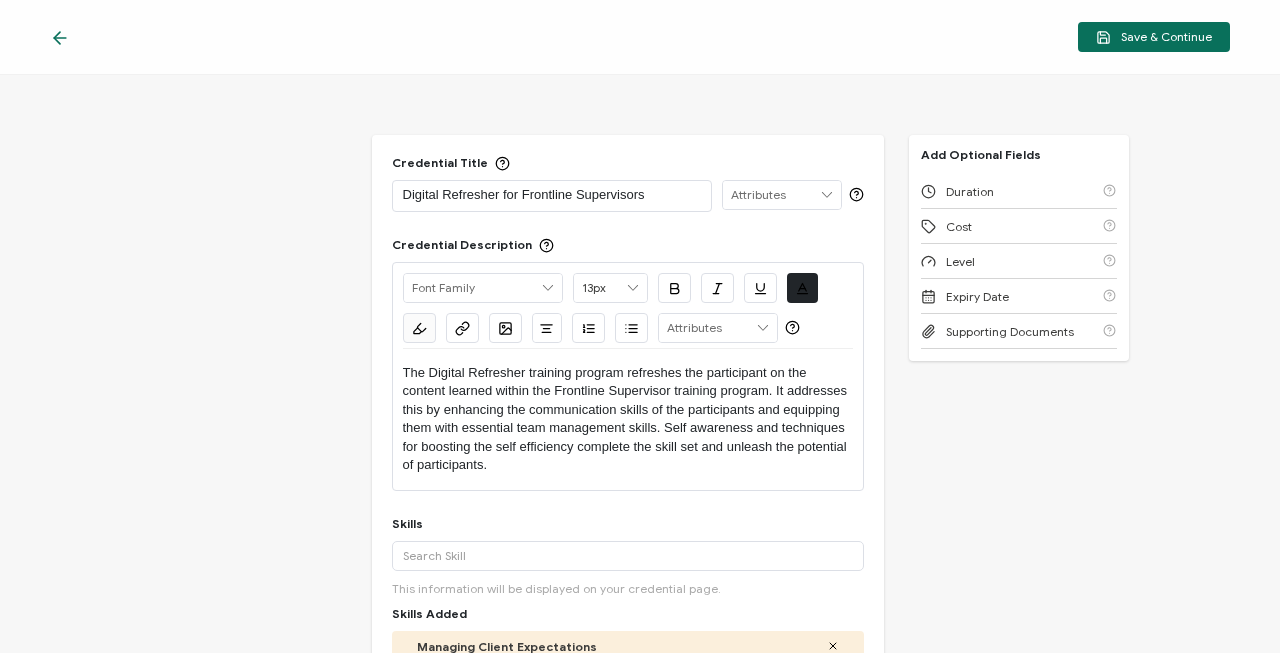 click on "The Digital Refresher training program refreshes the participant on the content learned within the Frontline Supervisor training program. It addresses this by enhancing the communication skills of the participants and equipping them with essential team management skills. Self awareness and techniques for boosting the self efficiency complete the skill set and unleash the potential of participants." at bounding box center [628, 419] 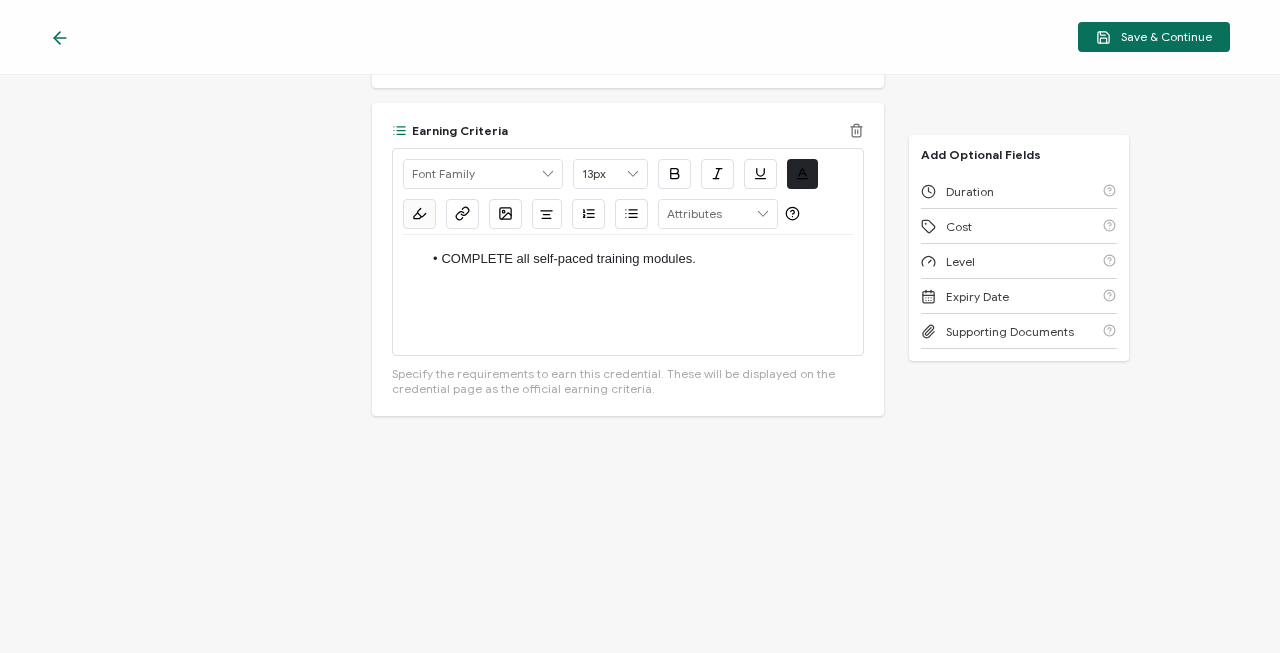 scroll, scrollTop: 0, scrollLeft: 0, axis: both 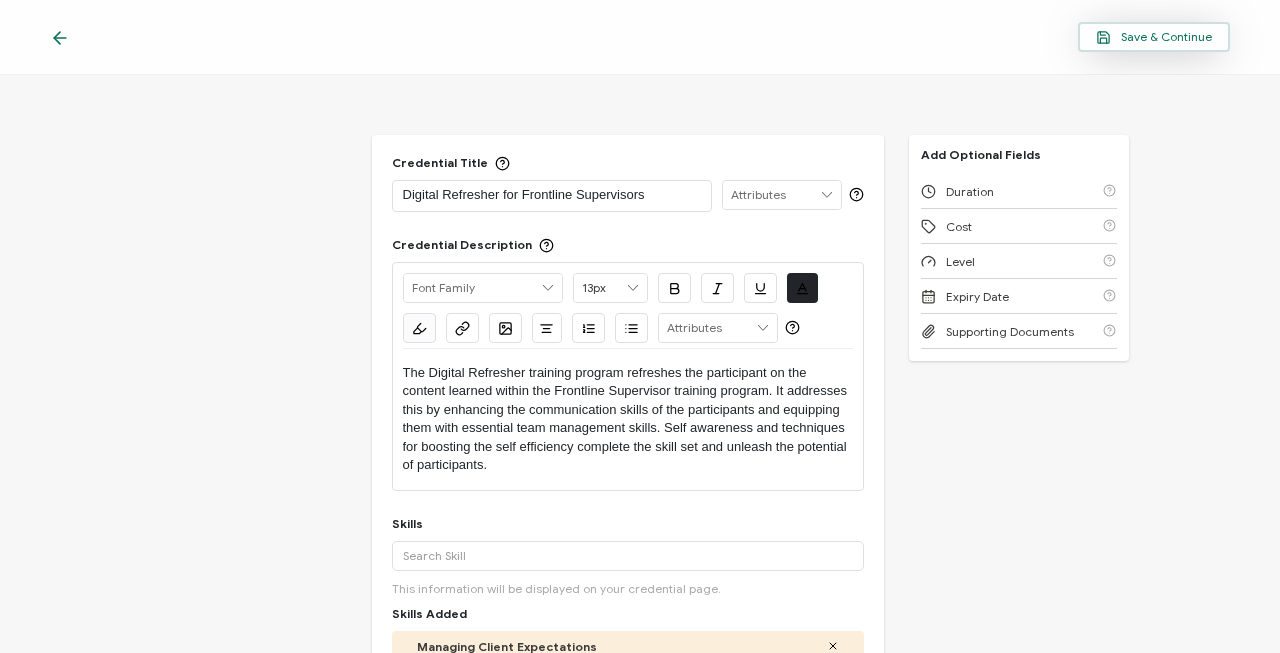 click on "Save & Continue" at bounding box center (1154, 37) 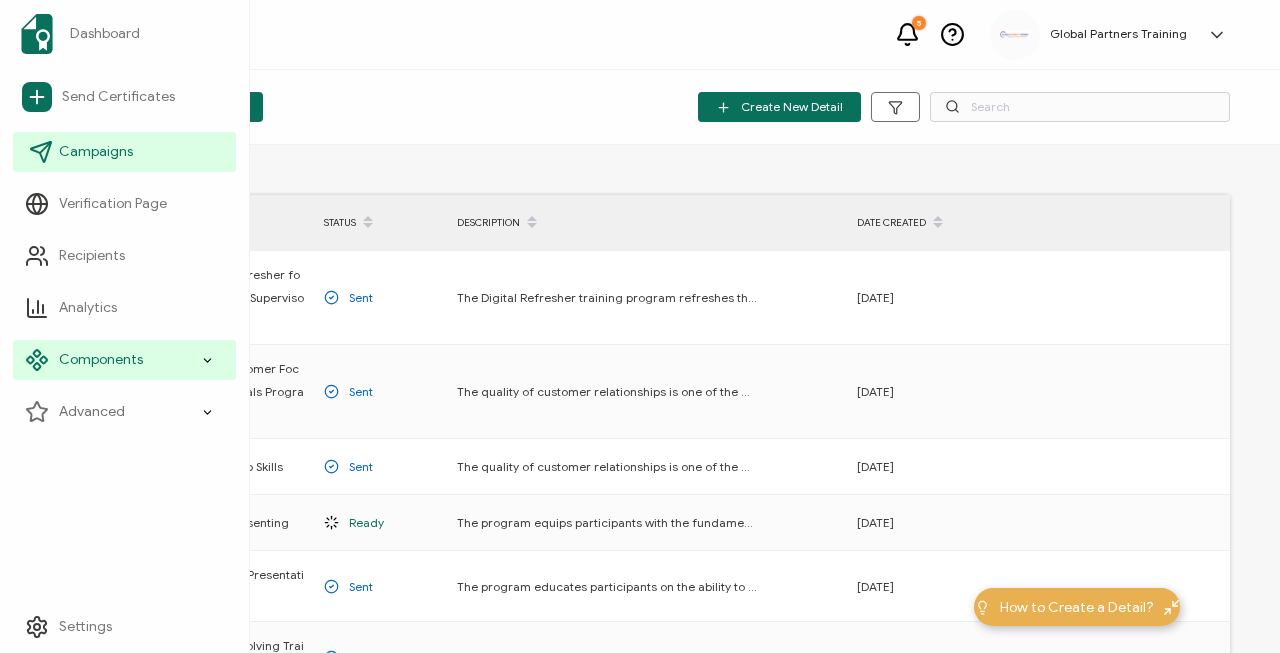 click on "Campaigns" at bounding box center [96, 152] 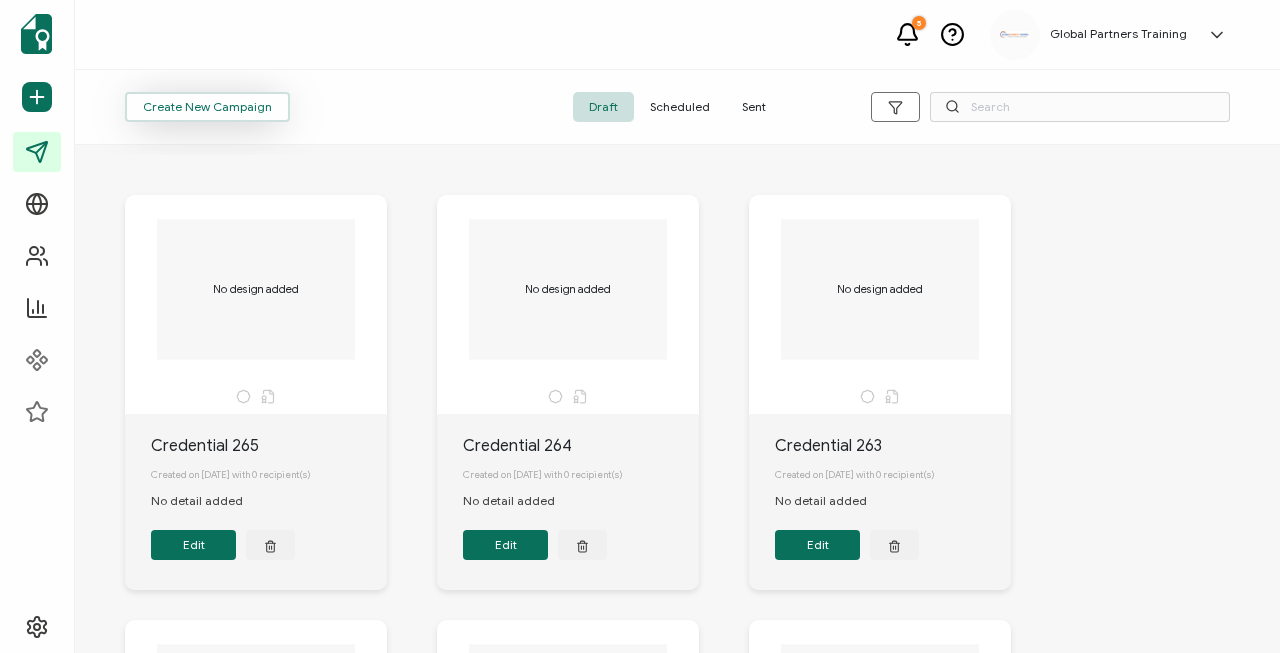 click on "Create New Campaign" at bounding box center [207, 107] 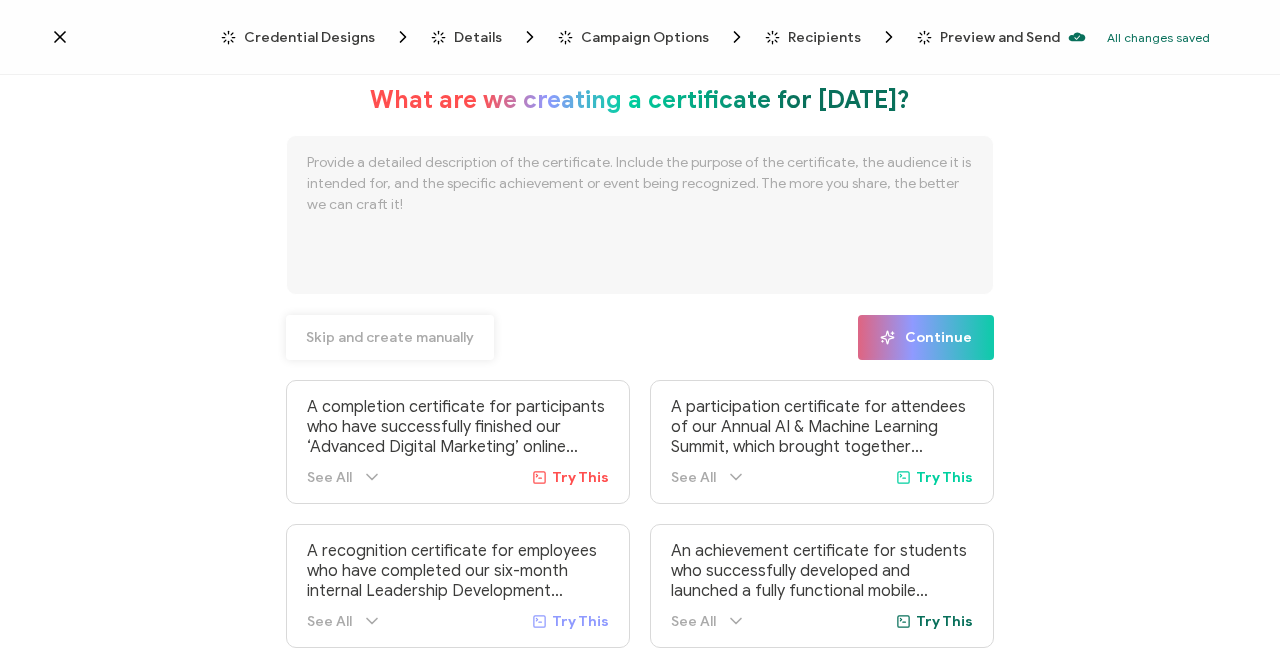 click on "Skip and create manually" at bounding box center (390, 338) 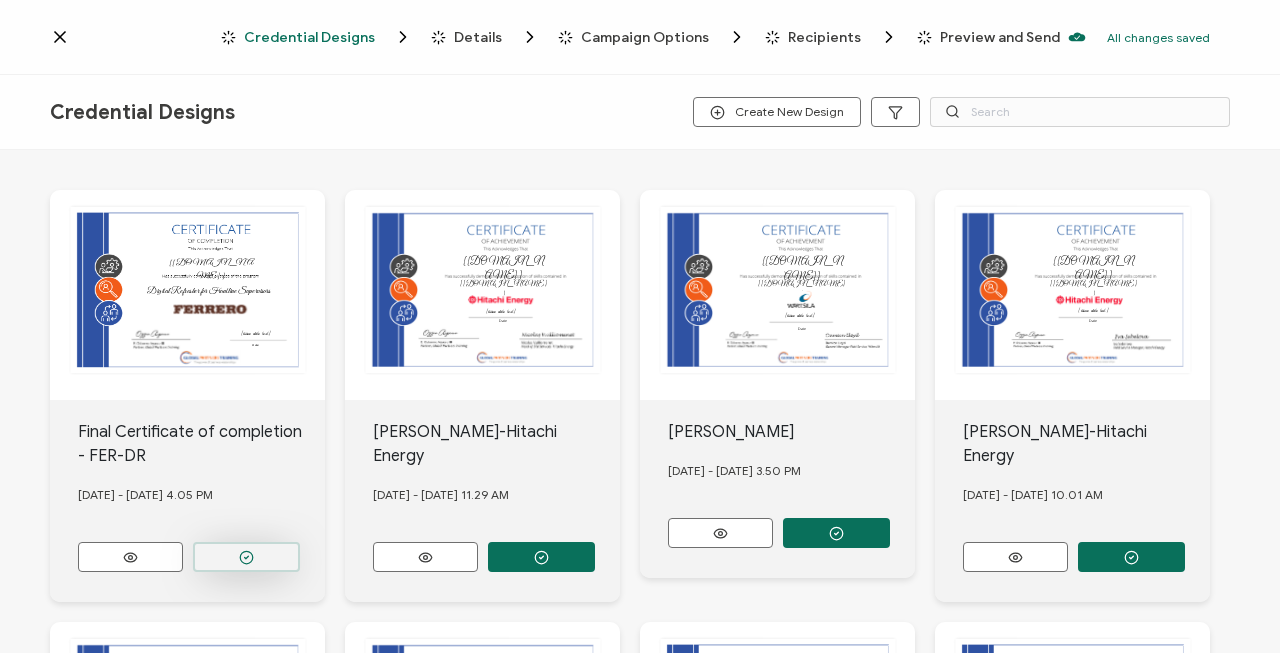 click at bounding box center (246, 557) 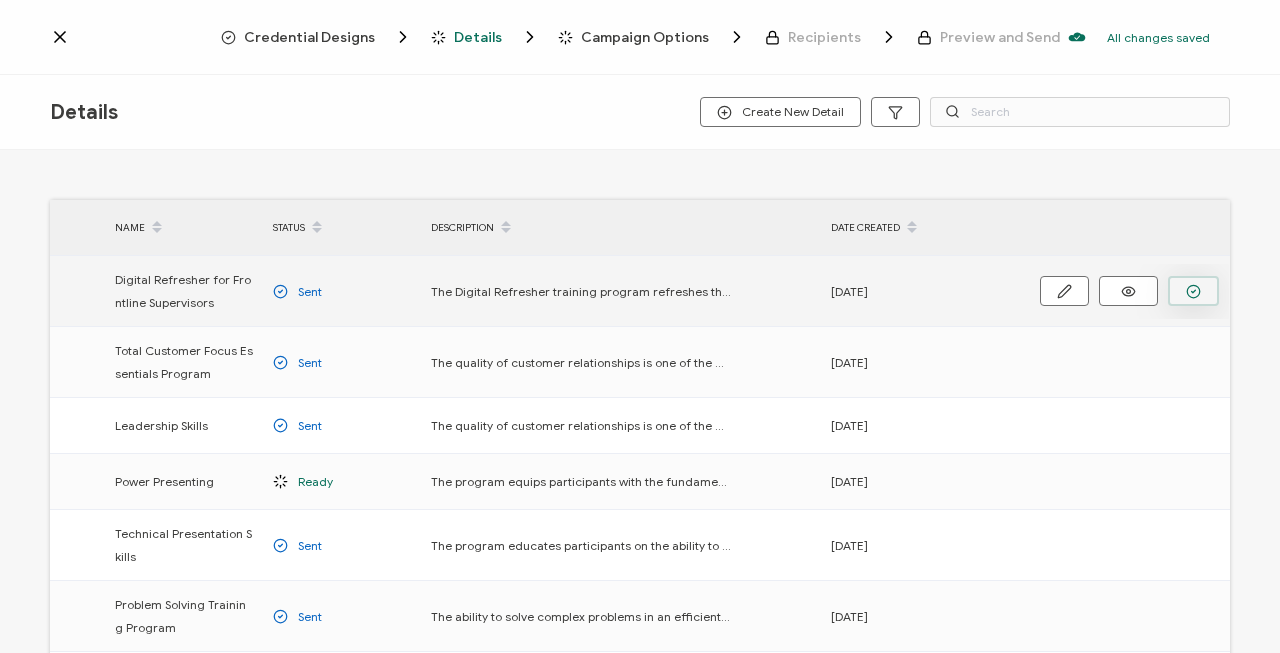 click 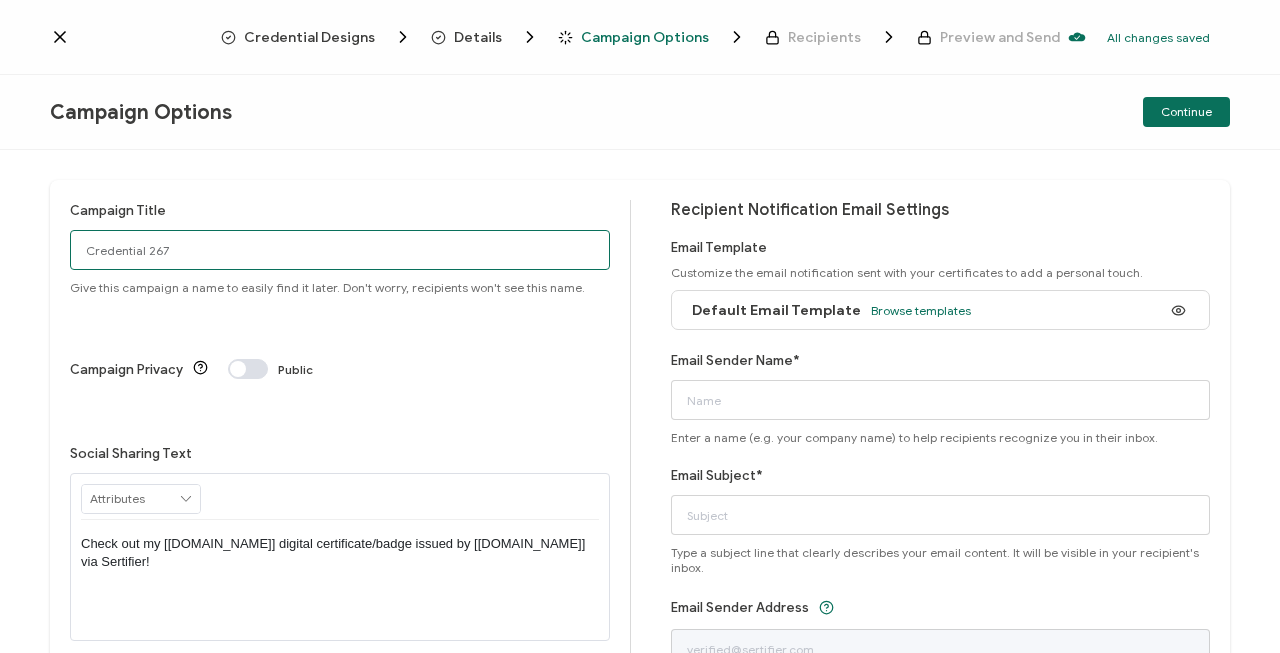 drag, startPoint x: 203, startPoint y: 258, endPoint x: -70, endPoint y: 259, distance: 273.00183 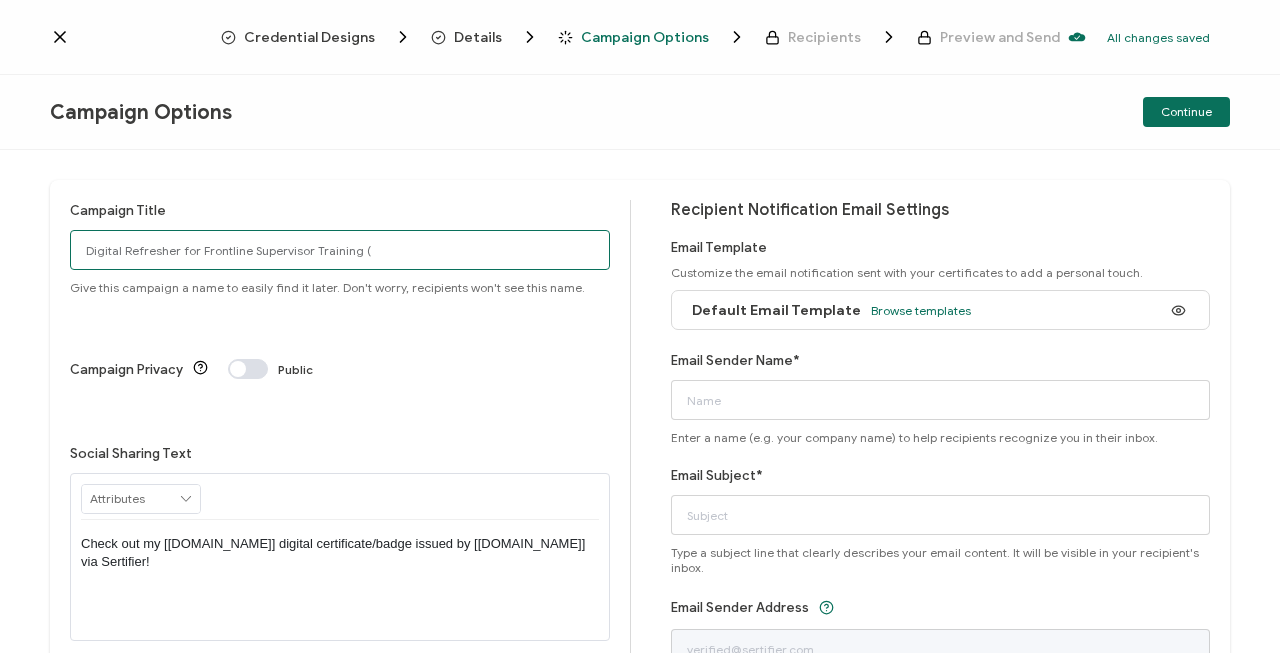 click on "Digital Refresher for Frontline Supervisor Training (" at bounding box center (340, 250) 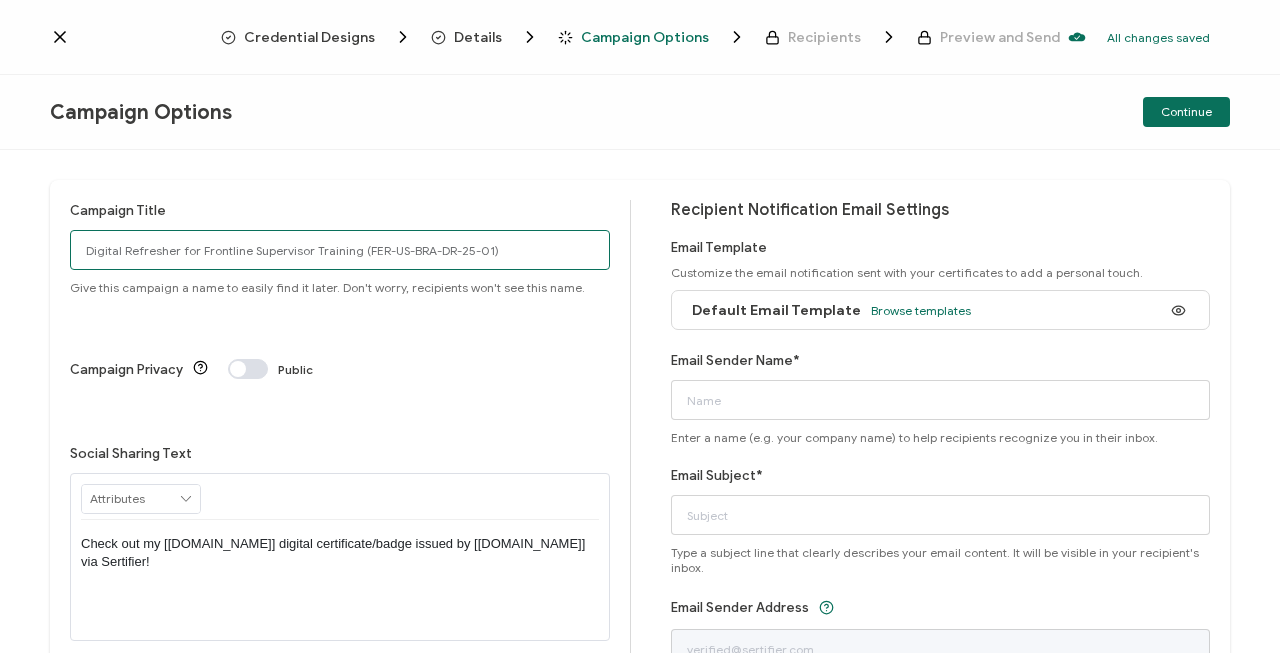 type on "Digital Refresher for Frontline Supervisor Training (FER-US-BRA-DR-25-01)" 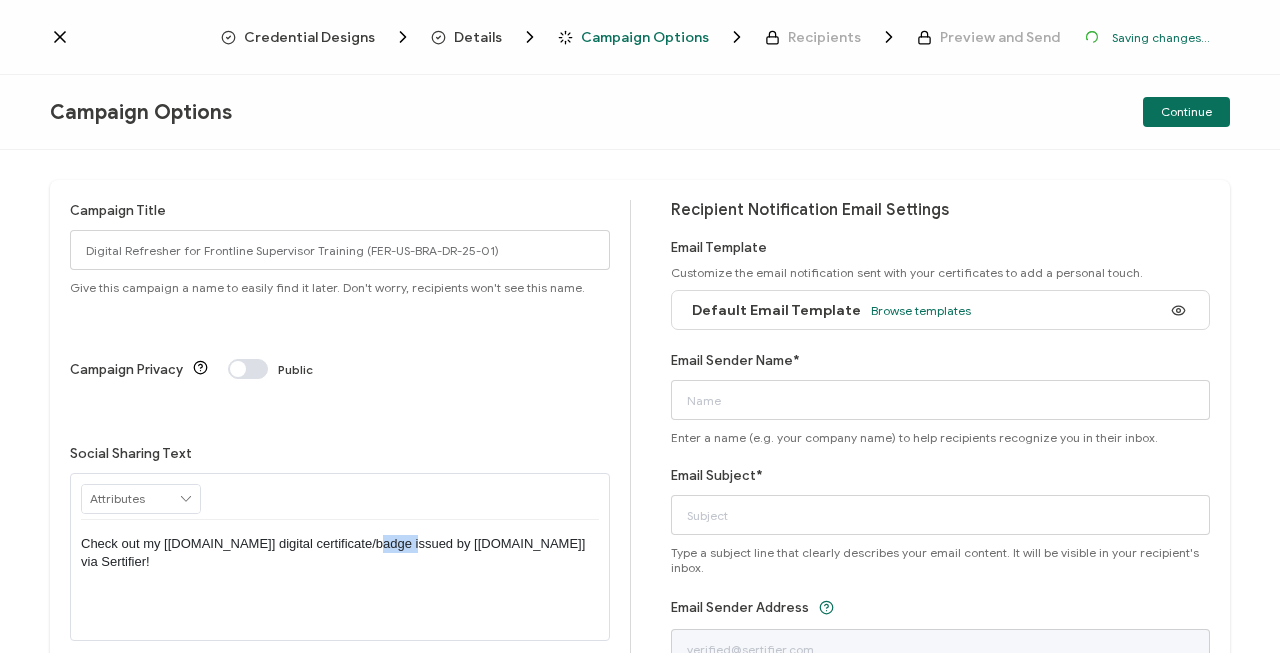 drag, startPoint x: 401, startPoint y: 453, endPoint x: 361, endPoint y: 449, distance: 40.1995 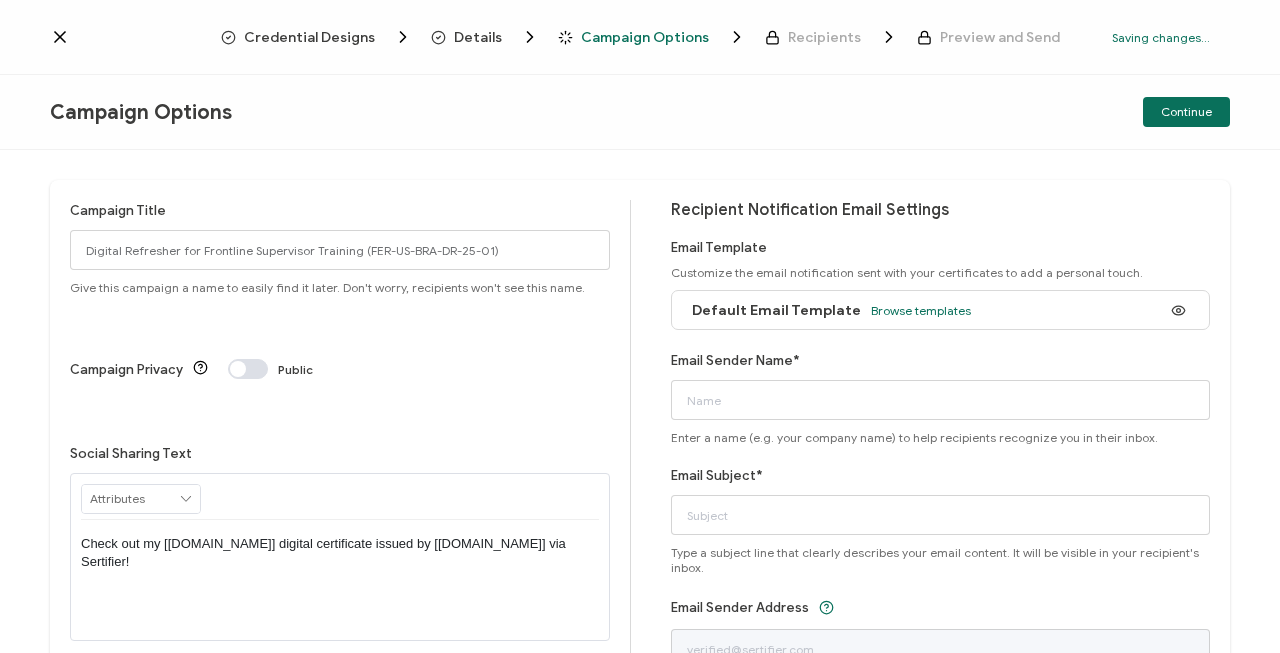 click on "Check out my [[DOMAIN_NAME]] digital certificate issued by [[DOMAIN_NAME]] via Sertifier!" at bounding box center (340, 580) 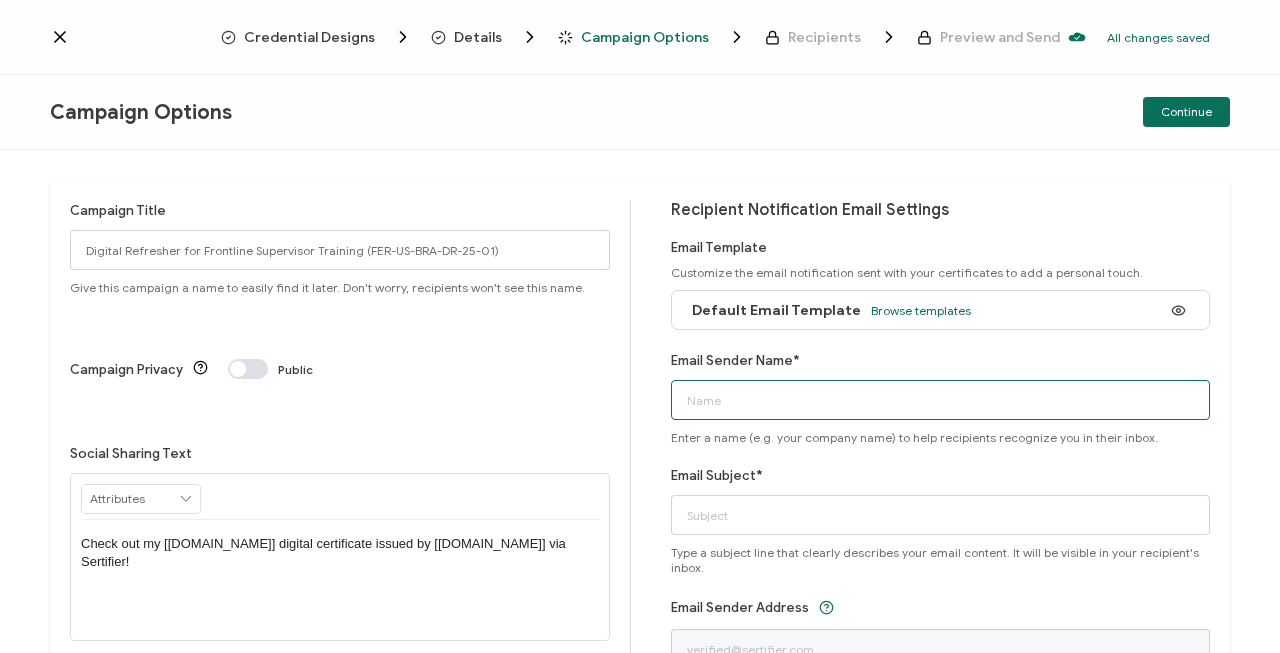 click on "Email Sender Name*" at bounding box center [941, 400] 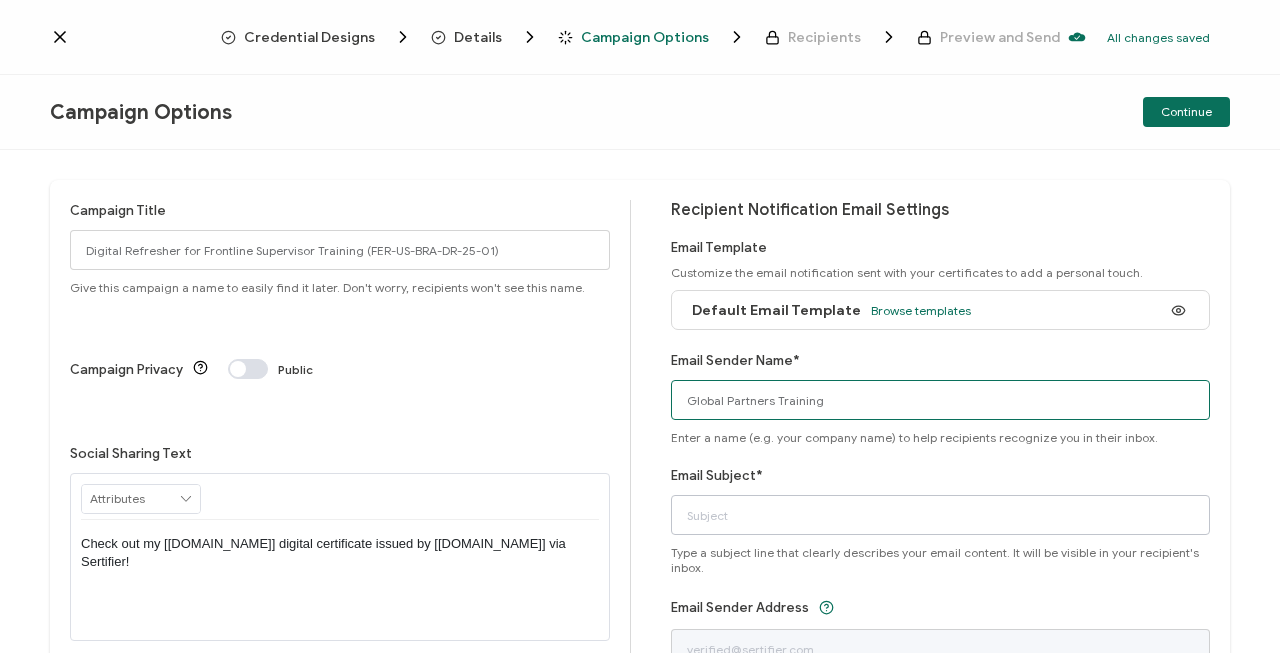 type on "Global Partners Training" 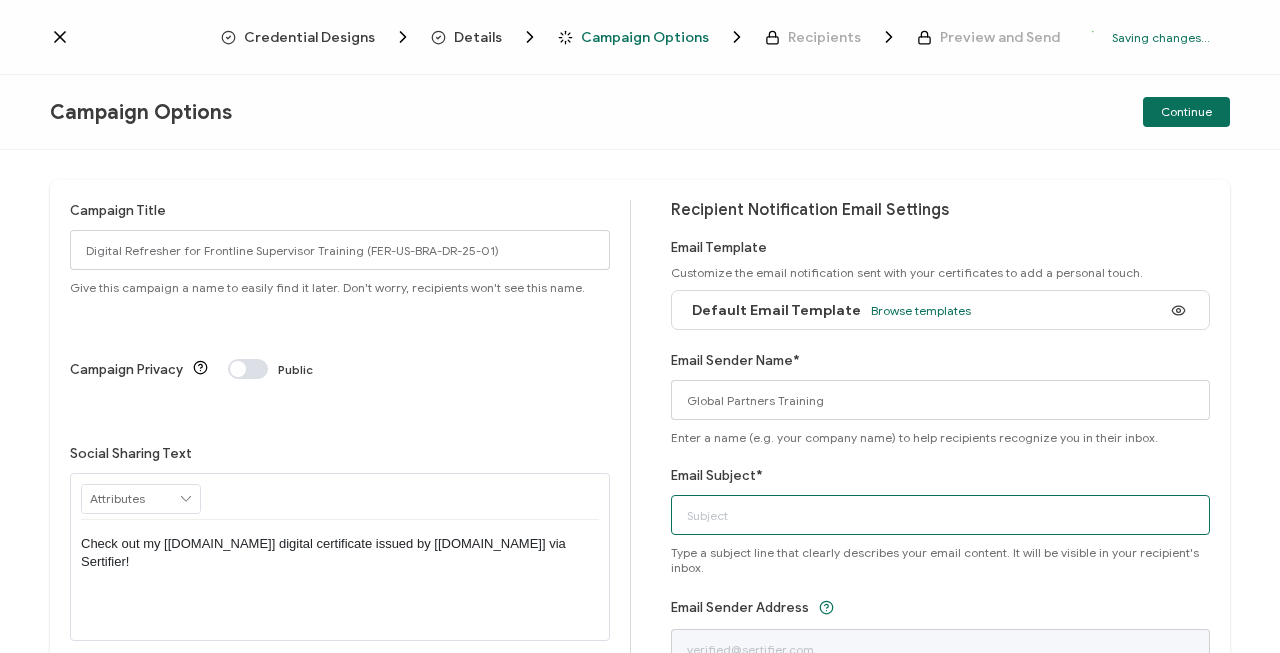 click on "Email Subject*" at bounding box center [941, 515] 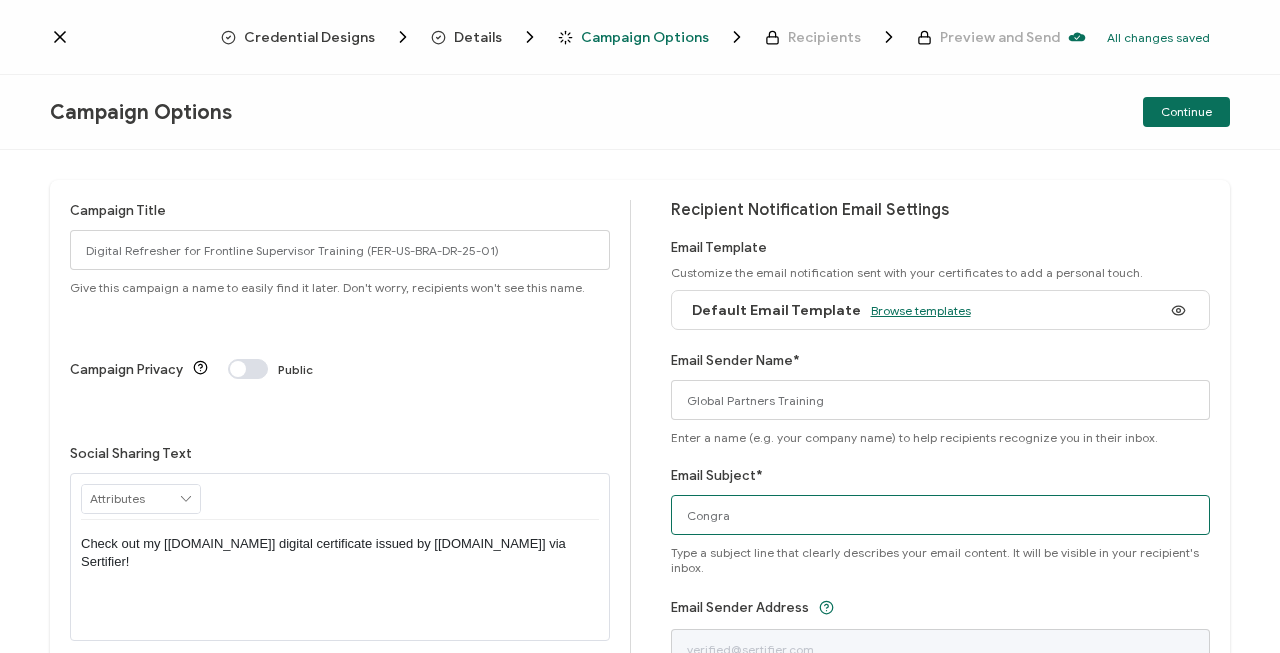 type on "Congra" 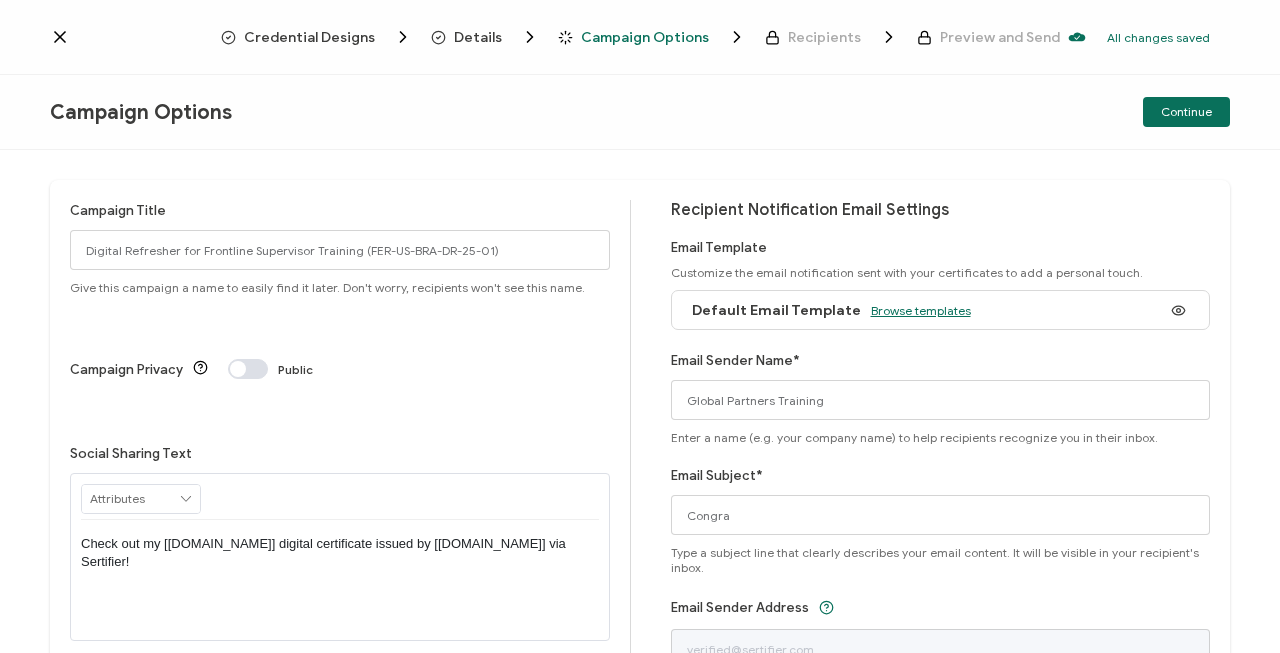 click on "Browse templates" at bounding box center [921, 310] 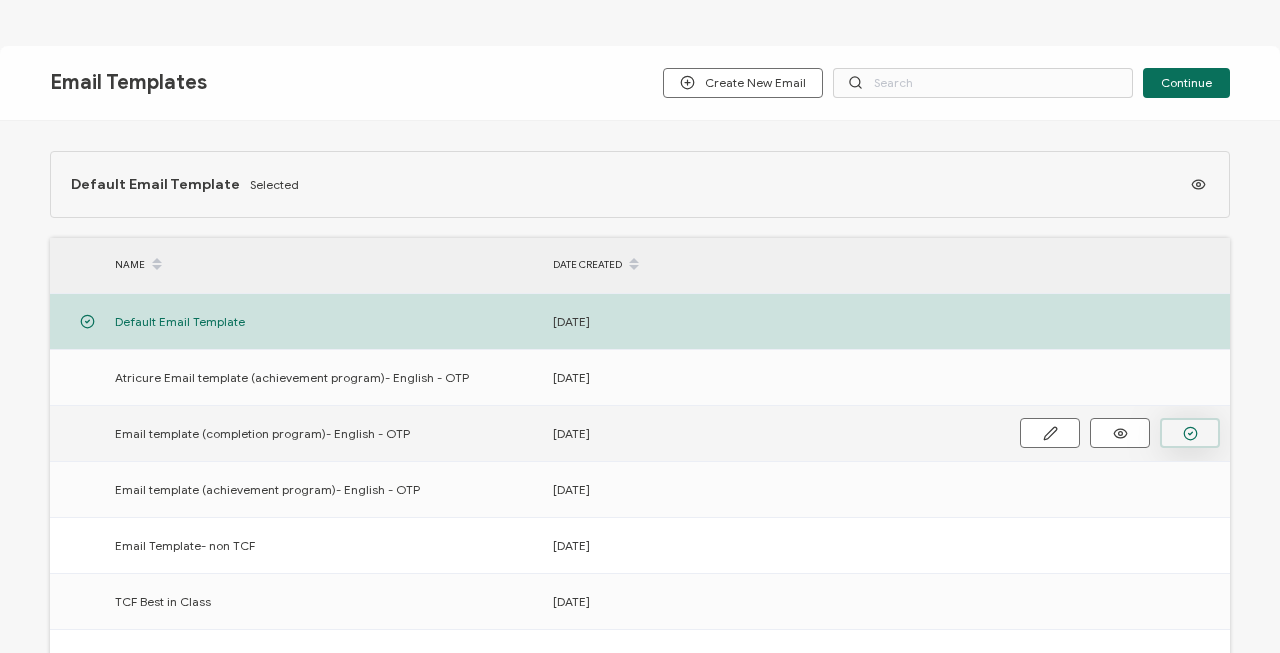 click 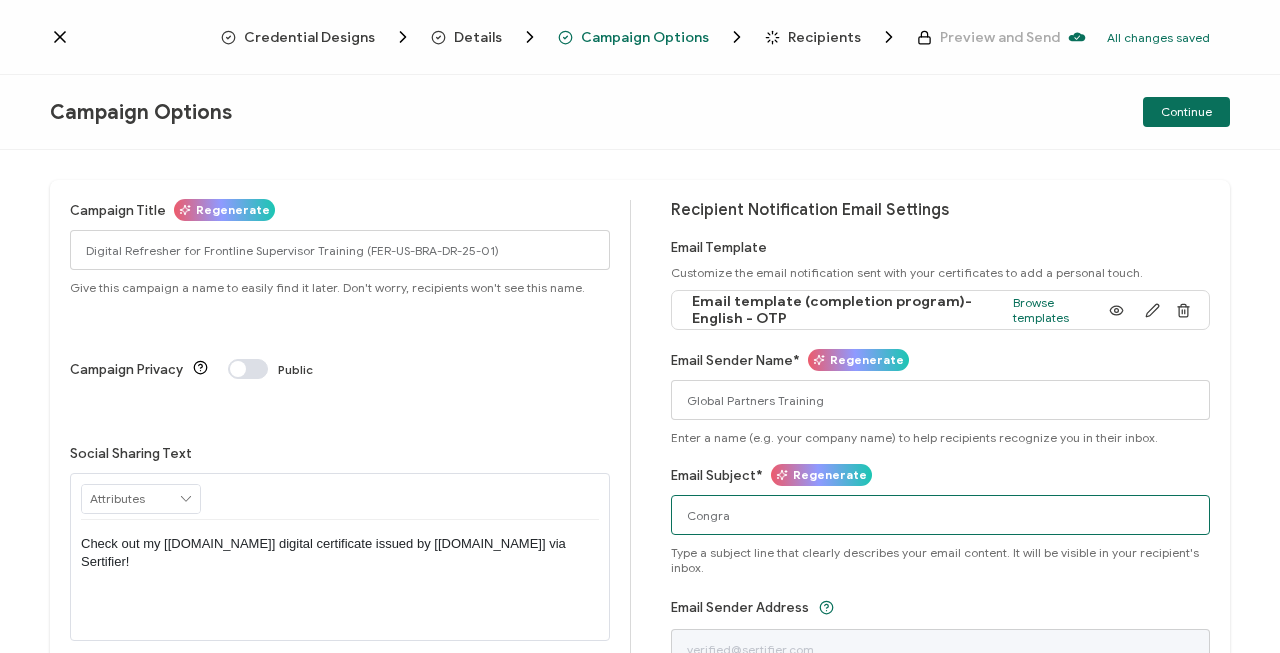 click on "Congra" at bounding box center (941, 515) 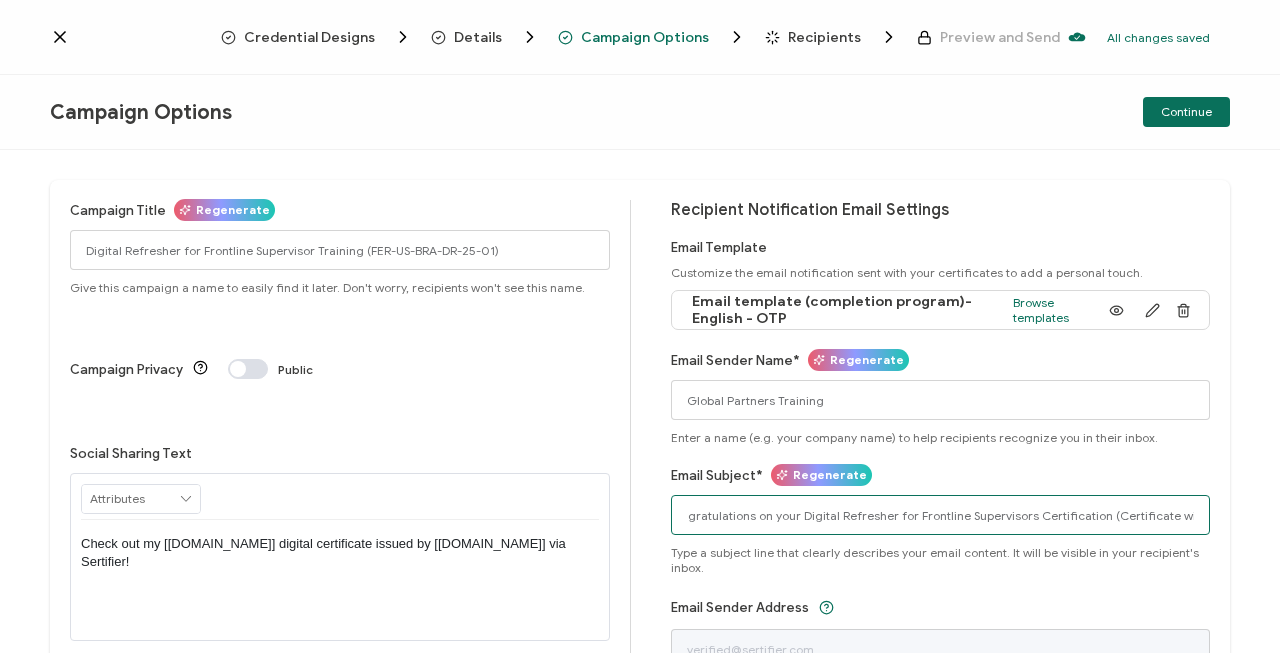 scroll, scrollTop: 0, scrollLeft: 26, axis: horizontal 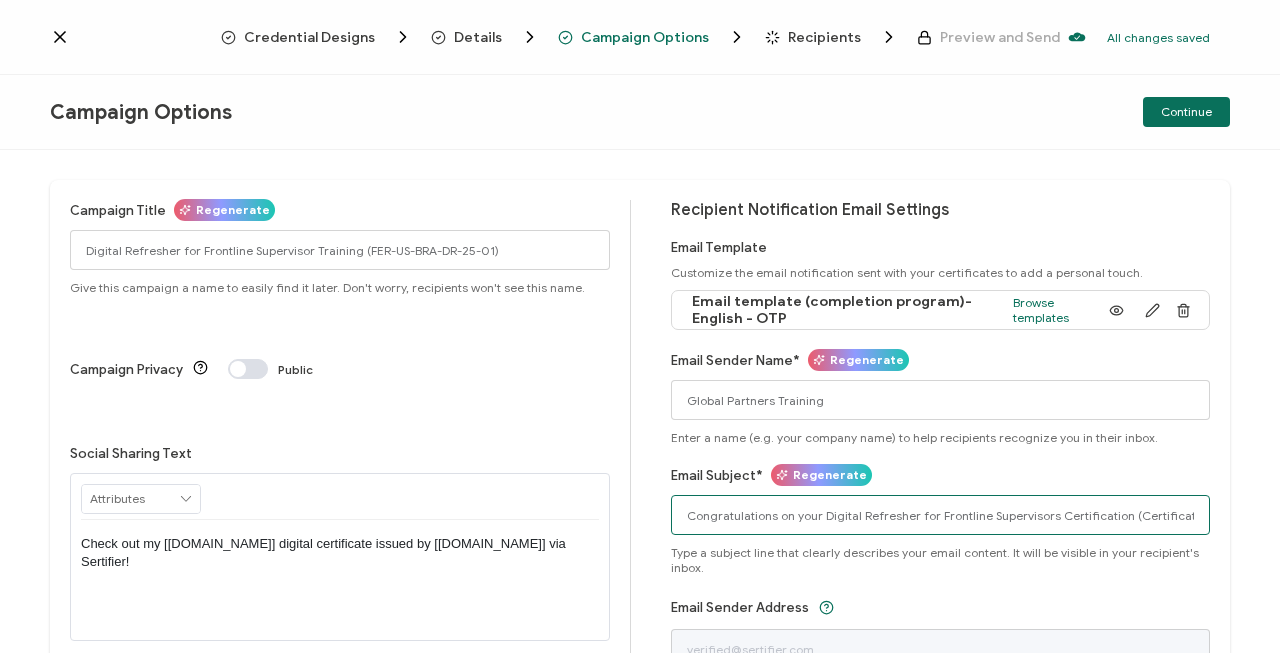 drag, startPoint x: 899, startPoint y: 523, endPoint x: 568, endPoint y: 519, distance: 331.02417 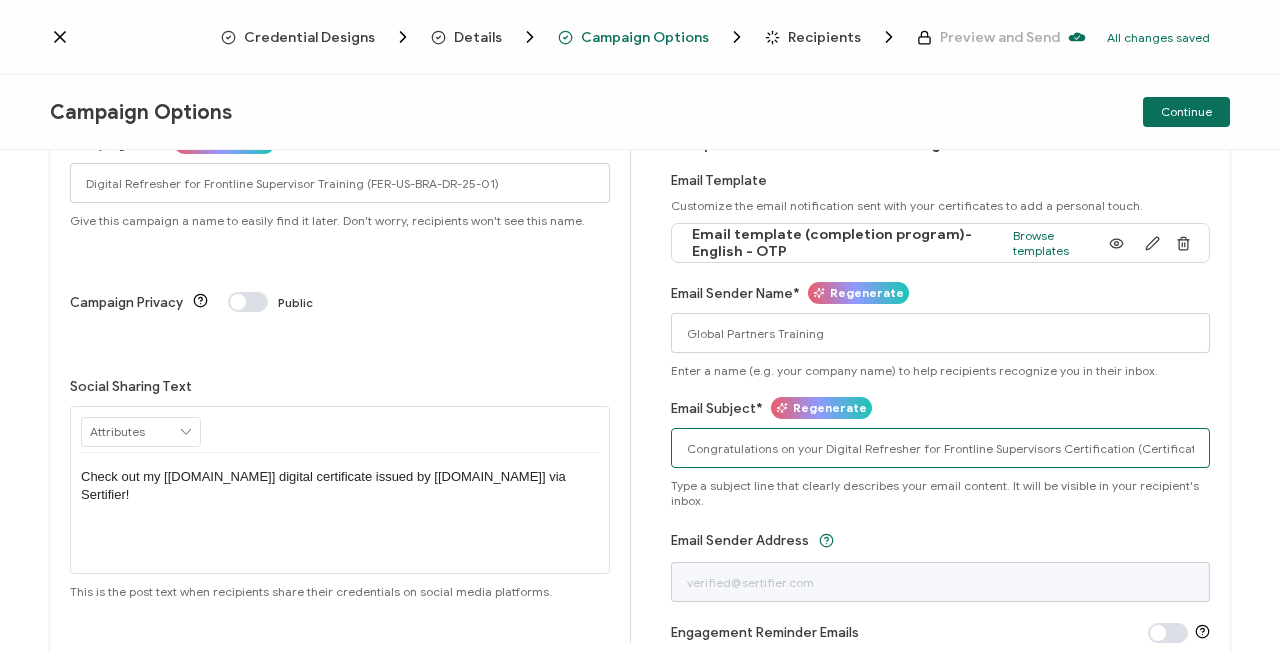 scroll, scrollTop: 132, scrollLeft: 0, axis: vertical 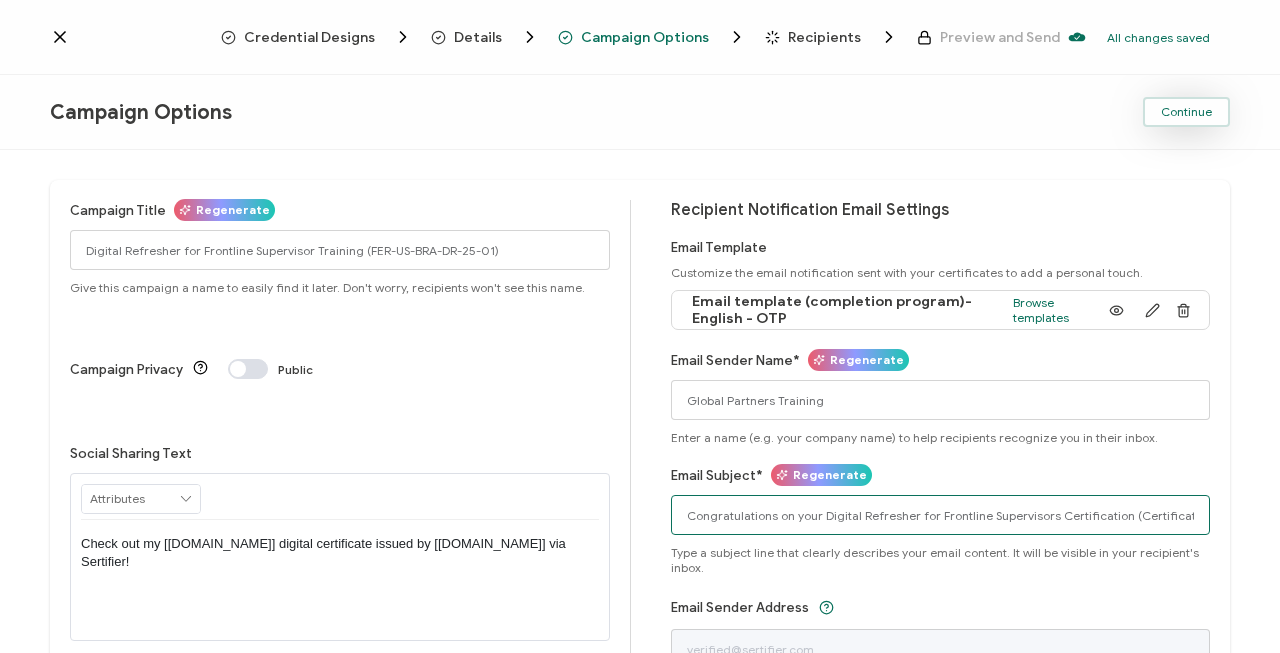 type on "Congratulations on your Digital Refresher for Frontline Supervisors Certification (Certificate within!)" 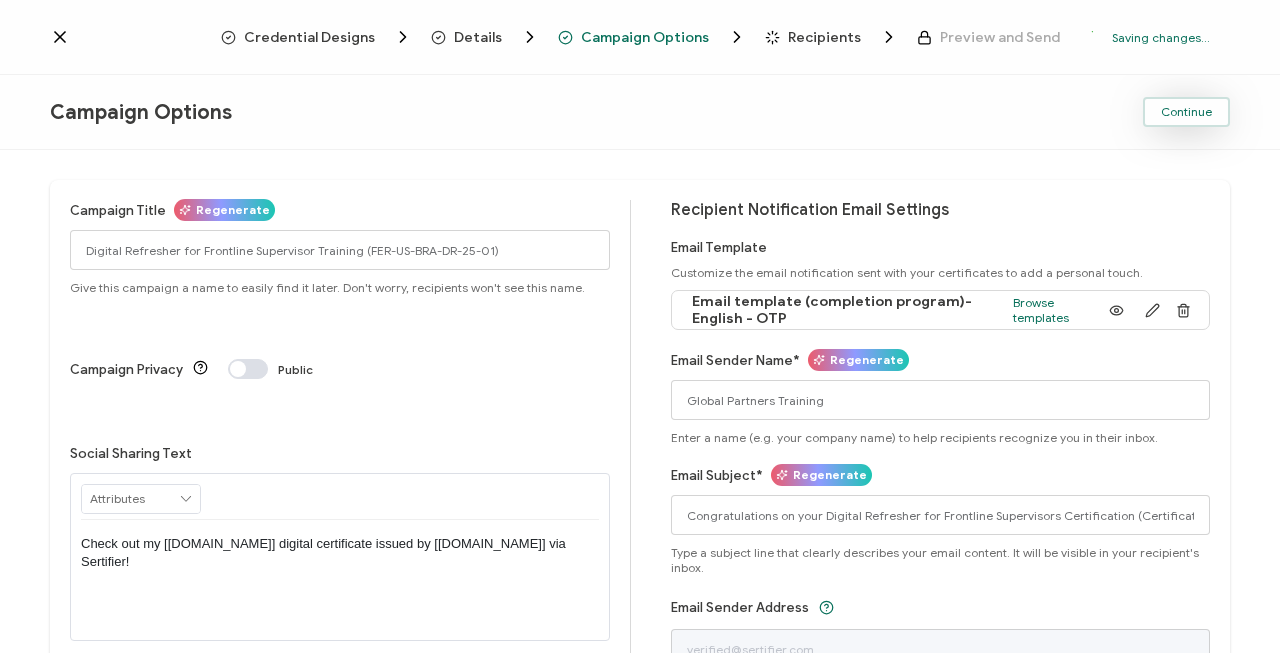 click on "Continue" at bounding box center (1186, 112) 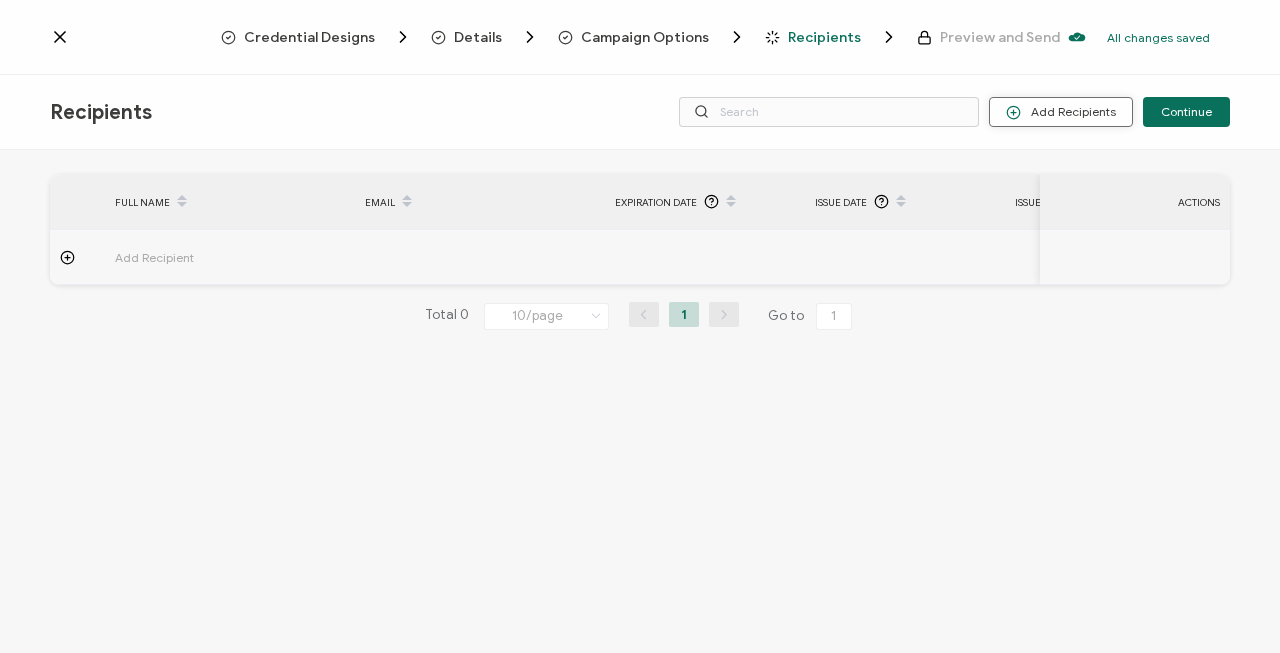 click on "Add Recipients" at bounding box center (1061, 112) 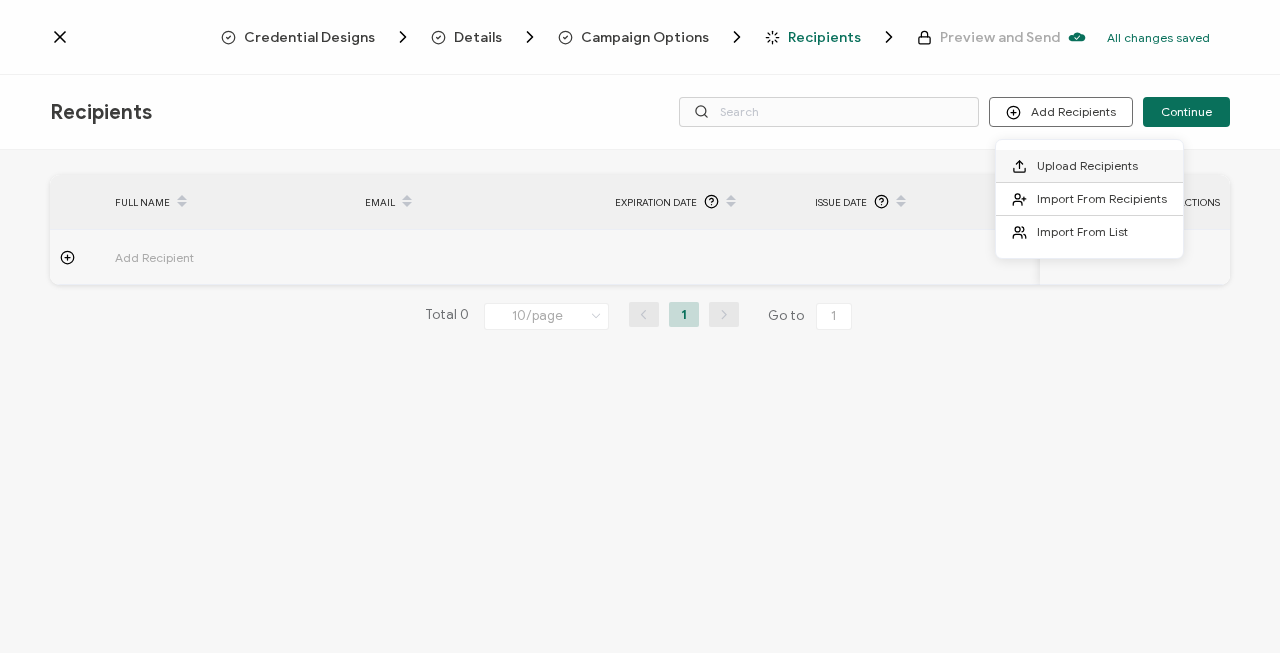 click on "Upload Recipients" at bounding box center (1087, 165) 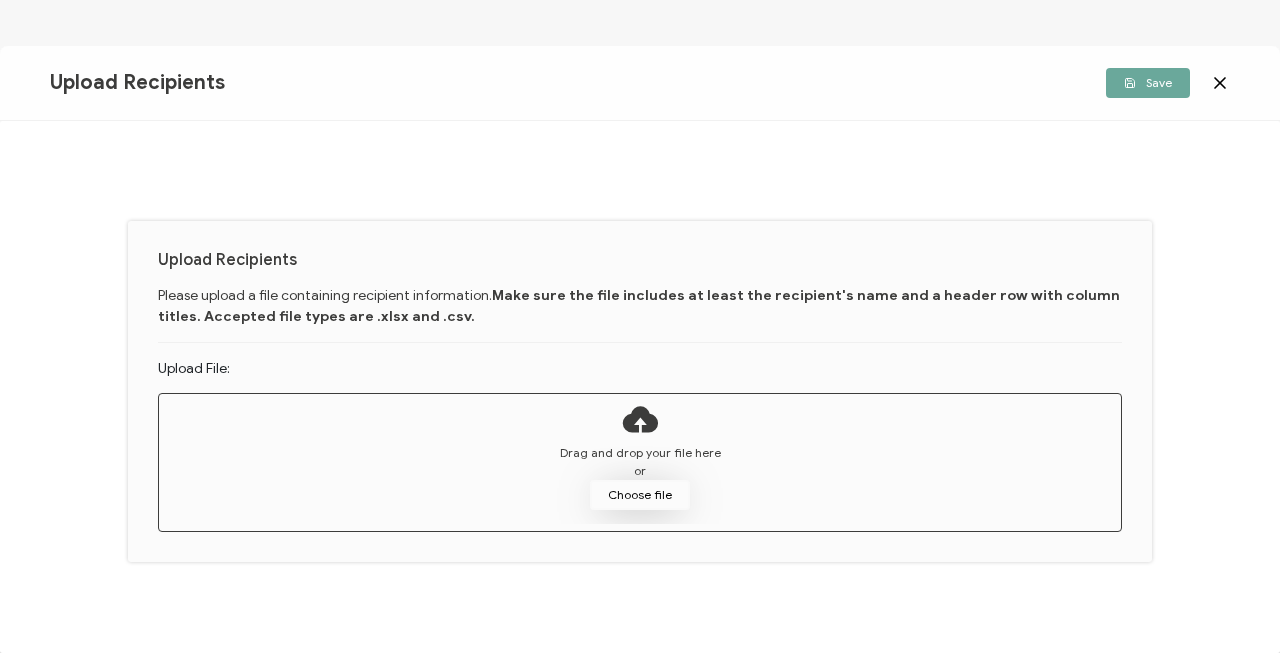 click on "Choose file" at bounding box center (640, 495) 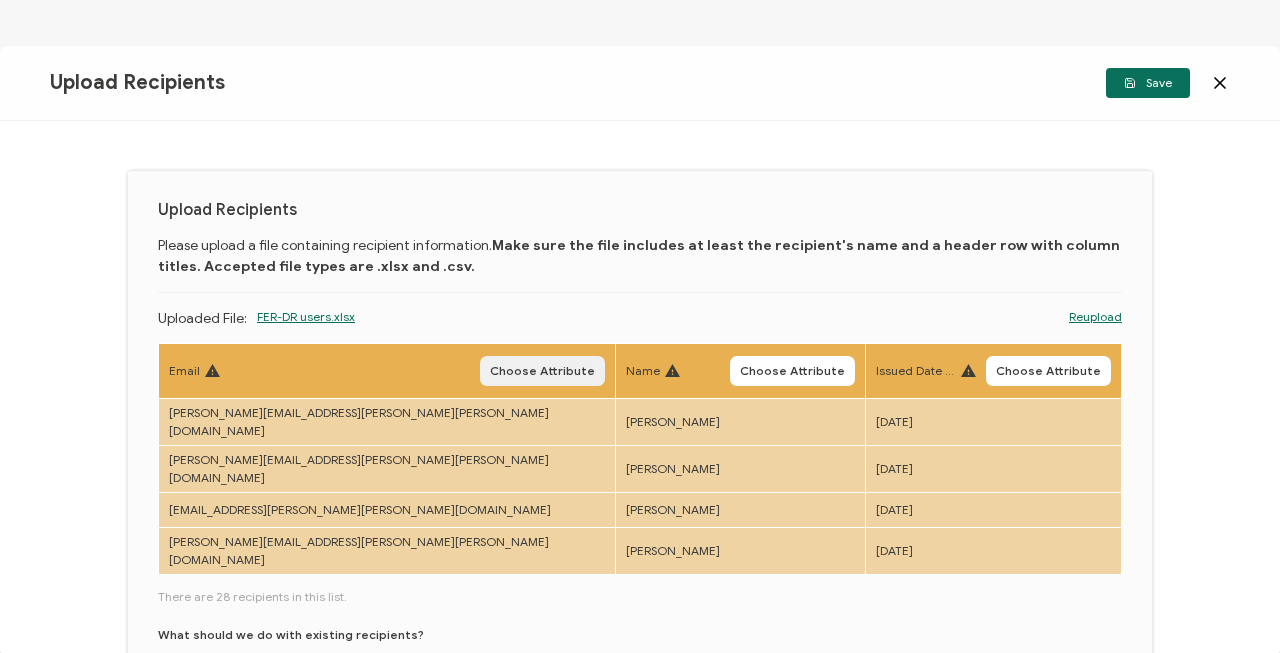 click on "Choose Attribute" at bounding box center [542, 371] 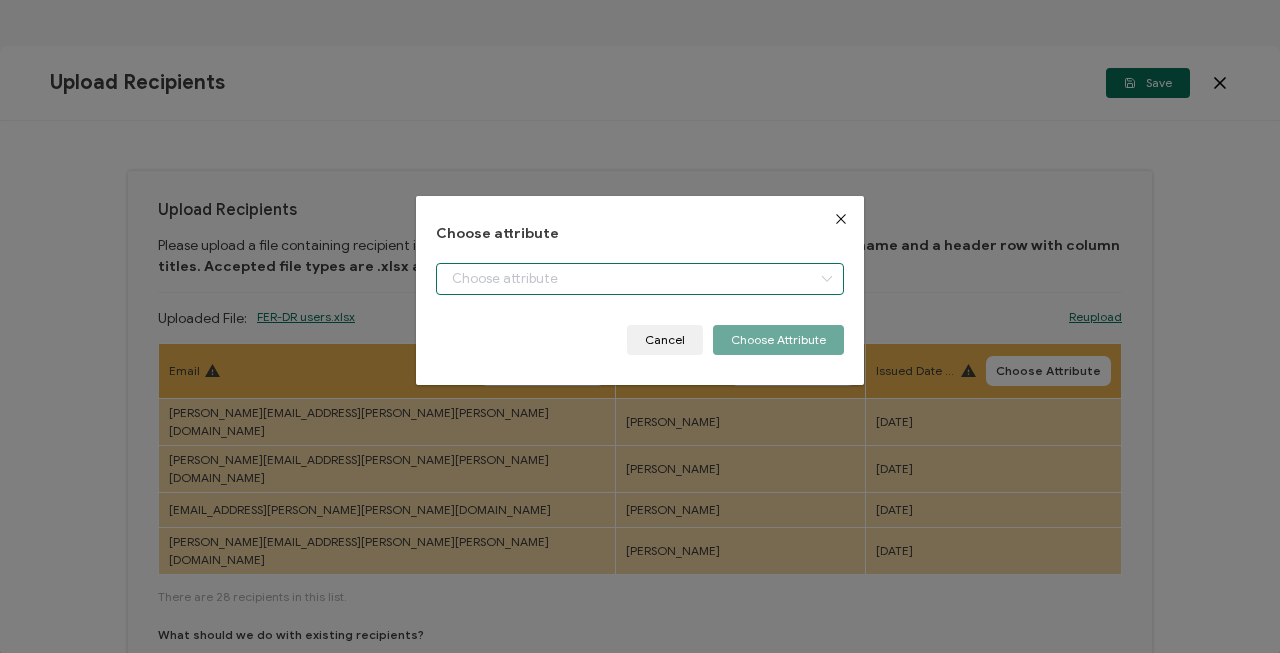 click at bounding box center (640, 279) 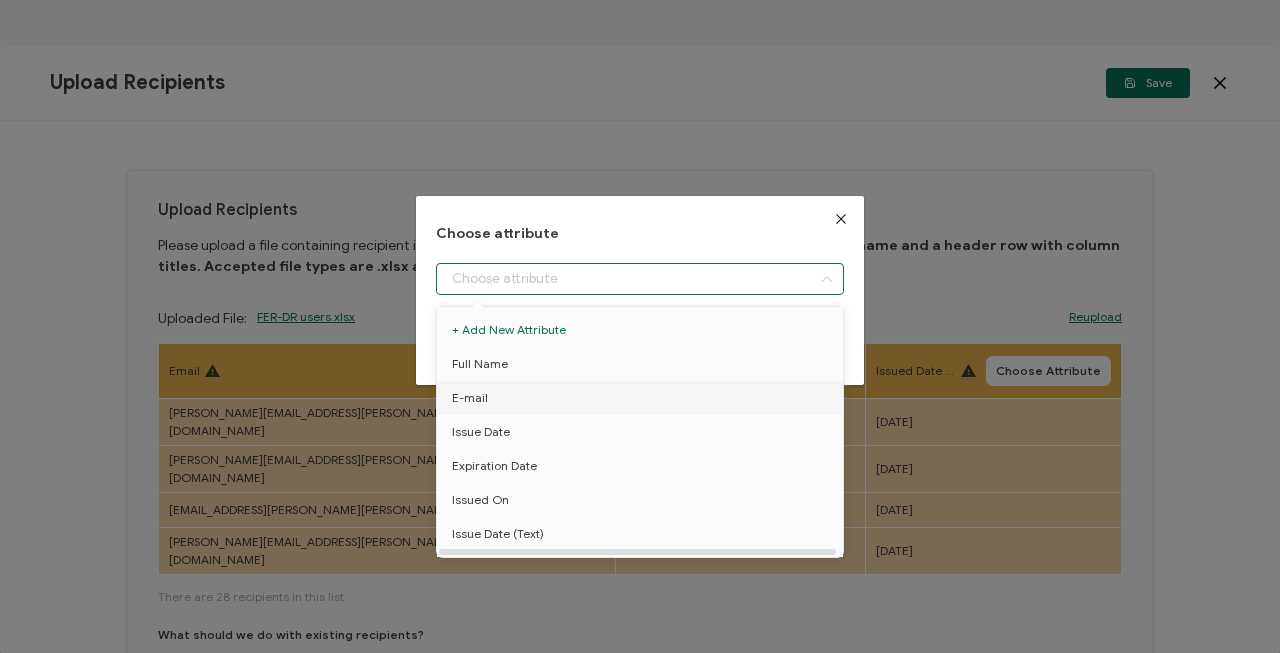click on "E-mail" at bounding box center [640, 398] 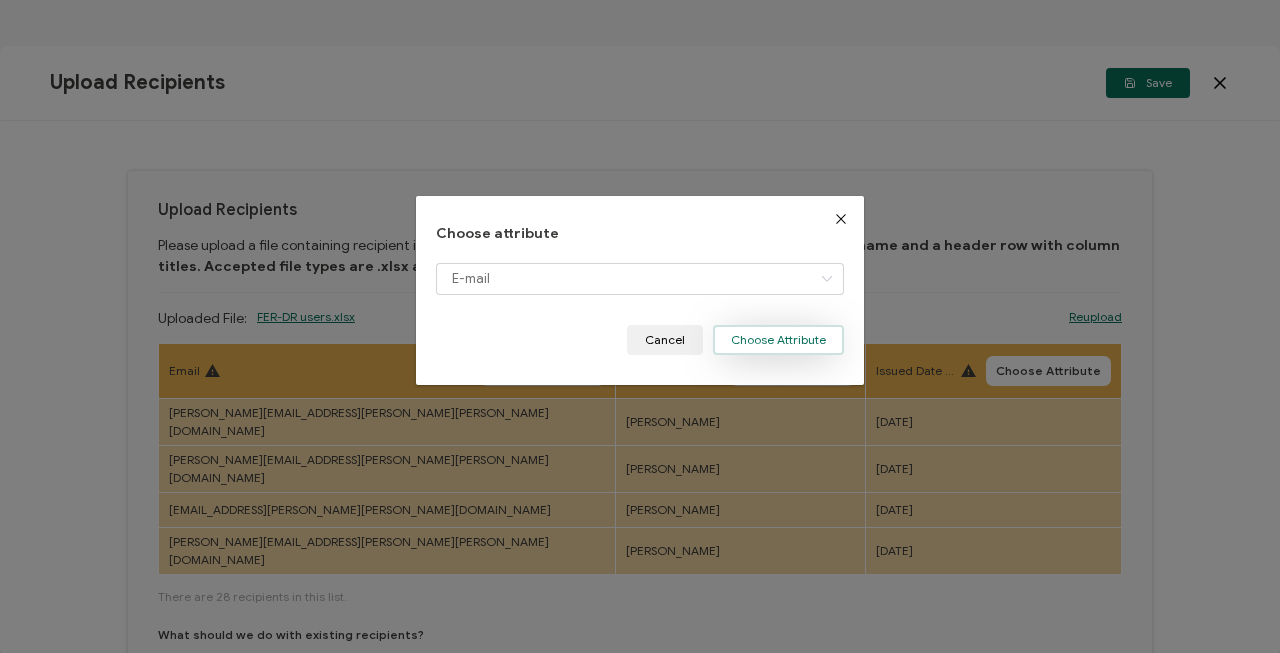 click on "Choose Attribute" at bounding box center (778, 340) 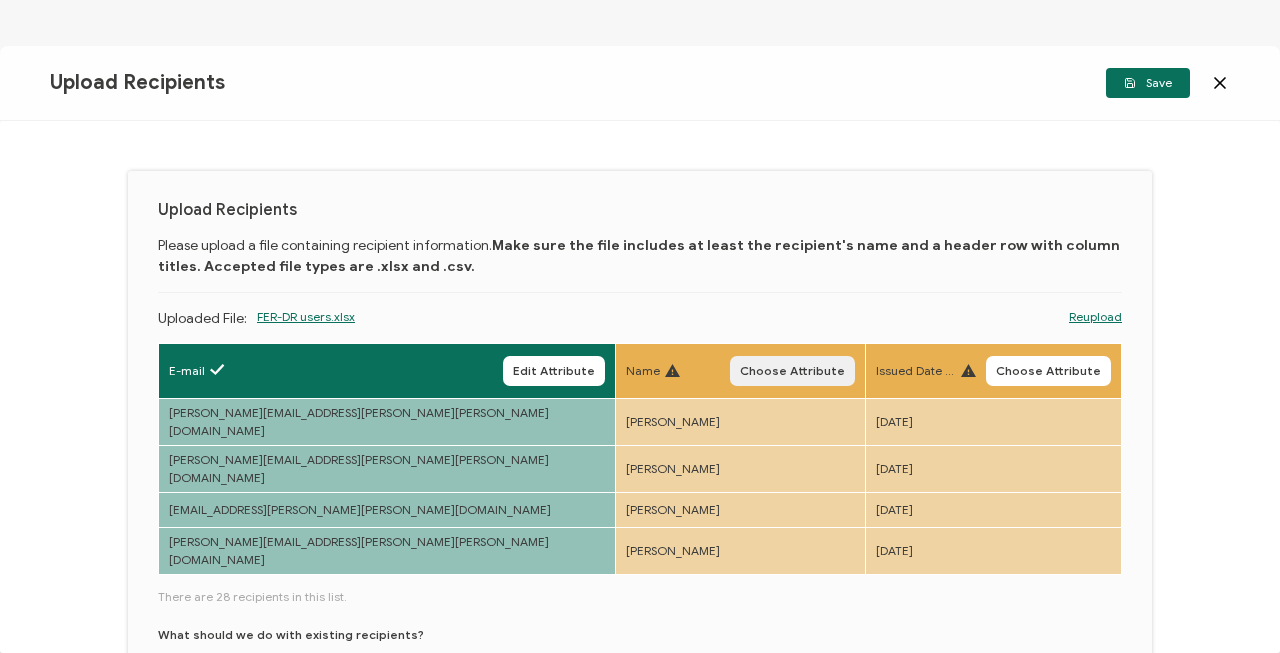 click on "Choose Attribute" at bounding box center (792, 371) 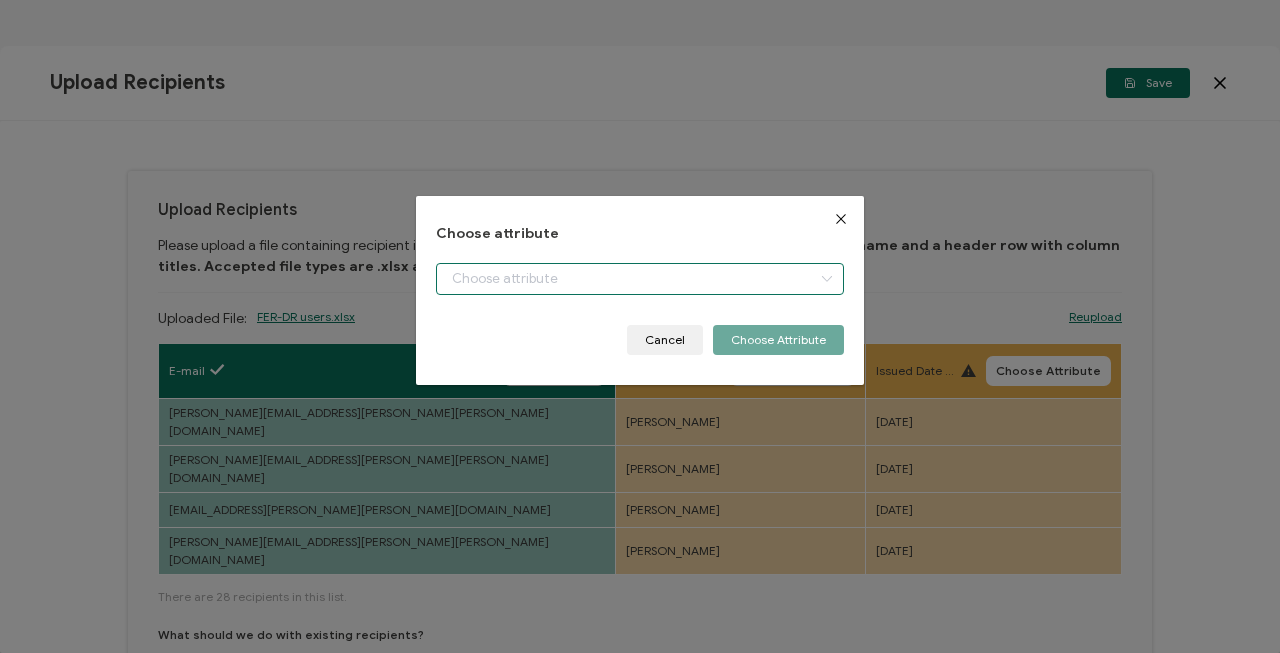 click at bounding box center [640, 279] 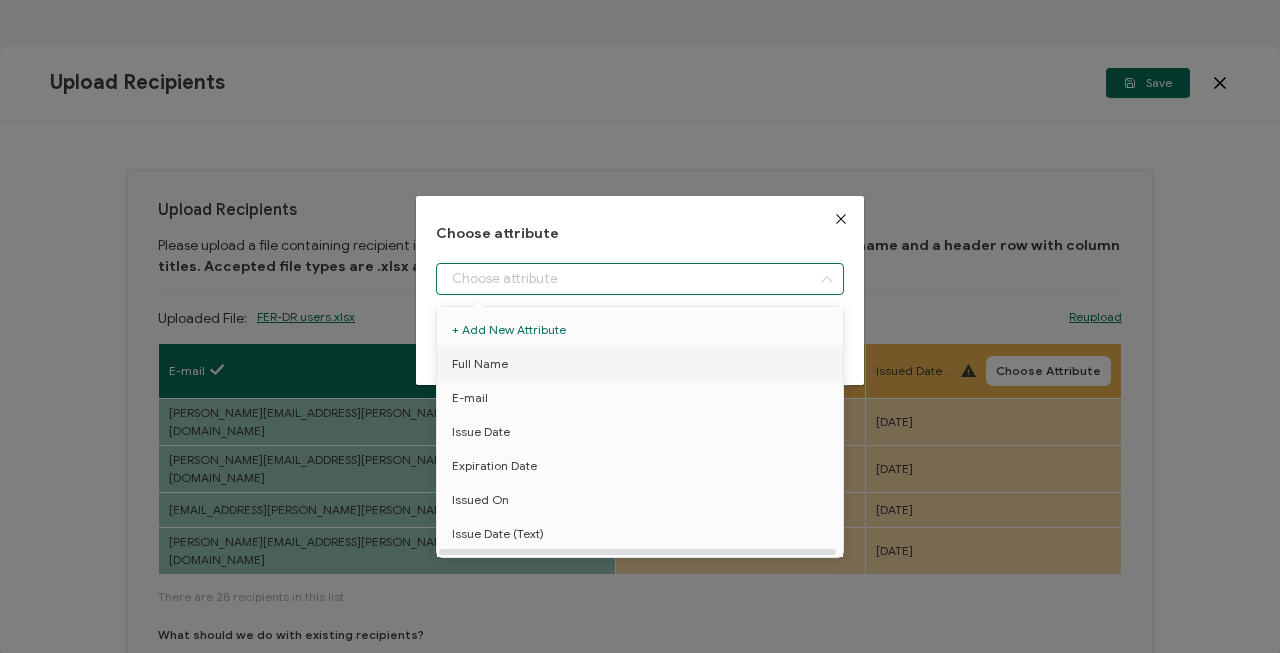 click on "Full Name" at bounding box center [480, 364] 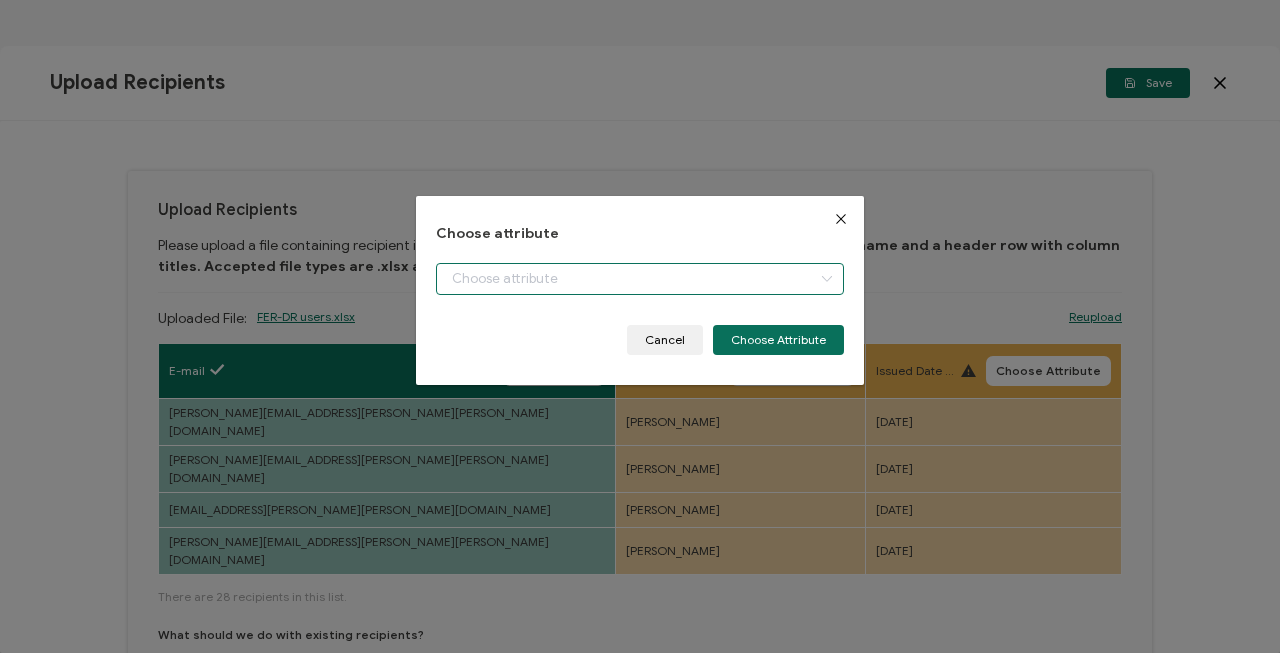 type on "Full Name" 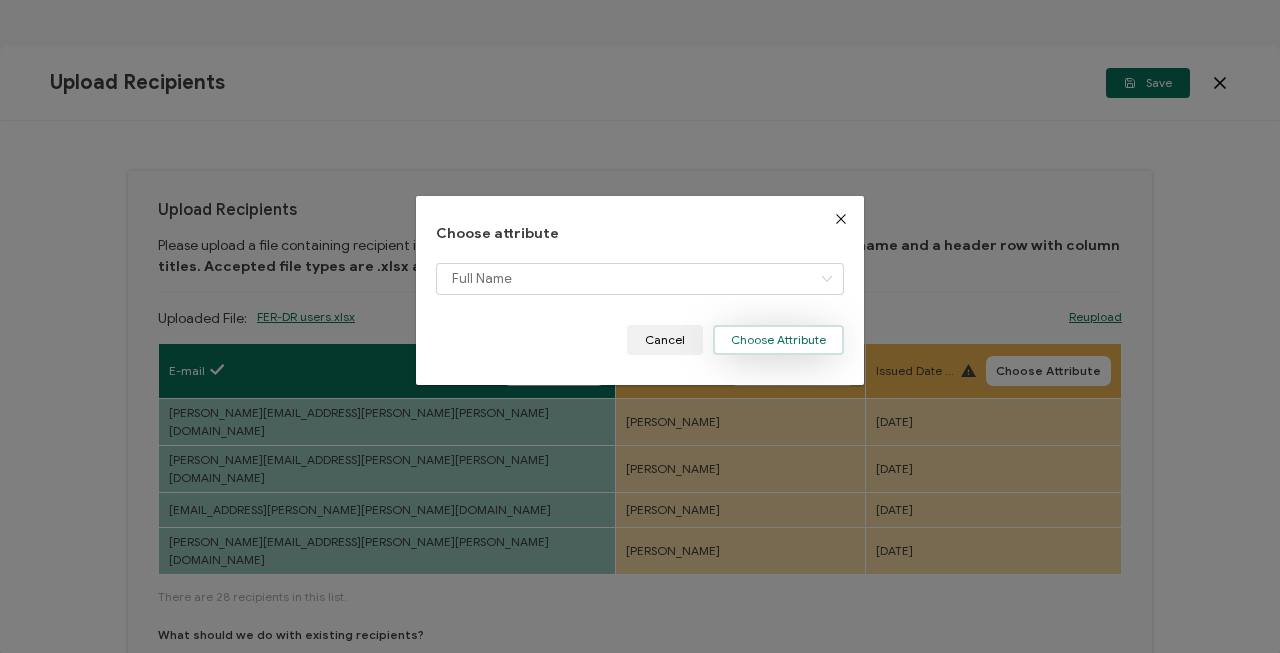 click on "Choose Attribute" at bounding box center (778, 340) 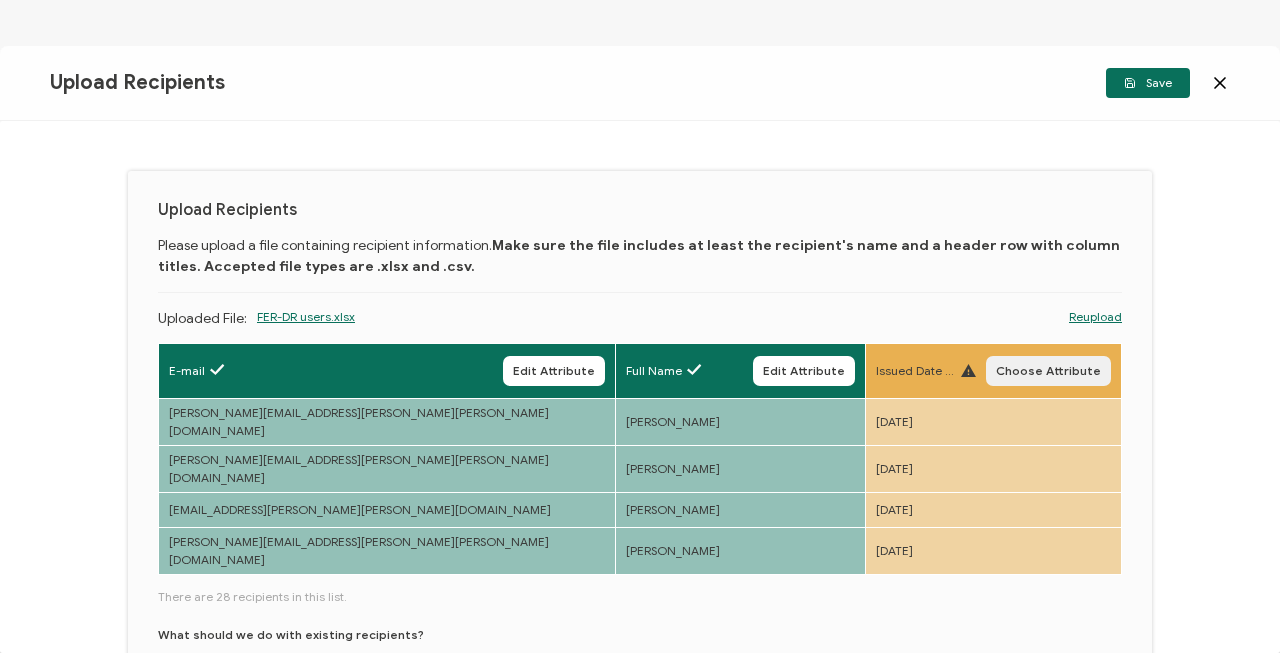 click on "Choose Attribute" at bounding box center [1048, 371] 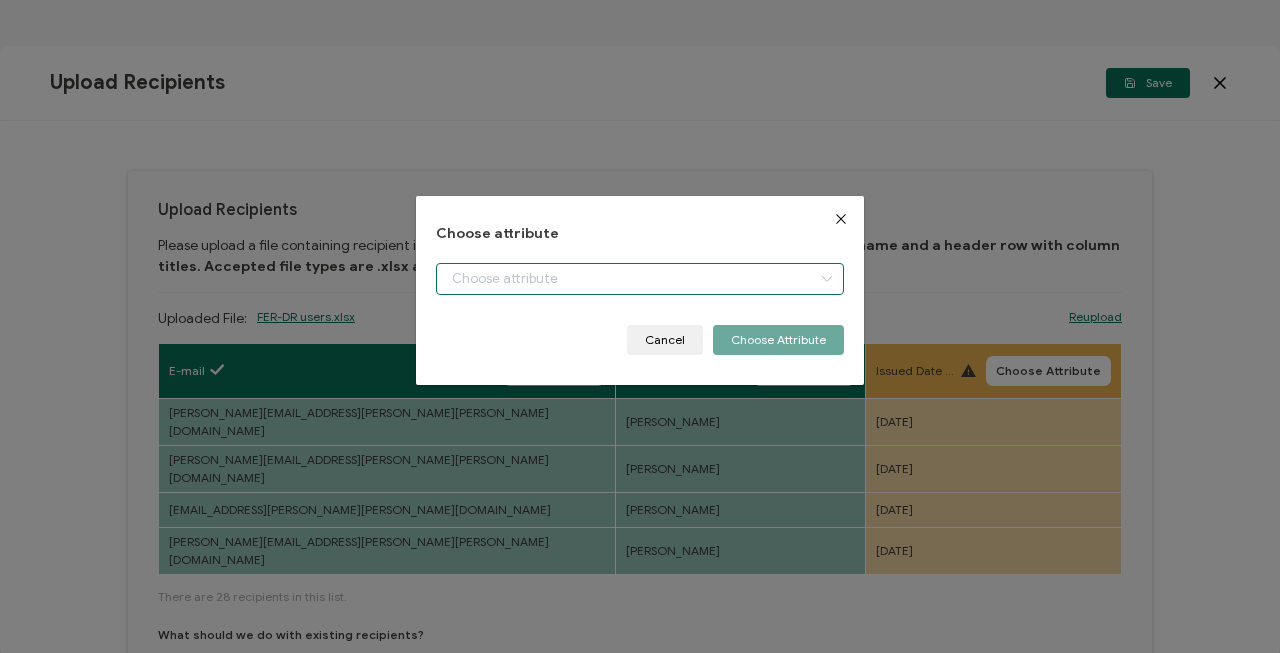 click at bounding box center [640, 279] 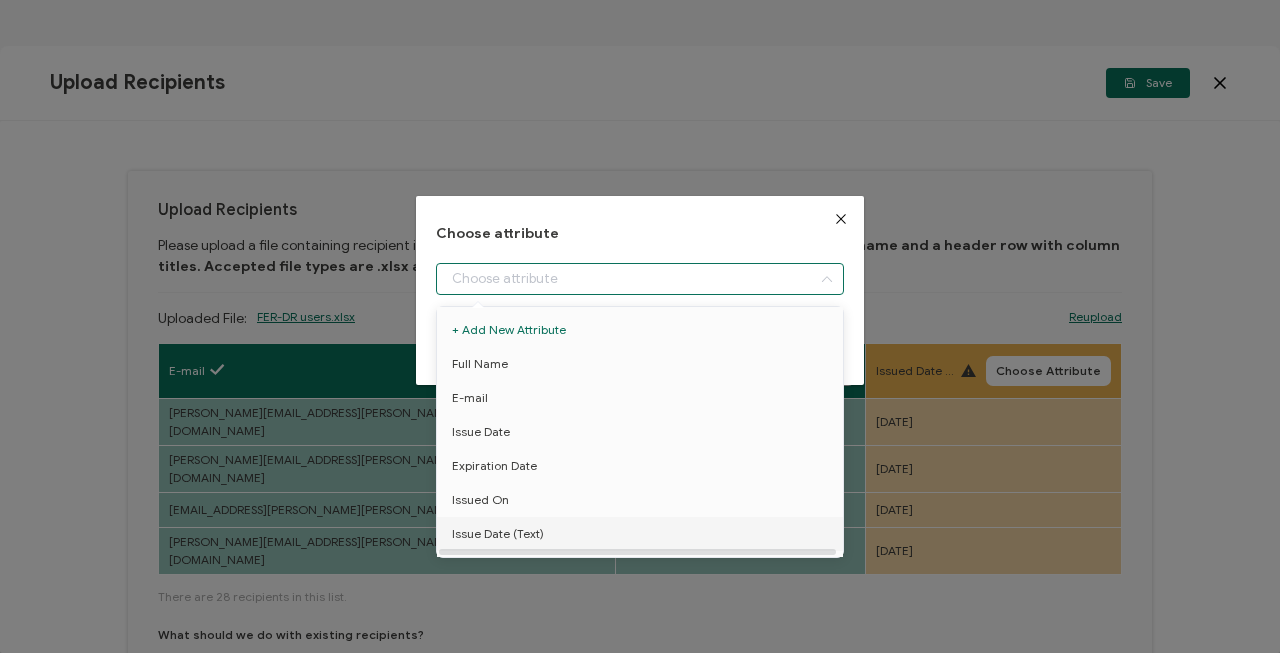 click on "Issue Date (Text)" at bounding box center (498, 534) 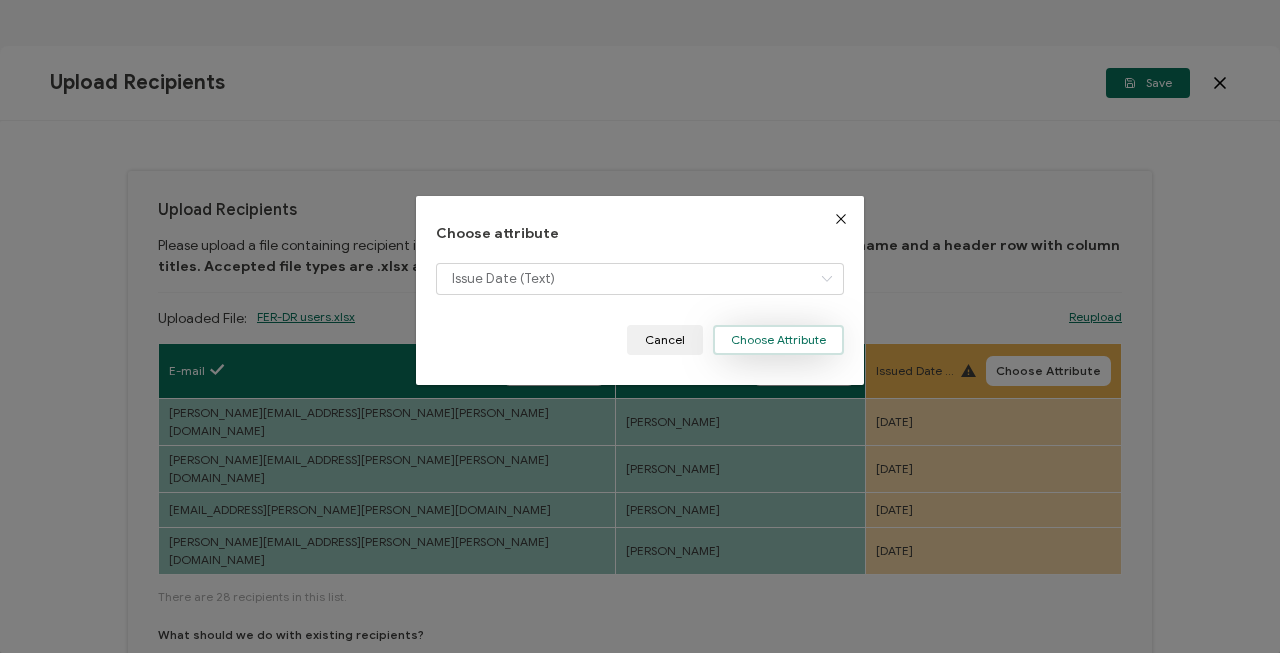 click on "Choose Attribute" at bounding box center (778, 340) 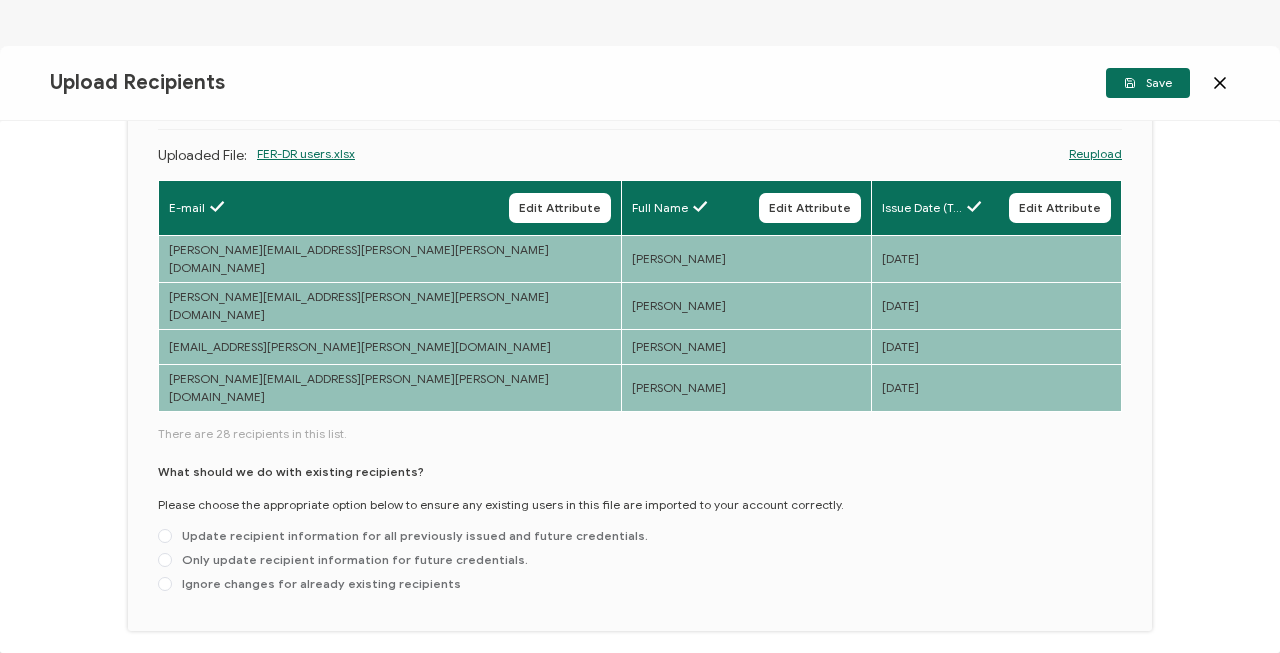 scroll, scrollTop: 204, scrollLeft: 0, axis: vertical 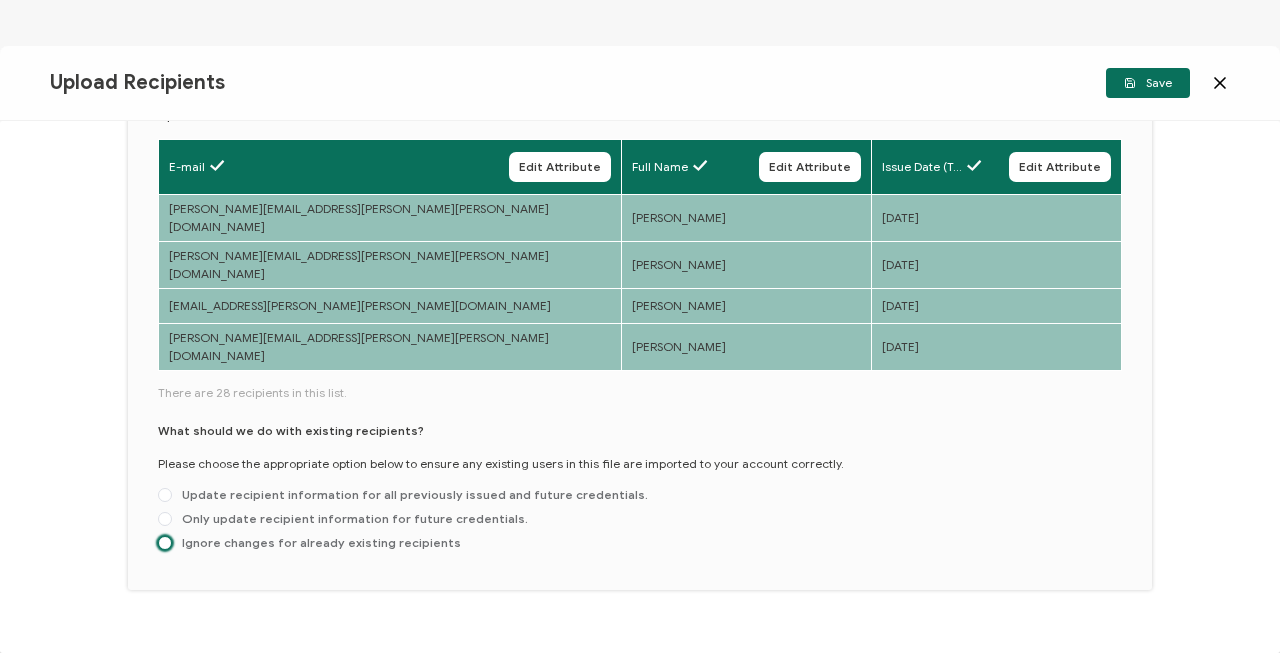 click at bounding box center [165, 543] 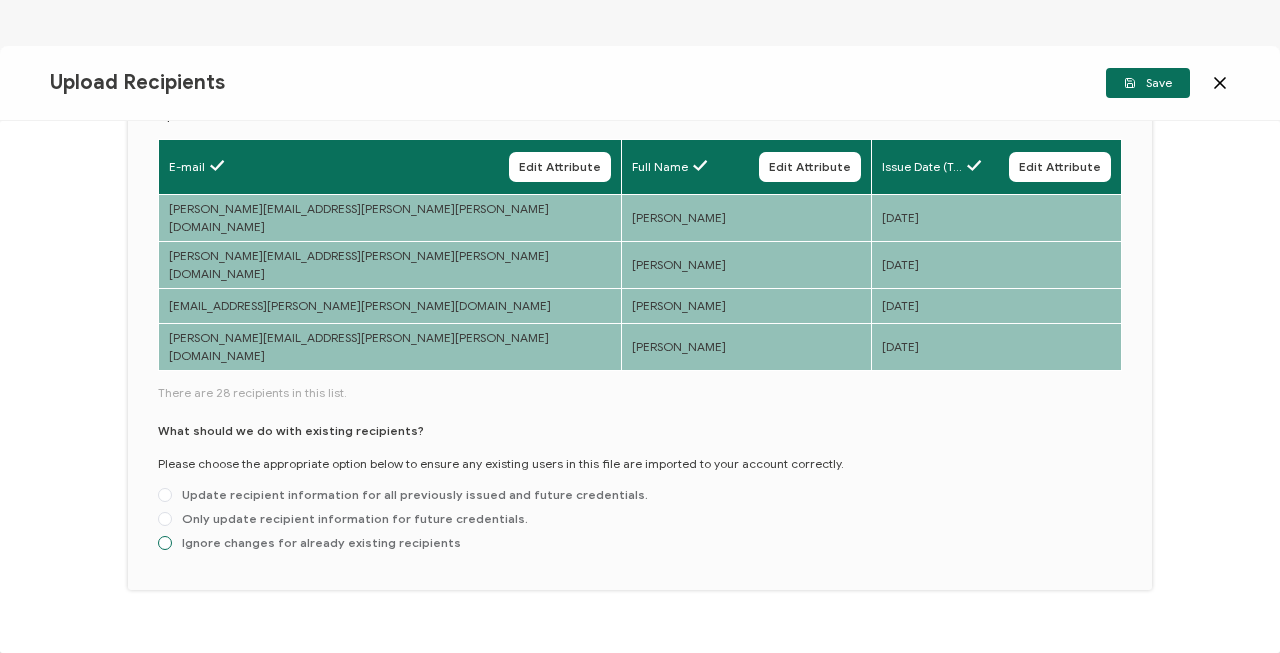 click on "Ignore changes for already existing recipients" at bounding box center (165, 544) 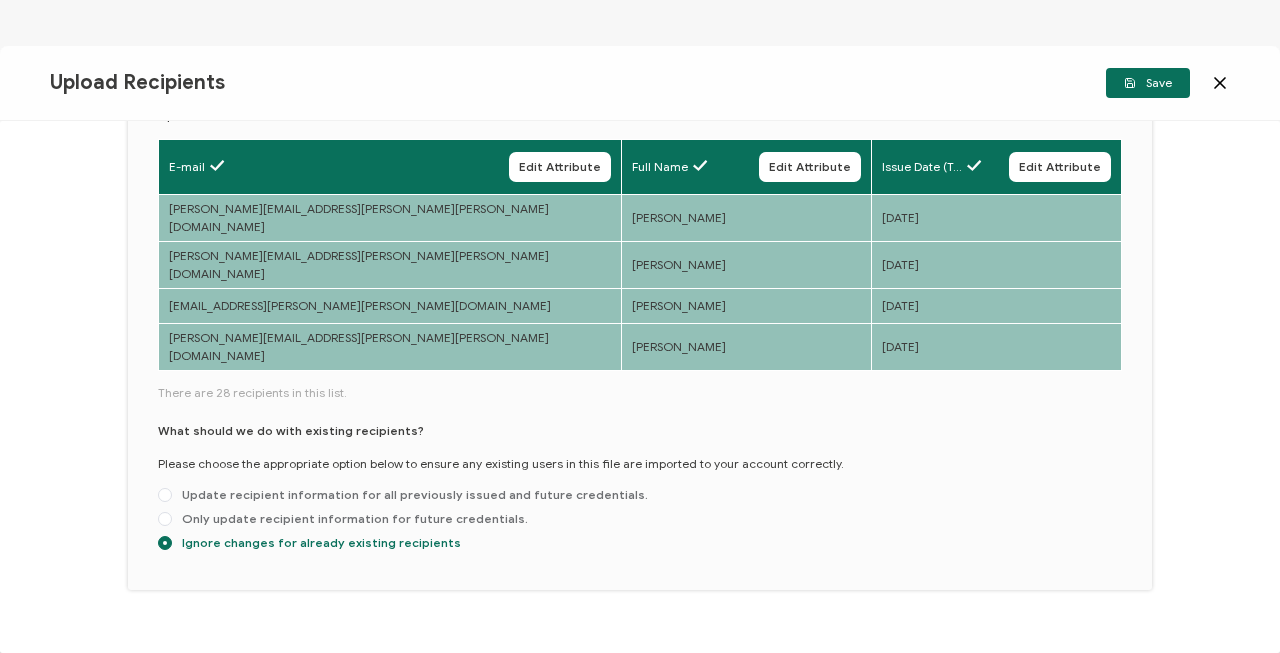 scroll, scrollTop: 0, scrollLeft: 0, axis: both 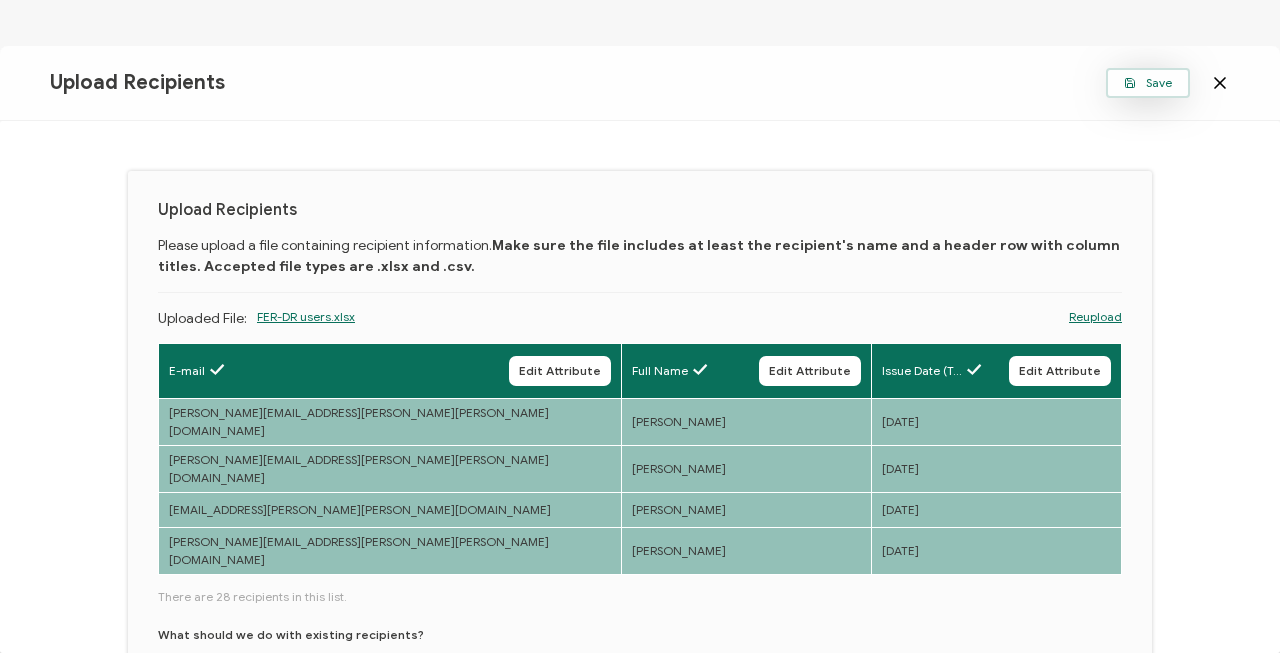 click on "Save" at bounding box center (1148, 83) 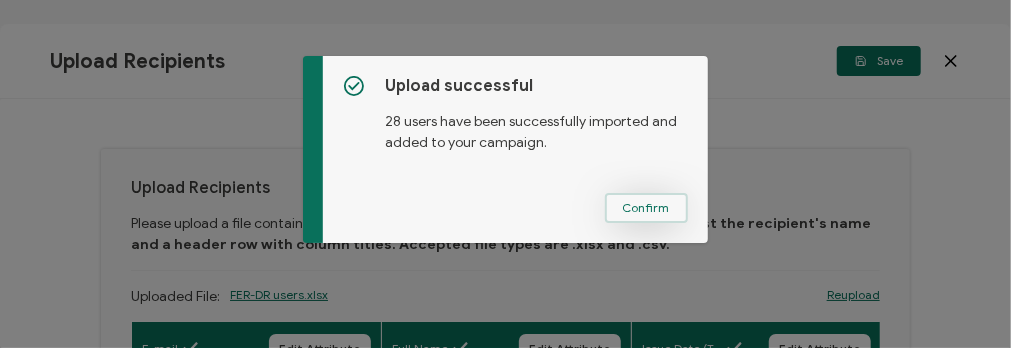 click on "Confirm" at bounding box center [646, 208] 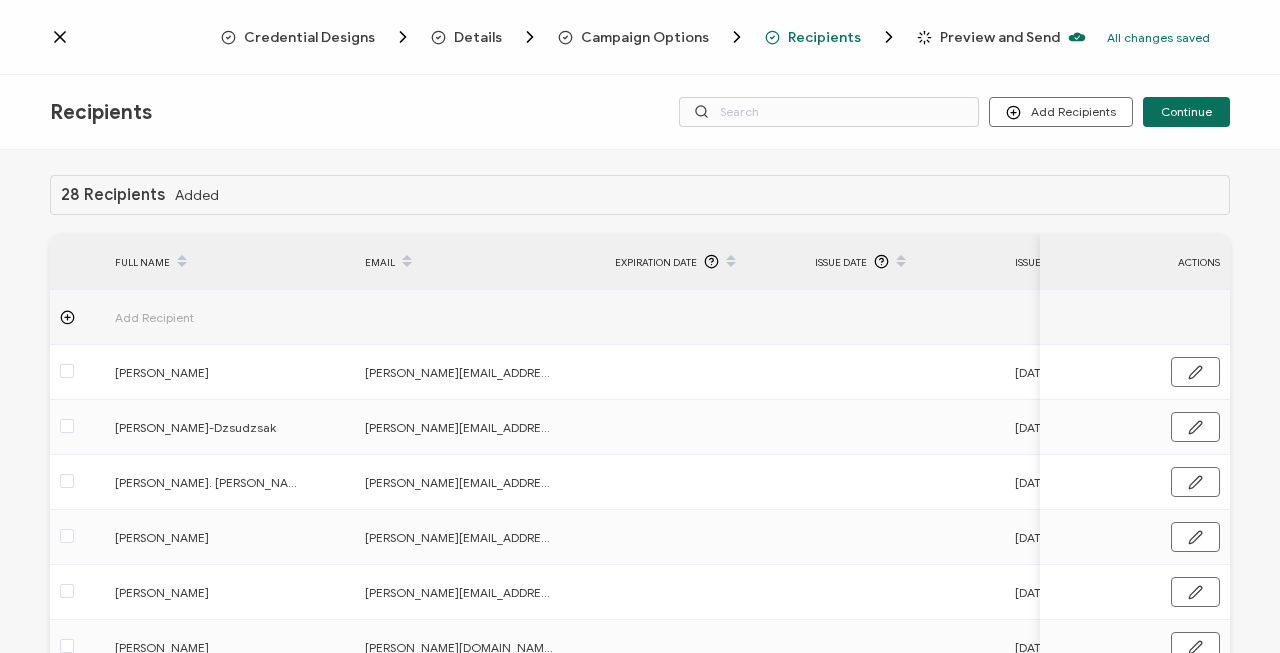 click on "Campaign Options" at bounding box center [645, 37] 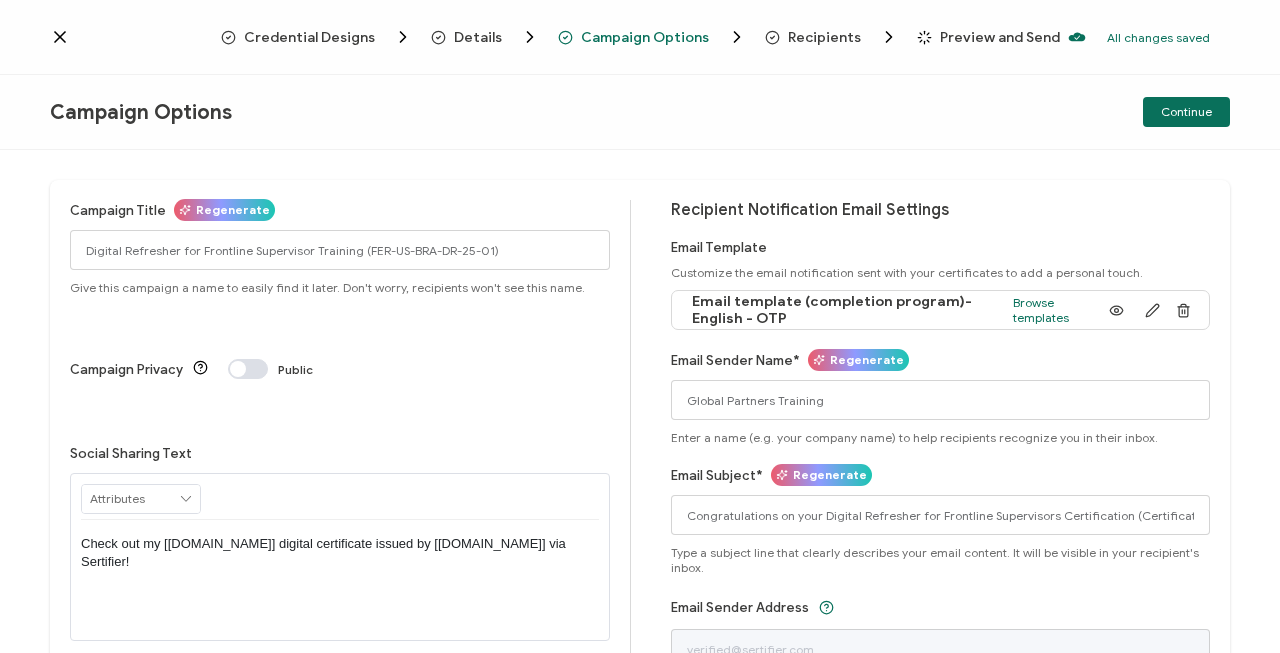 click on "Recipients" at bounding box center [824, 37] 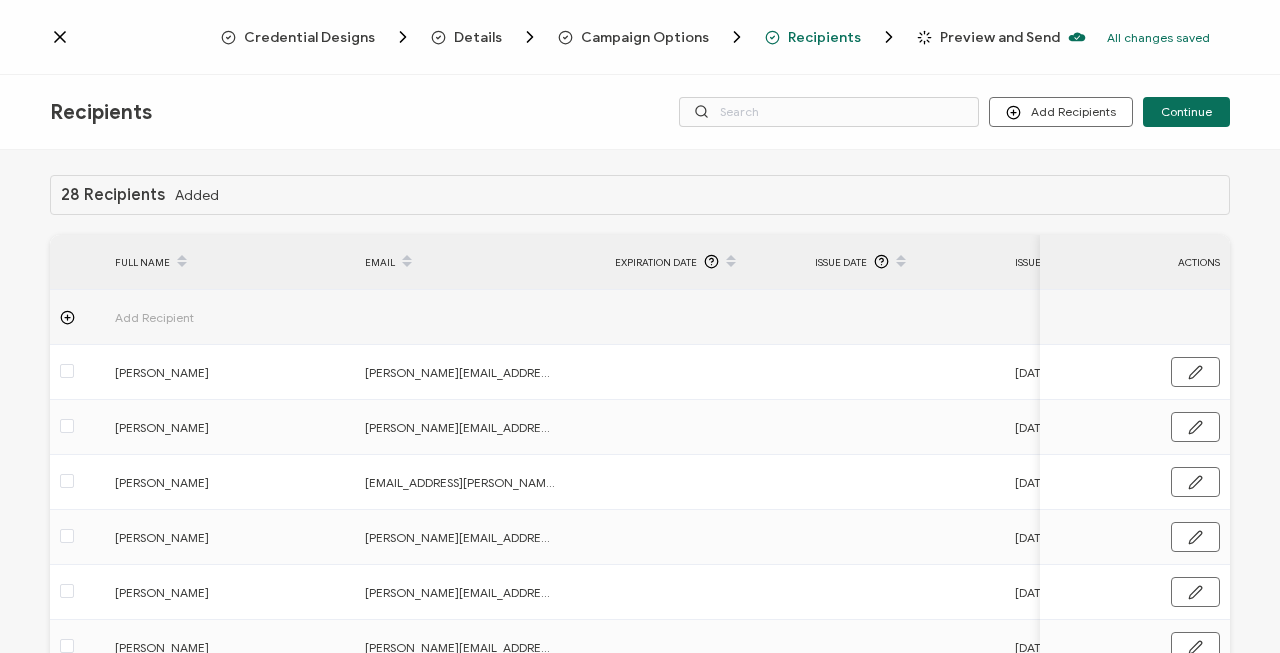 click on "Campaign Options" at bounding box center (645, 37) 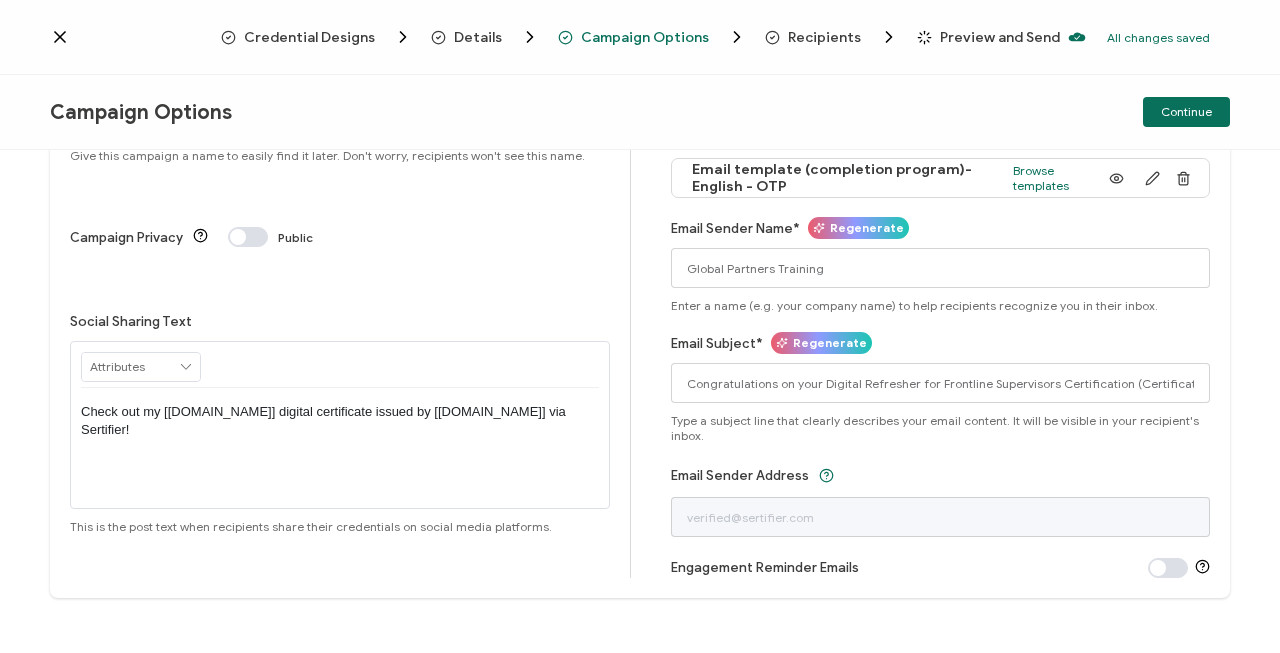 scroll, scrollTop: 0, scrollLeft: 0, axis: both 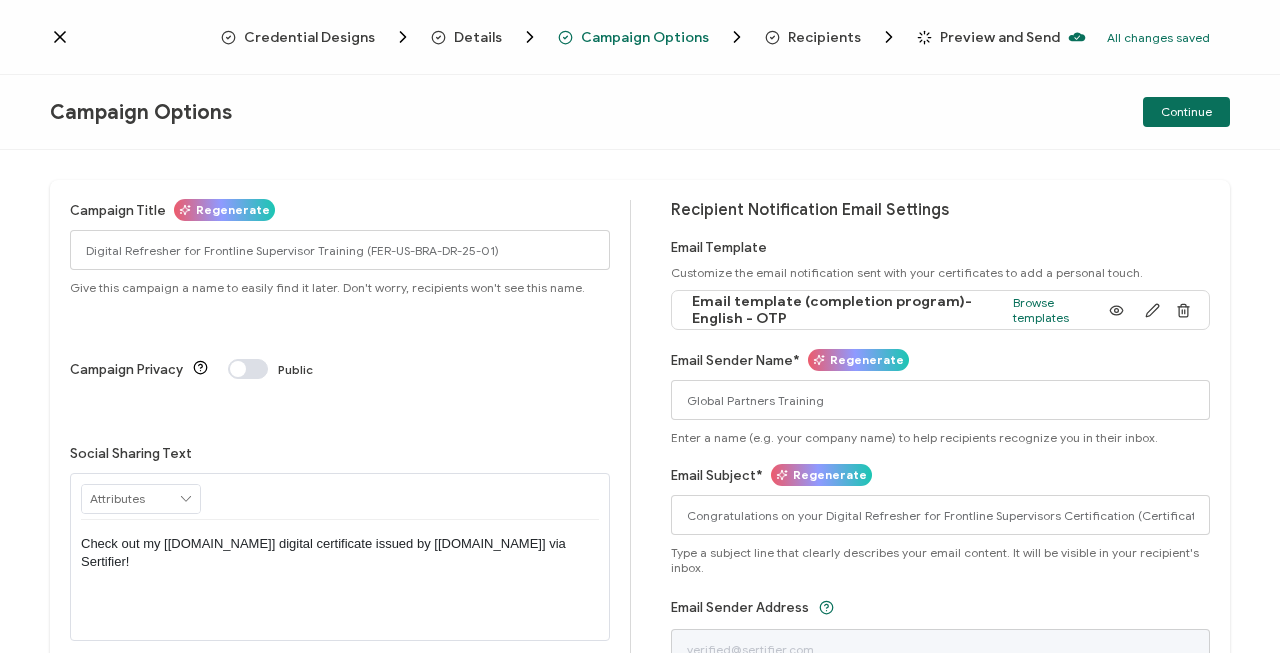 click on "Recipients" at bounding box center (824, 37) 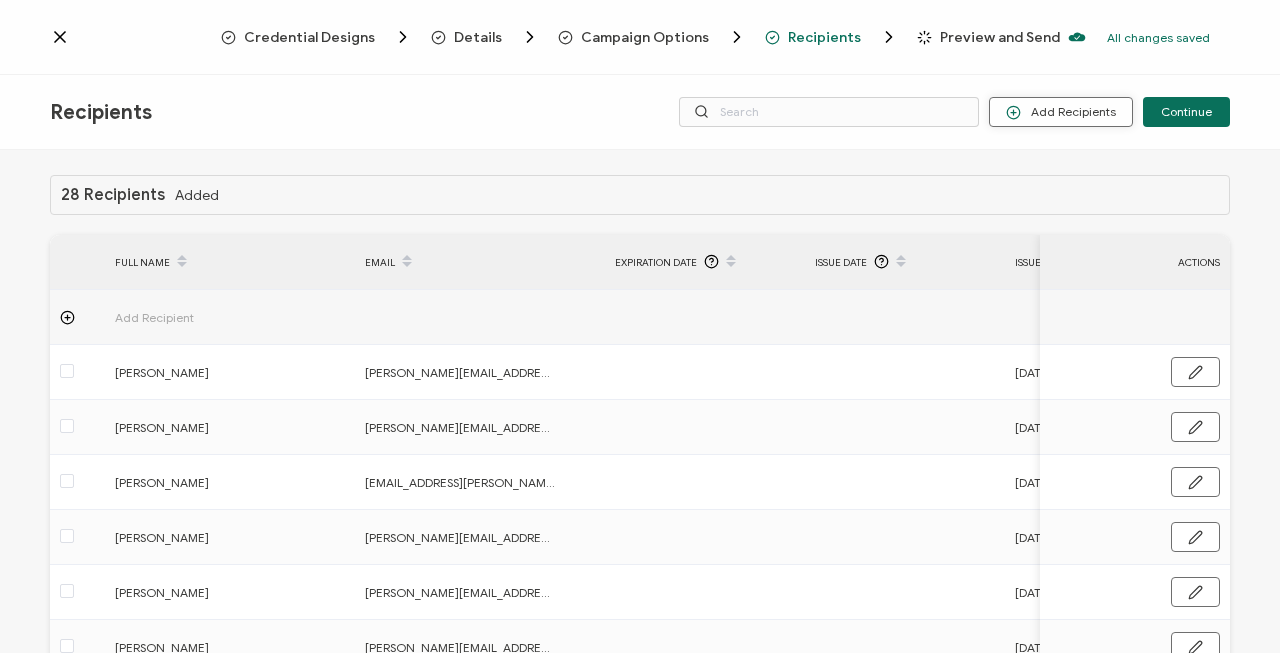 click on "Add Recipients" at bounding box center [1061, 112] 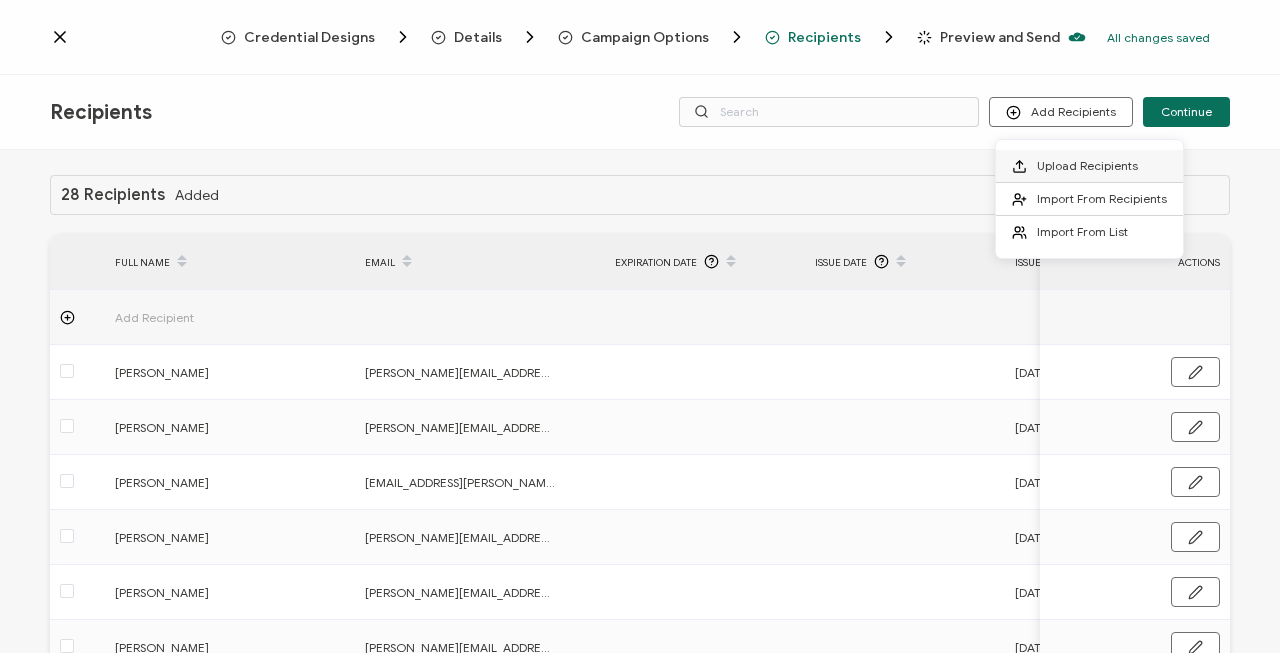 click on "Upload Recipients" at bounding box center (1087, 165) 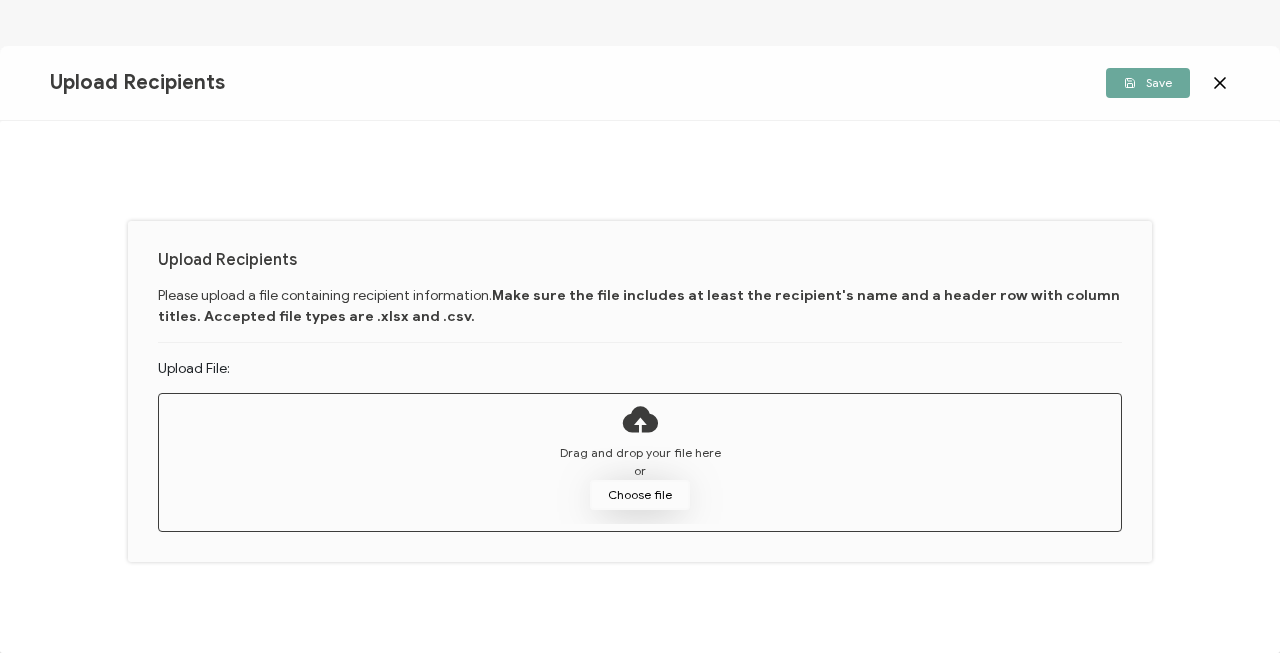 click on "Choose file" at bounding box center [640, 495] 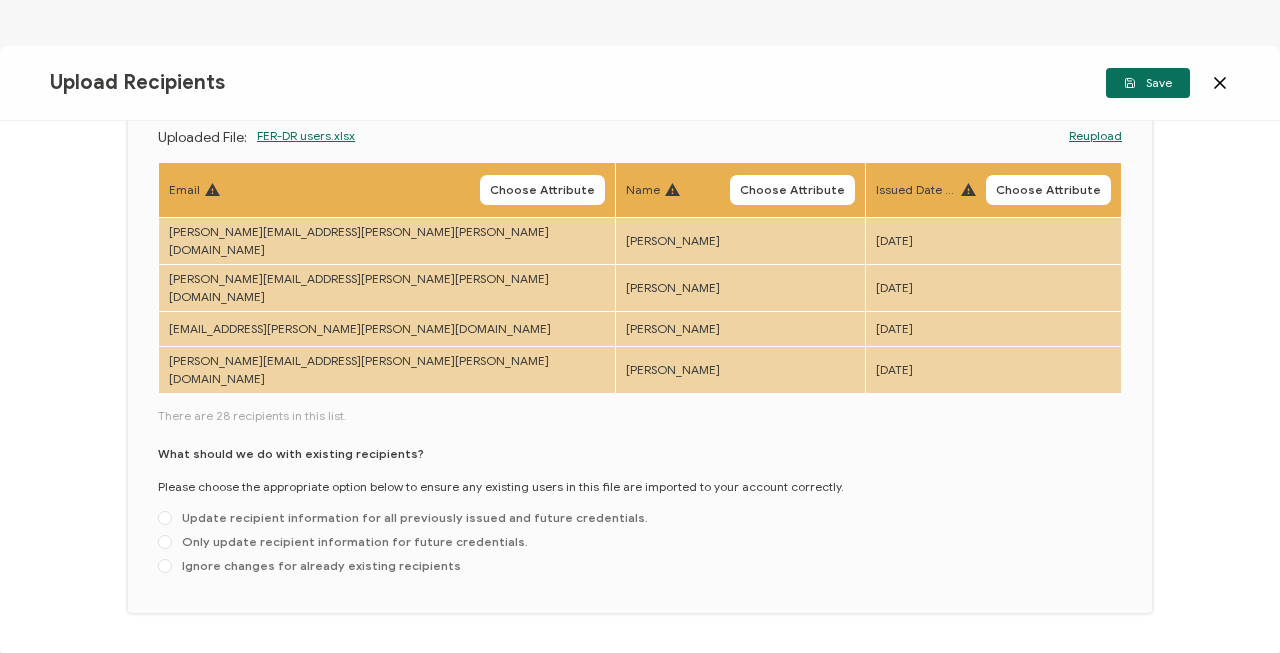 scroll, scrollTop: 204, scrollLeft: 0, axis: vertical 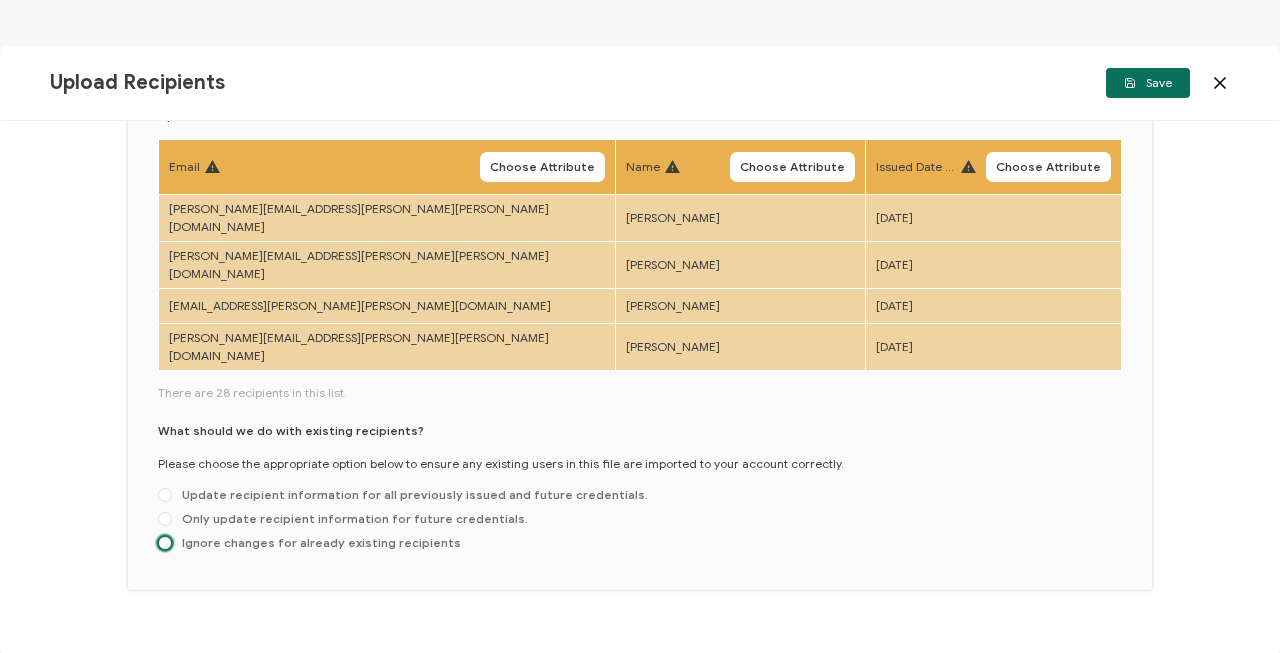 click at bounding box center (165, 543) 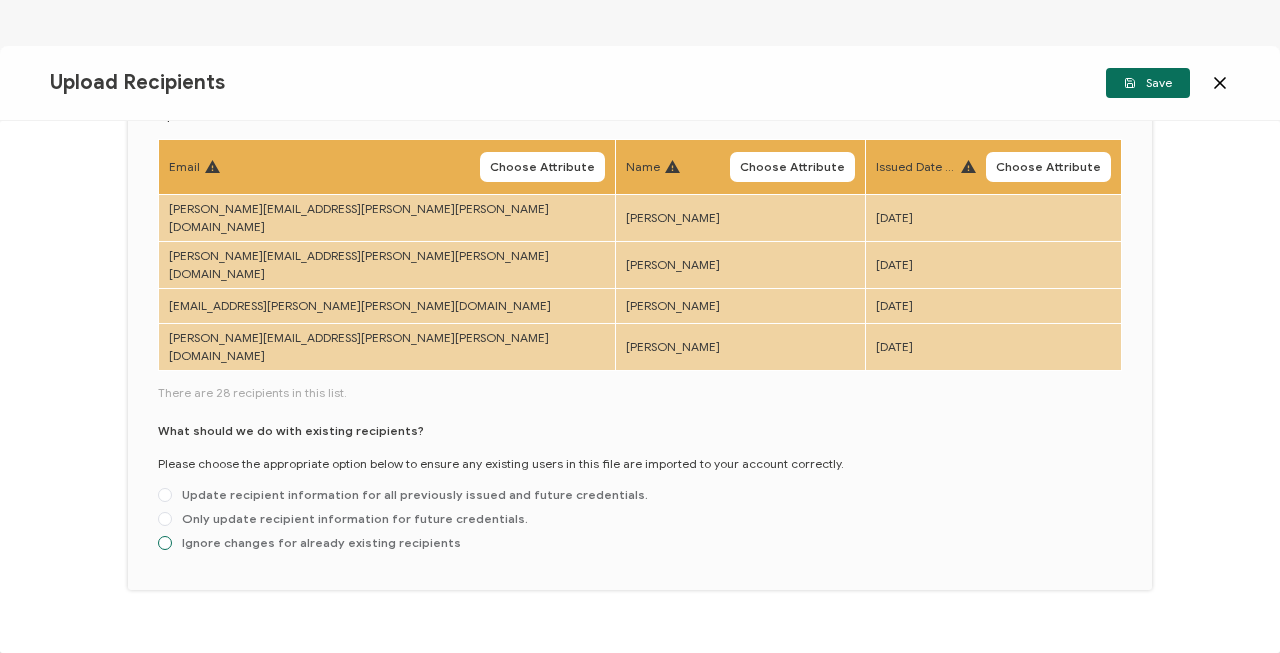 click on "Ignore changes for already existing recipients" at bounding box center [165, 544] 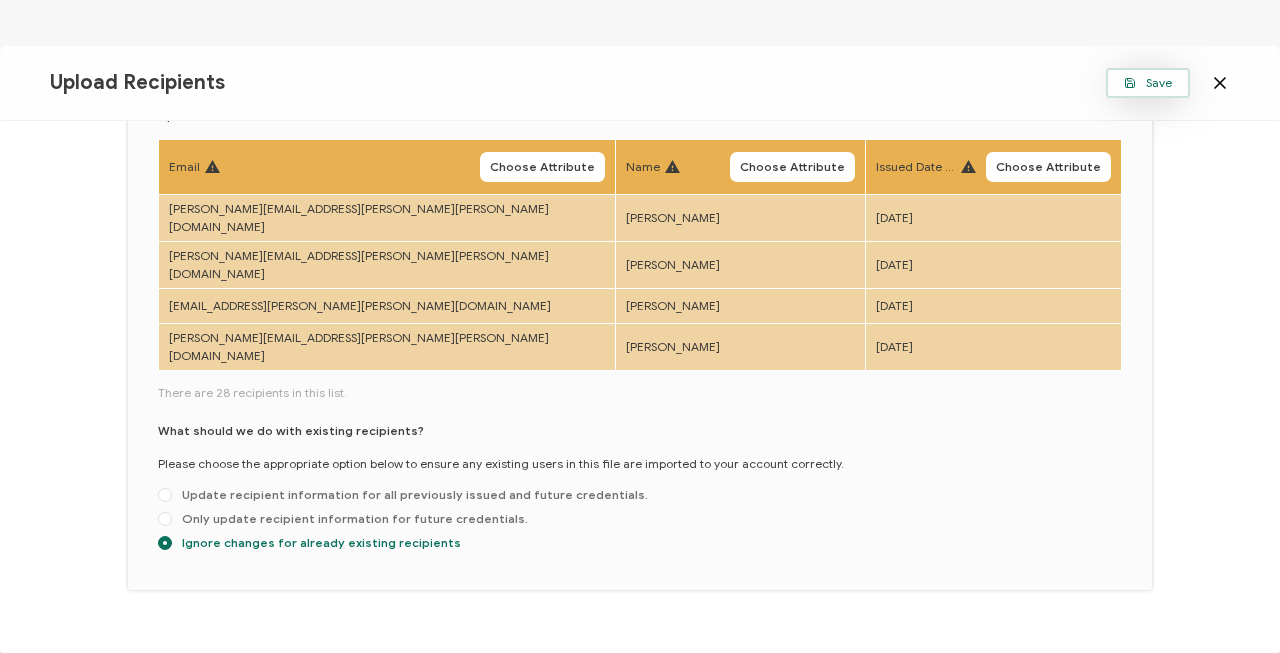 click on "Save" at bounding box center (1148, 83) 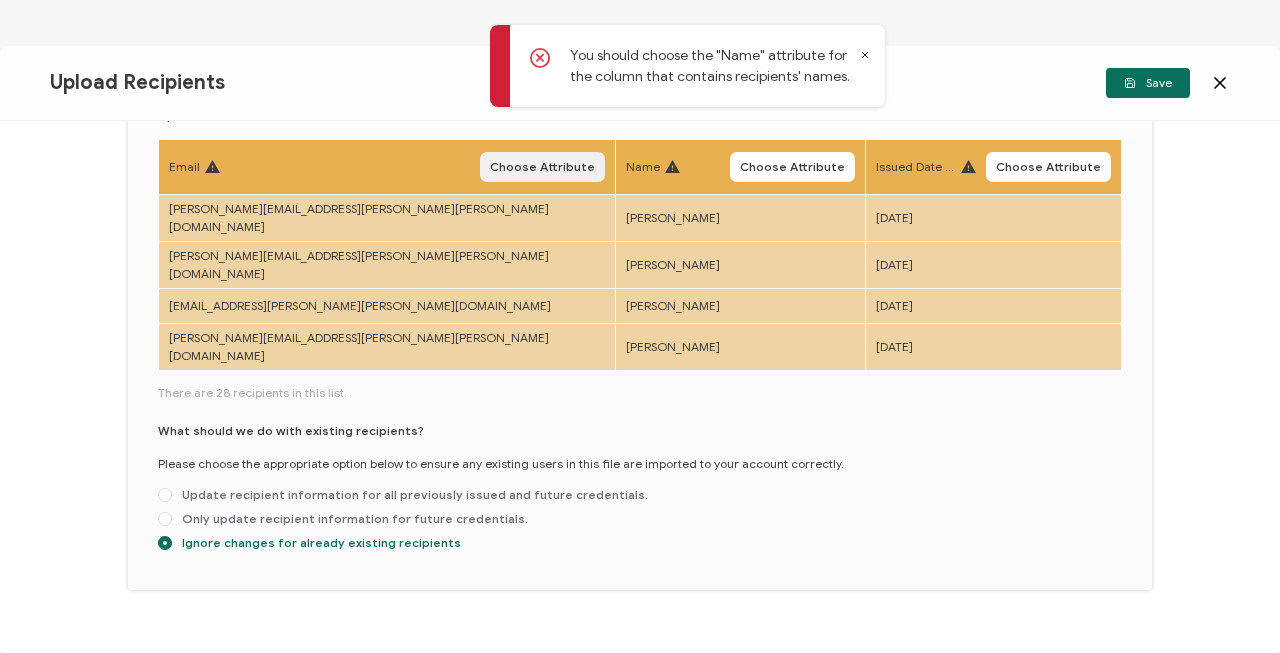 click on "Choose Attribute" at bounding box center [542, 167] 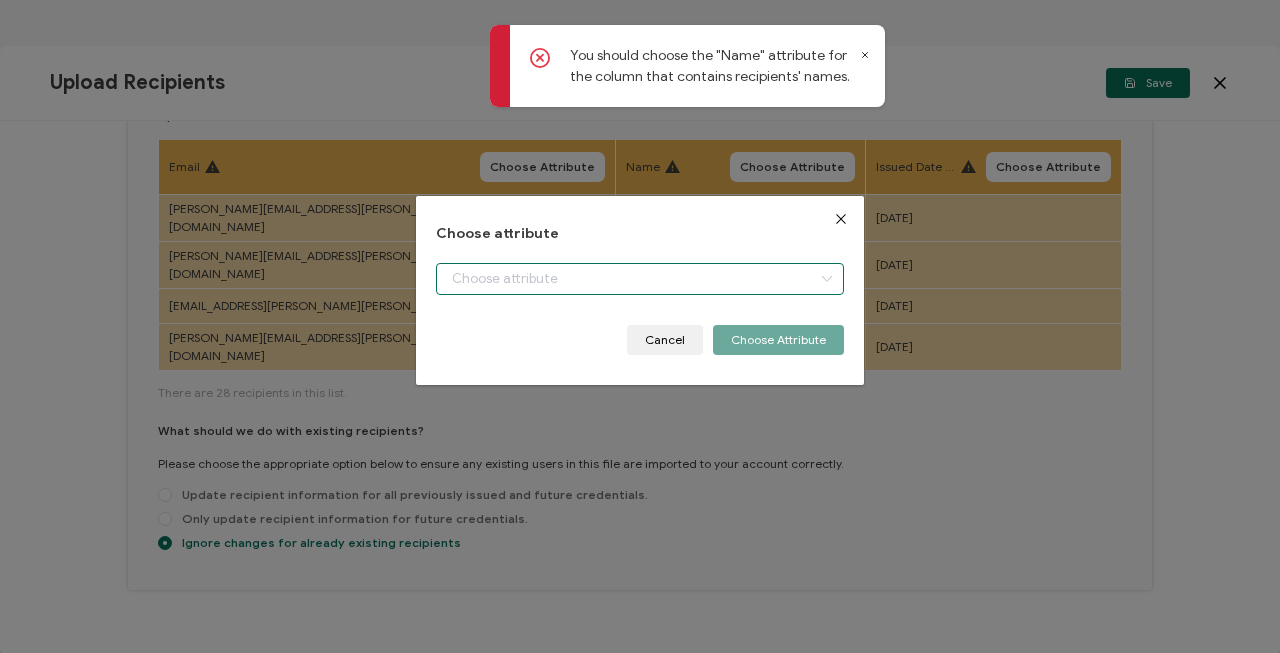 click at bounding box center [640, 279] 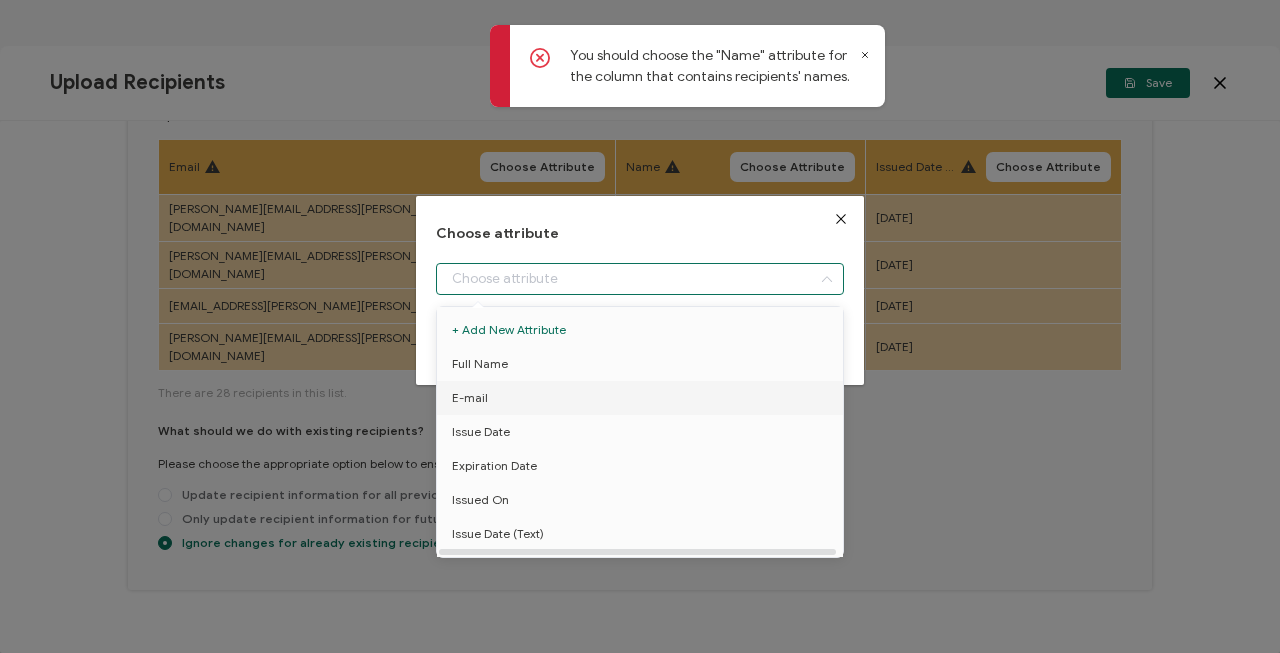 click on "E-mail" at bounding box center (640, 398) 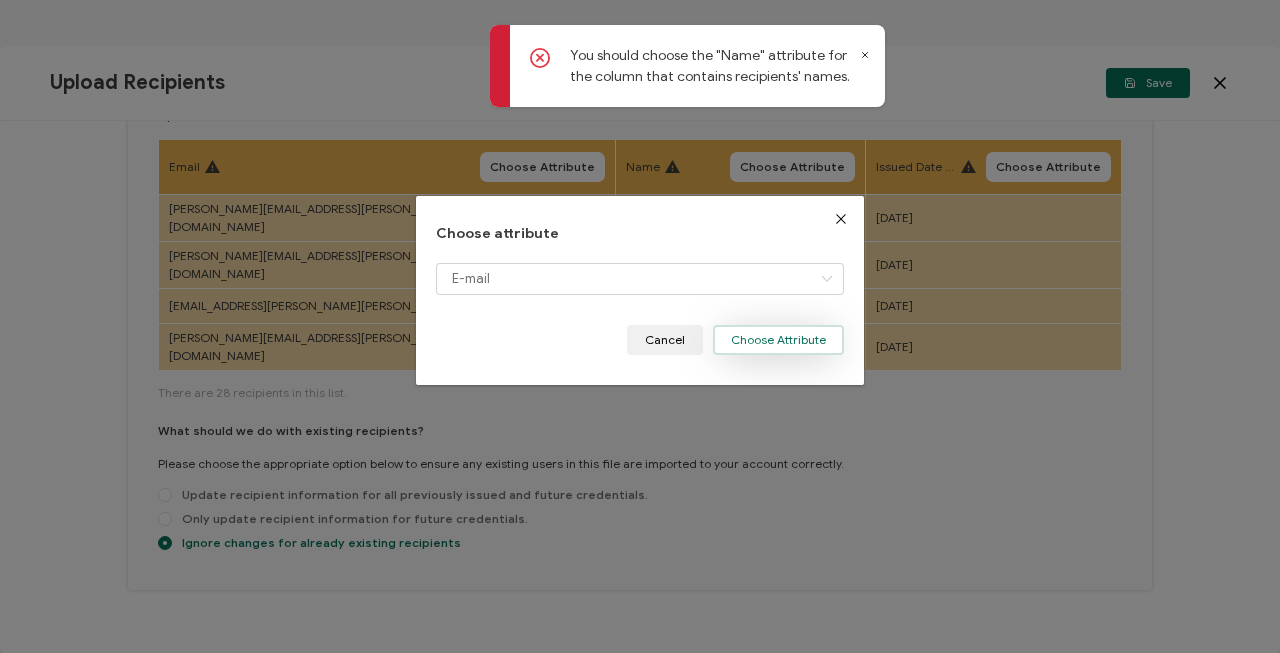 click on "Choose Attribute" at bounding box center [778, 340] 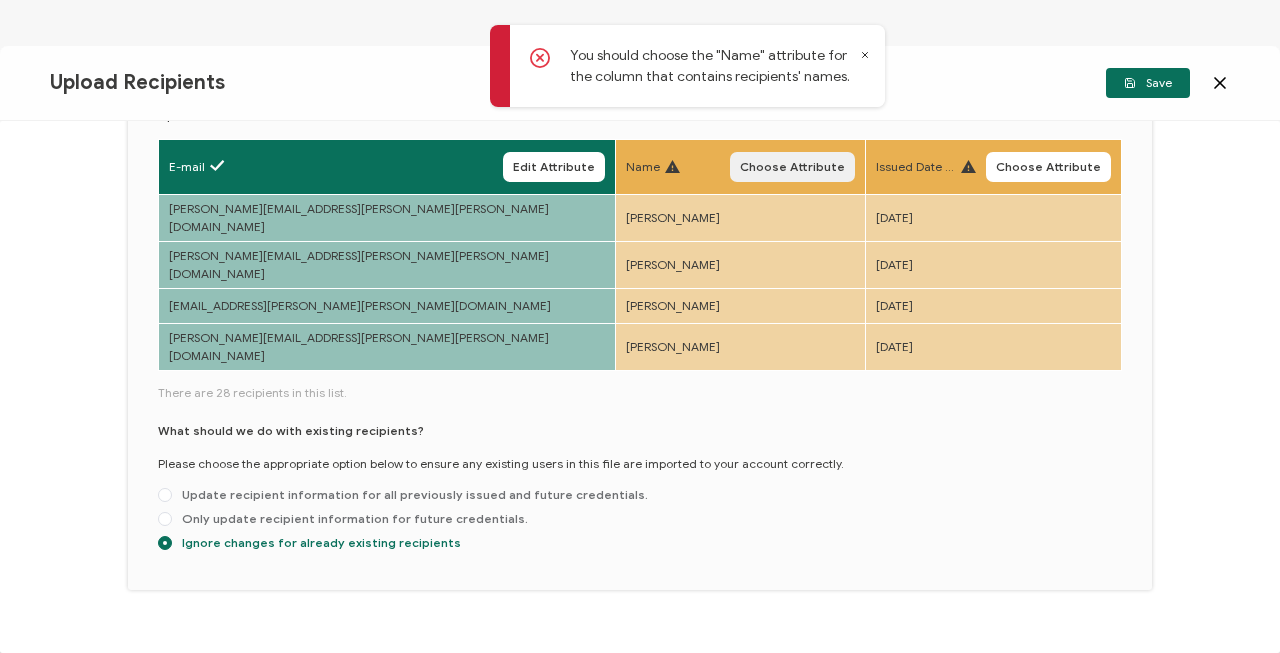 click on "Choose Attribute" at bounding box center [792, 167] 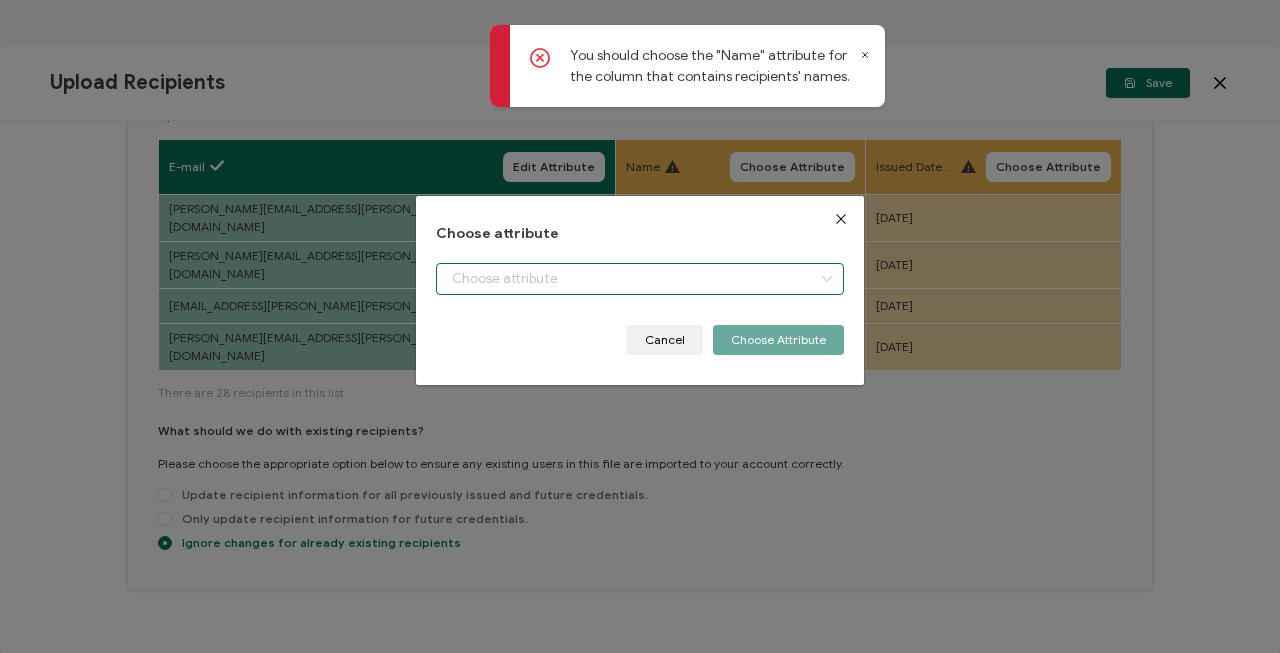 click at bounding box center (640, 279) 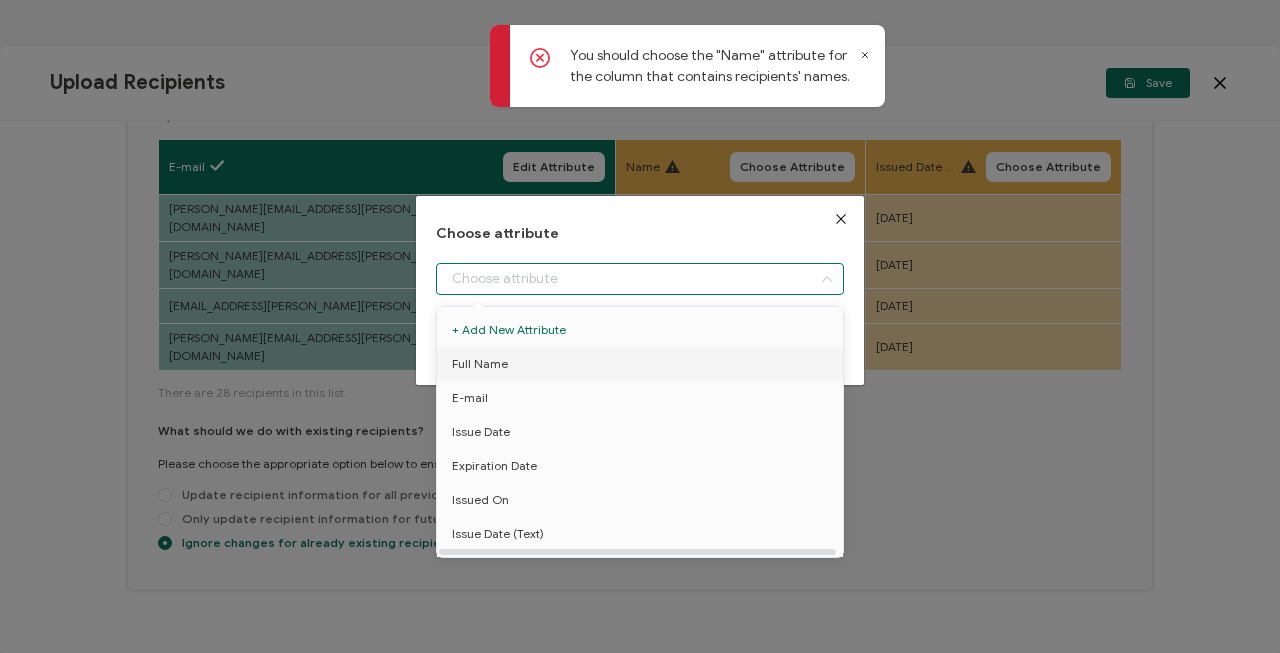 click on "Full Name" at bounding box center [480, 364] 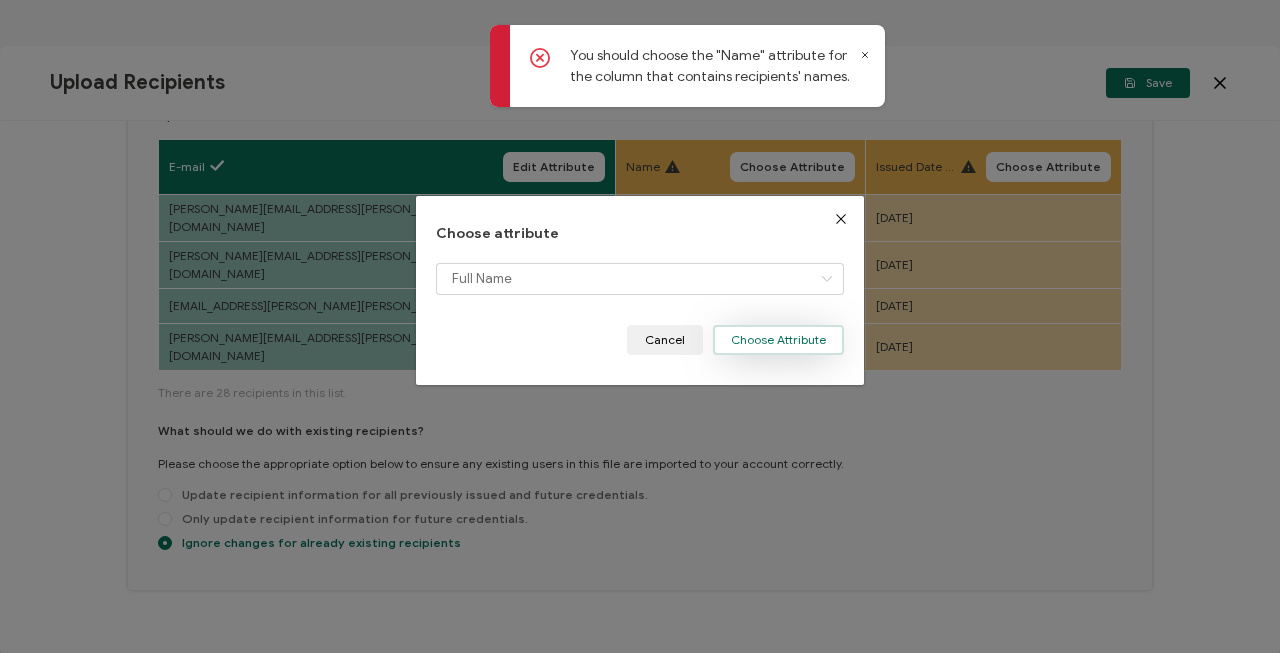 click on "Choose Attribute" at bounding box center (778, 340) 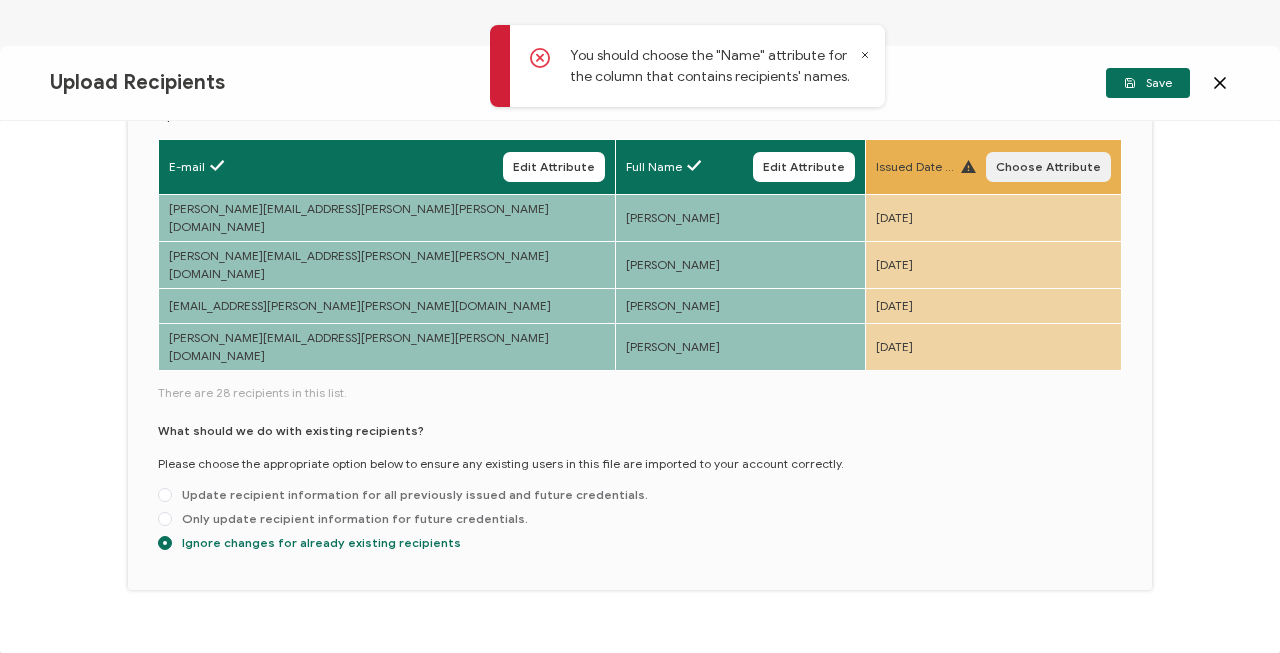 click on "Choose Attribute" at bounding box center (1048, 167) 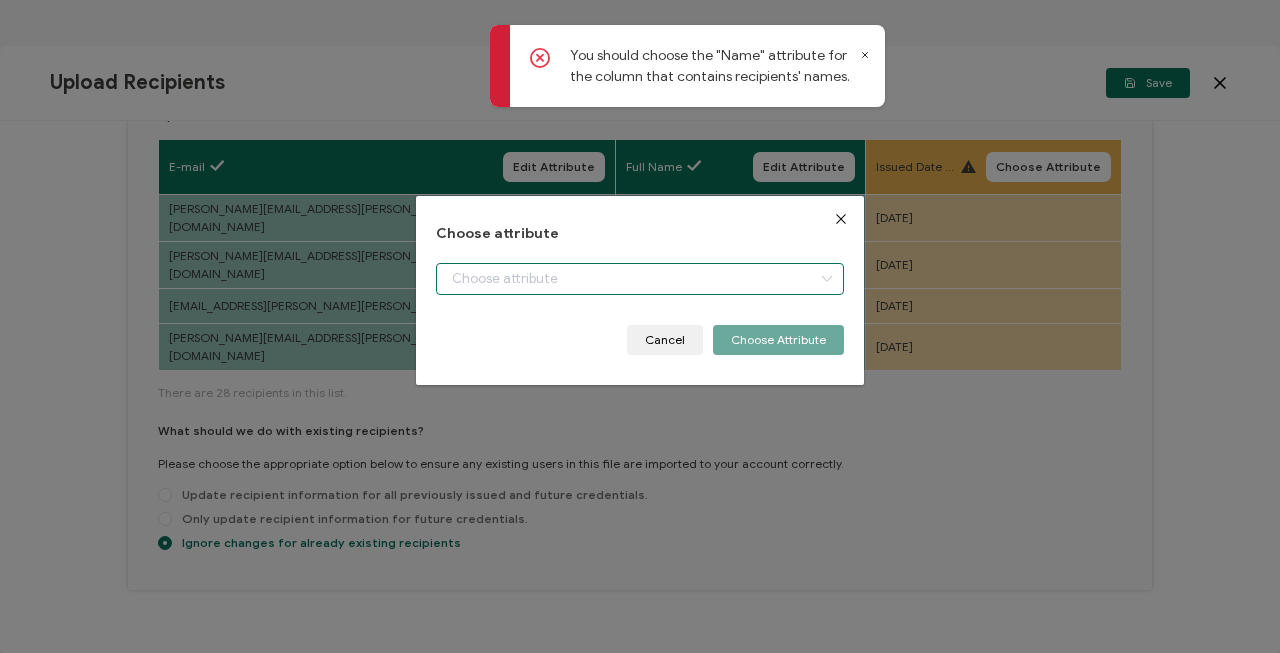 click at bounding box center [640, 279] 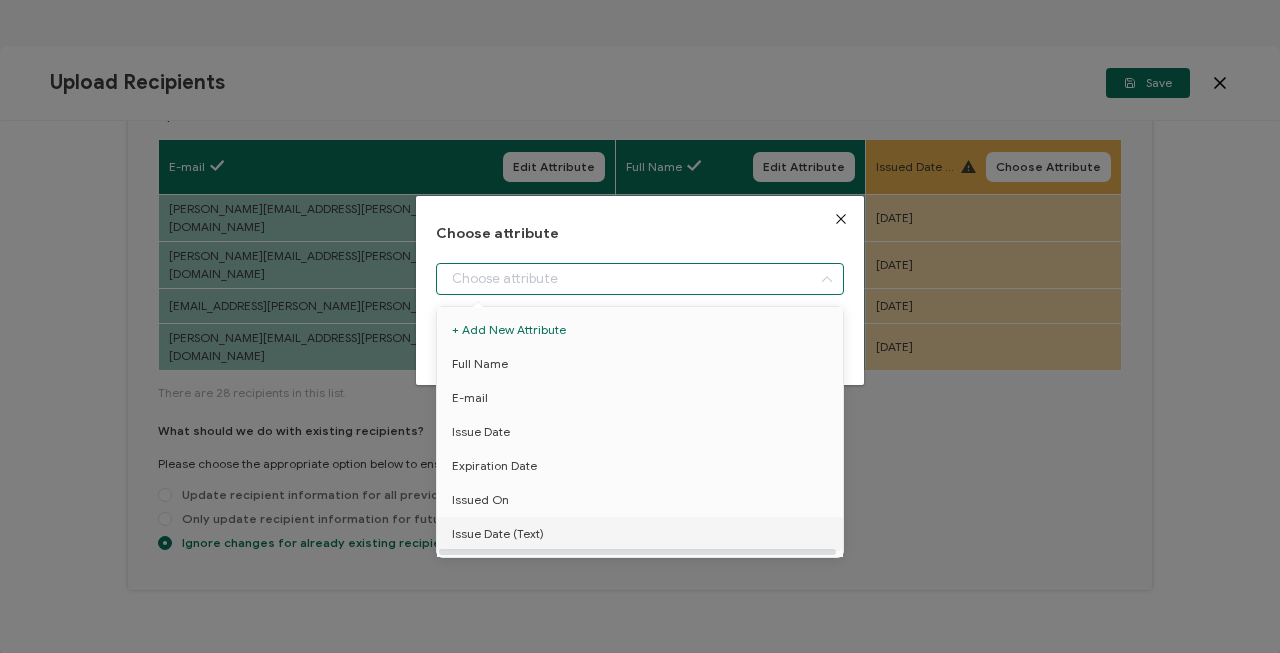 click on "Issue Date (Text)" at bounding box center (640, 534) 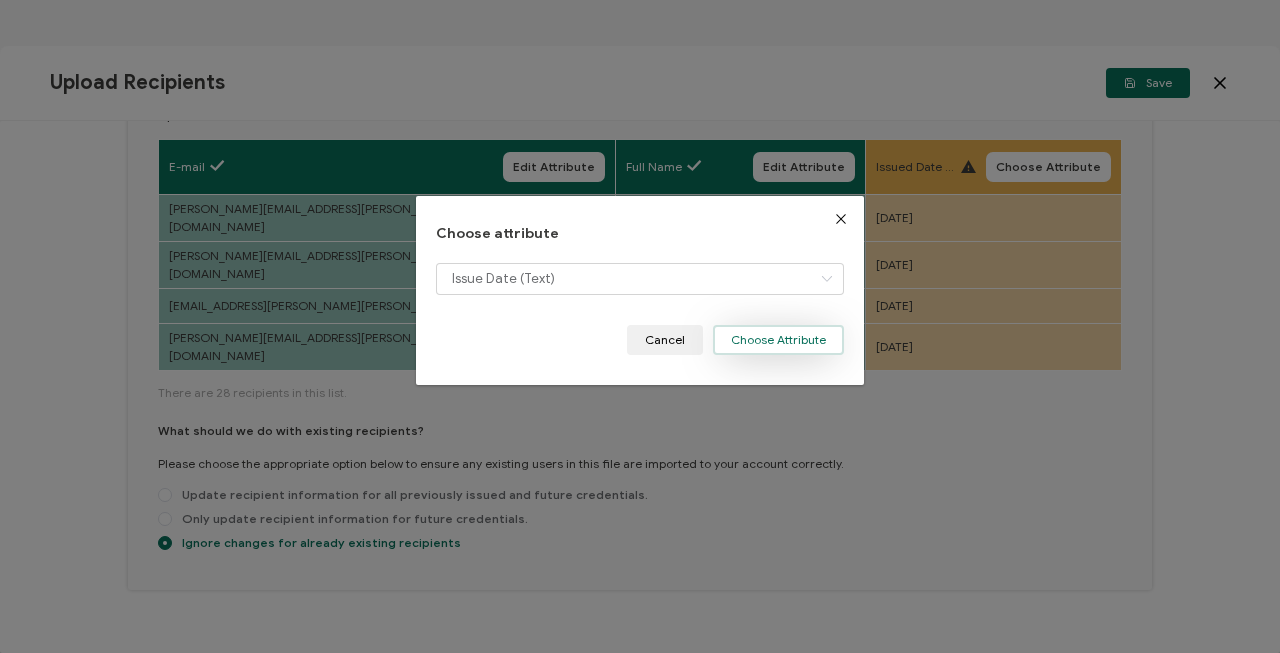 click on "Choose Attribute" at bounding box center [778, 340] 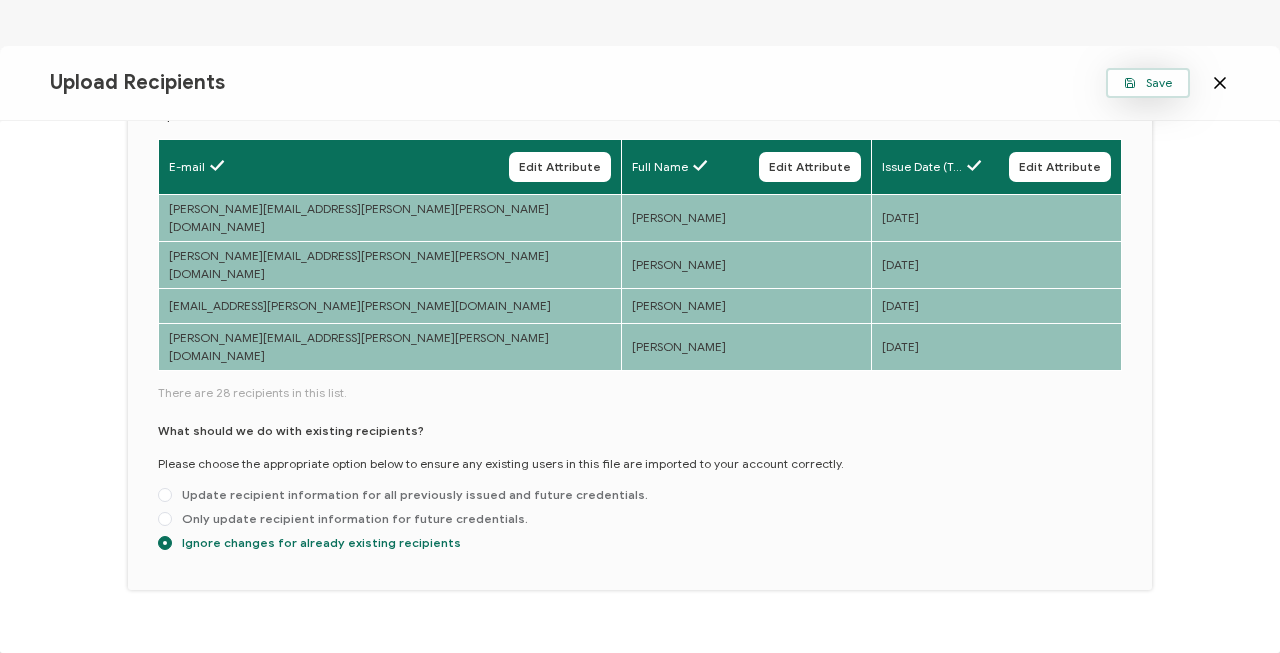 click on "Save" at bounding box center (1148, 83) 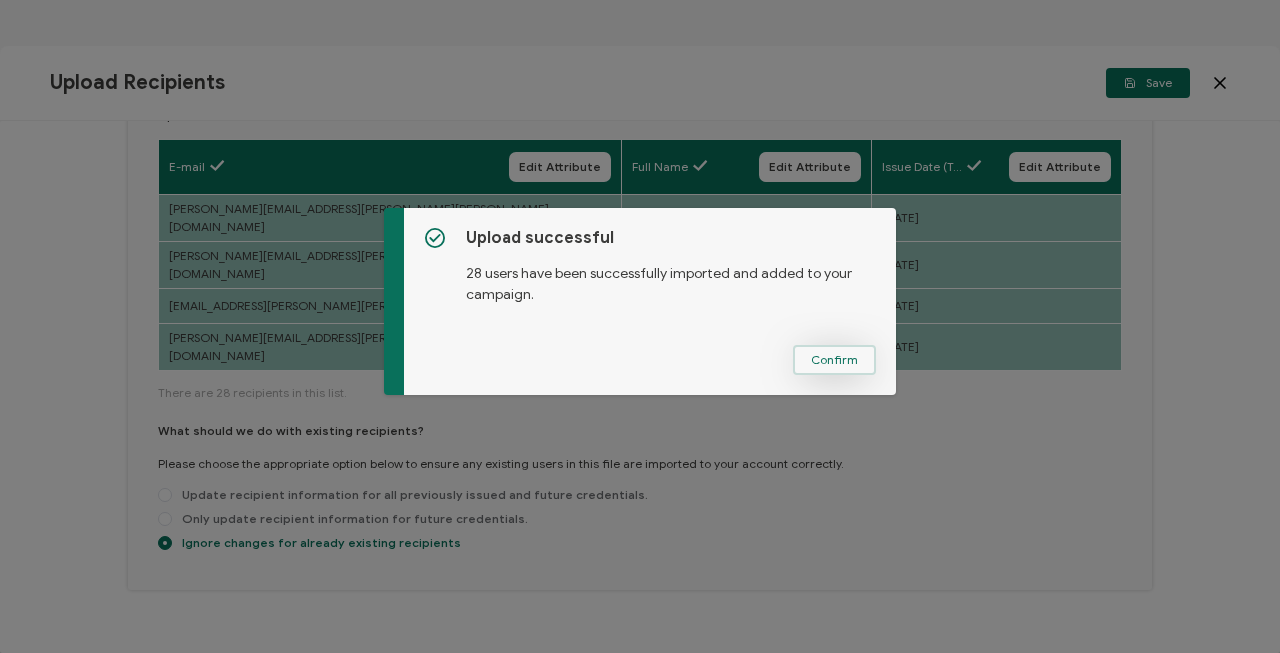 click on "Confirm" at bounding box center [834, 360] 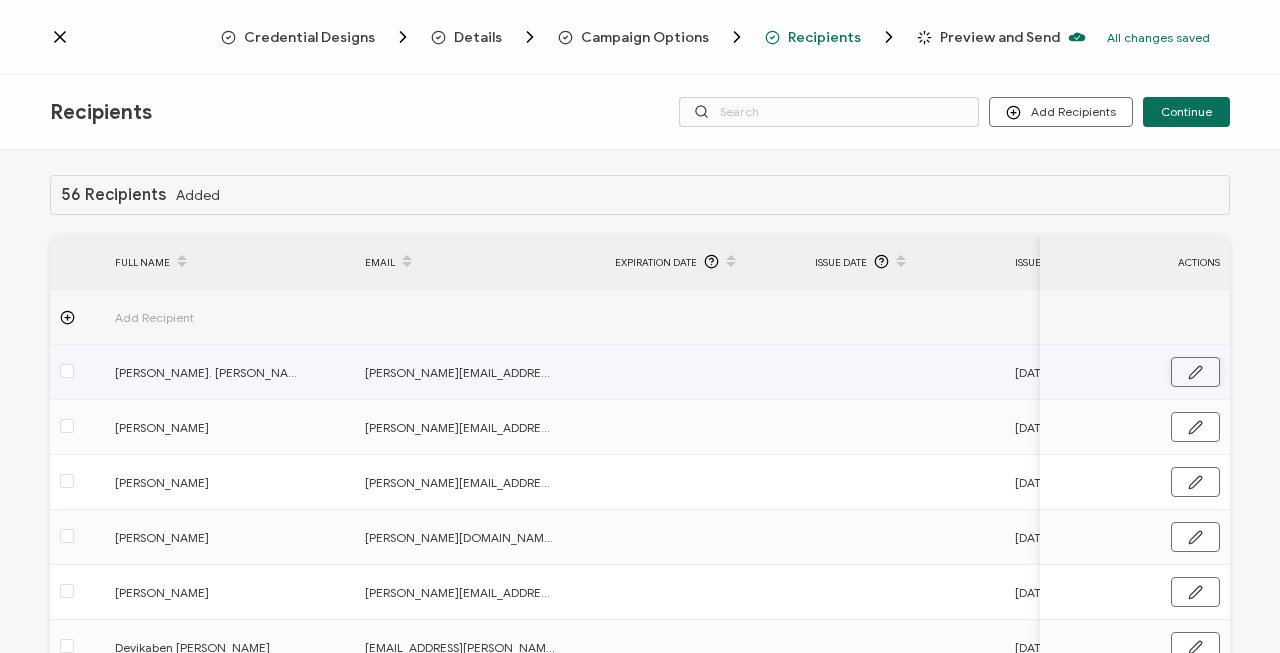 click at bounding box center (1195, 372) 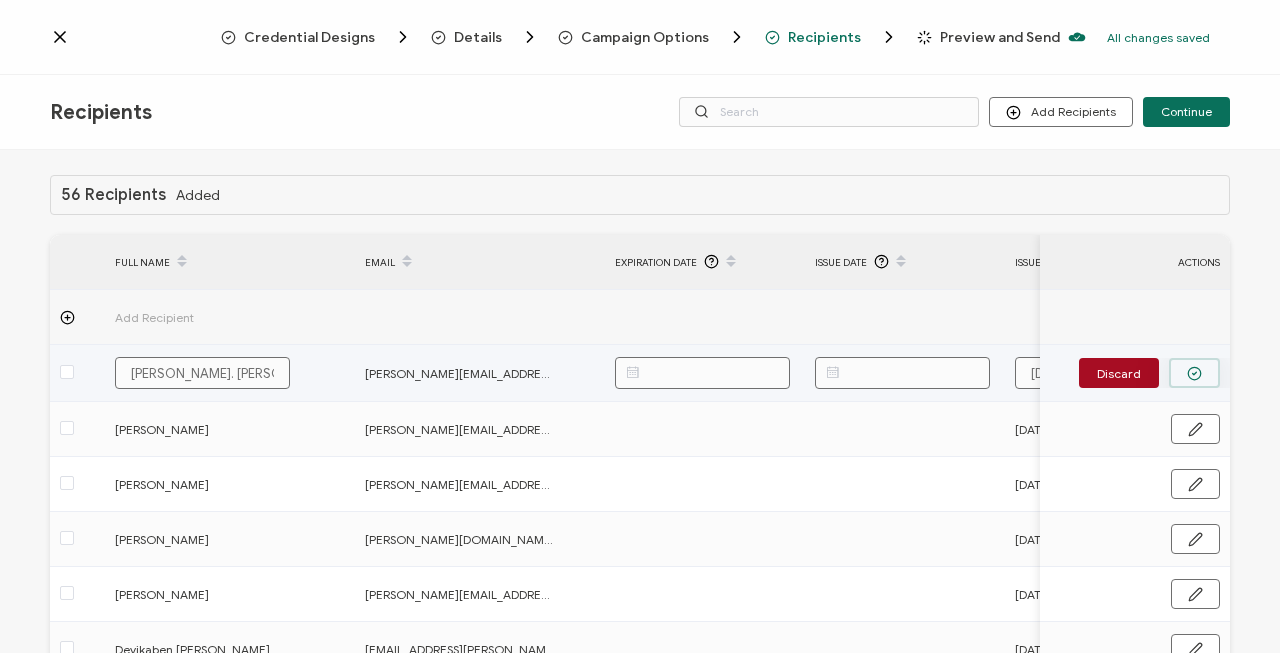 click 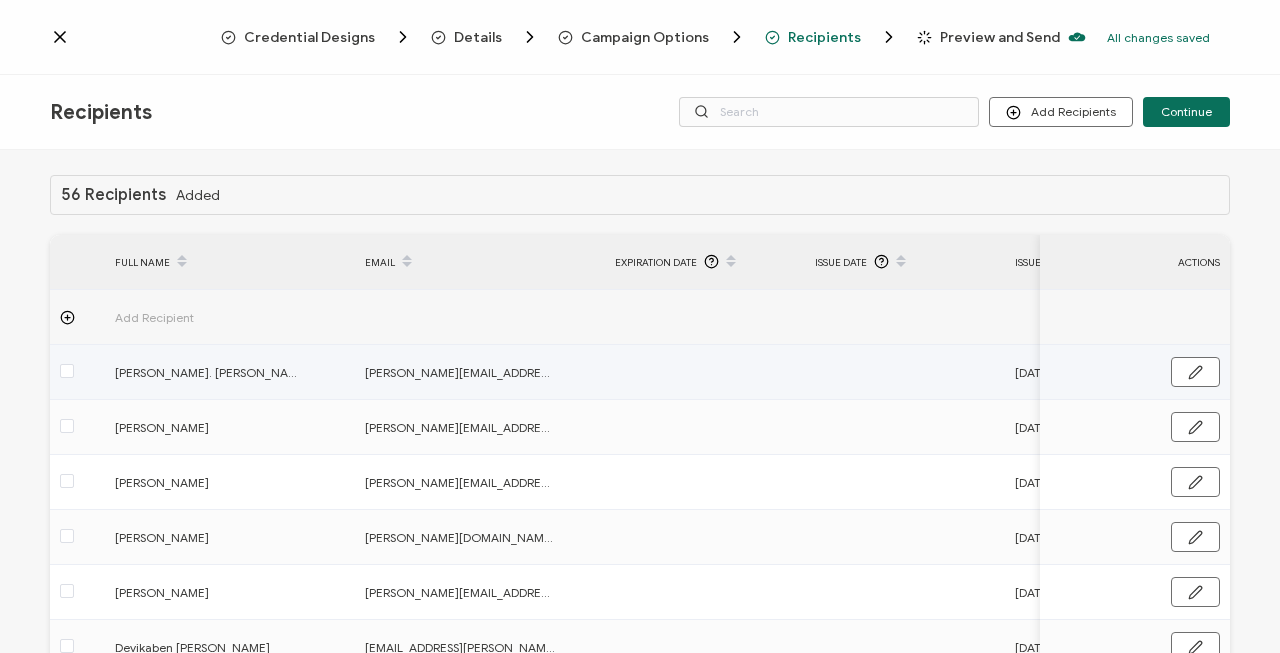 click at bounding box center [77, 372] 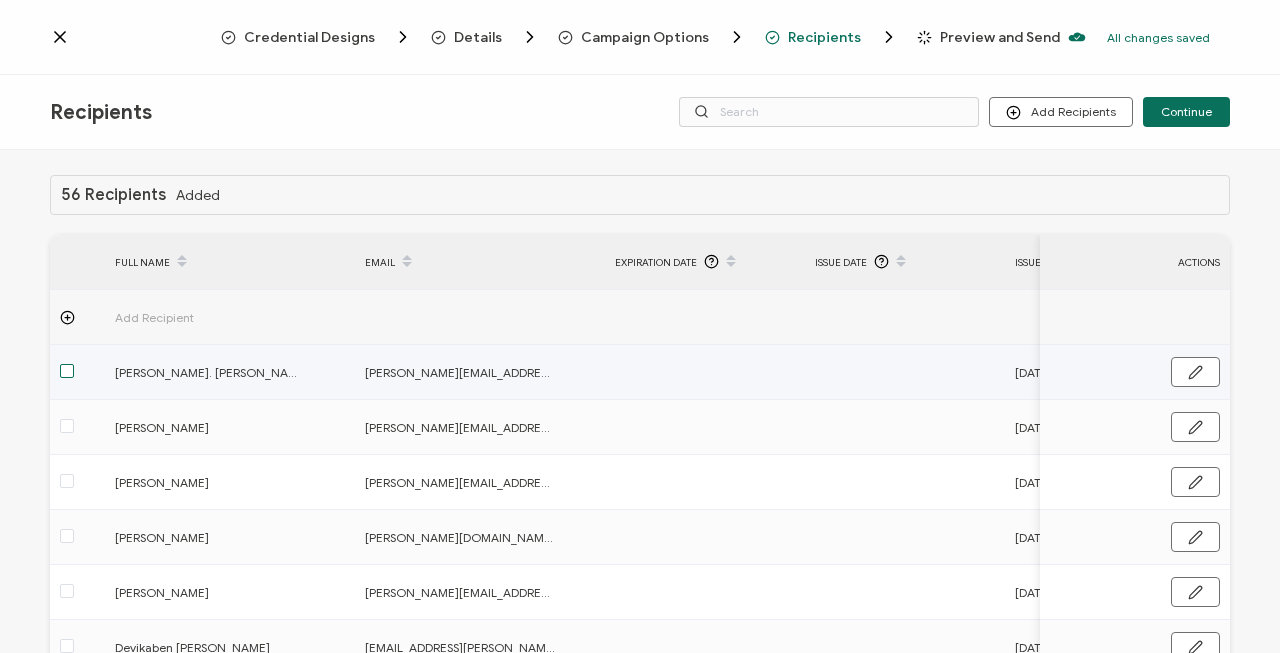 click at bounding box center [67, 371] 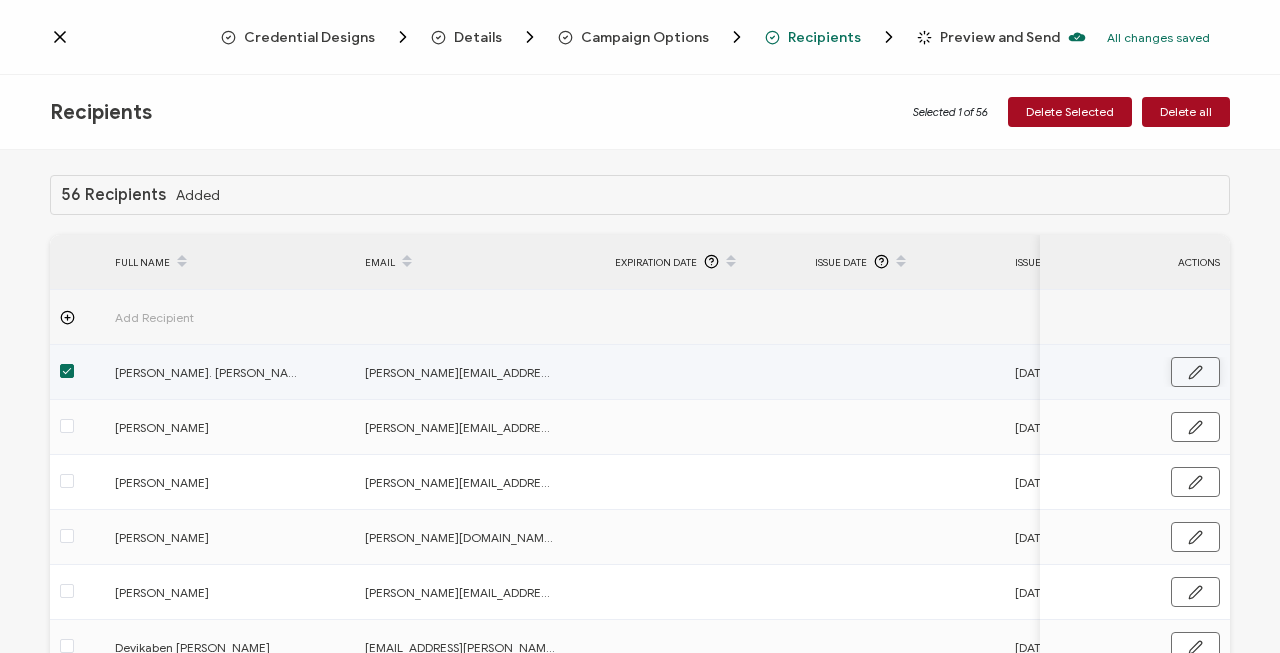 click at bounding box center (1195, 372) 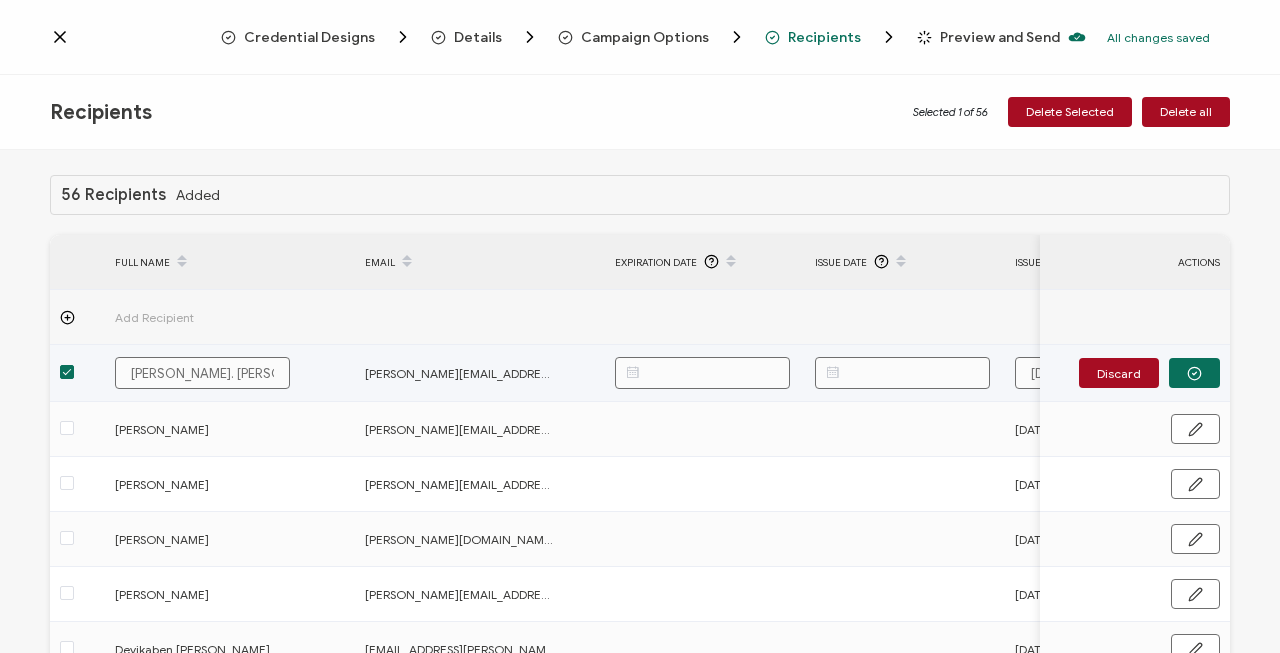 click at bounding box center (67, 372) 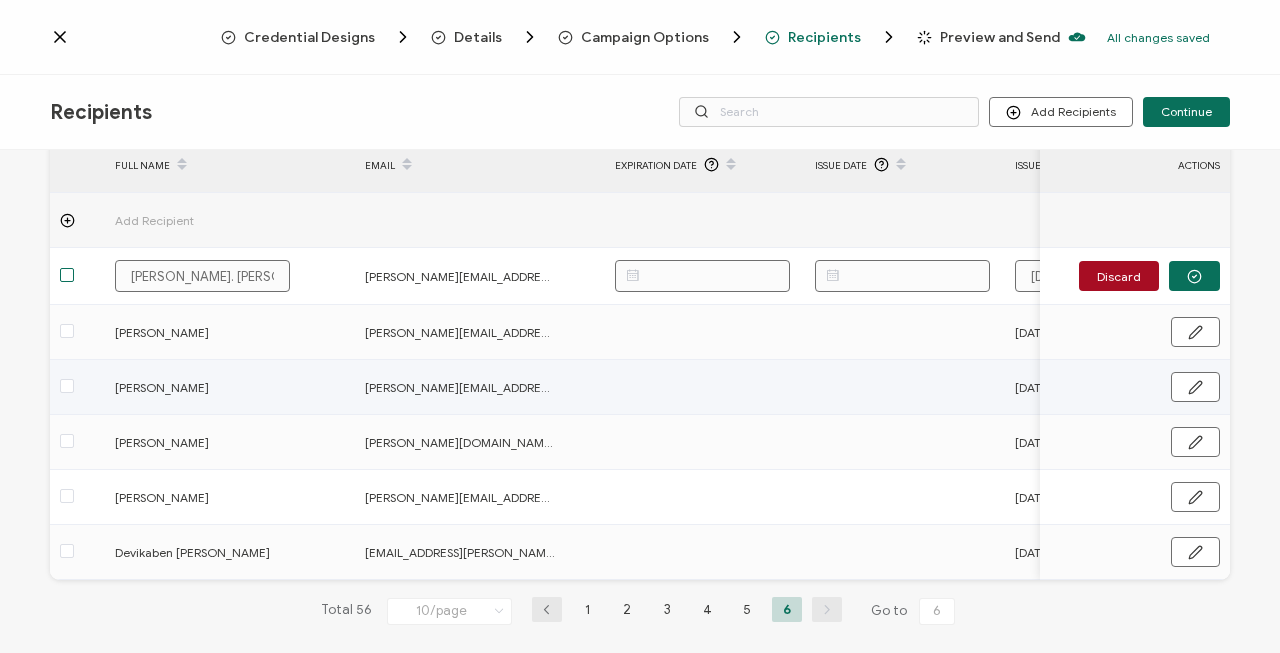 scroll, scrollTop: 115, scrollLeft: 0, axis: vertical 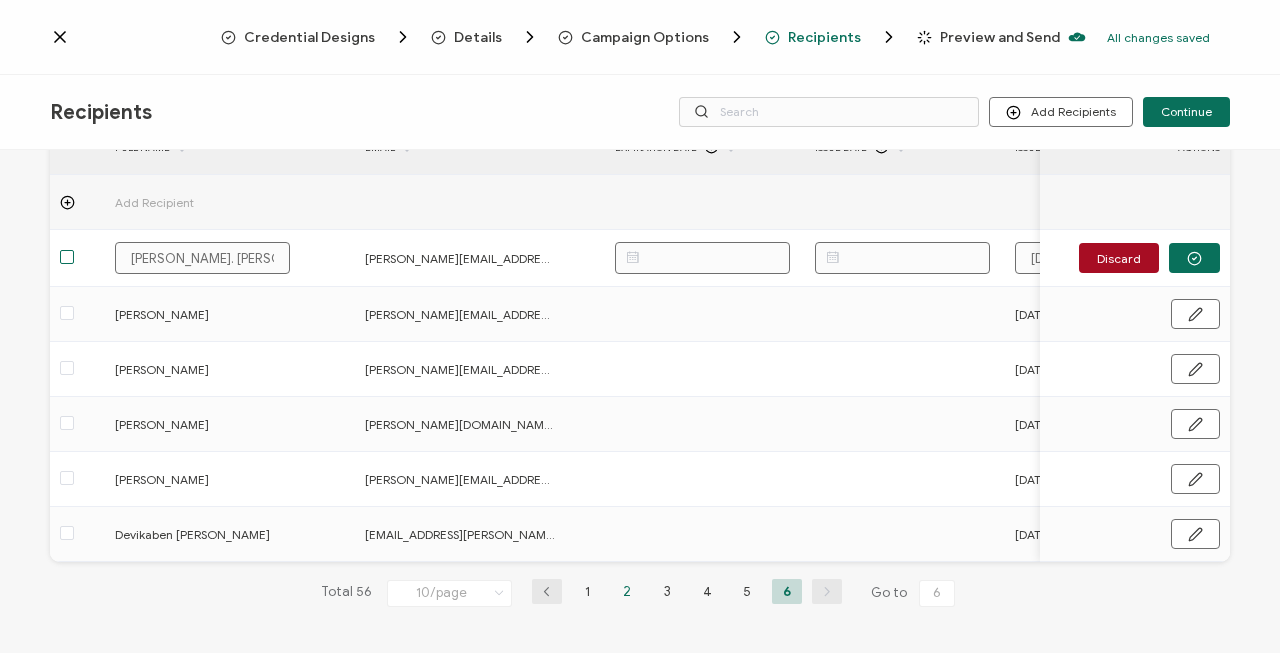 click on "2" at bounding box center [627, 591] 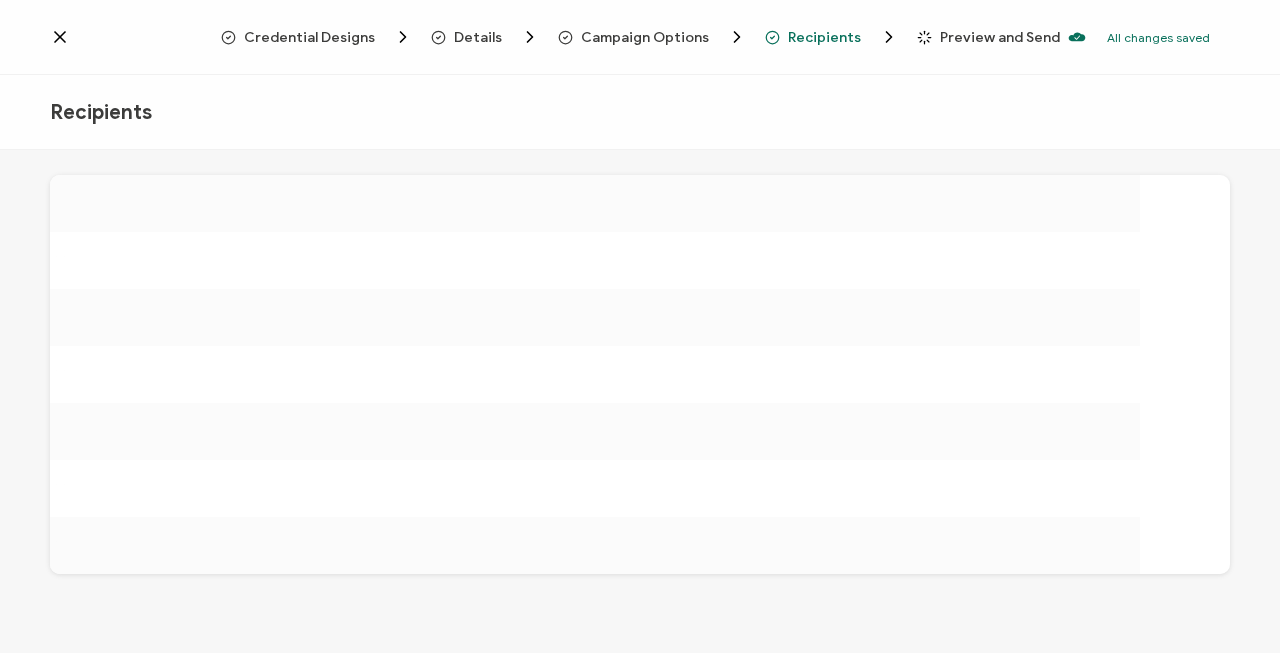 scroll, scrollTop: 0, scrollLeft: 0, axis: both 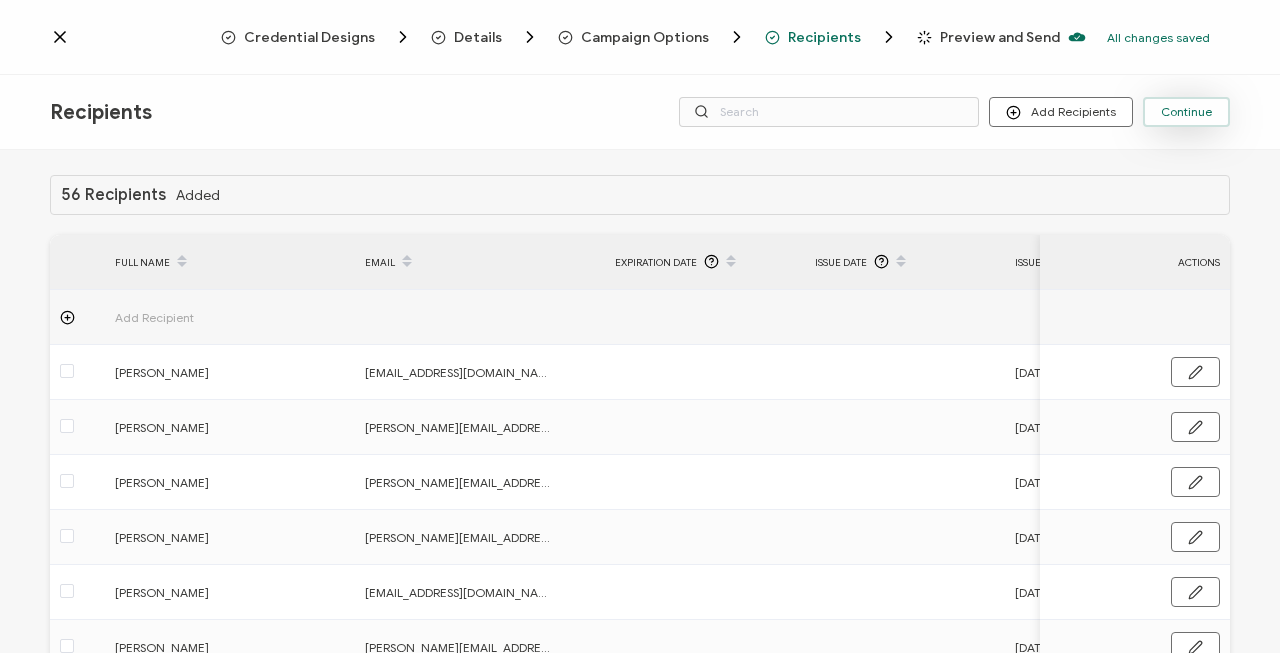 click on "Continue" at bounding box center (1186, 112) 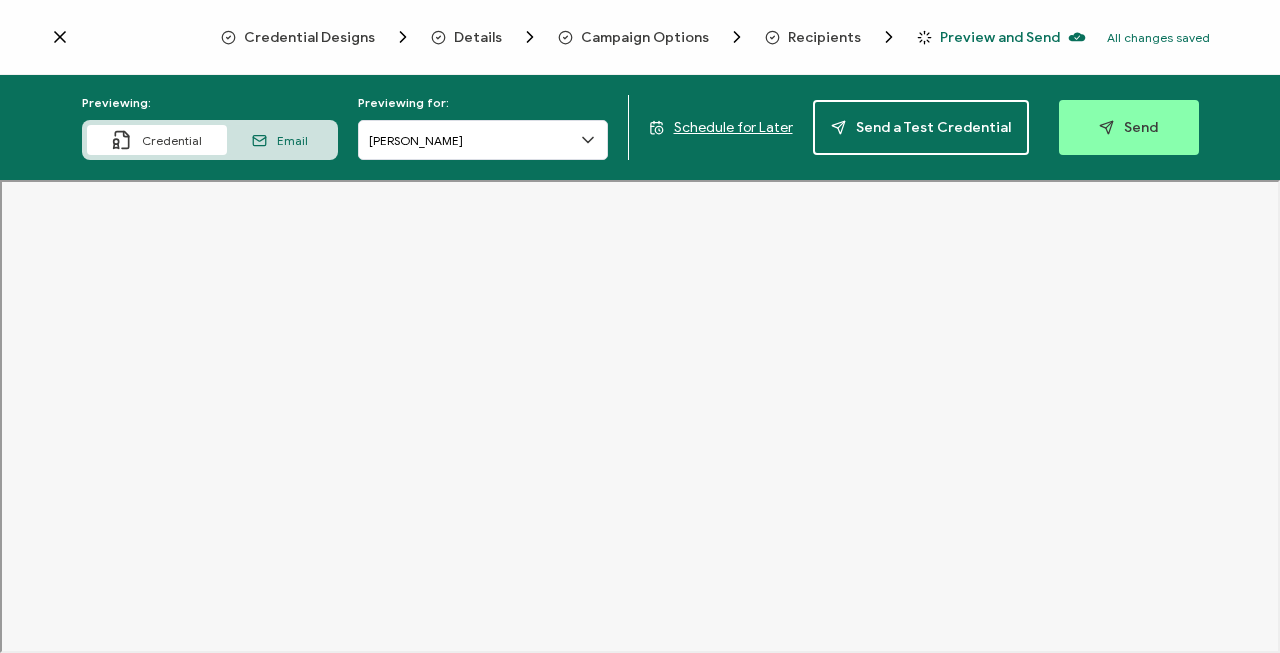 click 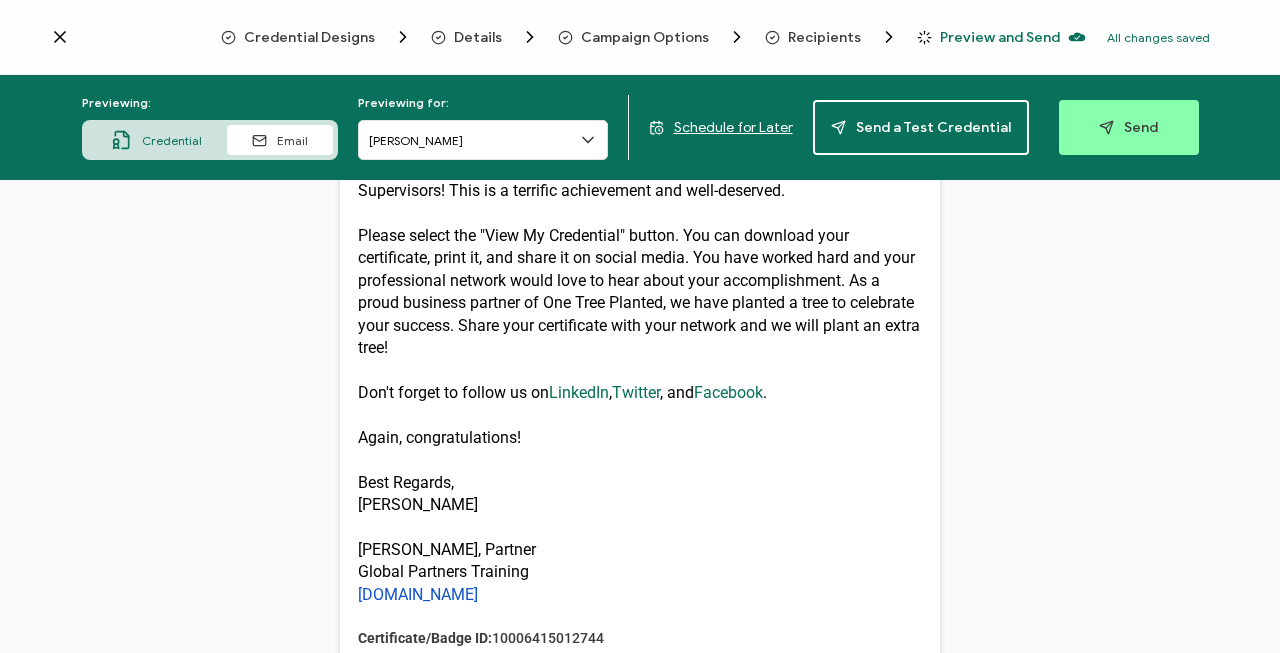 scroll, scrollTop: 0, scrollLeft: 0, axis: both 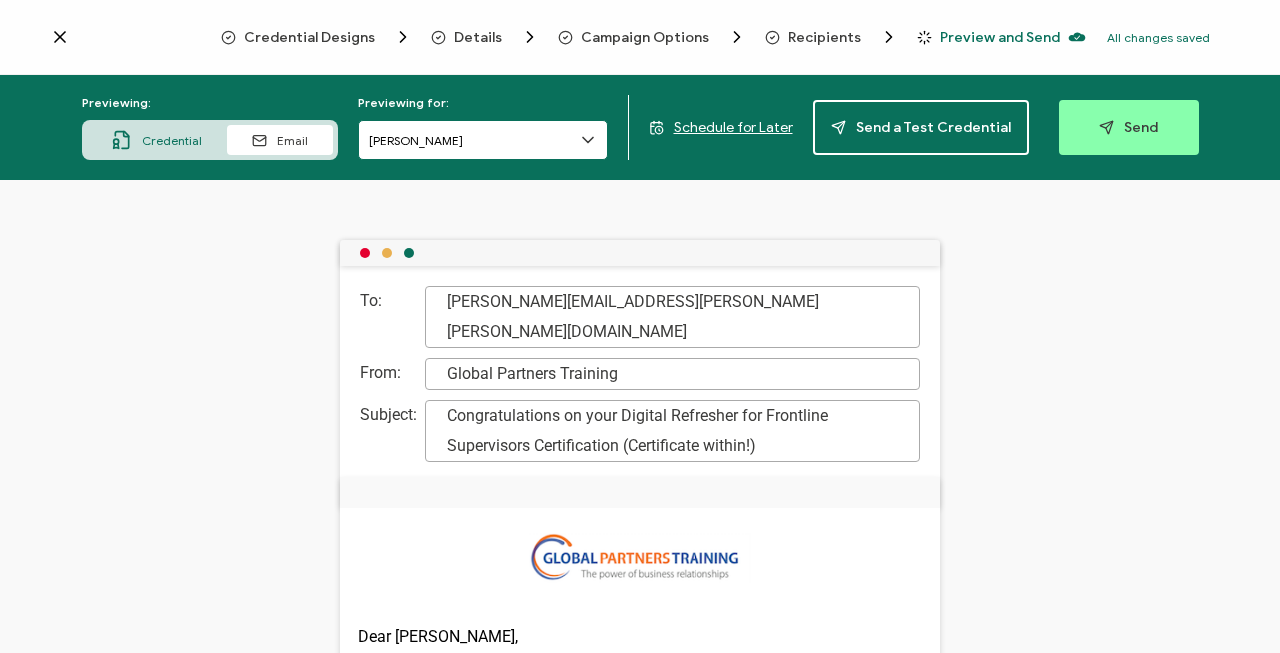 click on "[PERSON_NAME]" at bounding box center [483, 140] 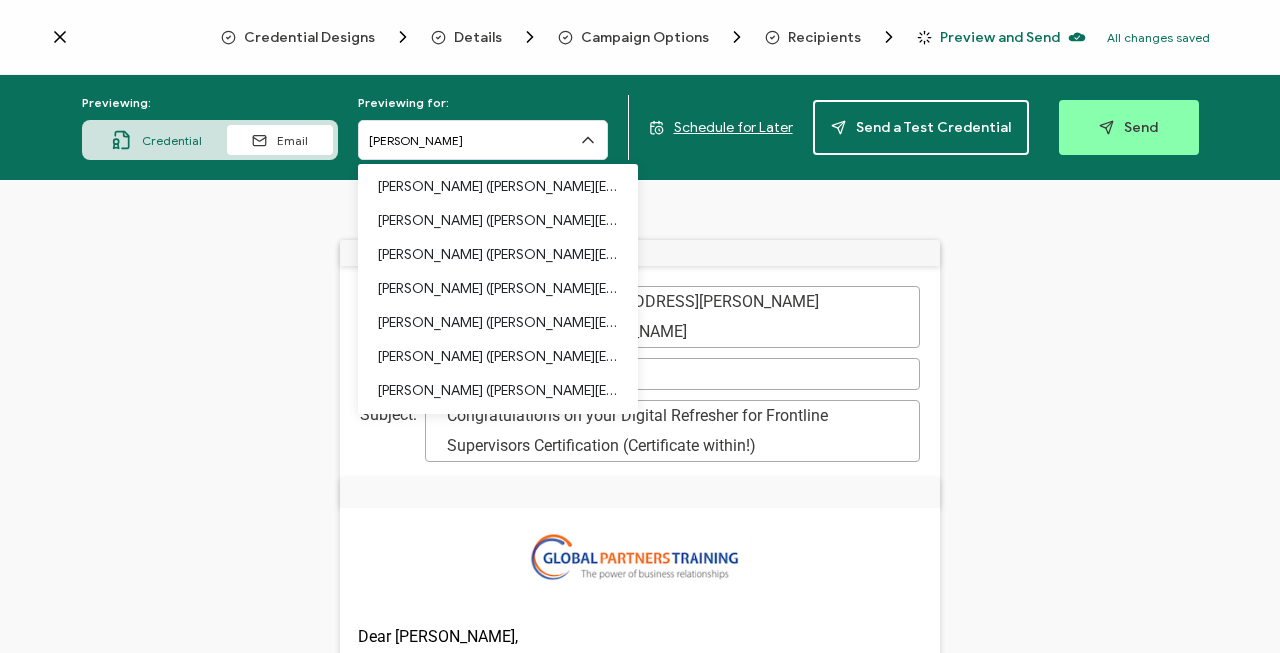 click on "Credential" at bounding box center (172, 140) 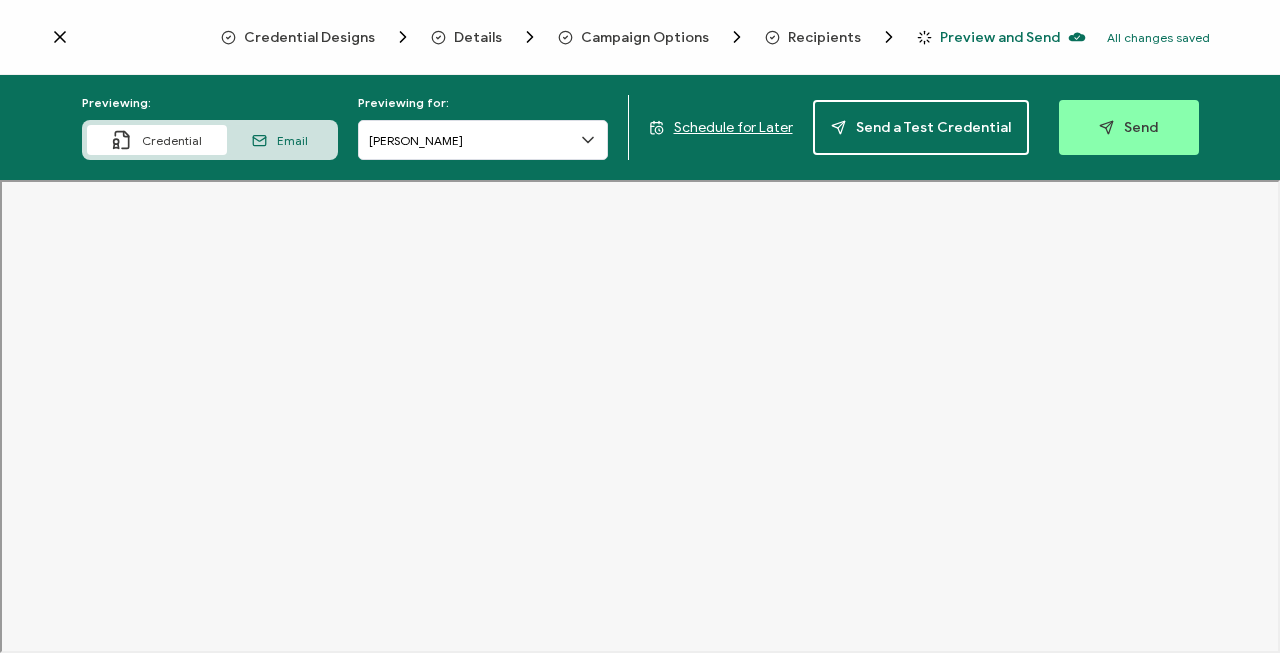 click on "Recipients" at bounding box center (824, 37) 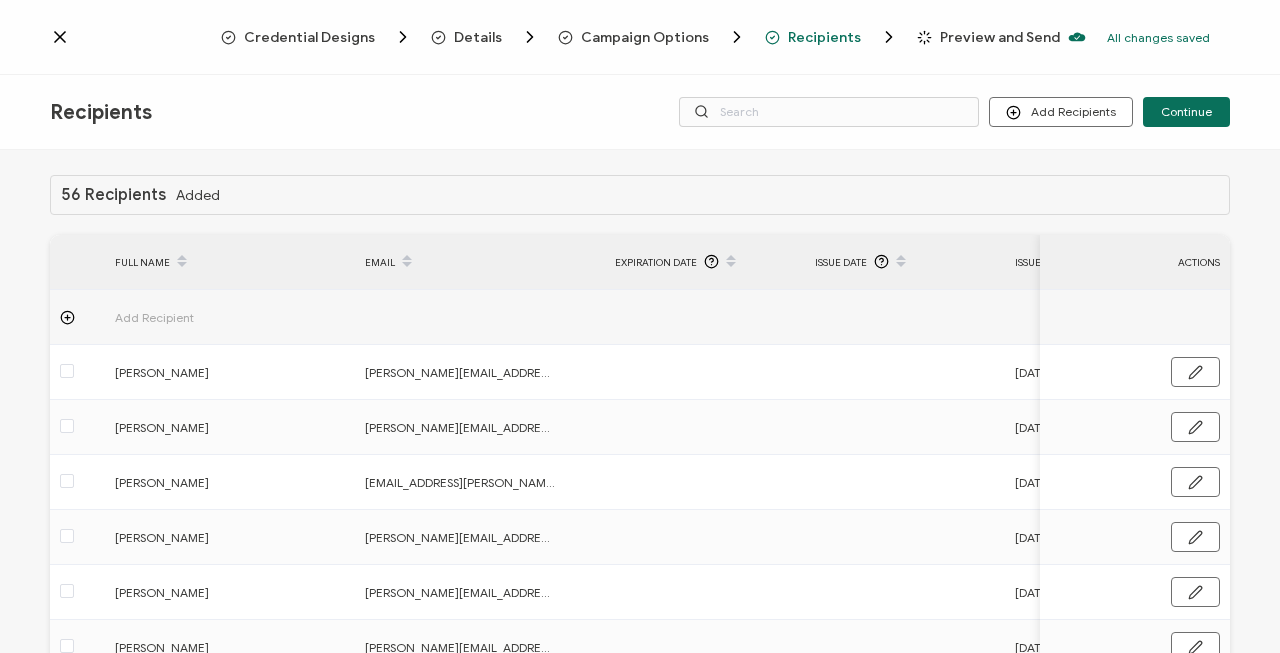 click on "Campaign Options" at bounding box center (645, 37) 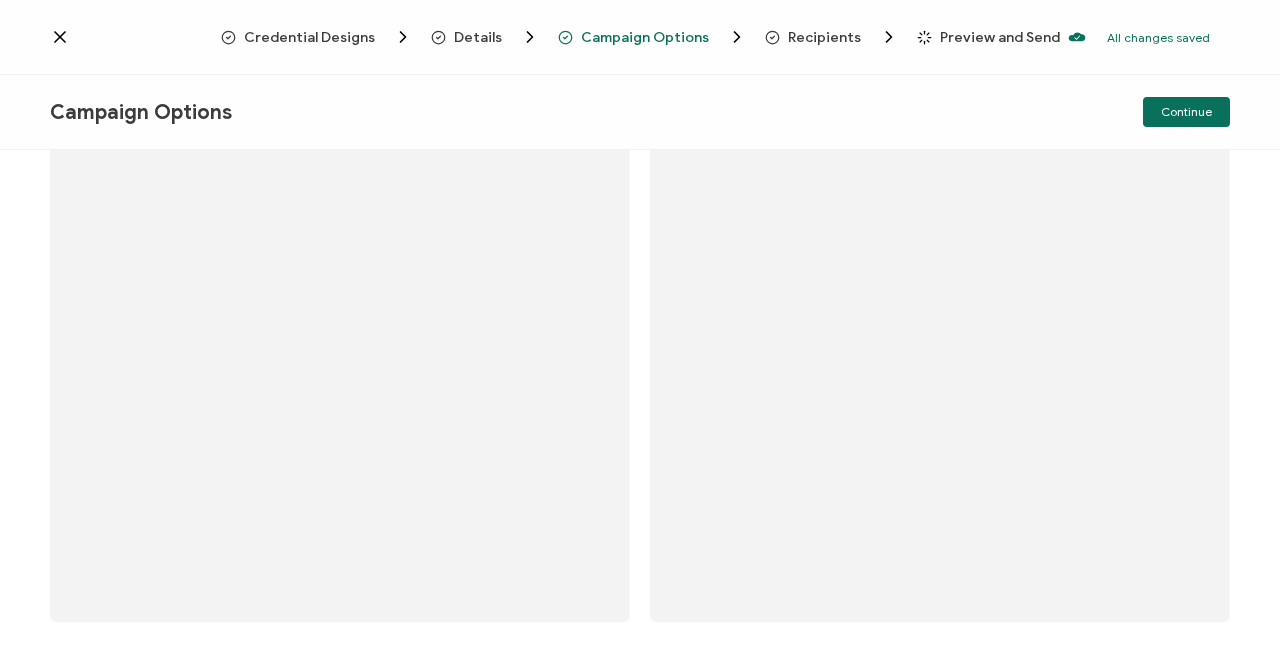 click on "Details" at bounding box center (478, 37) 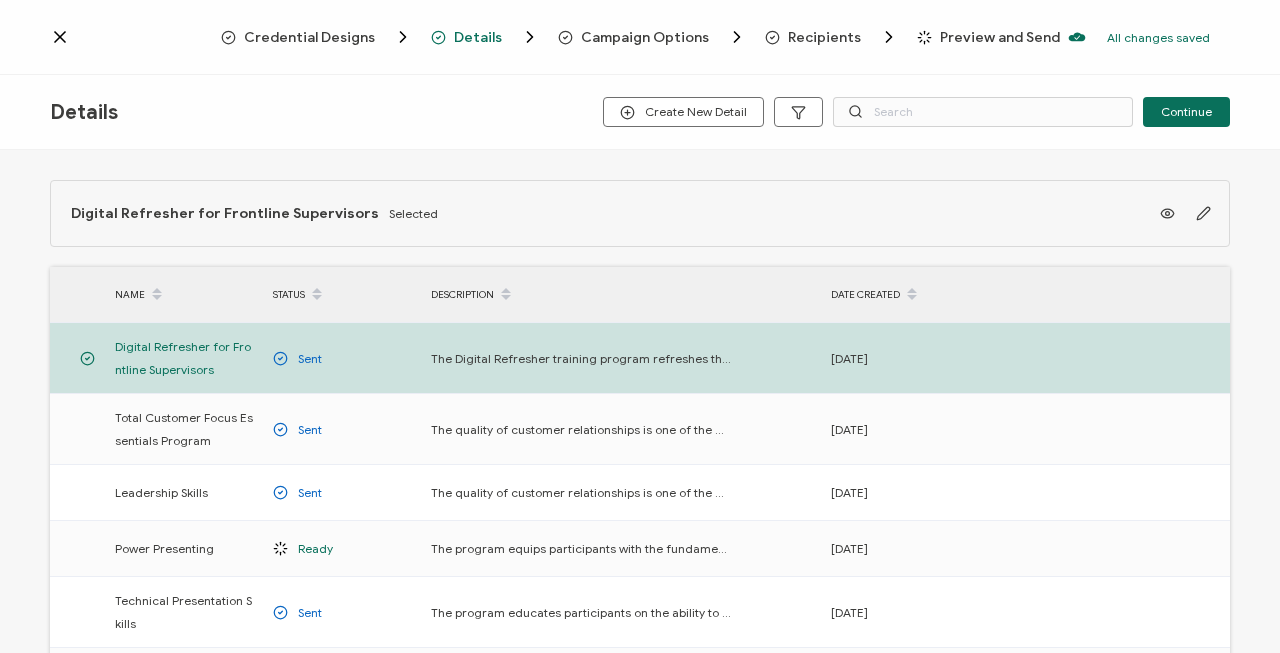 click on "Credential Designs" at bounding box center [309, 37] 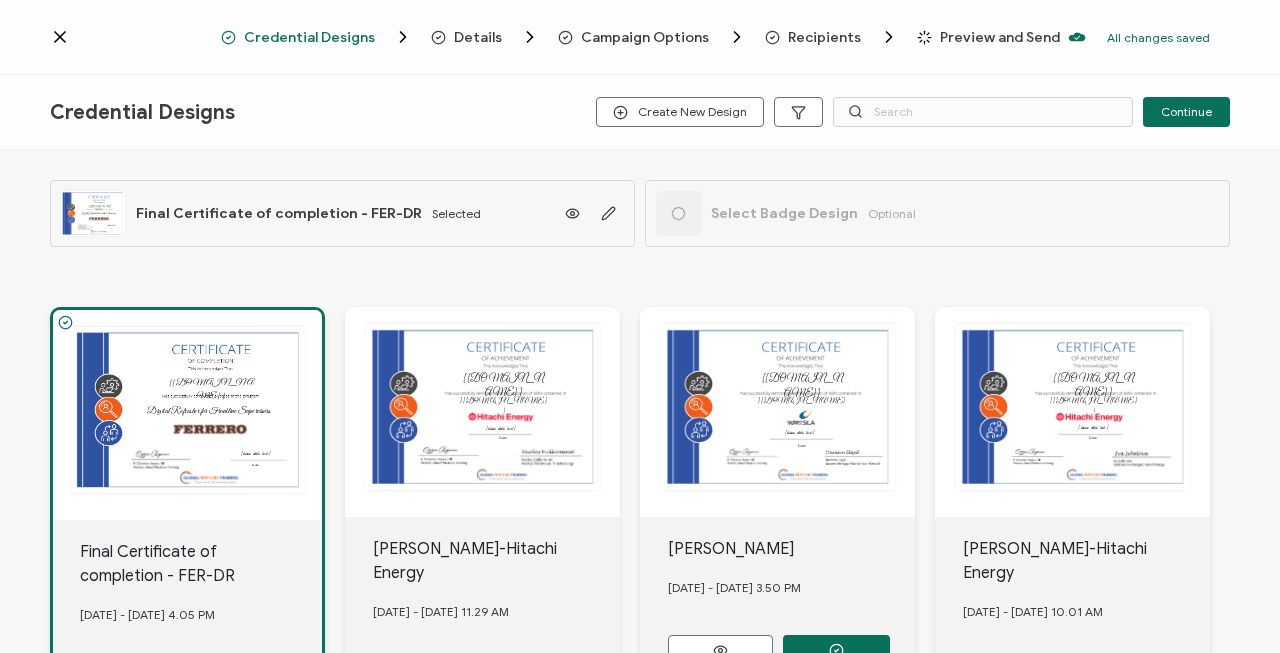 click 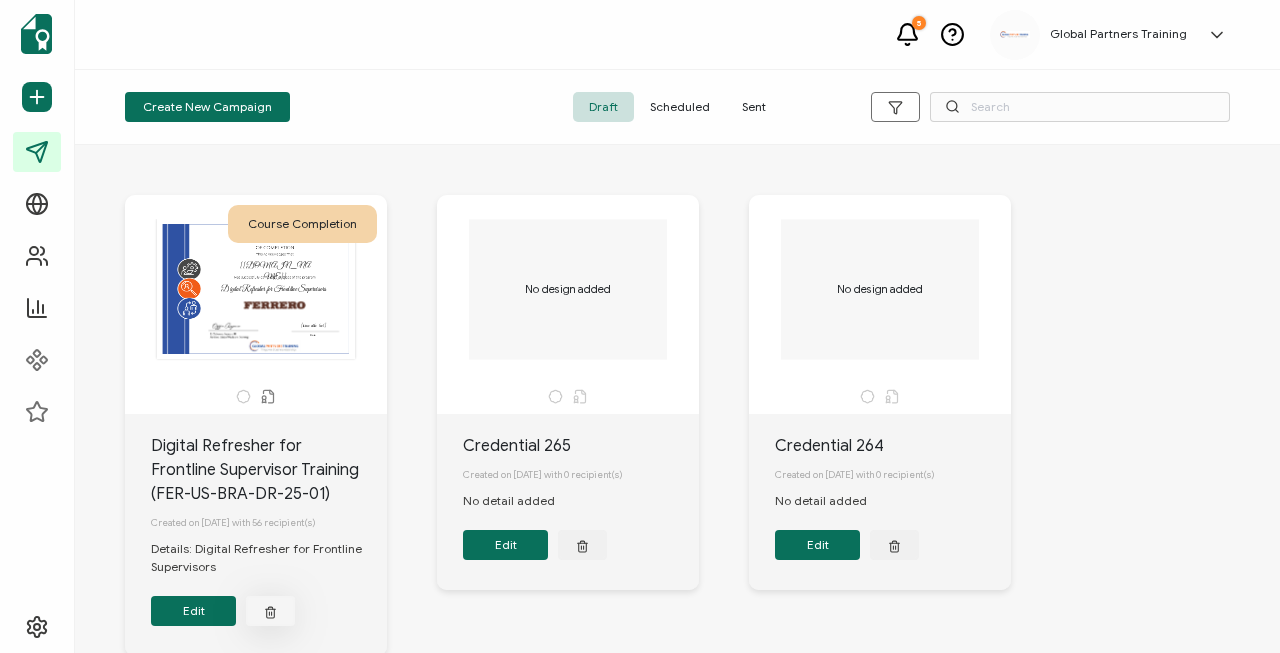 click at bounding box center [270, 611] 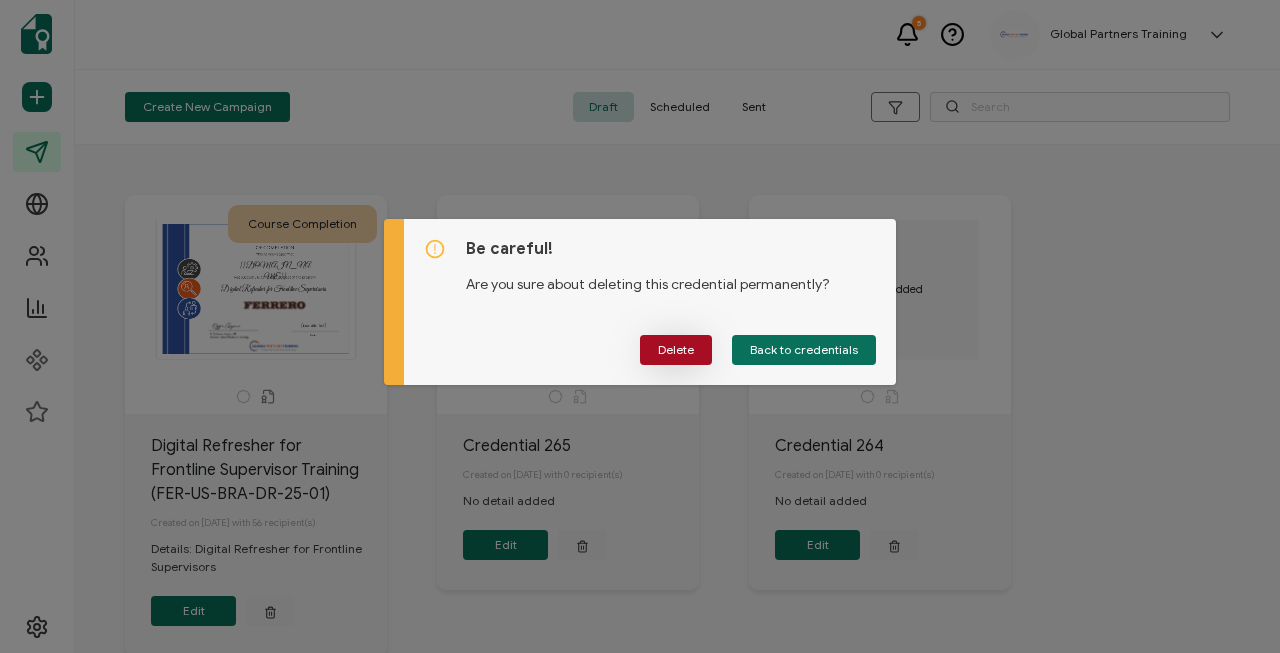 click on "Delete" at bounding box center (676, 350) 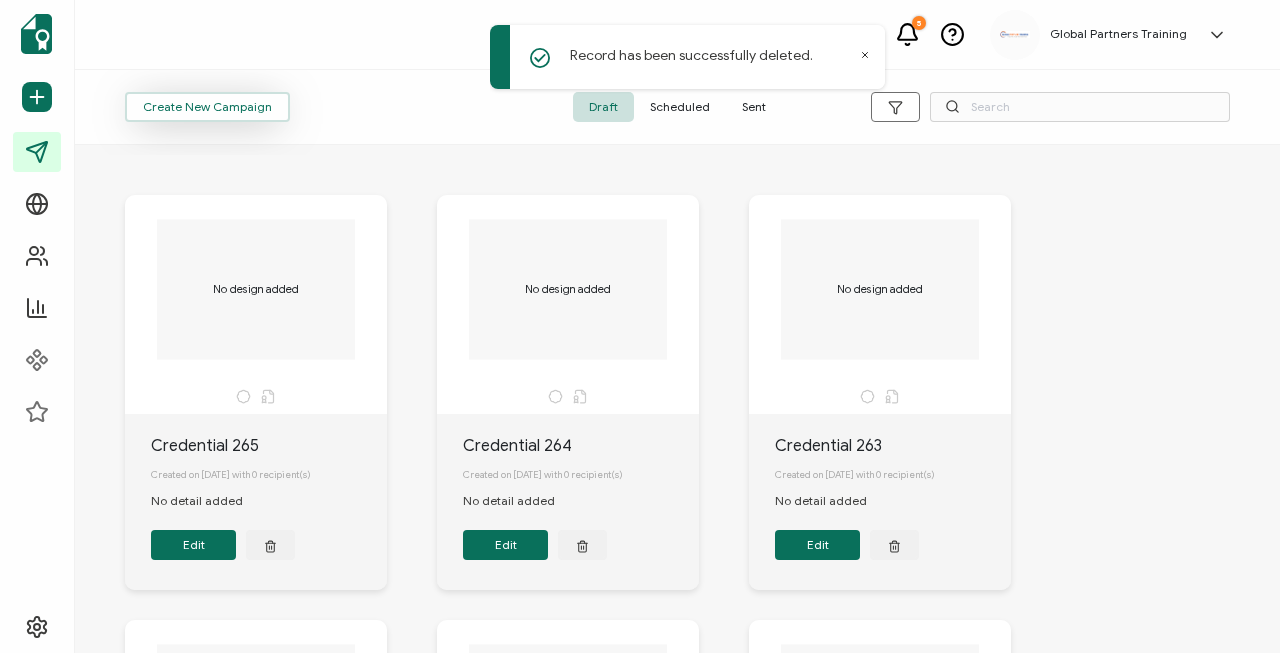 click on "Create New Campaign" at bounding box center (207, 107) 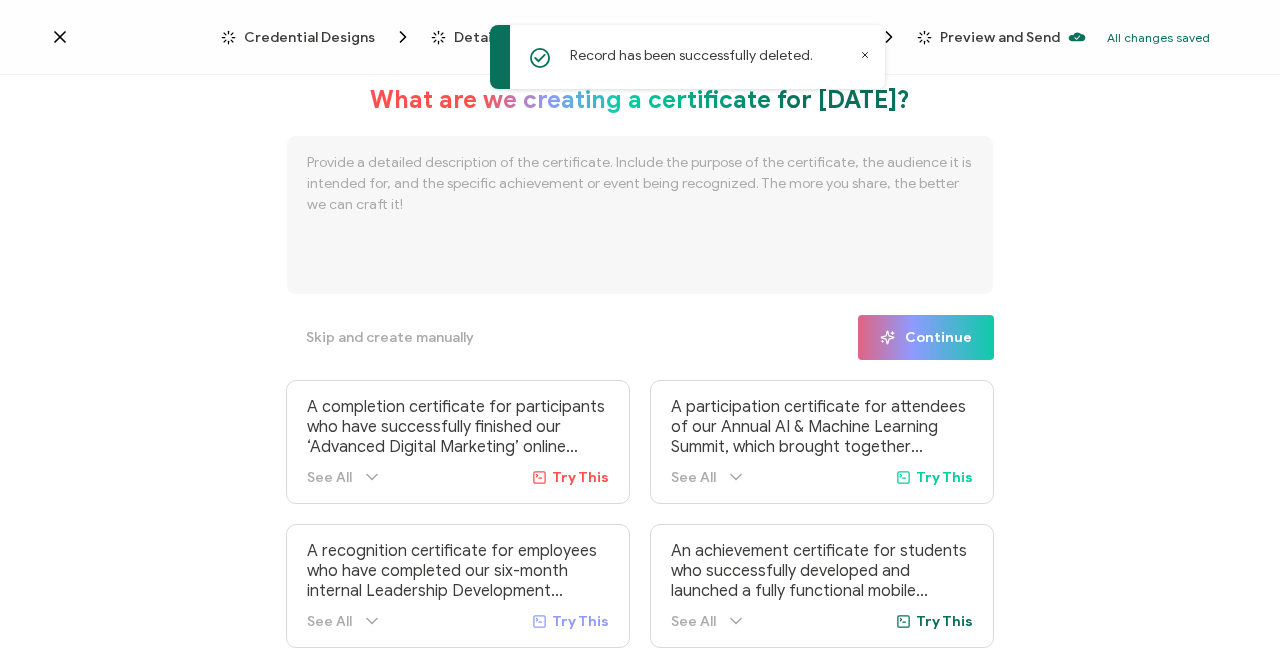 click on "Record has been successfully deleted." at bounding box center (687, 57) 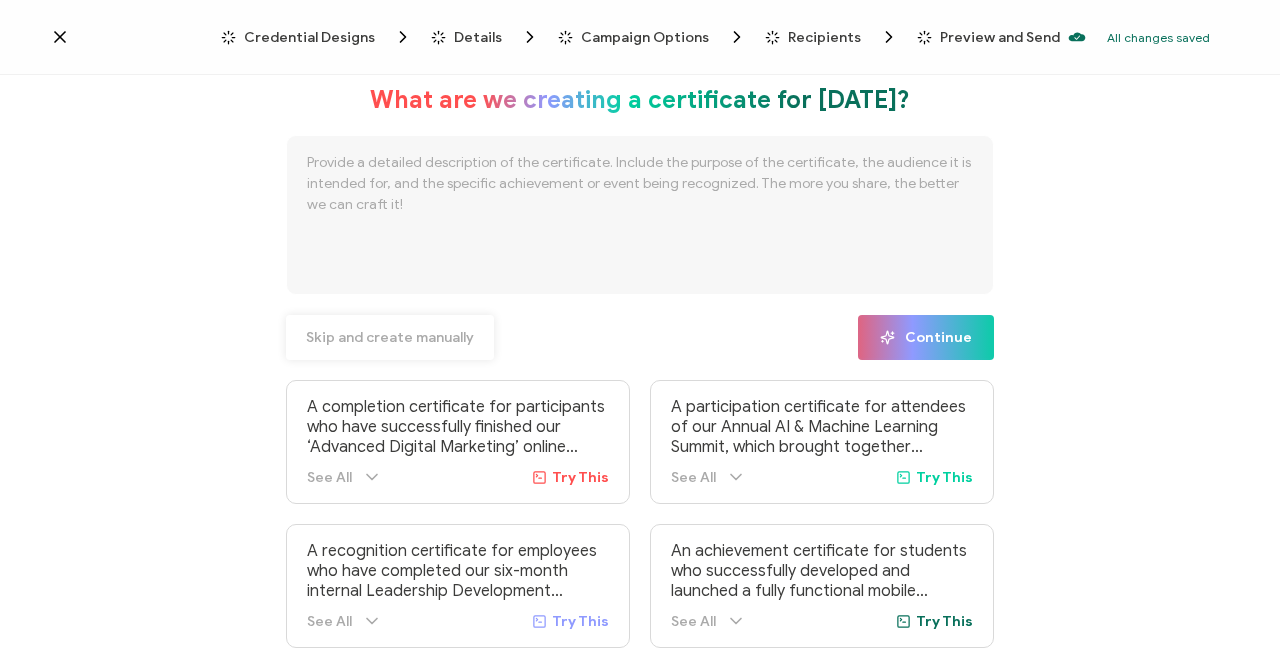 click on "Skip and create manually" at bounding box center [390, 337] 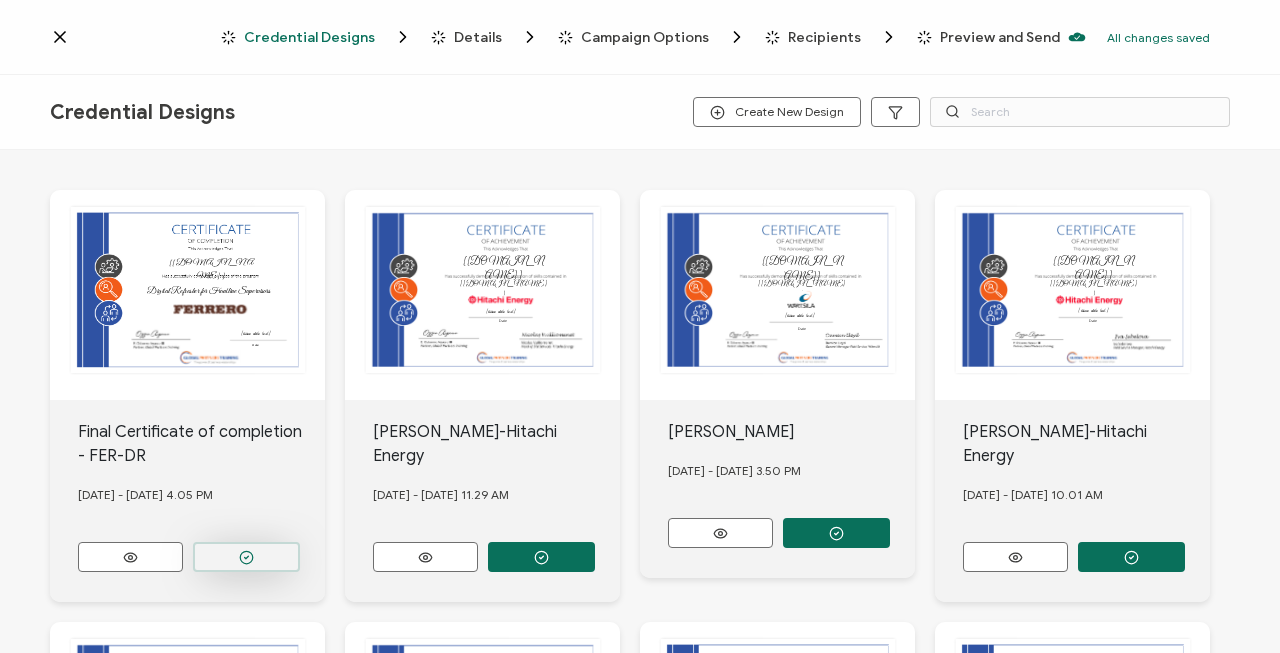click at bounding box center [246, 557] 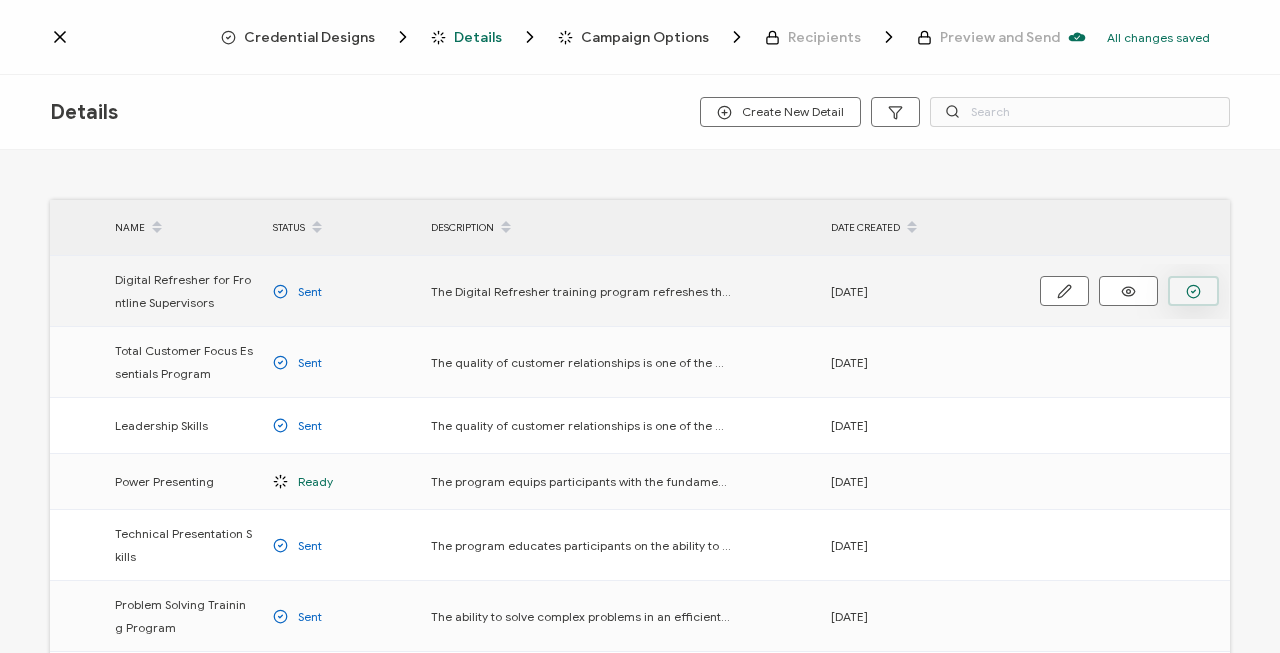 click 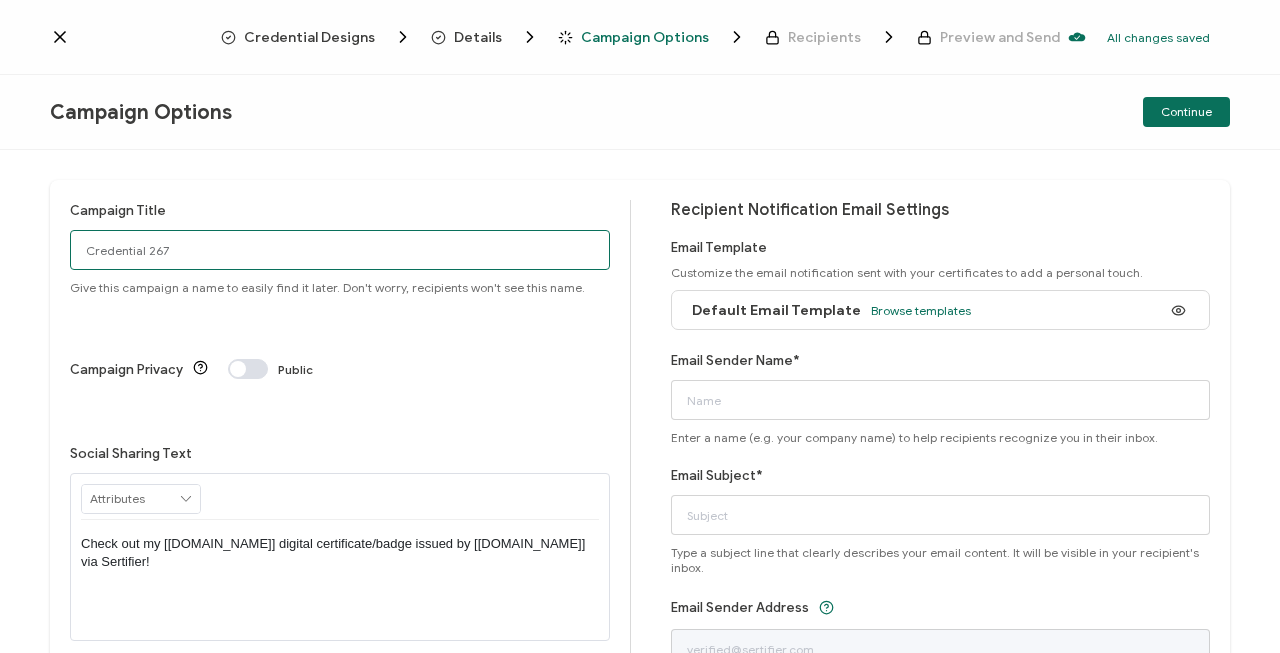 drag, startPoint x: 214, startPoint y: 255, endPoint x: -106, endPoint y: 253, distance: 320.00626 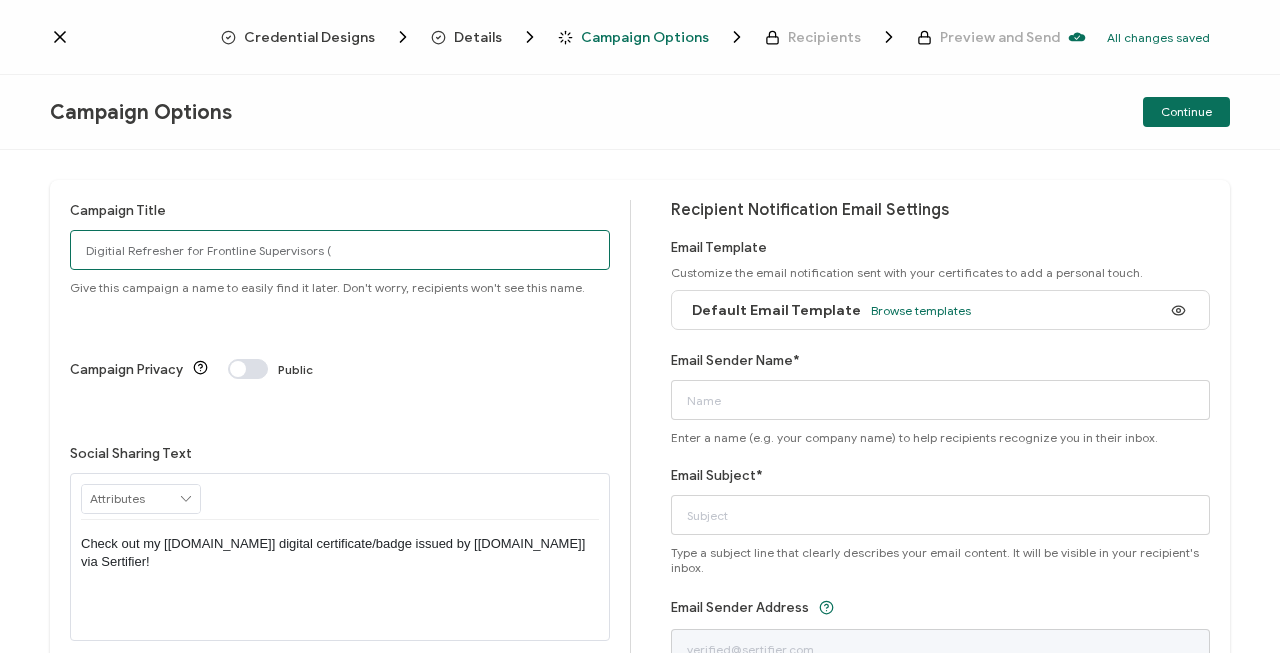 click on "Digitial Refresher for Frontline Supervisors (" at bounding box center [340, 250] 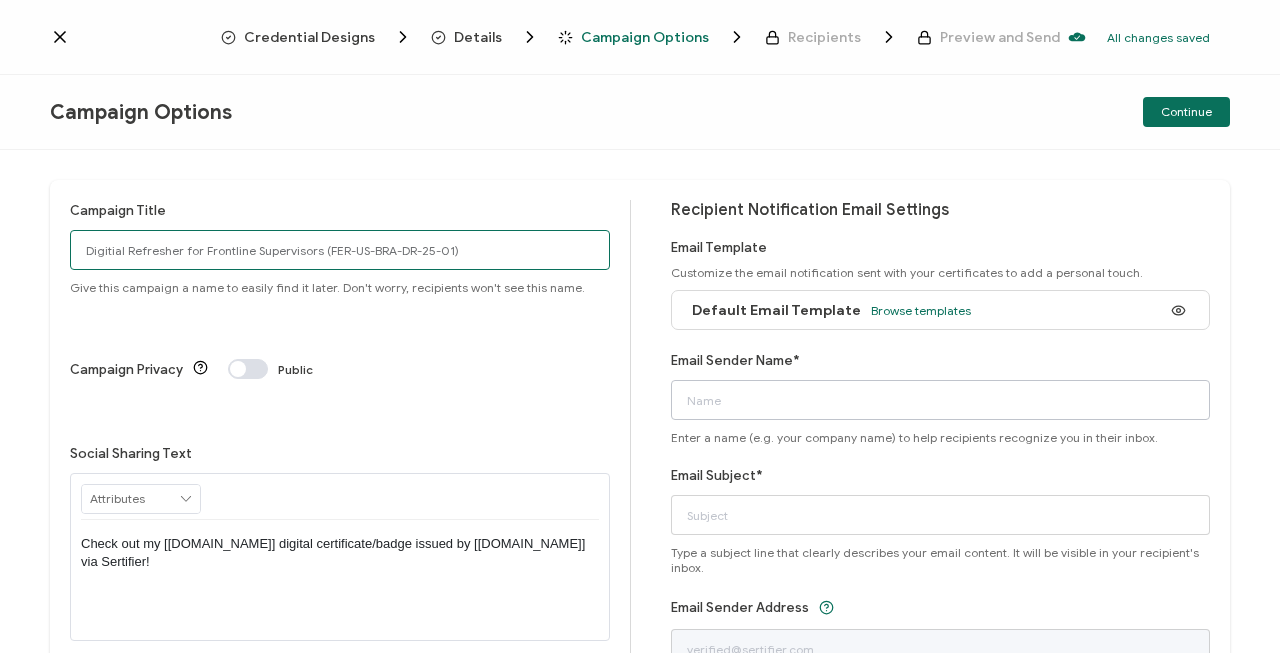 type on "Digitial Refresher for Frontline Supervisors (FER-US-BRA-DR-25-01)" 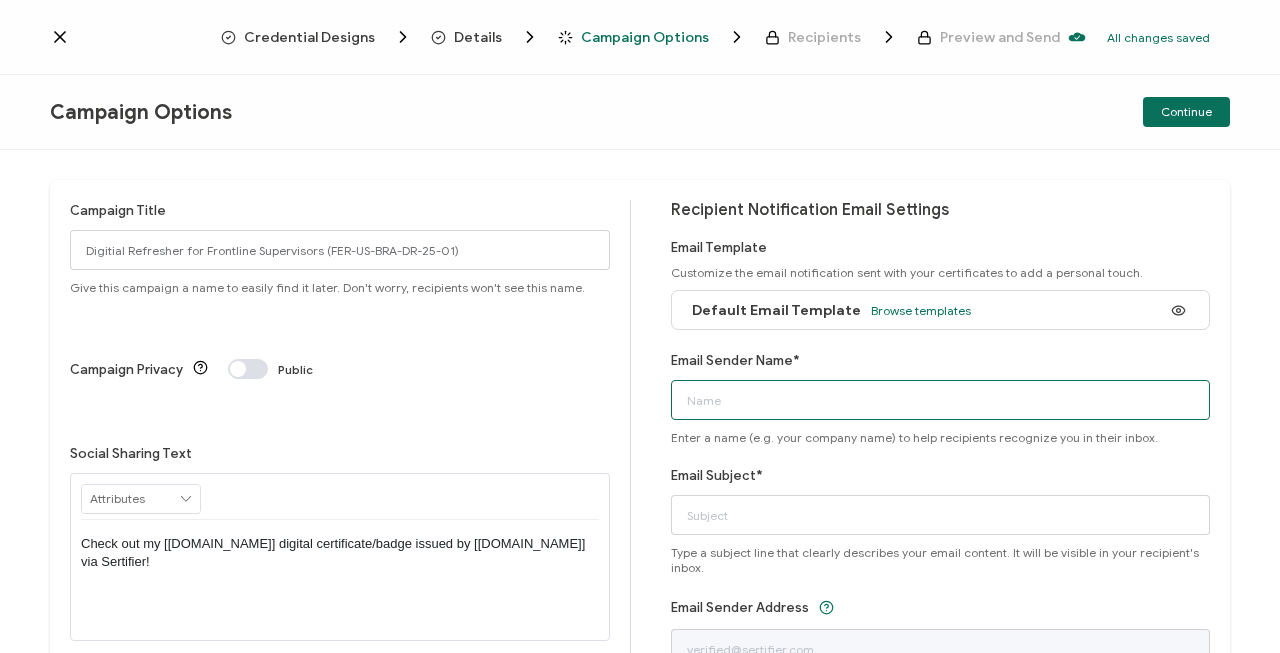 click on "Email Sender Name*" at bounding box center [941, 400] 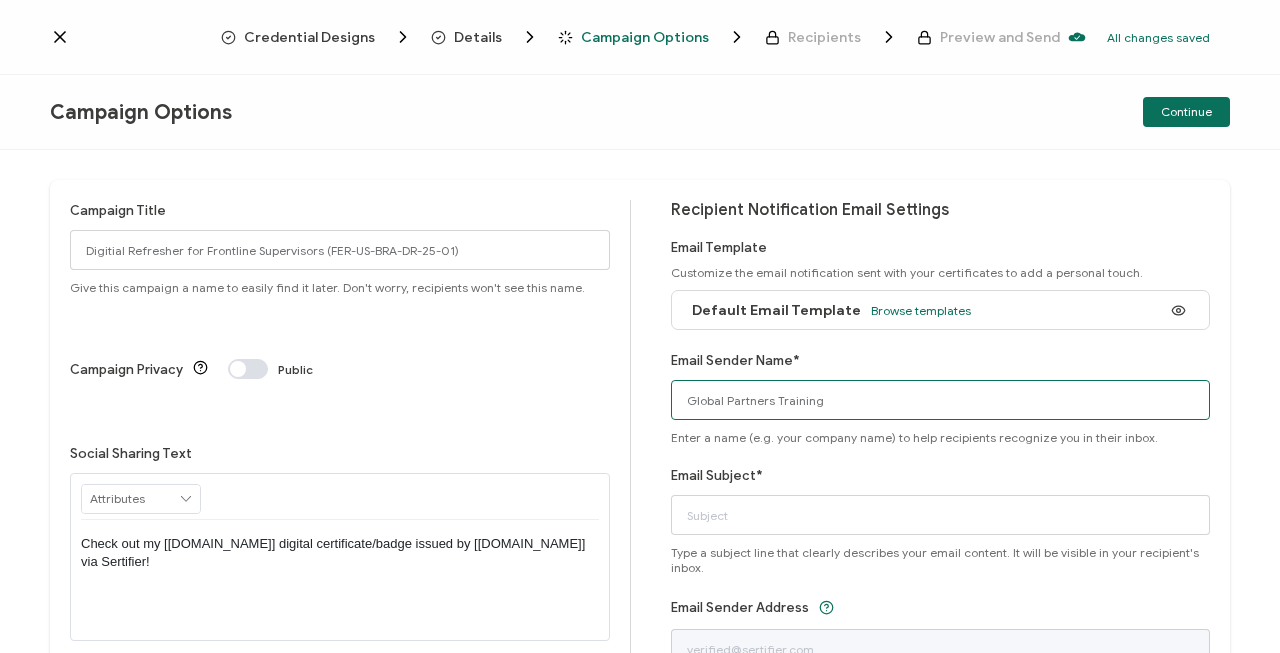 type on "Global Partners Training" 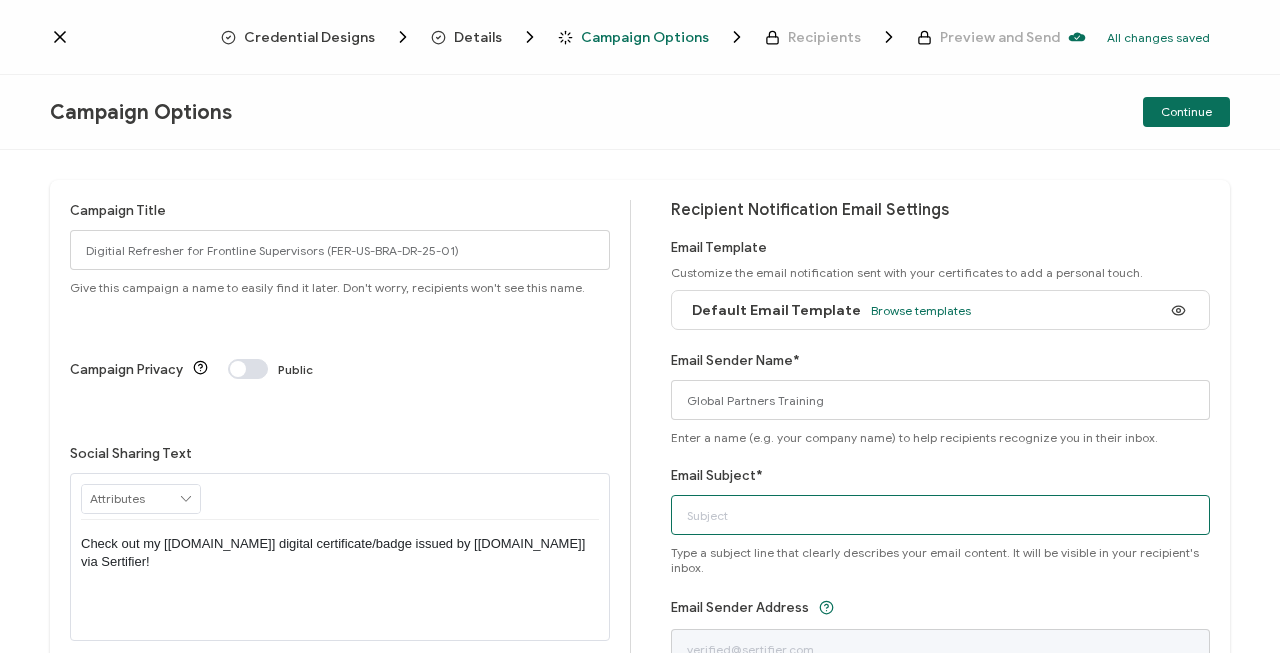 click on "Email Subject*" at bounding box center (941, 515) 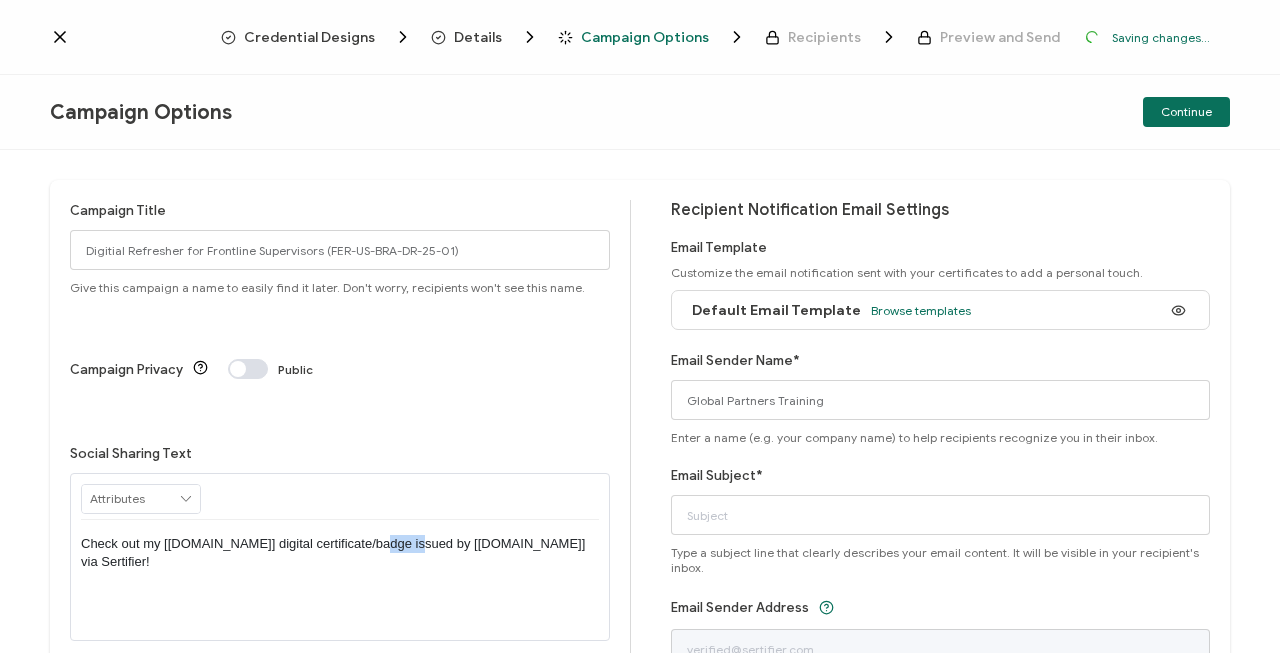 drag, startPoint x: 404, startPoint y: 449, endPoint x: 364, endPoint y: 449, distance: 40 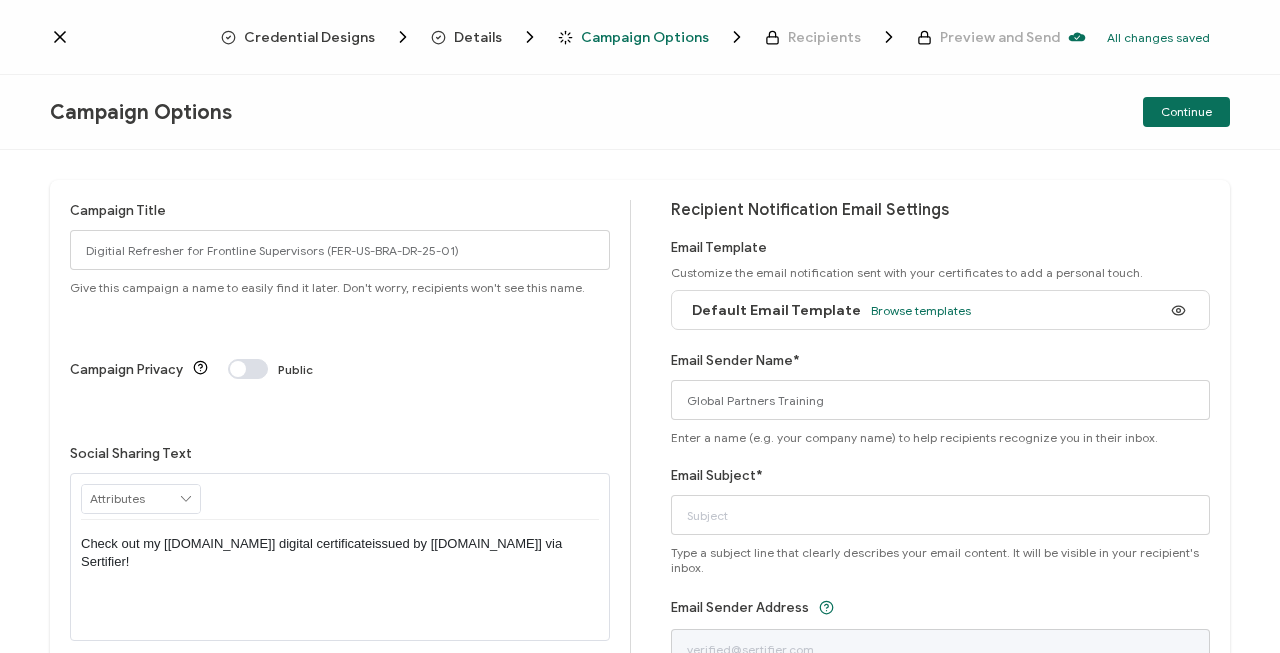 type 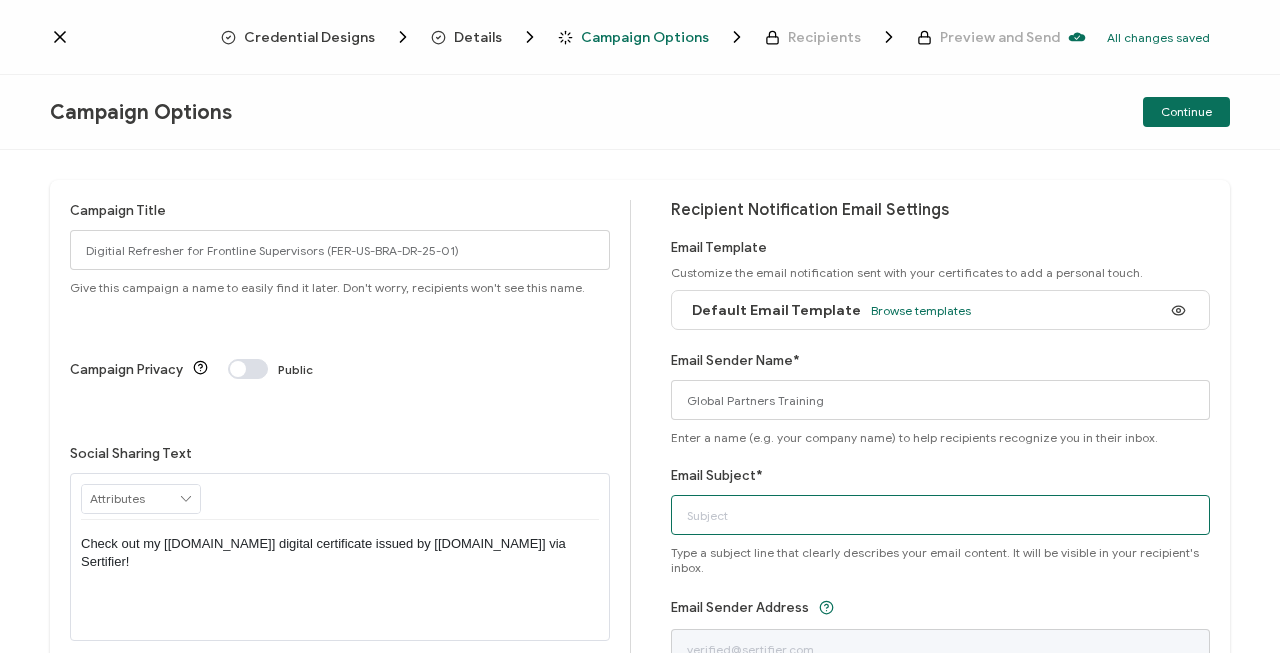 click on "Email Subject*" at bounding box center (941, 515) 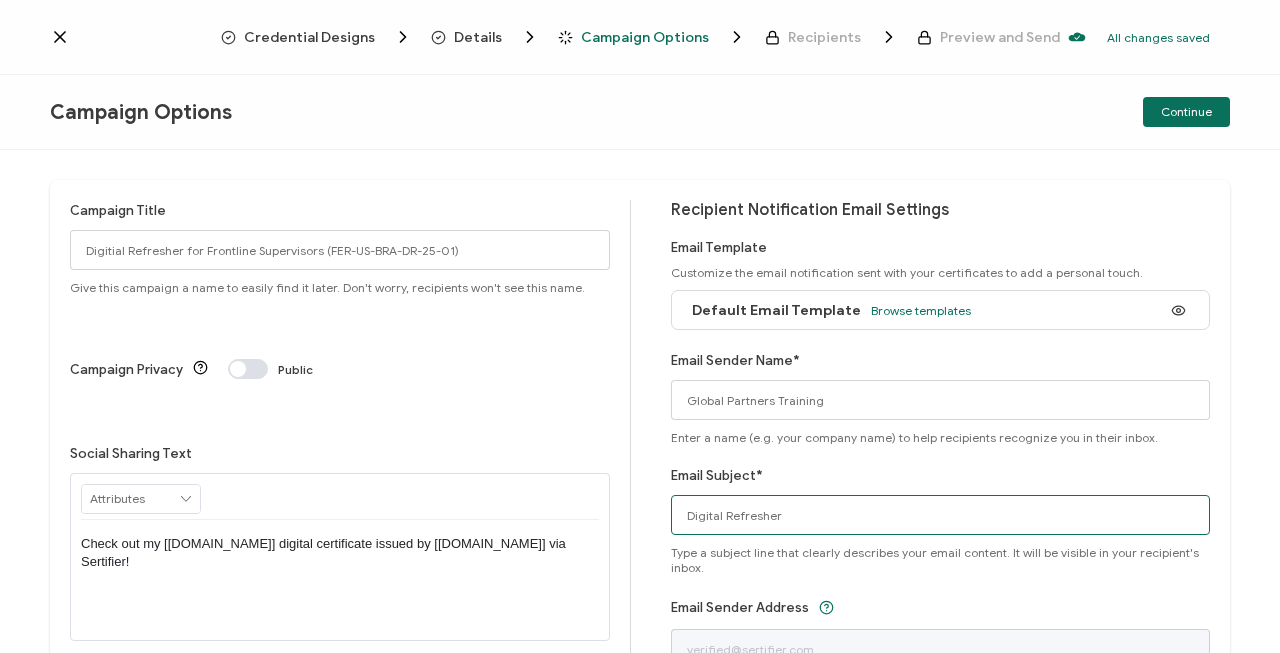 paste on "FER-US-BRA-DR-25-01" 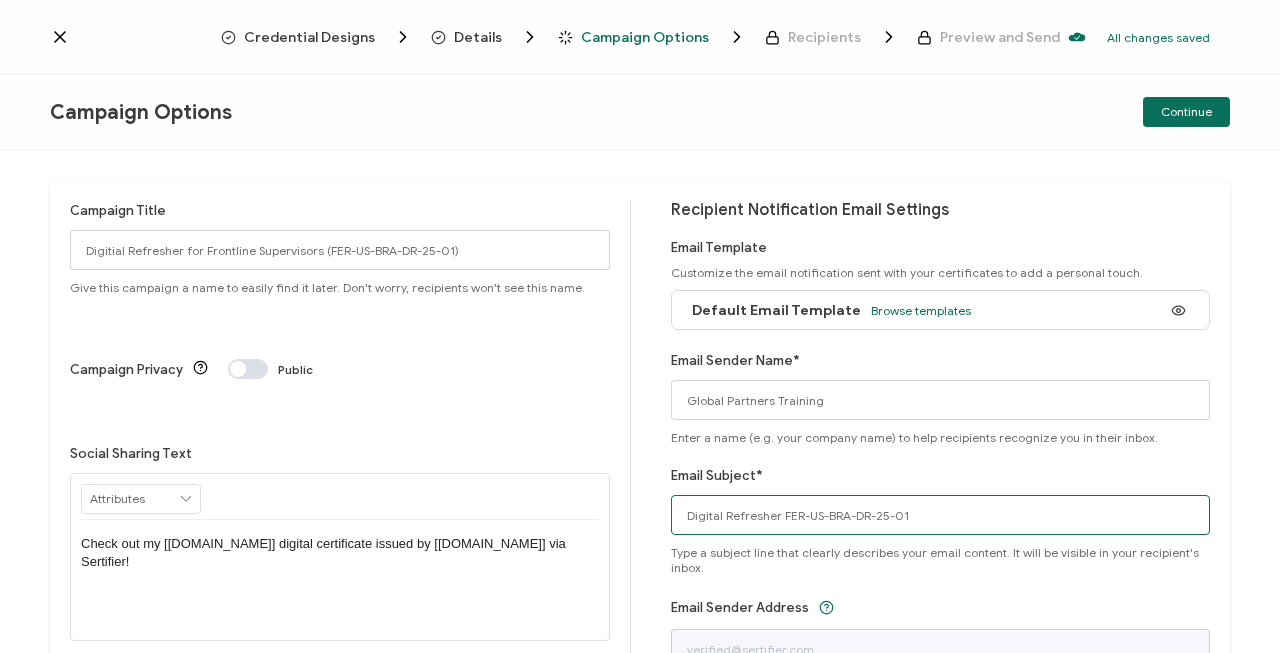 click on "Digital Refresher FER-US-BRA-DR-25-01" at bounding box center (941, 515) 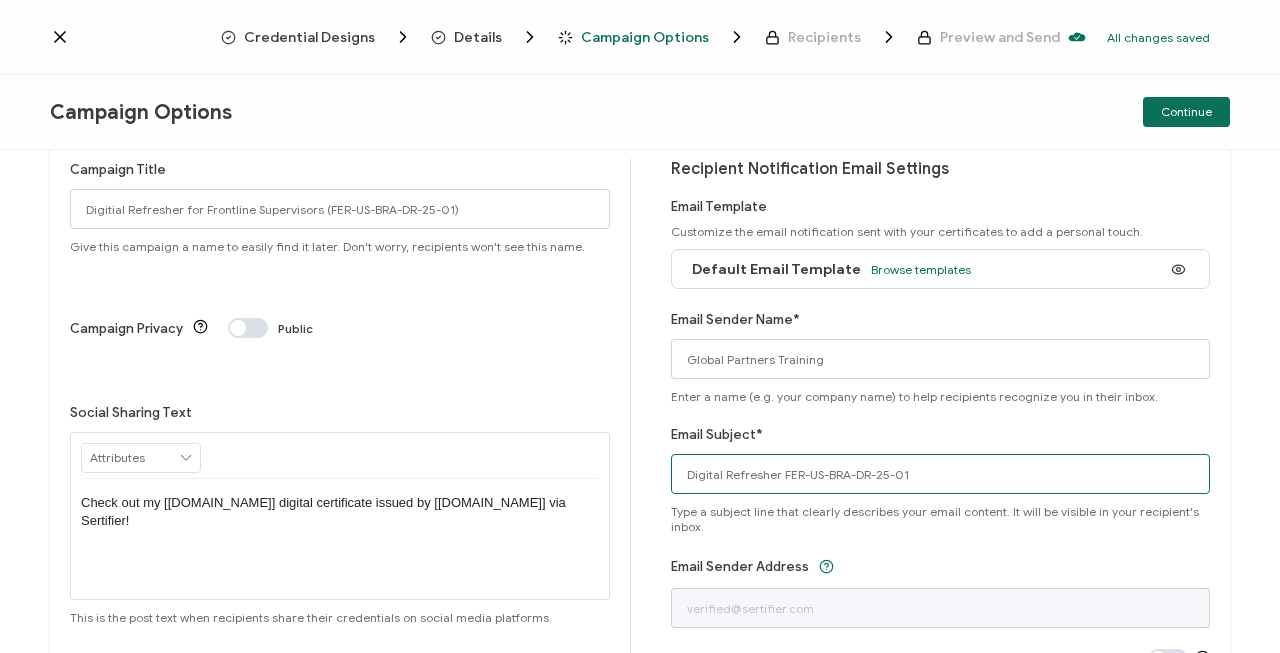 scroll, scrollTop: 41, scrollLeft: 0, axis: vertical 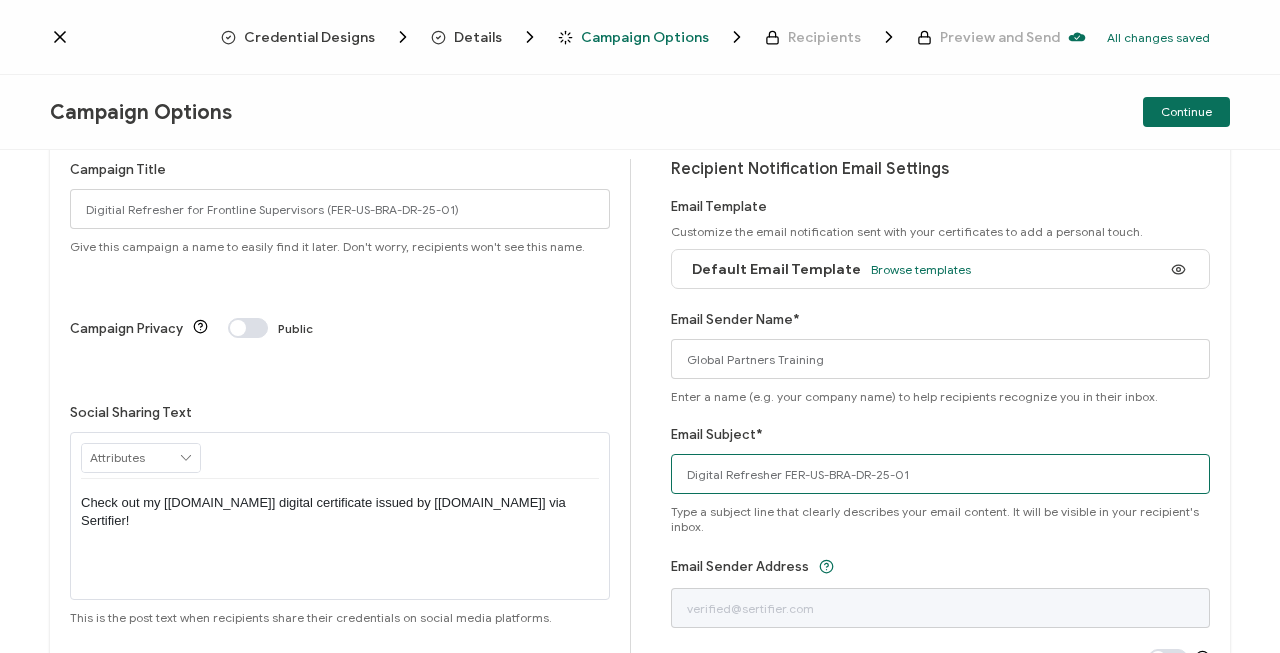 click on "Digital Refresher FER-US-BRA-DR-25-01" at bounding box center (941, 474) 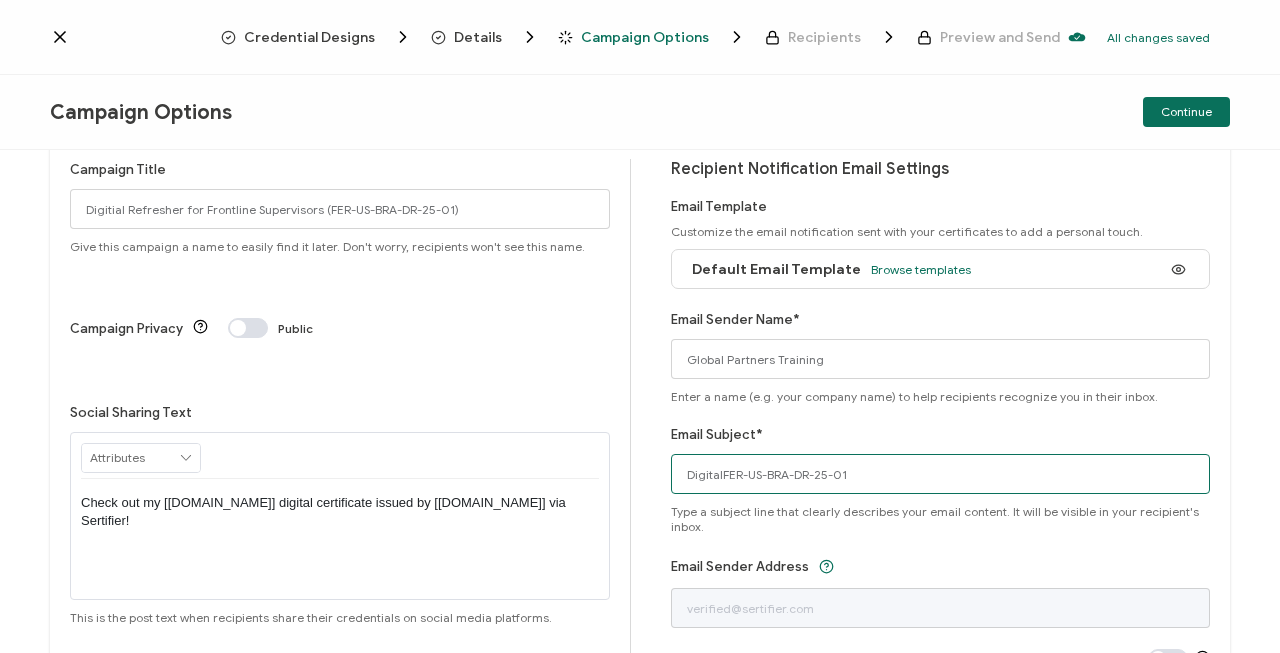 drag, startPoint x: 893, startPoint y: 471, endPoint x: 391, endPoint y: 463, distance: 502.06375 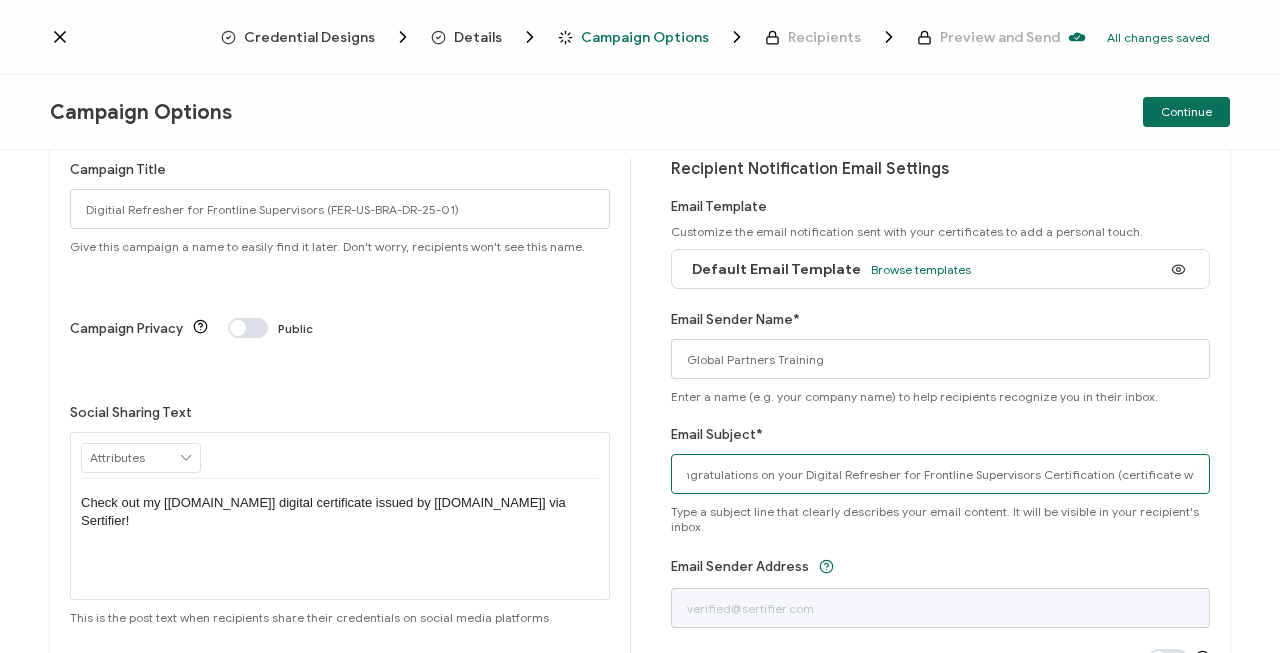 scroll, scrollTop: 0, scrollLeft: 23, axis: horizontal 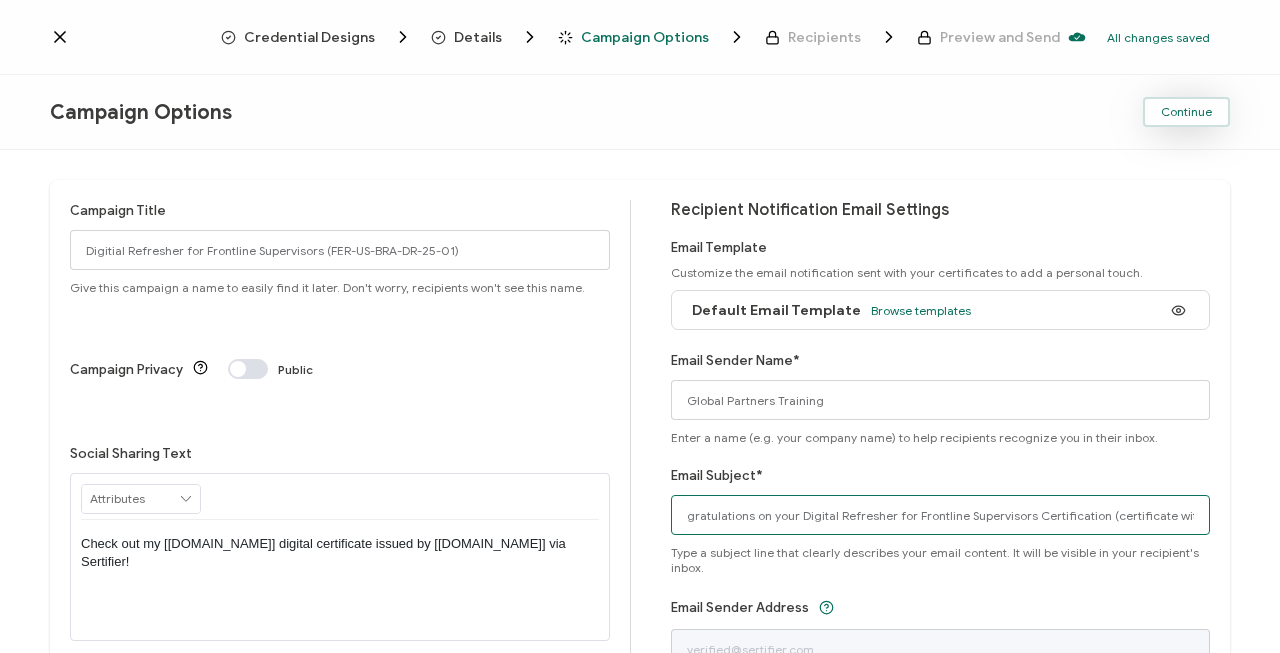 type on "Congratulations on your Digital Refresher for Frontline Supervisors Certification (certificate within!)" 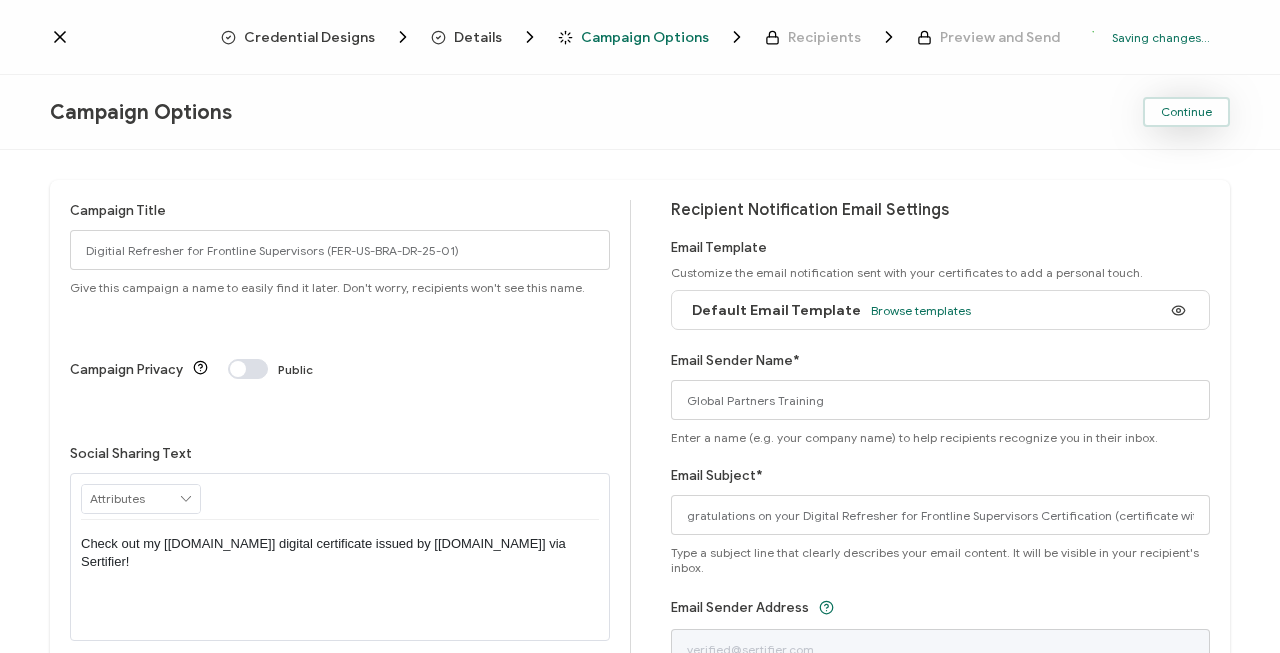 click on "Continue" at bounding box center (1186, 112) 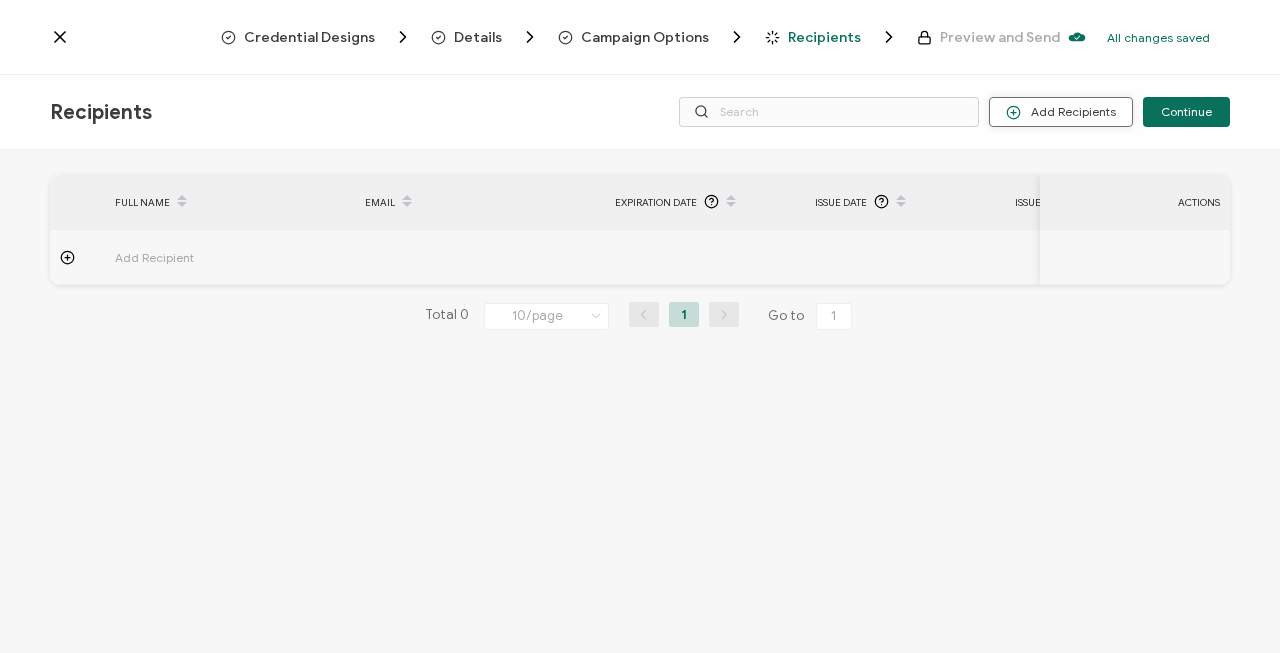 click on "Add Recipients" at bounding box center (1061, 112) 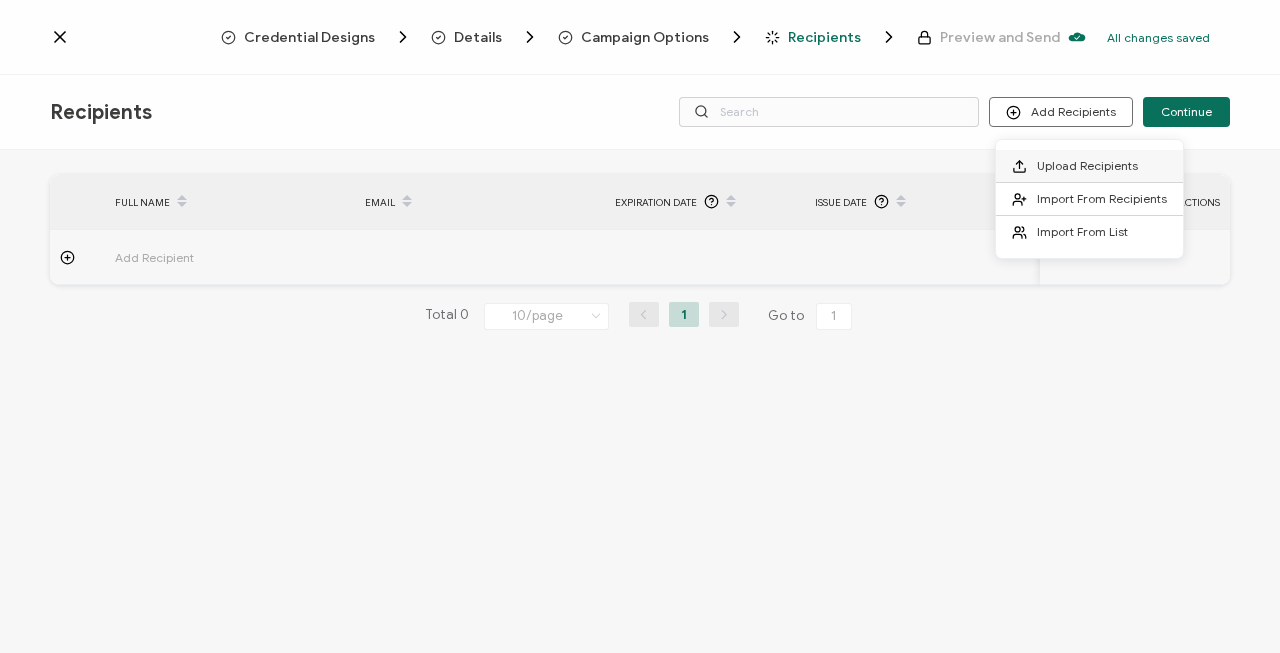 click on "Upload Recipients" at bounding box center [1087, 165] 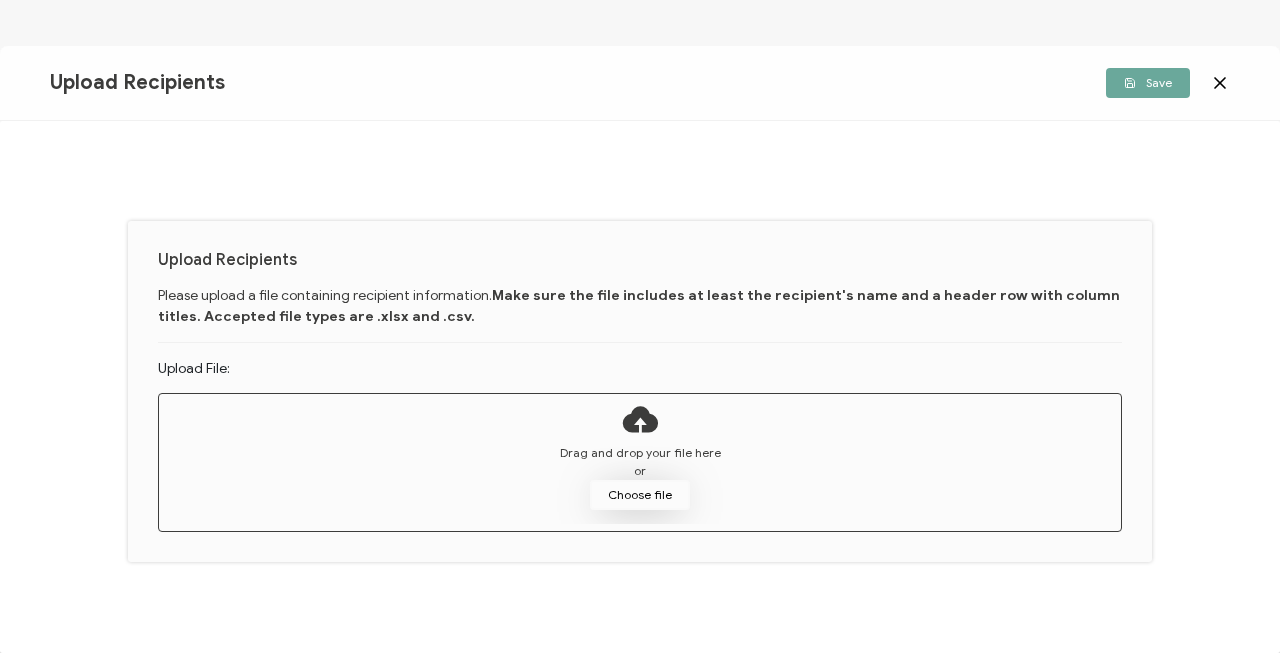 click on "Choose file" at bounding box center (640, 495) 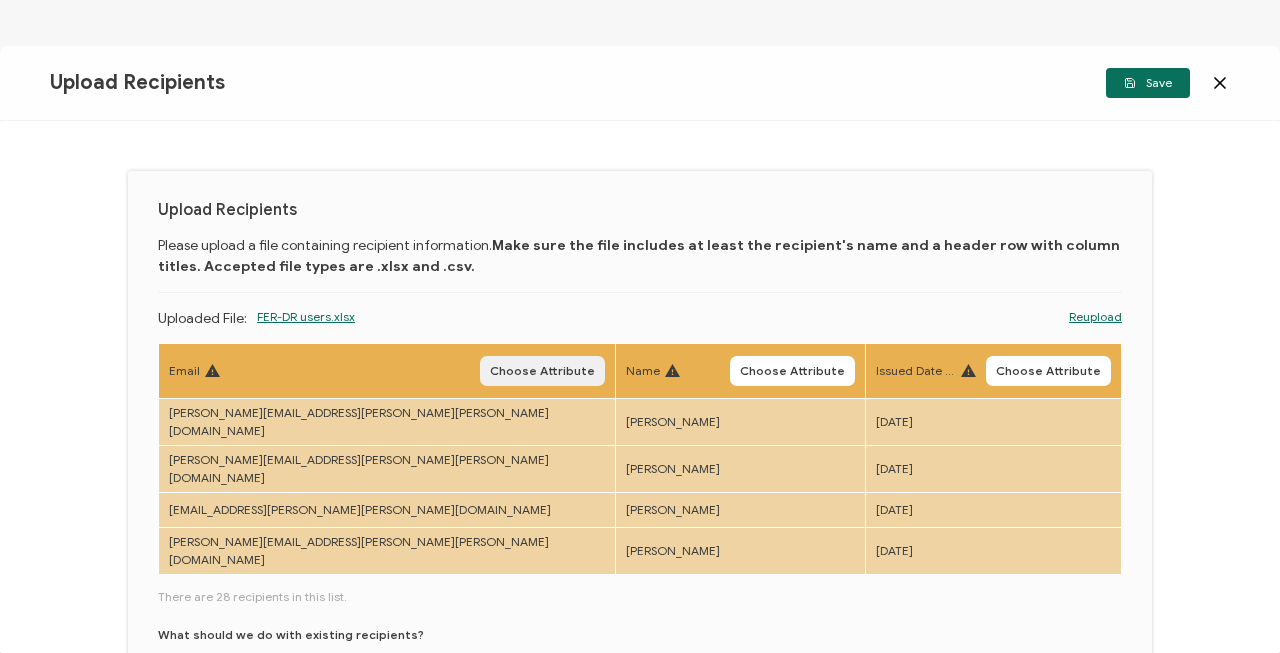 click on "Choose Attribute" at bounding box center [542, 371] 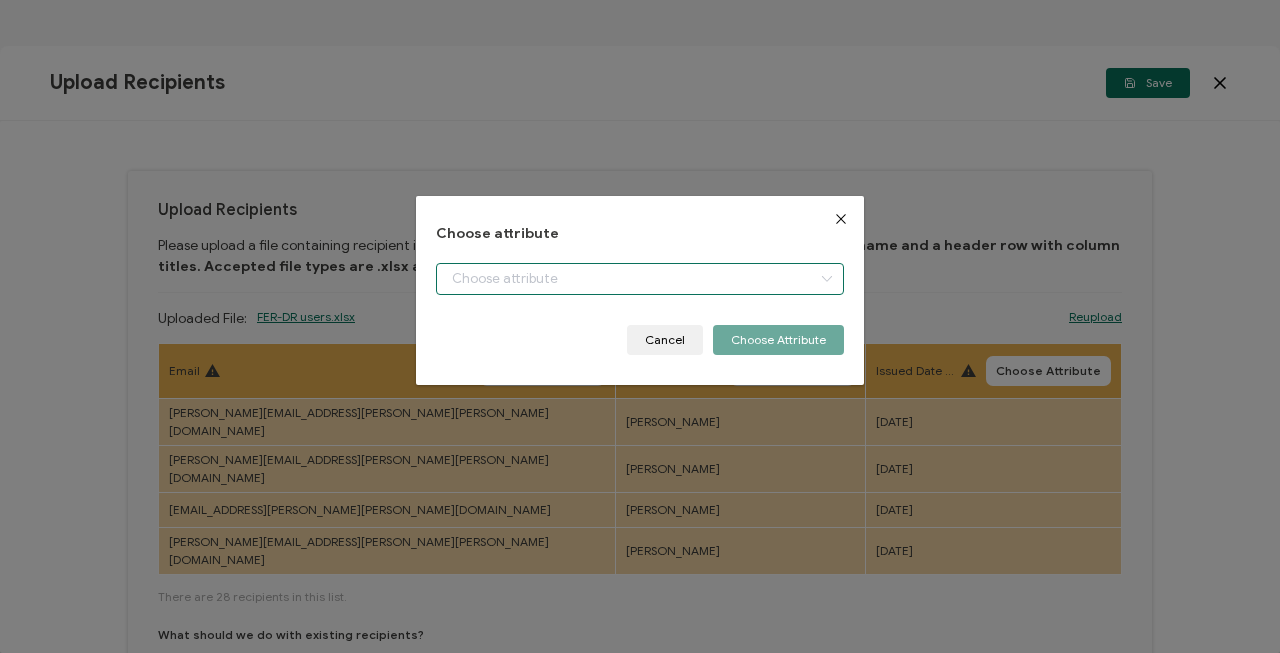 click at bounding box center [640, 279] 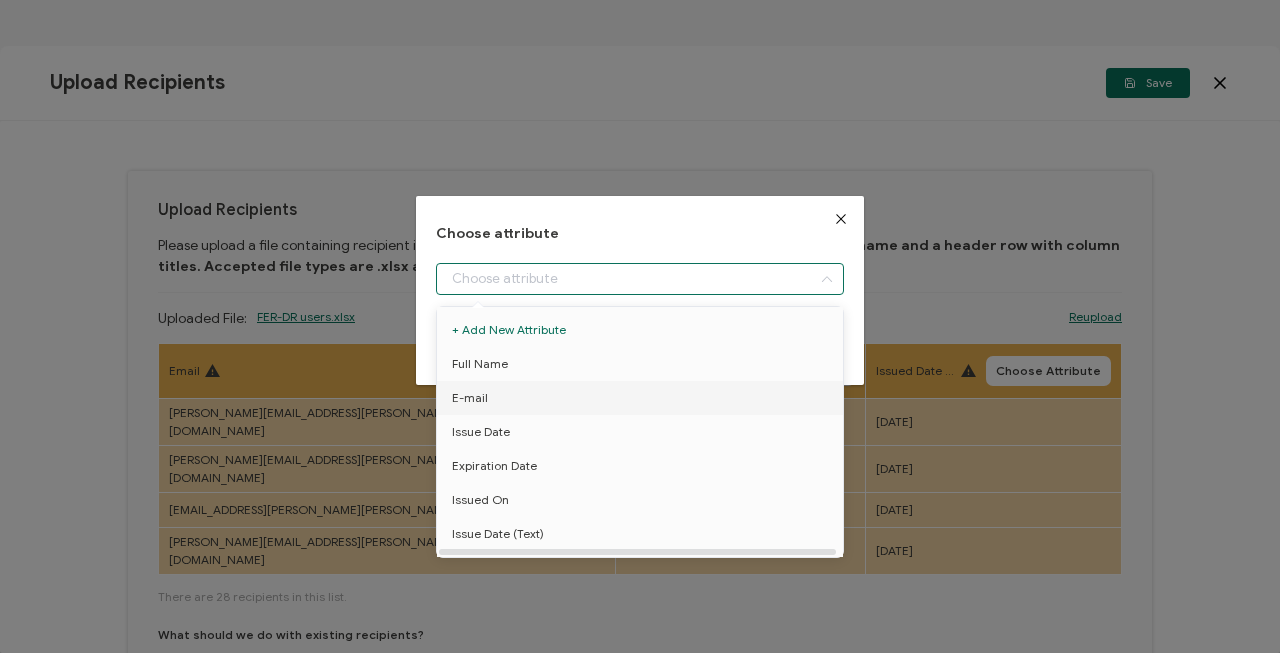 click on "E-mail" at bounding box center [640, 398] 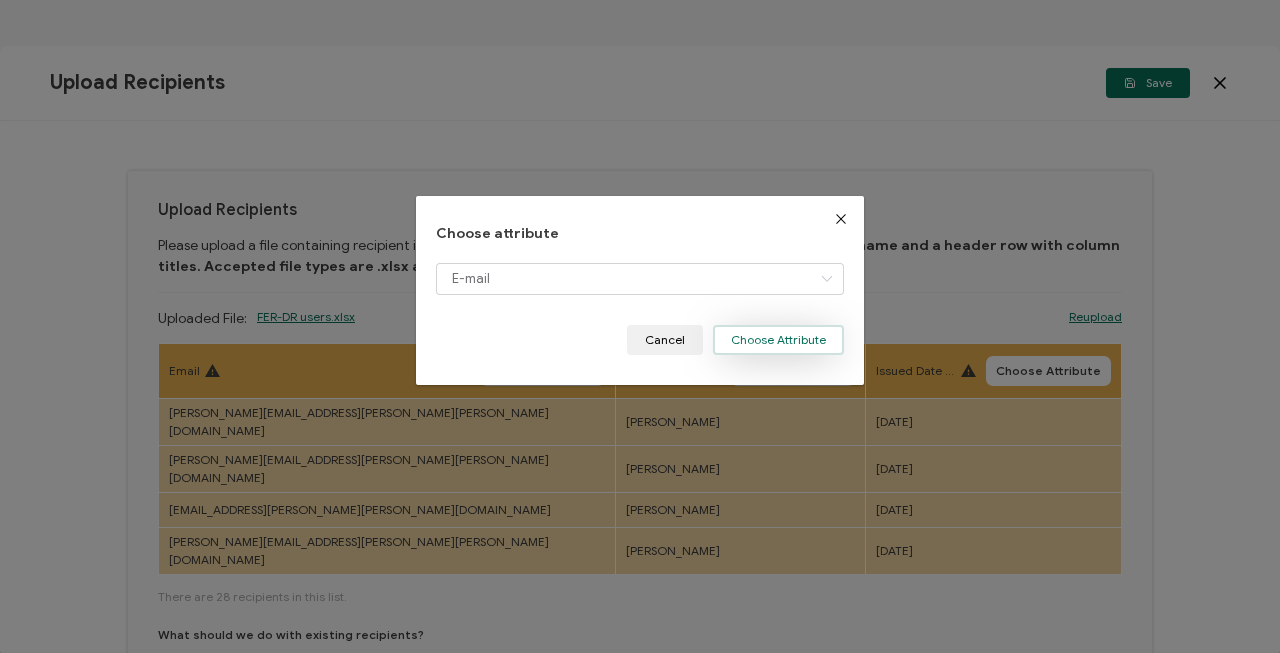 click on "Choose Attribute" at bounding box center [778, 340] 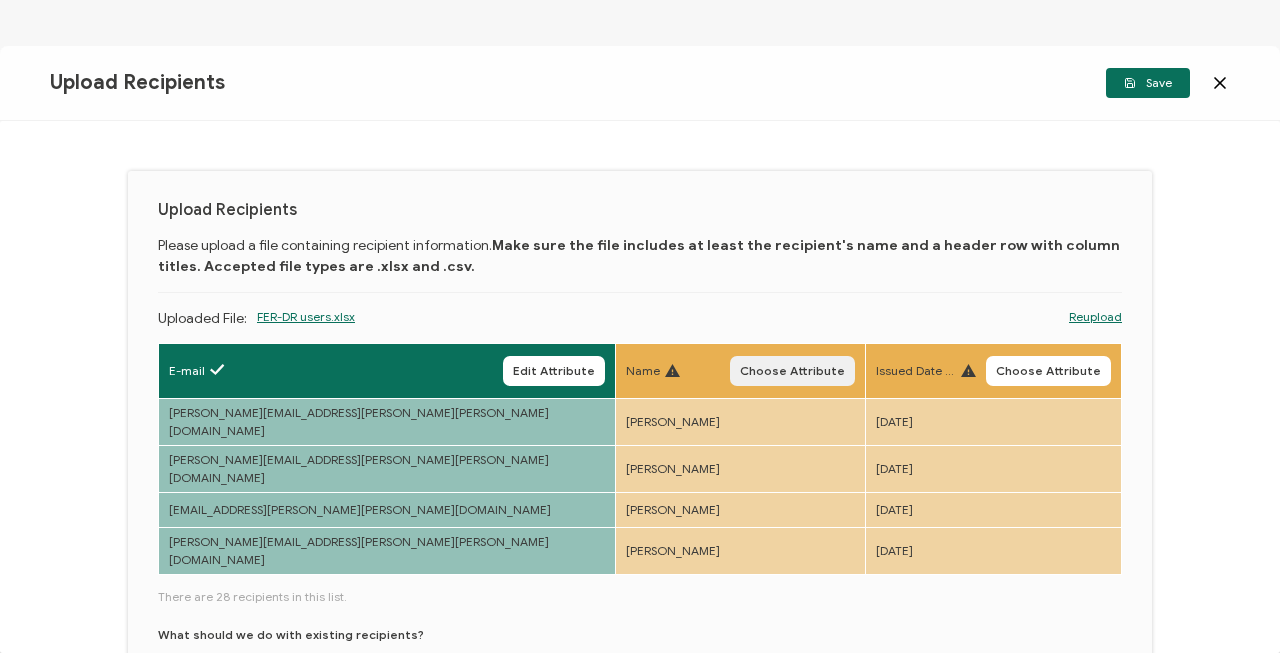 click on "Choose Attribute" at bounding box center (792, 371) 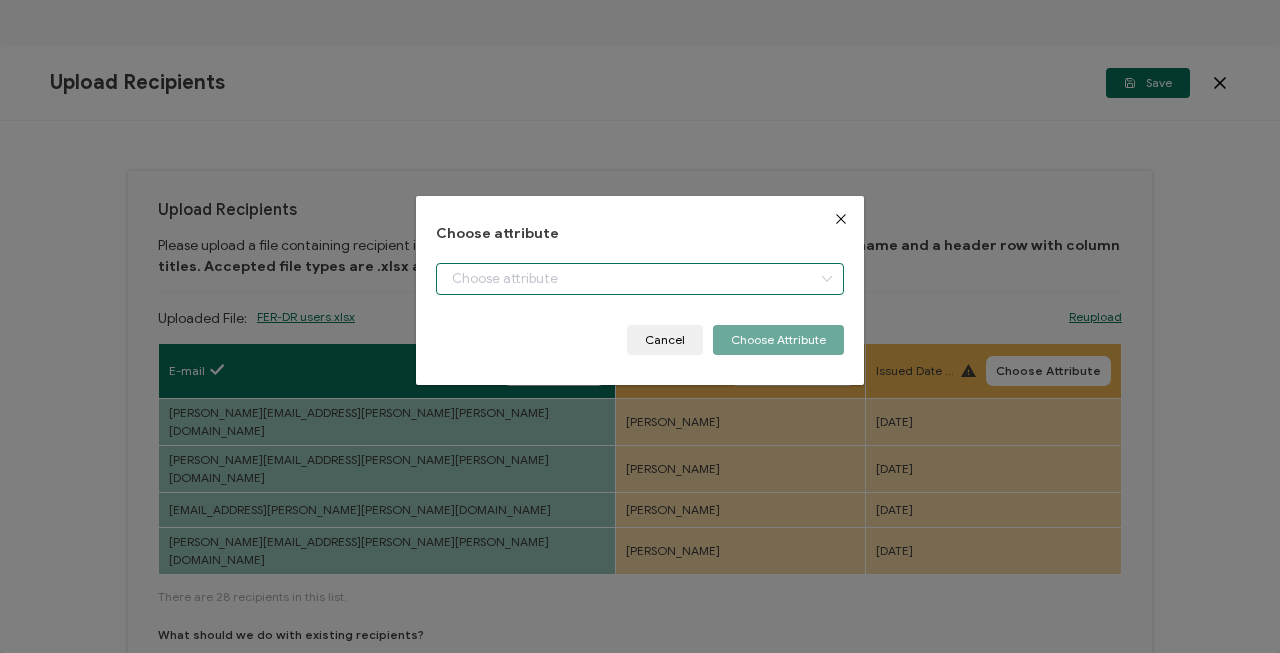 click at bounding box center [640, 279] 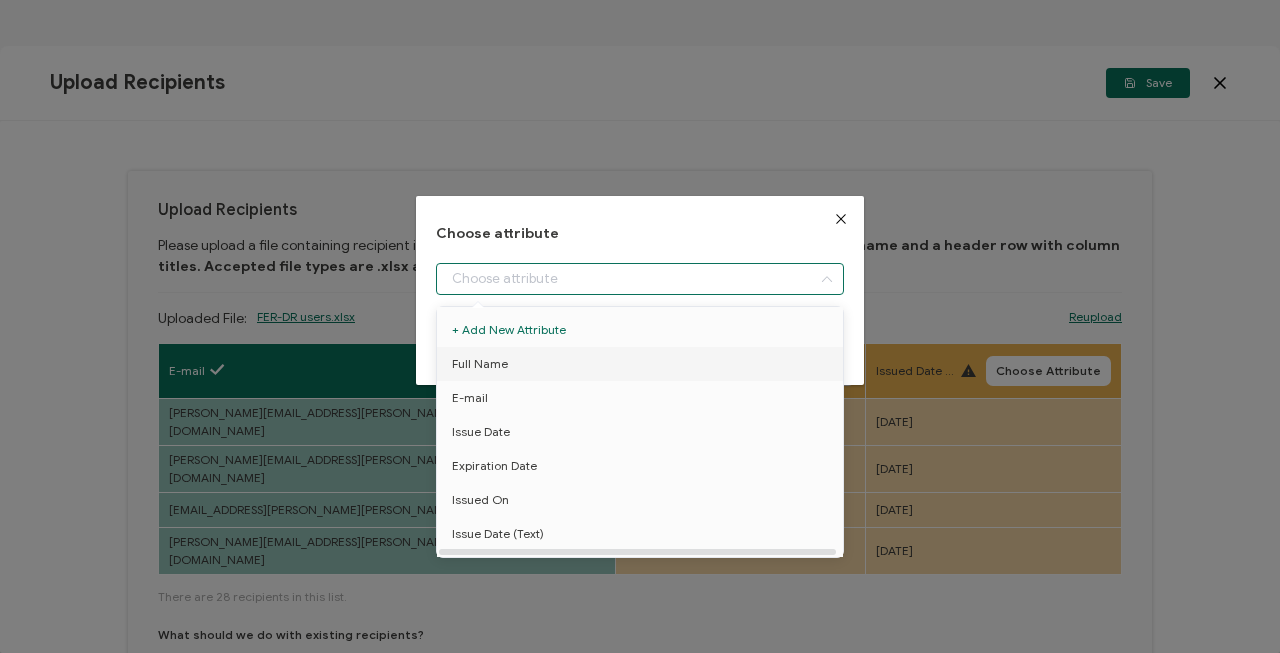 click on "Full Name" at bounding box center (640, 364) 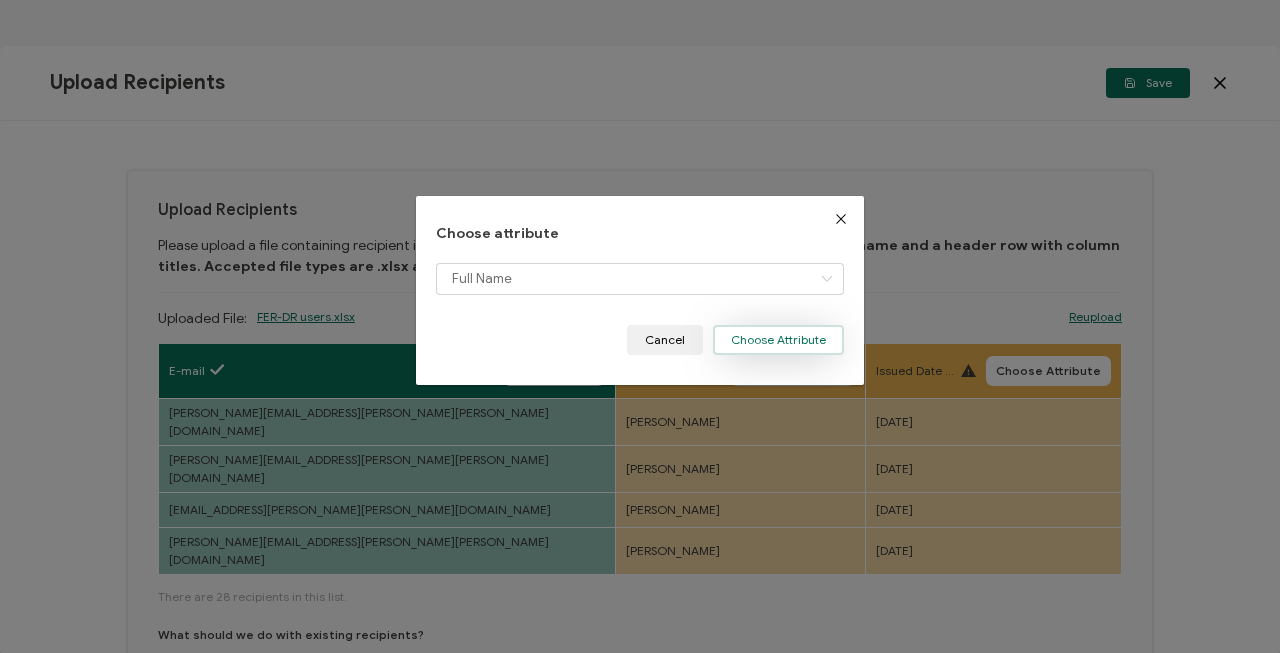 click on "Choose Attribute" at bounding box center (778, 340) 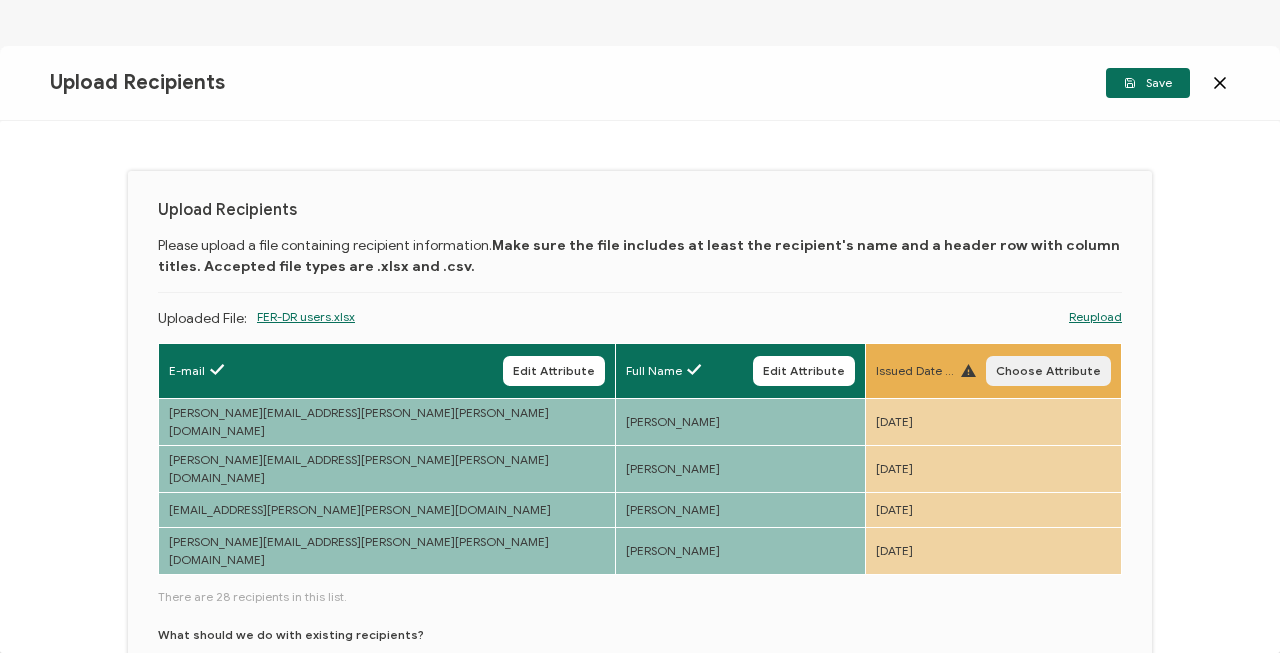 click on "Choose Attribute" at bounding box center [1048, 371] 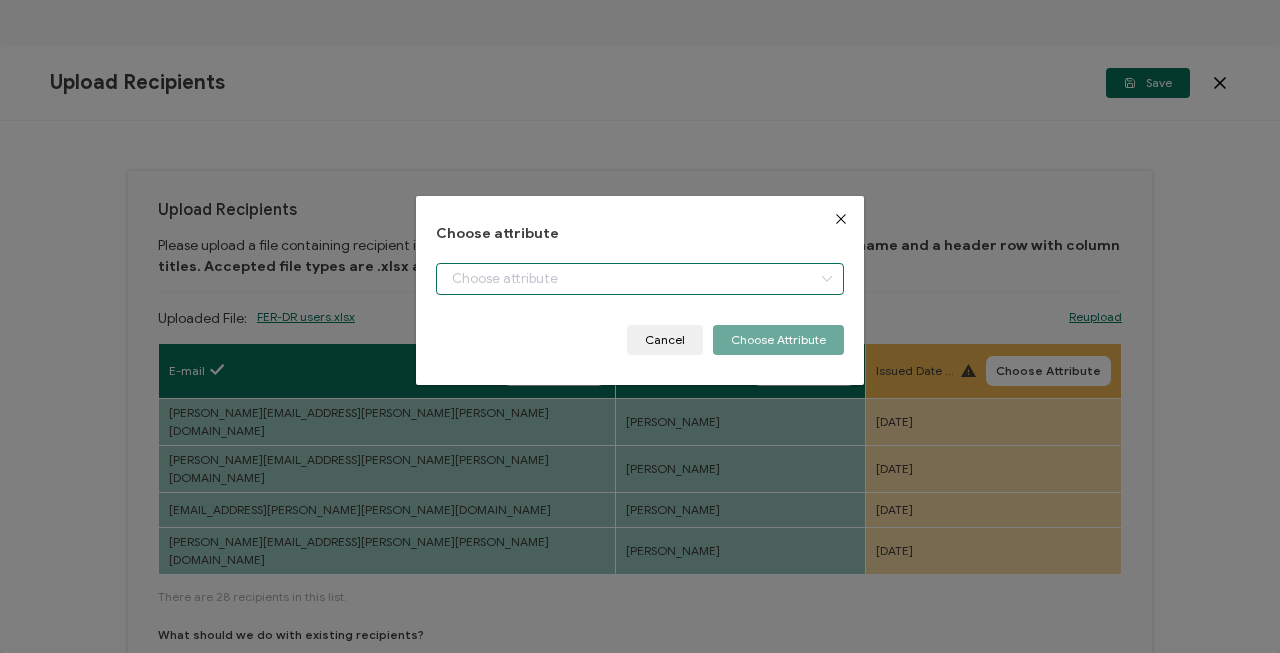 click at bounding box center (640, 279) 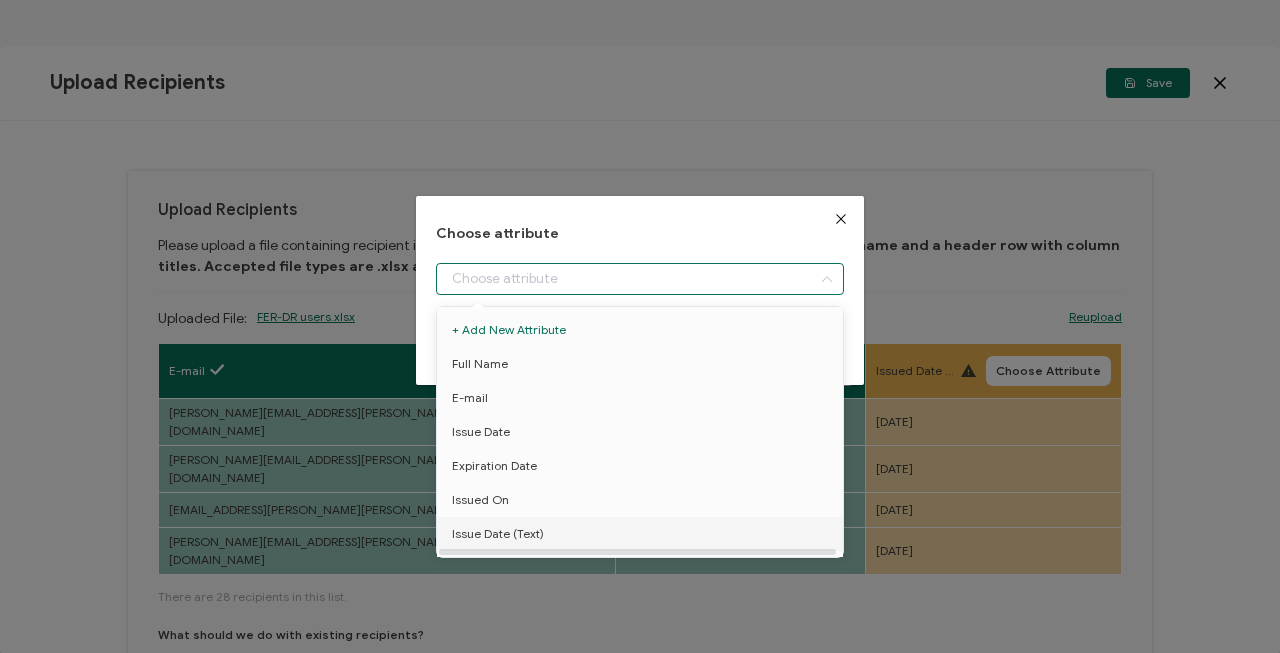 click on "Issue Date (Text)" at bounding box center (640, 534) 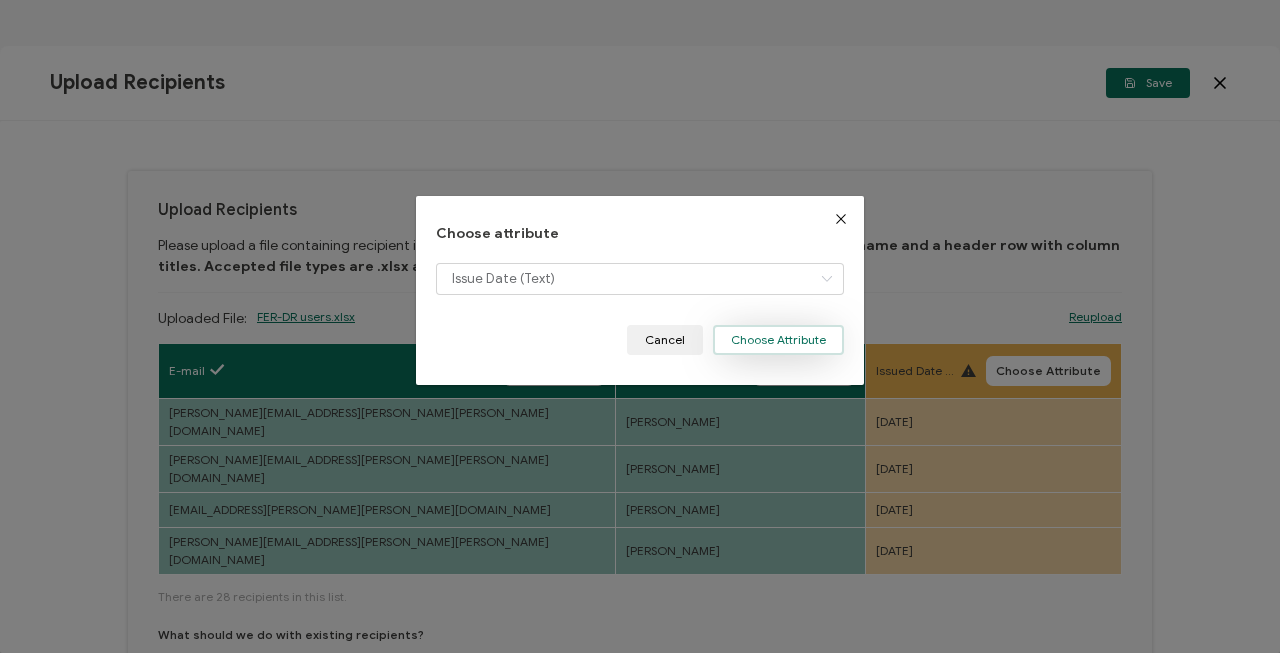 click on "Choose Attribute" at bounding box center (778, 340) 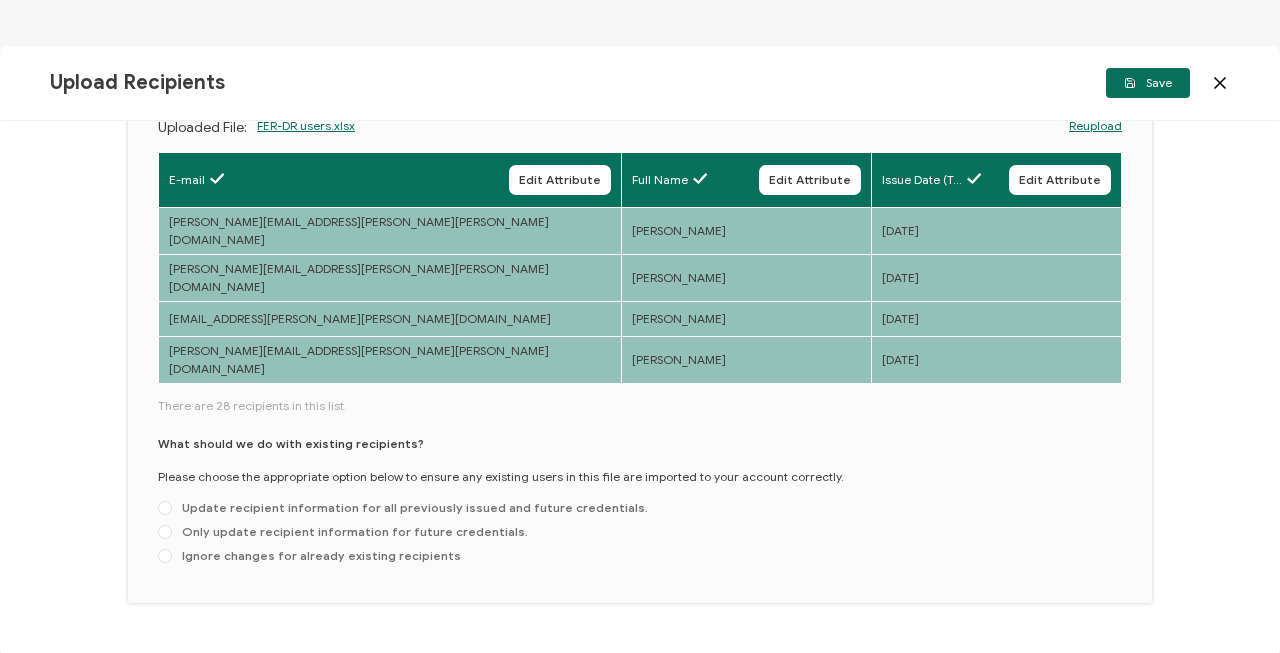 scroll, scrollTop: 204, scrollLeft: 0, axis: vertical 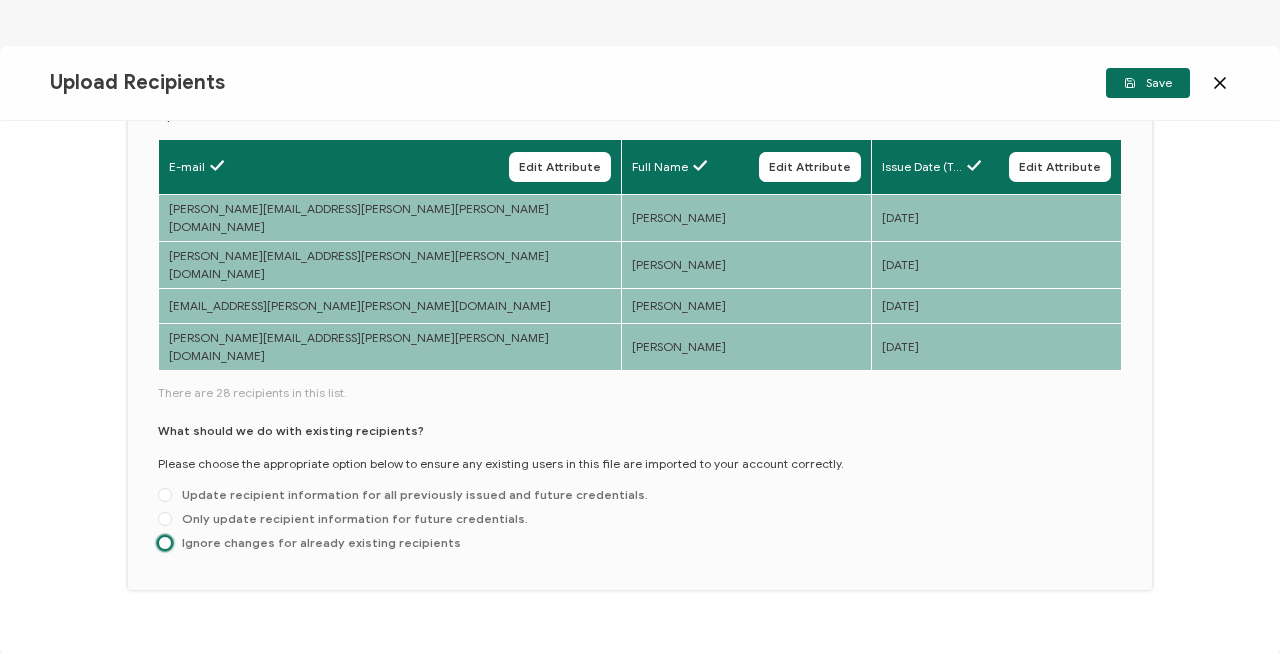 click at bounding box center (165, 543) 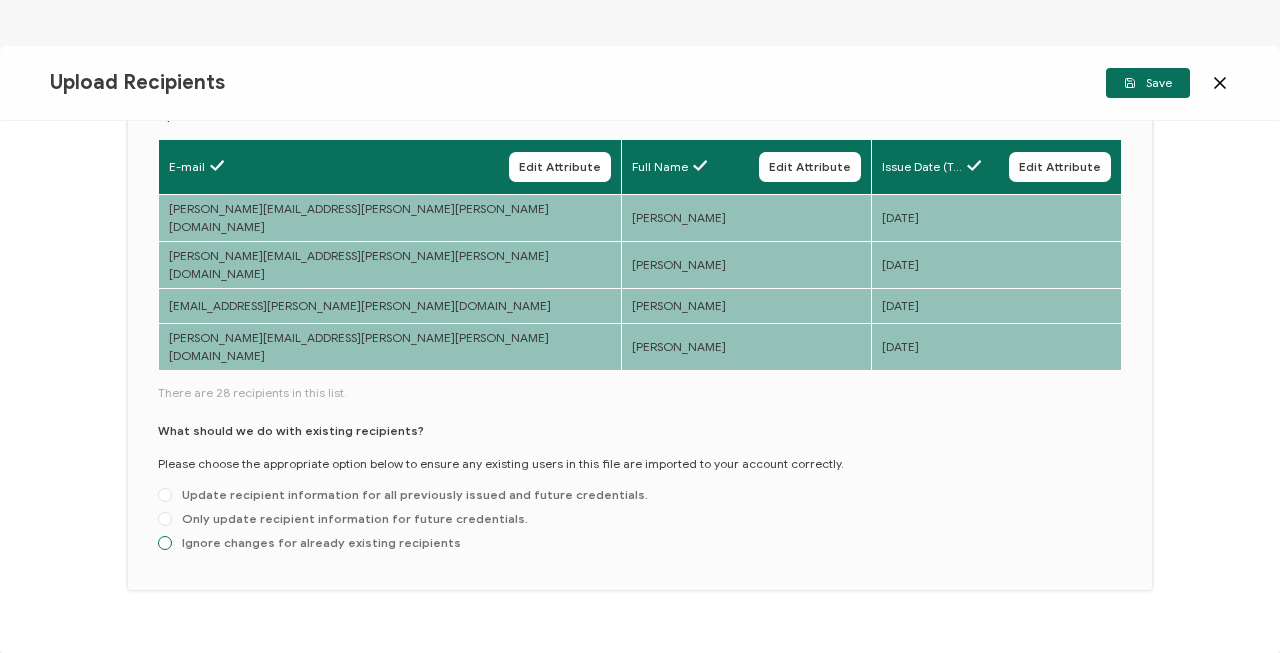 click on "Ignore changes for already existing recipients" at bounding box center [165, 544] 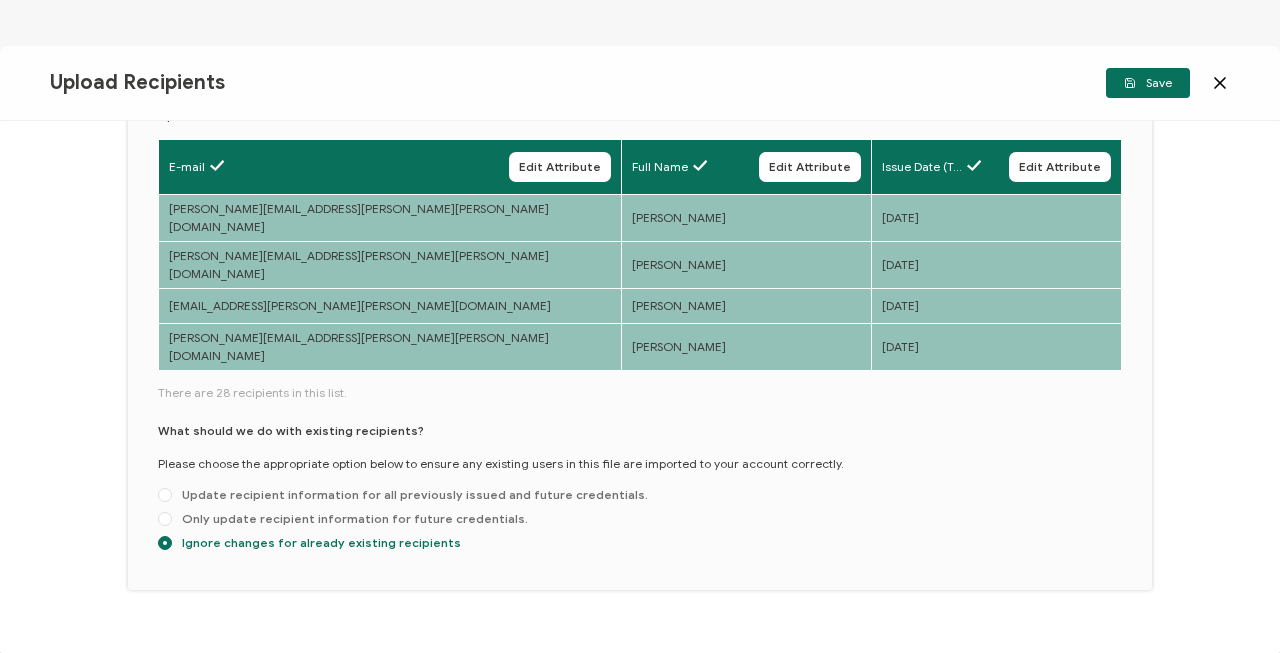 scroll, scrollTop: 0, scrollLeft: 0, axis: both 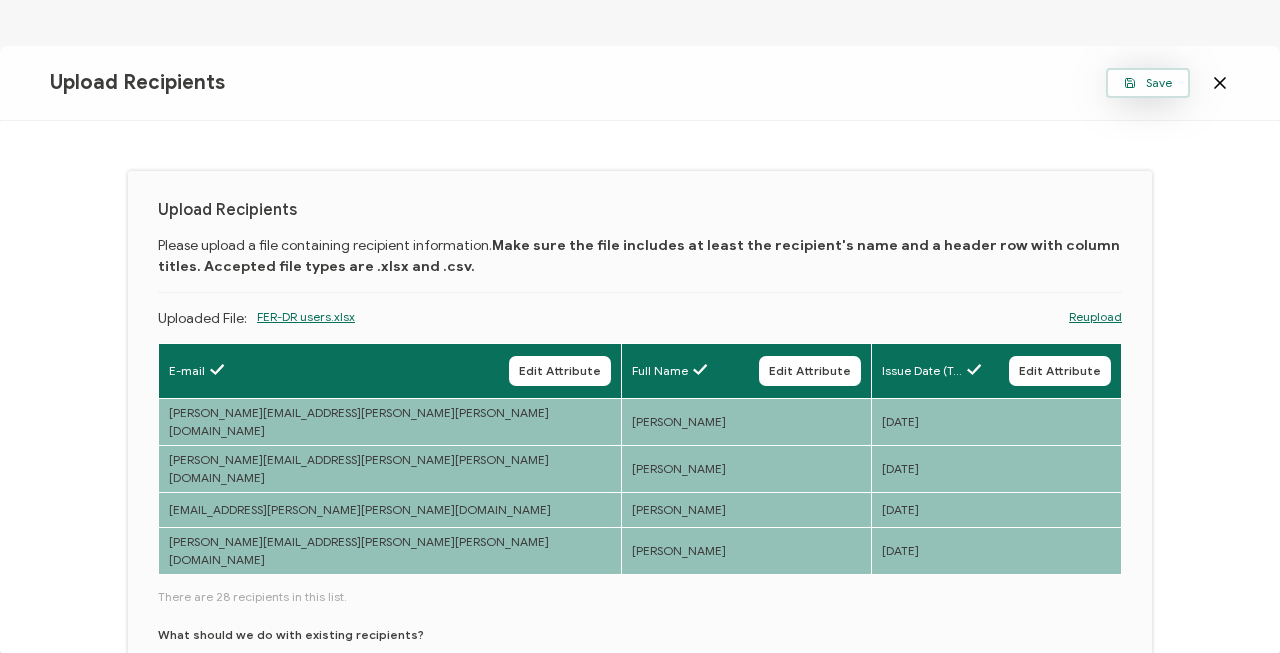 click on "Save" at bounding box center [1148, 83] 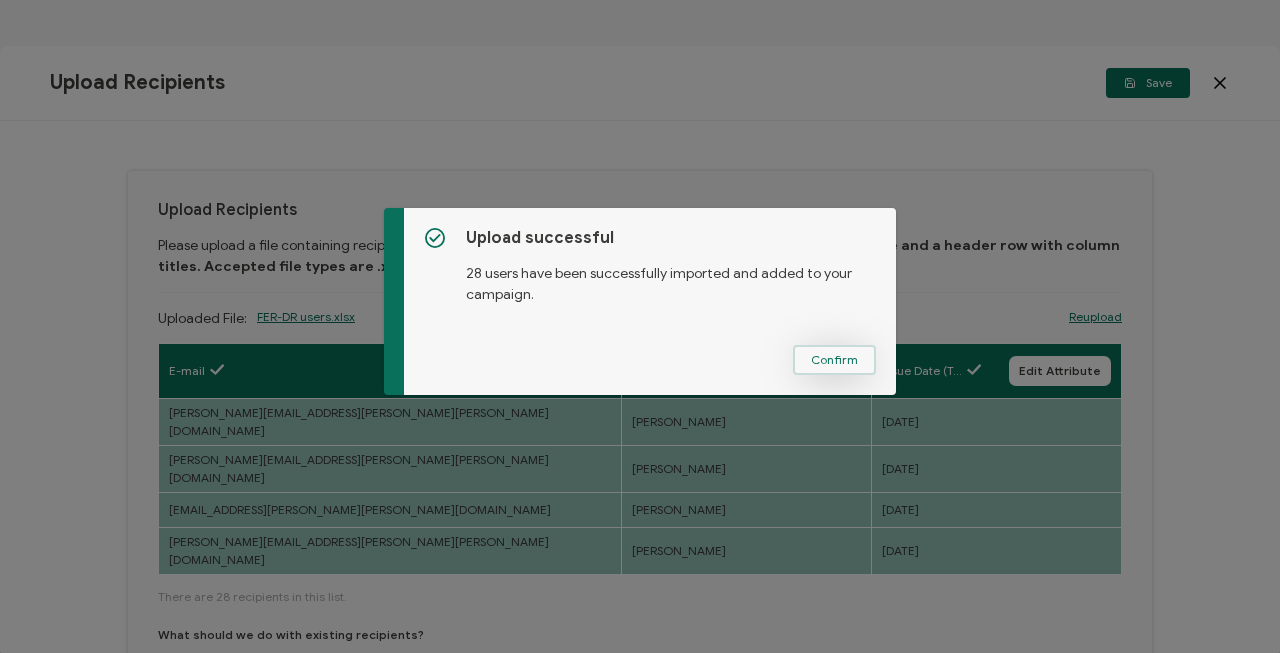 click on "Confirm" at bounding box center (834, 360) 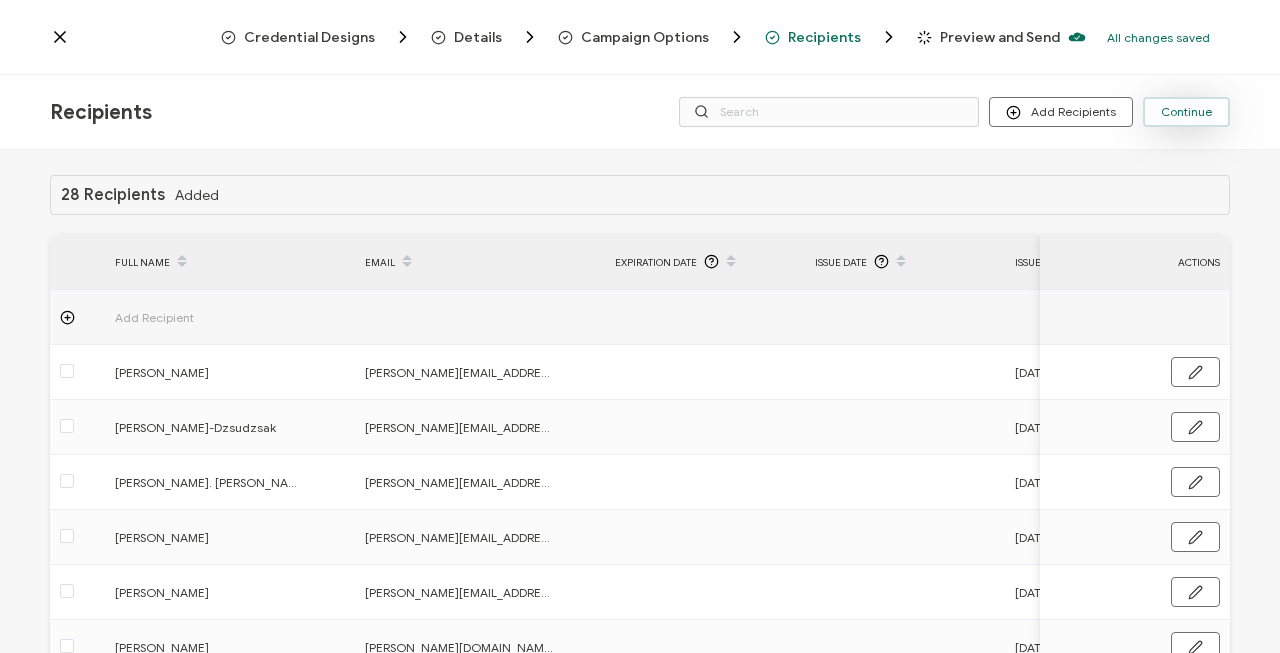 click on "Continue" at bounding box center [1186, 112] 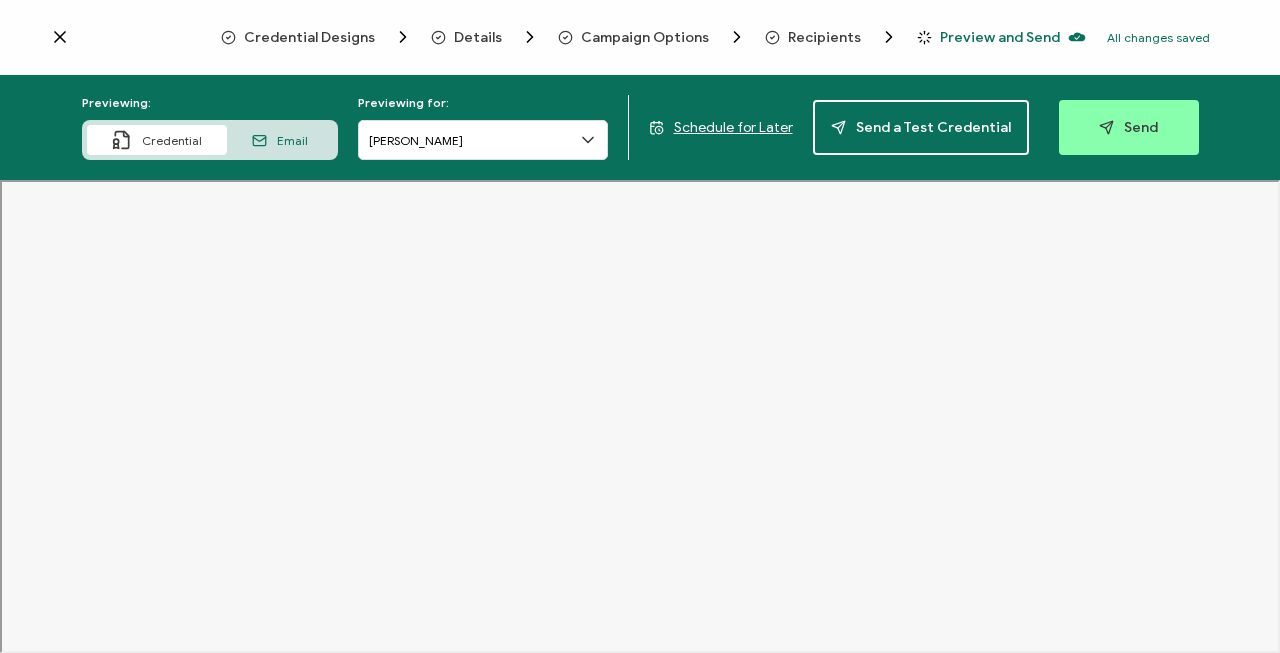 click on "Email" at bounding box center (292, 140) 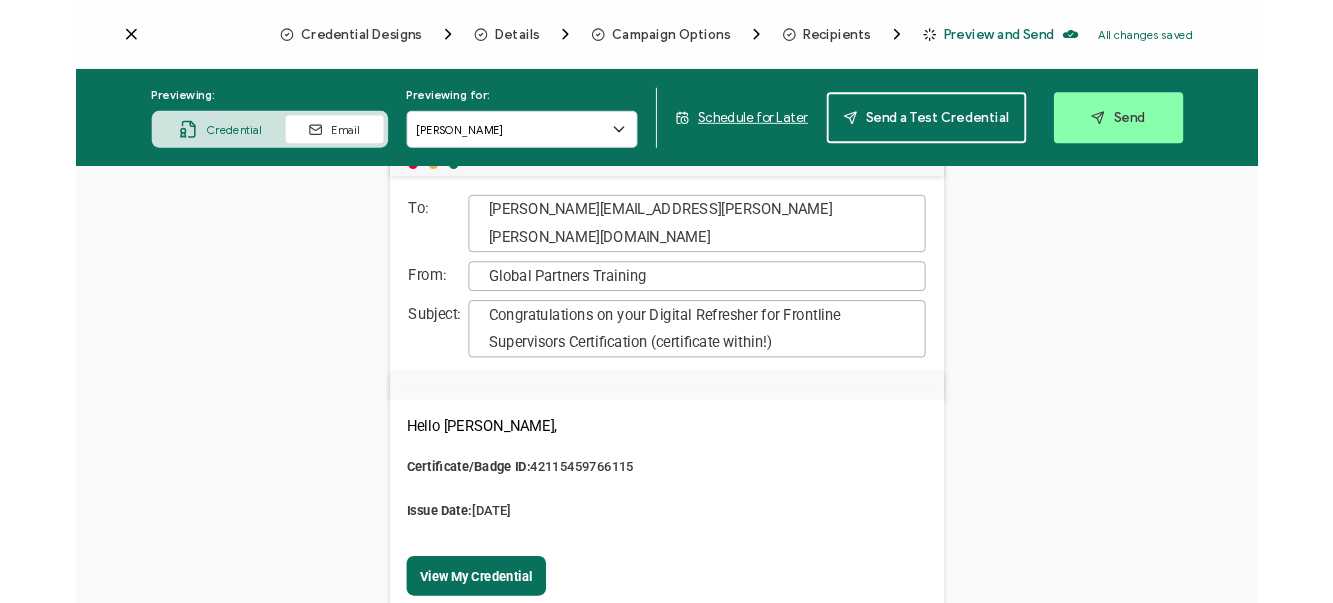 scroll, scrollTop: 0, scrollLeft: 0, axis: both 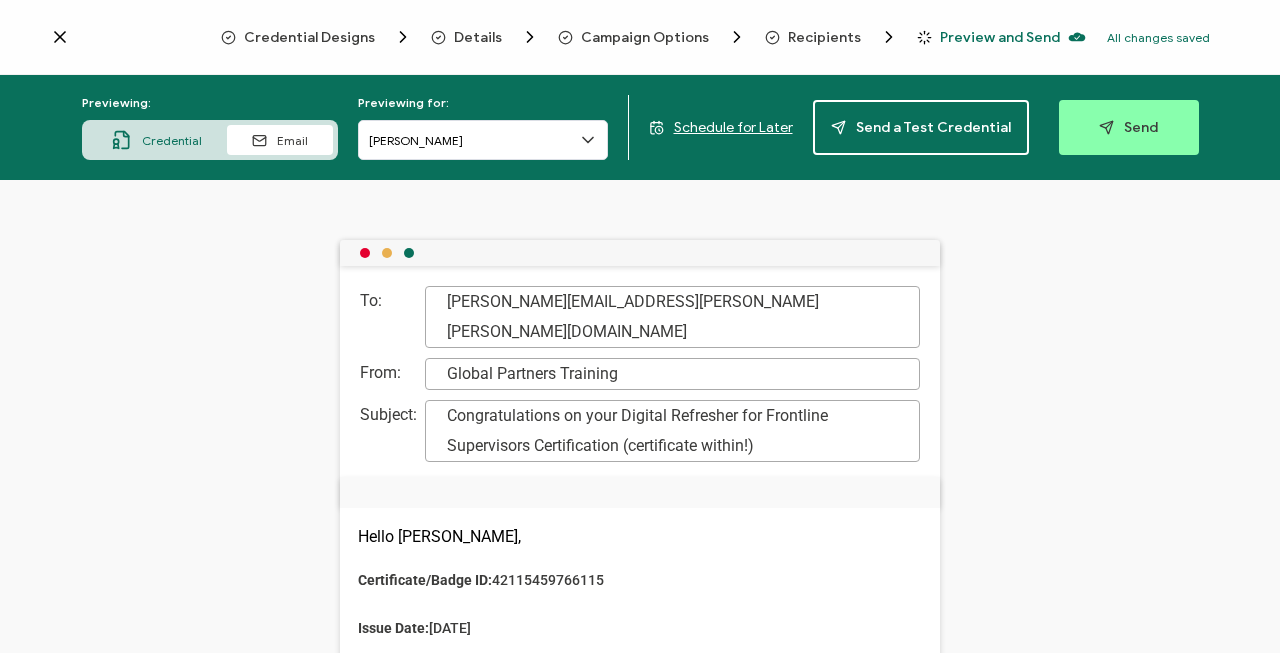 click on "Credential" at bounding box center (157, 140) 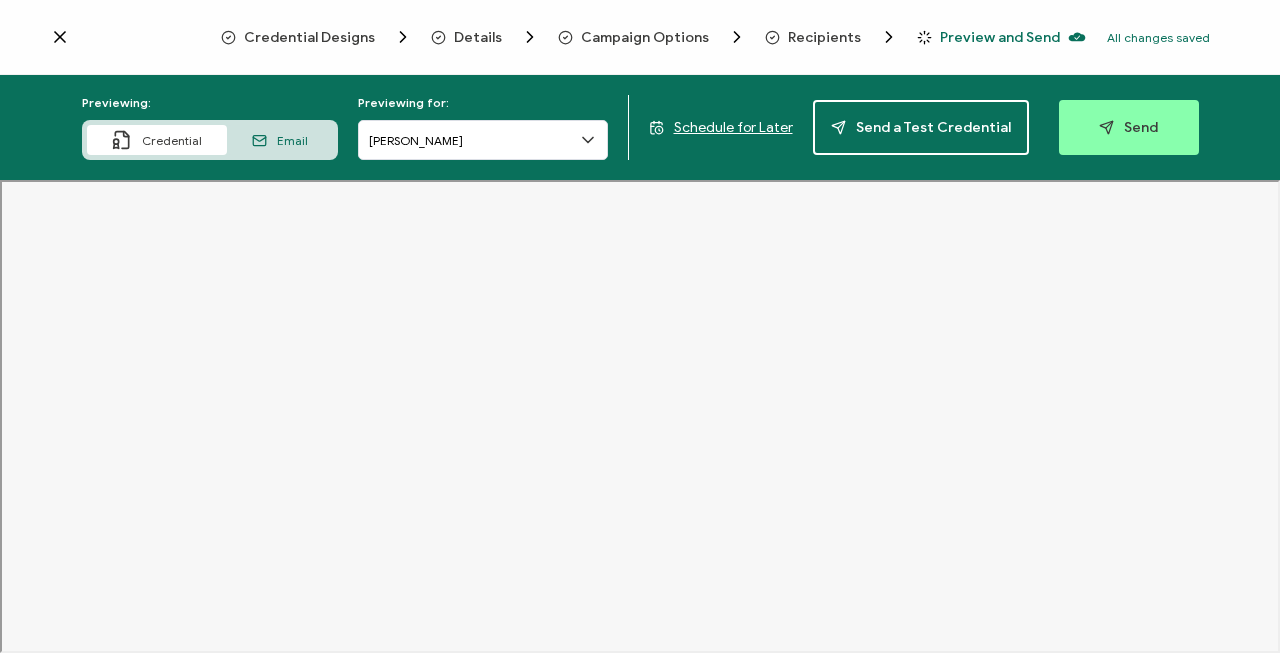 click 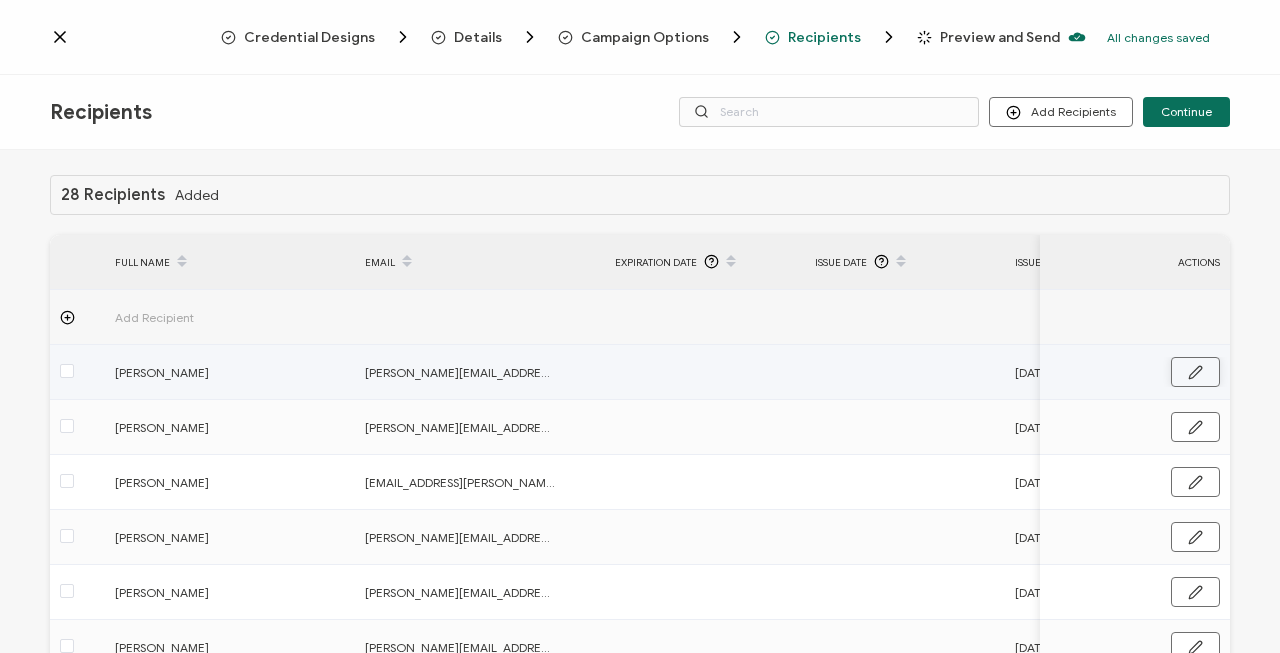 click 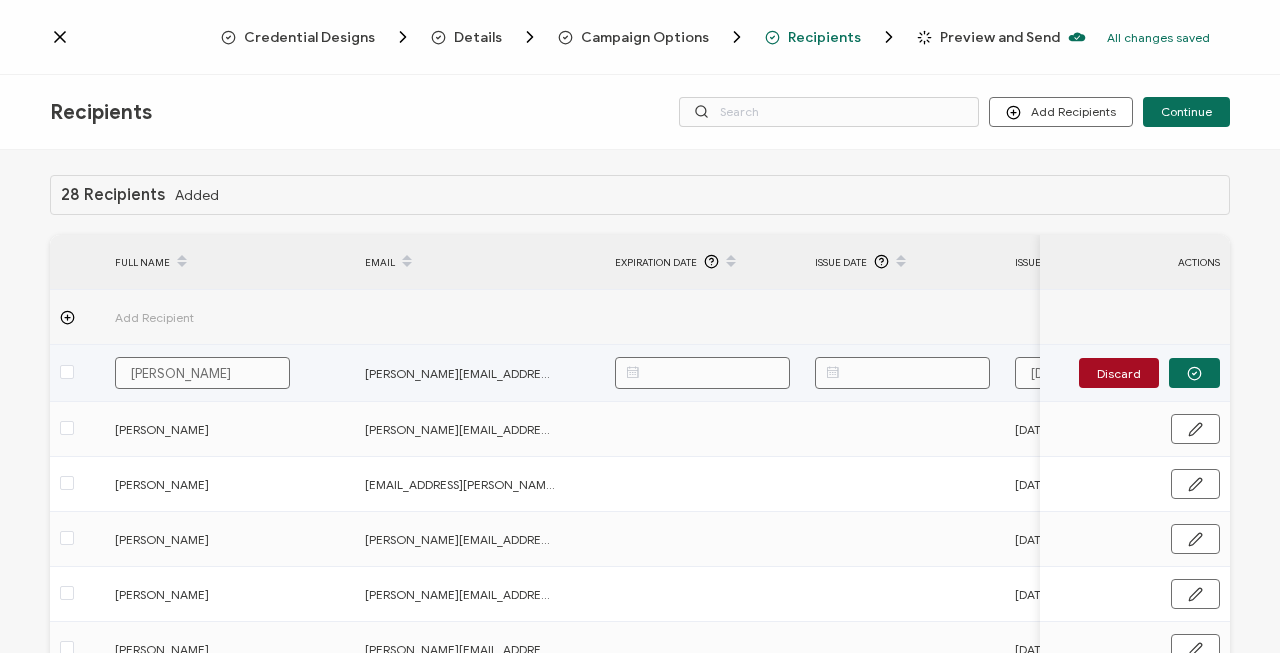 click on "[DATE]" at bounding box center [1102, 373] 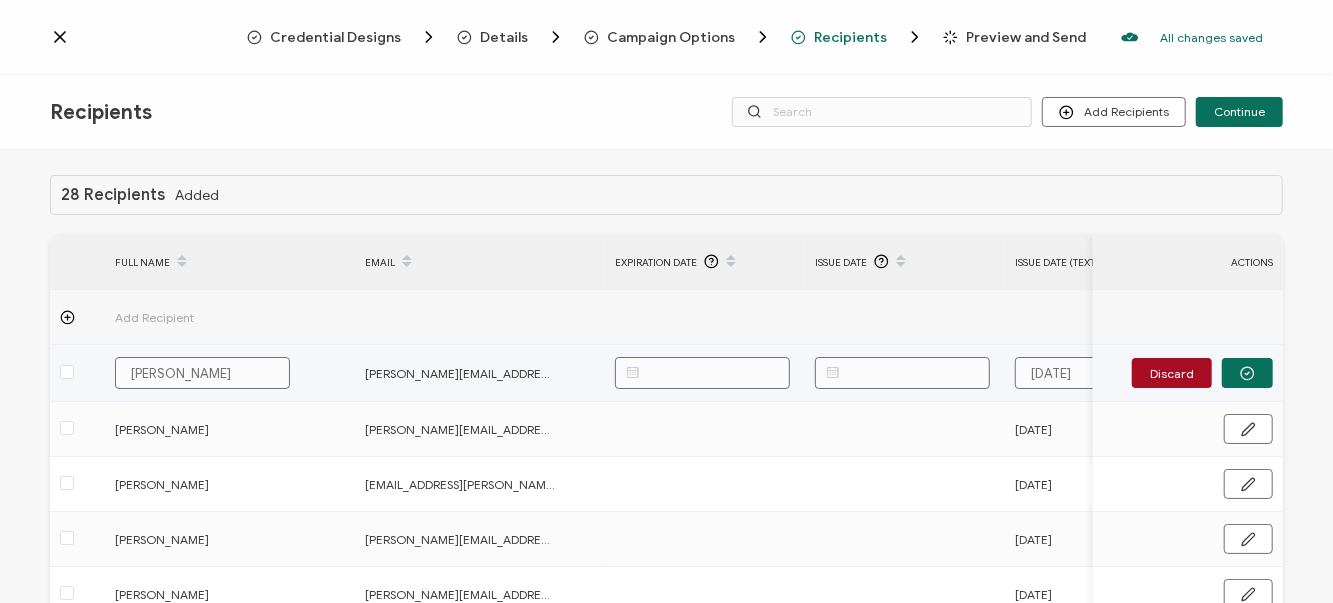 click on "[DATE]" at bounding box center [1102, 373] 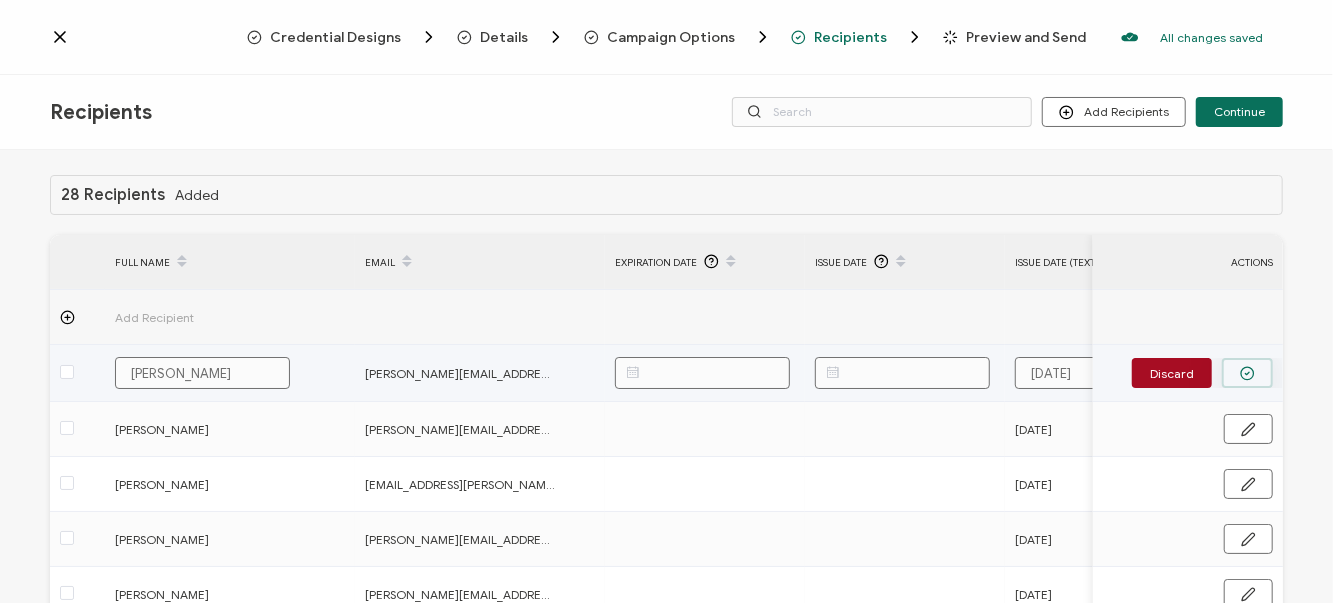 type on "[DATE]" 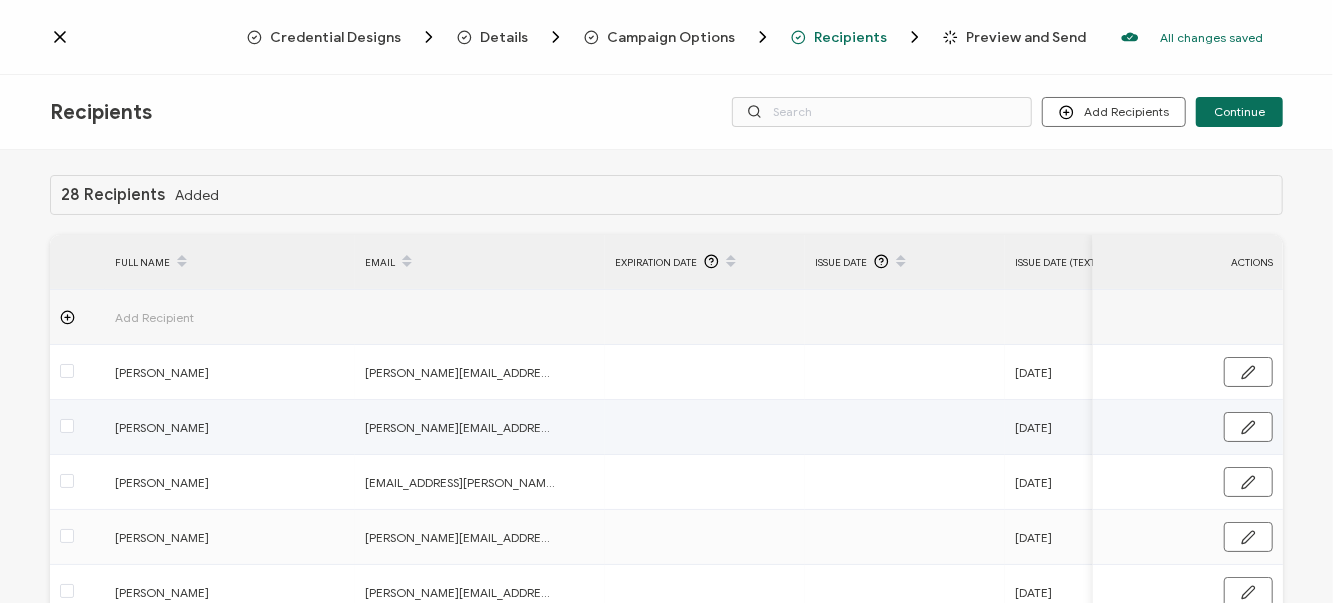 click on "[DATE]" at bounding box center [1033, 427] 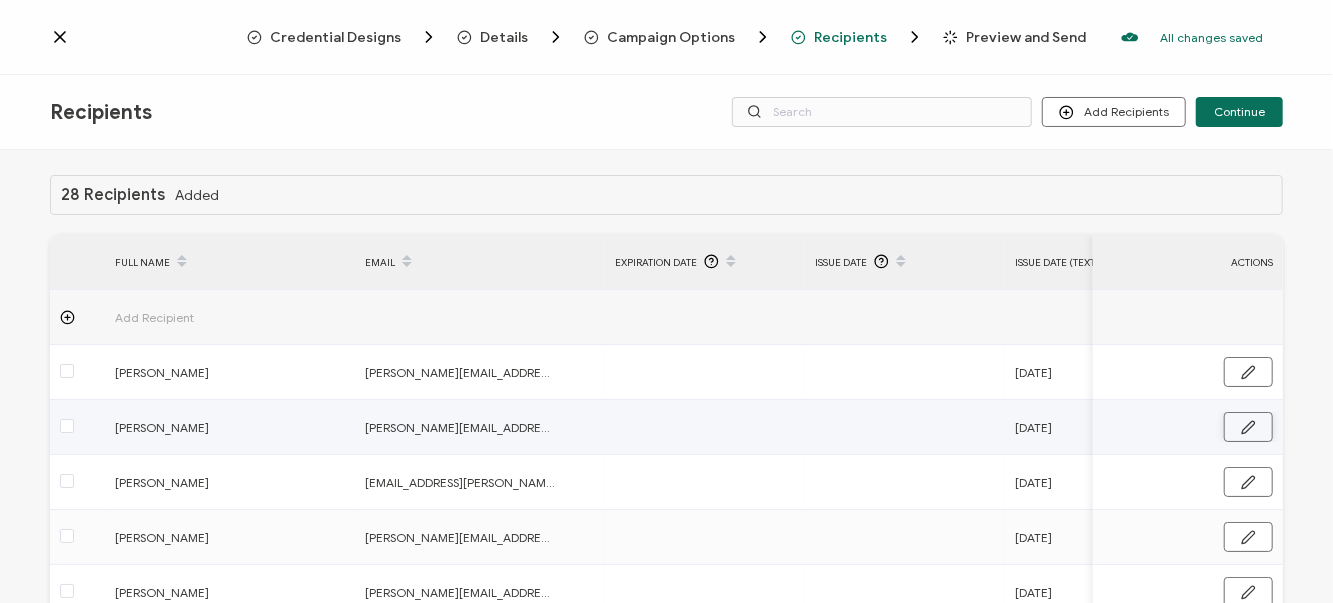 click at bounding box center [1248, 427] 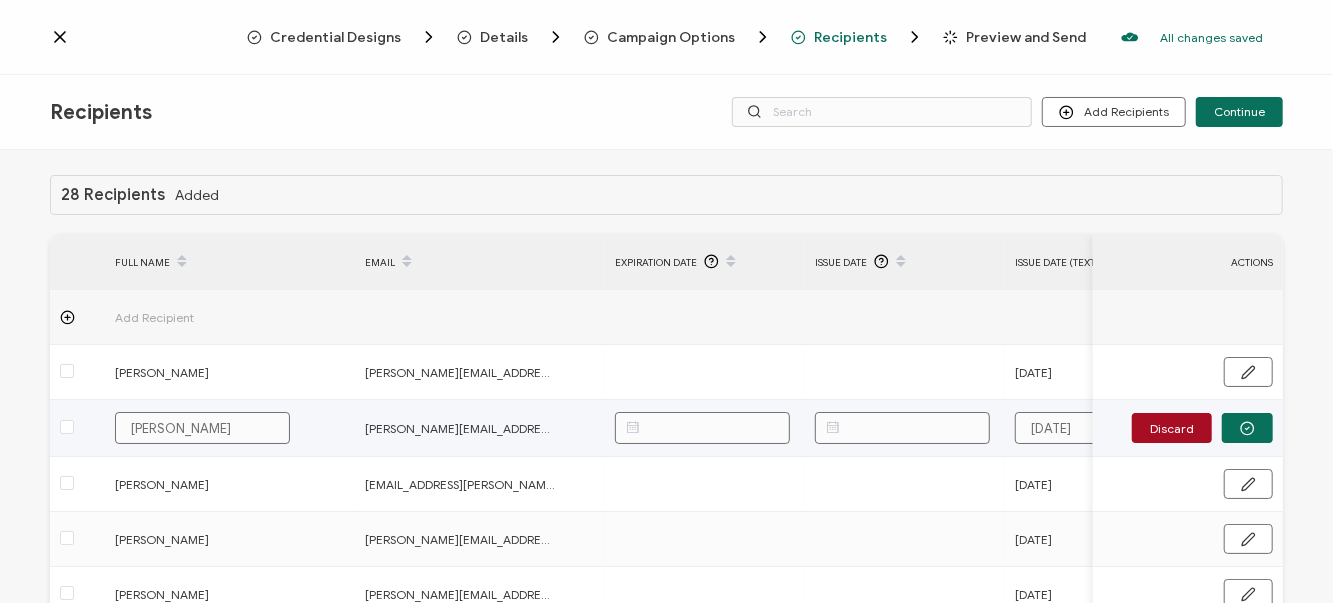 drag, startPoint x: 1033, startPoint y: 426, endPoint x: 1215, endPoint y: 414, distance: 182.39517 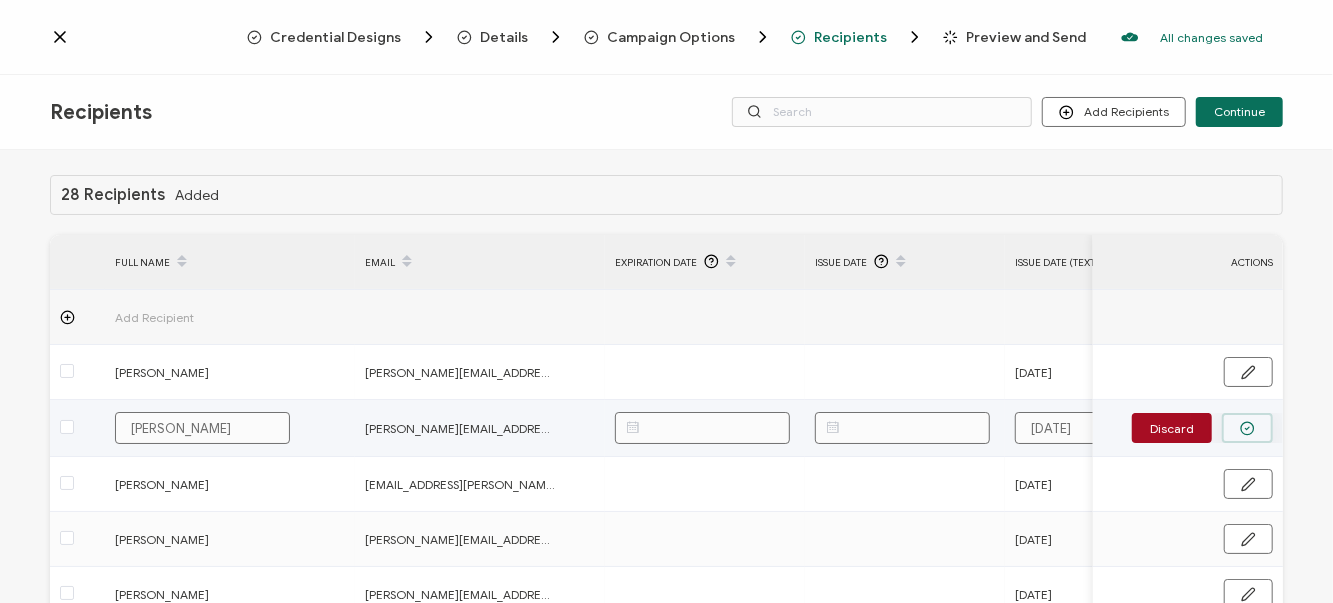 type on "[DATE]" 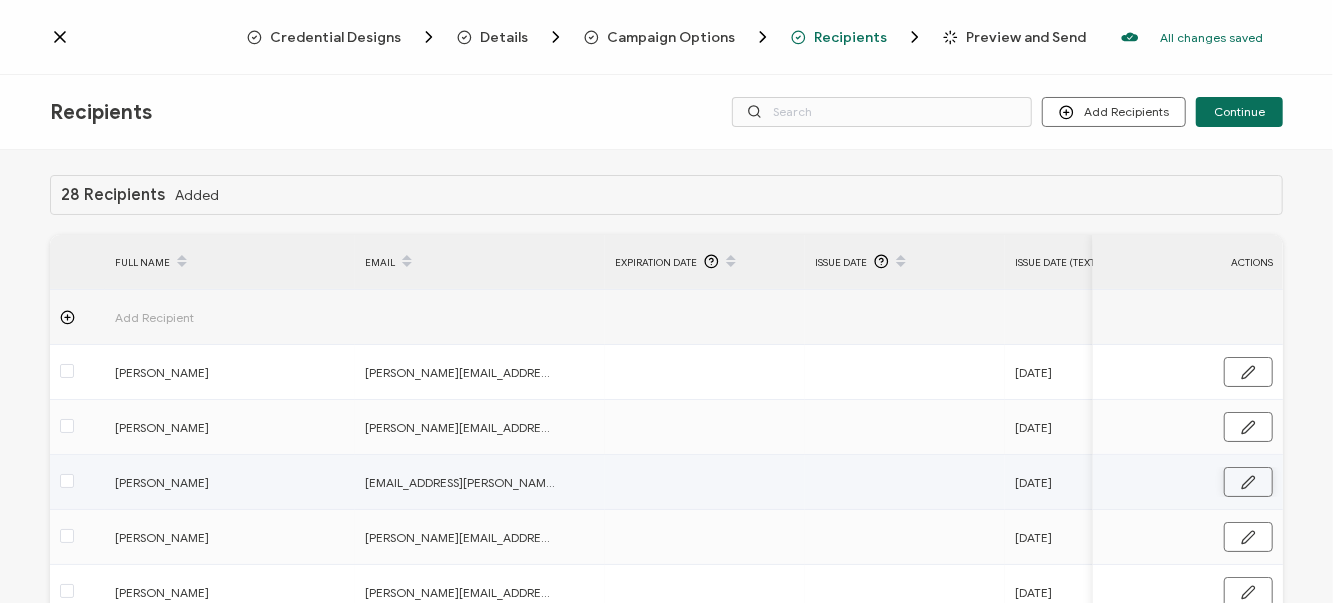 click at bounding box center (1248, 482) 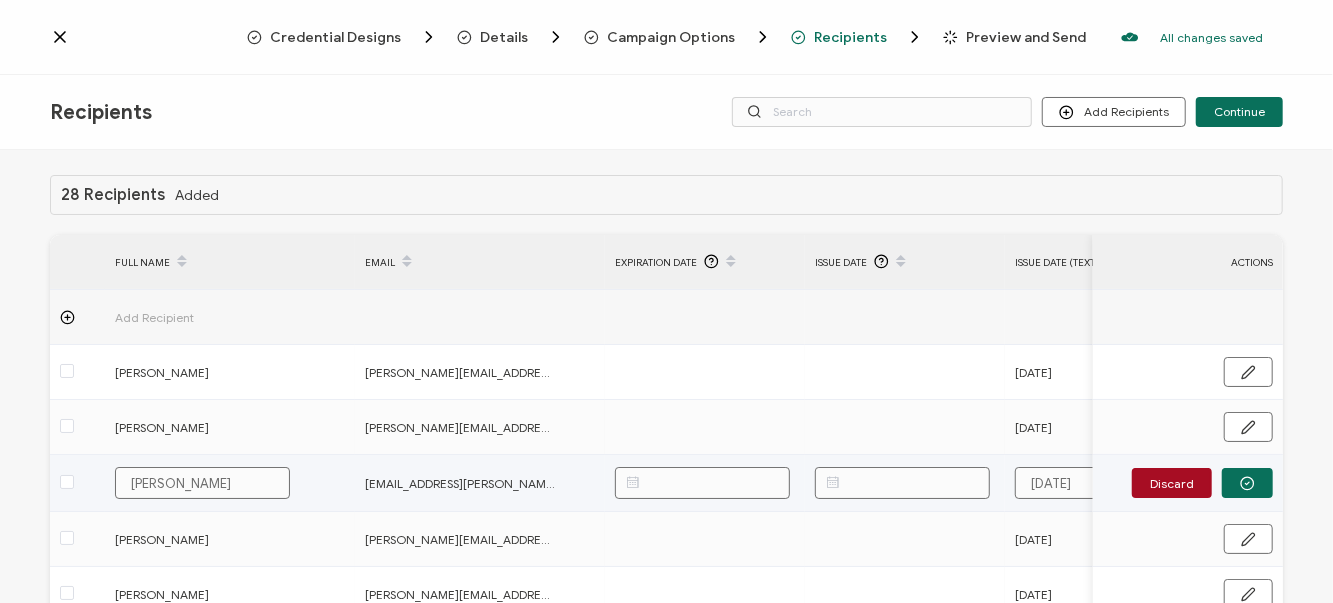 drag, startPoint x: 1035, startPoint y: 485, endPoint x: 1183, endPoint y: 469, distance: 148.86235 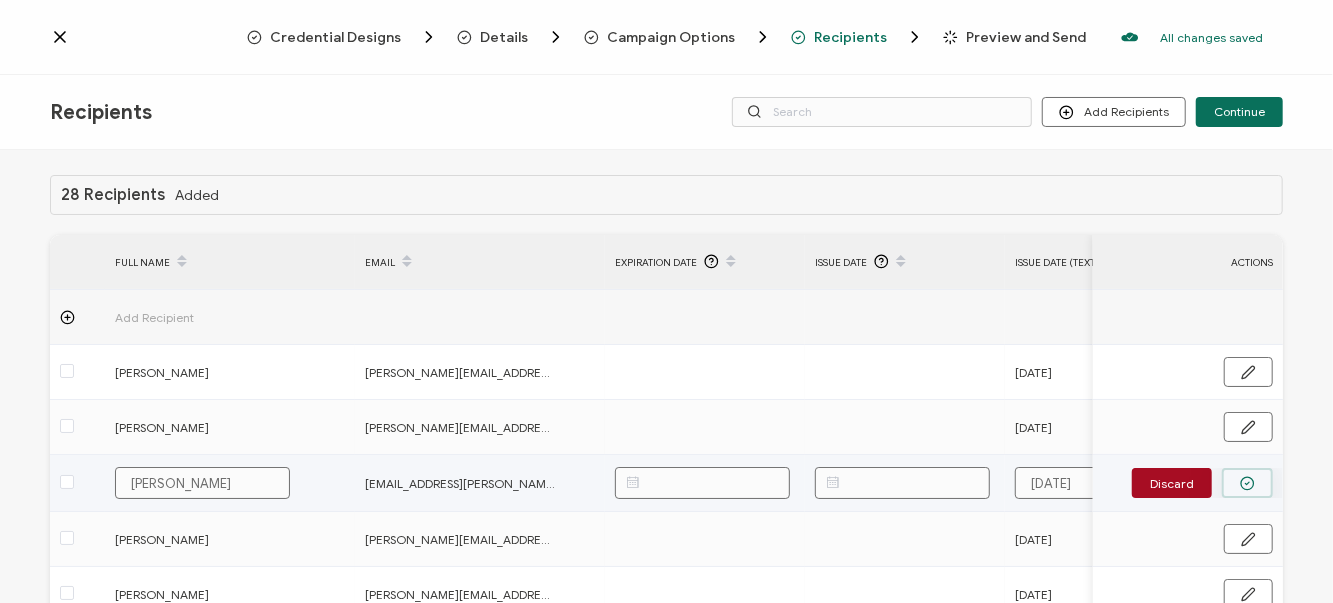 type on "[DATE]" 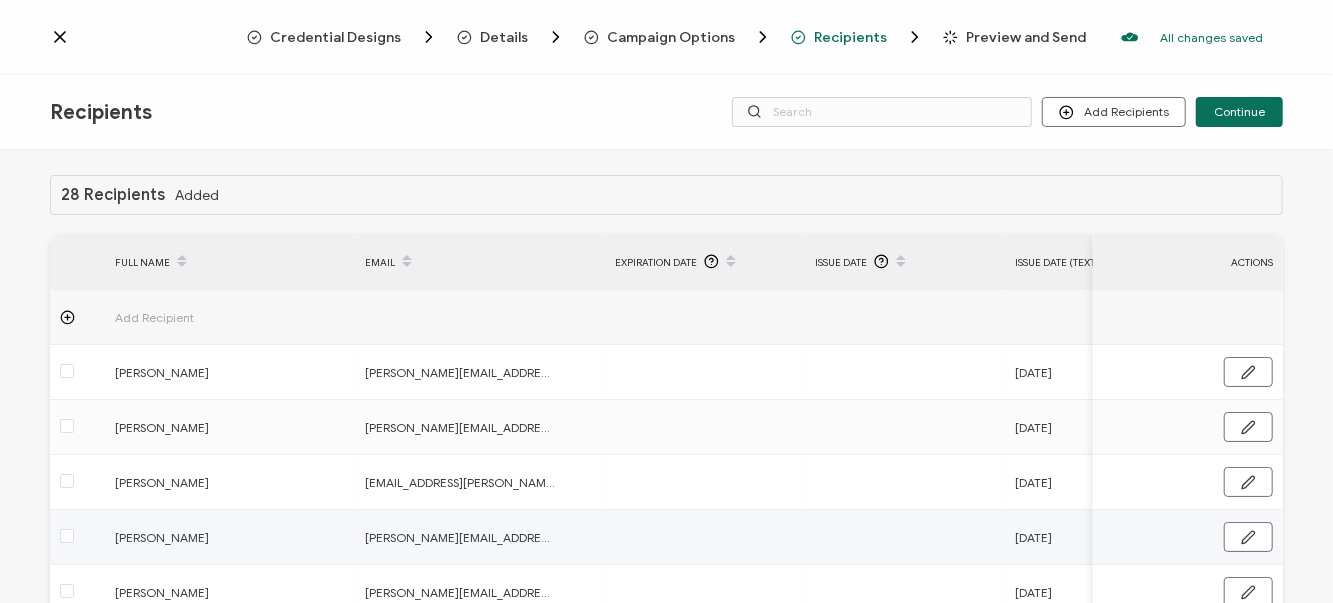 click on "[DATE]" at bounding box center (1033, 537) 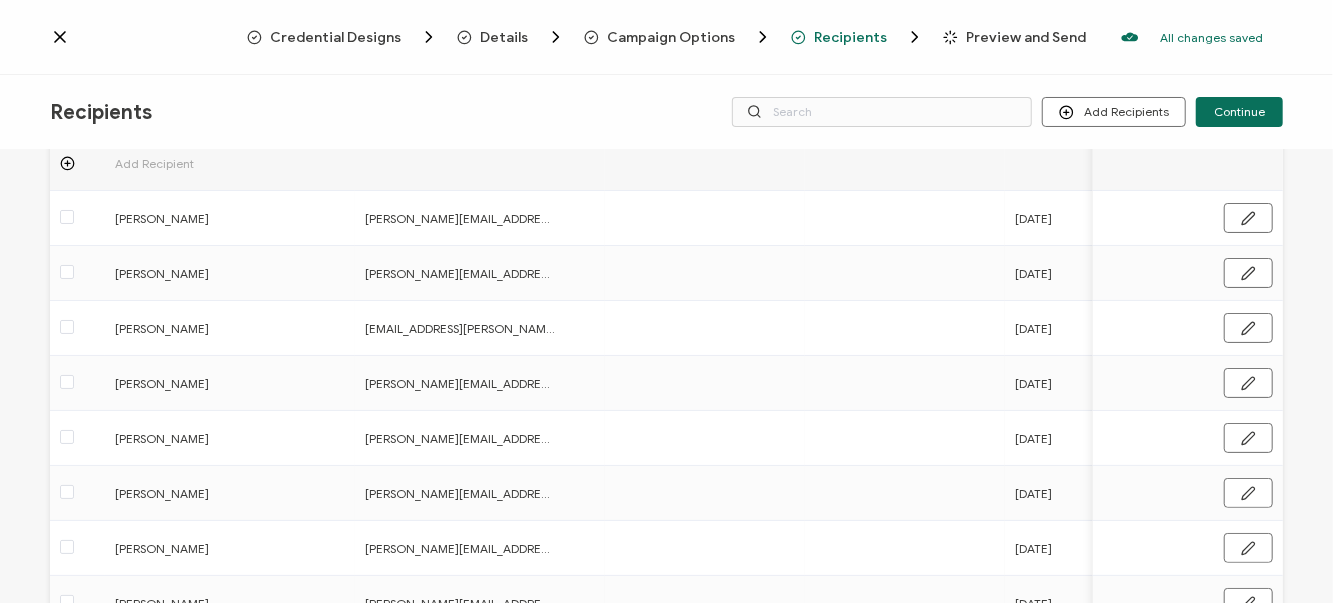 scroll, scrollTop: 166, scrollLeft: 0, axis: vertical 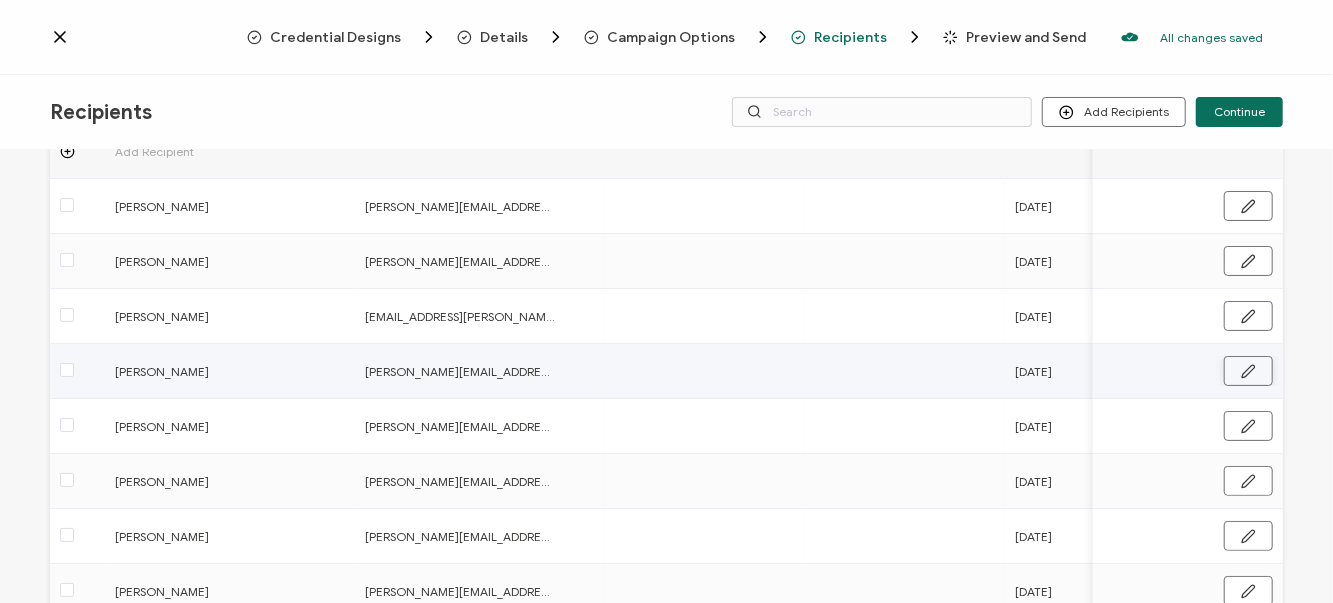 click 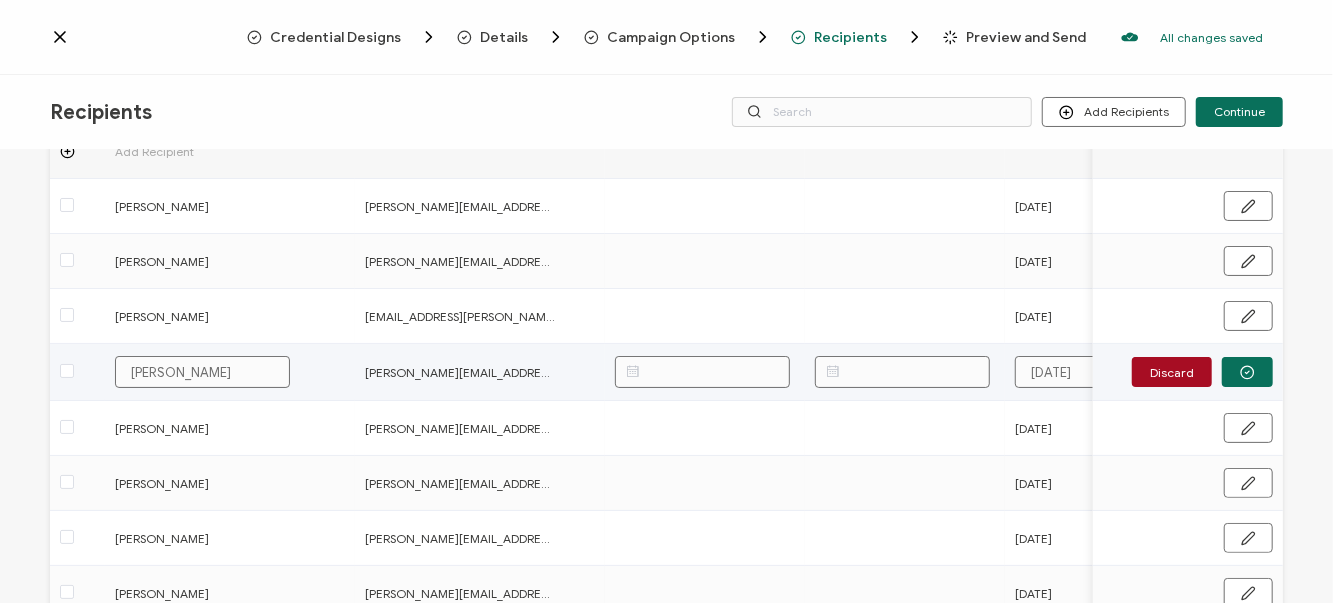 drag, startPoint x: 1032, startPoint y: 372, endPoint x: 1207, endPoint y: 368, distance: 175.04572 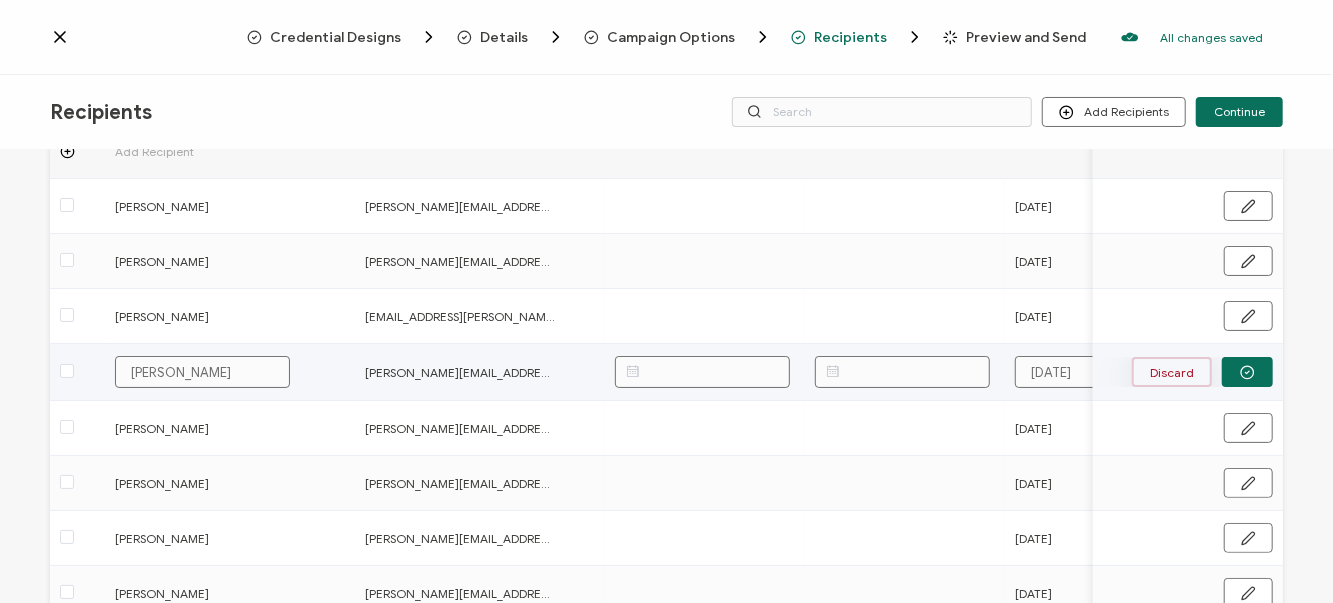 paste on "8th," 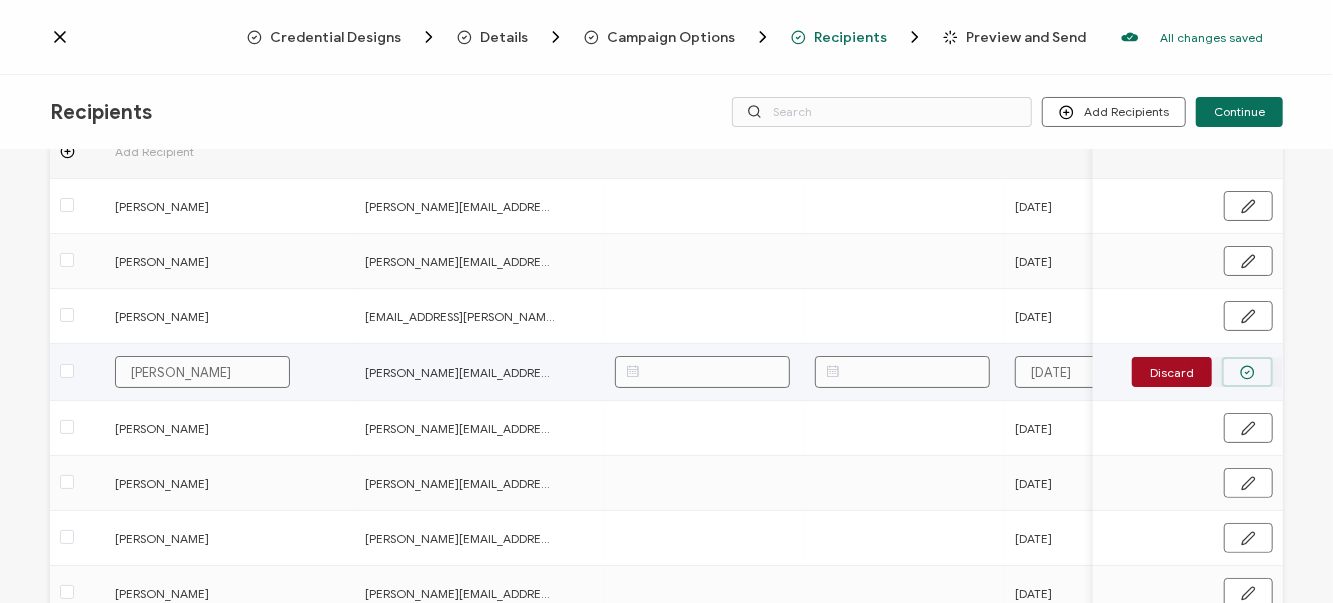 type on "[DATE]" 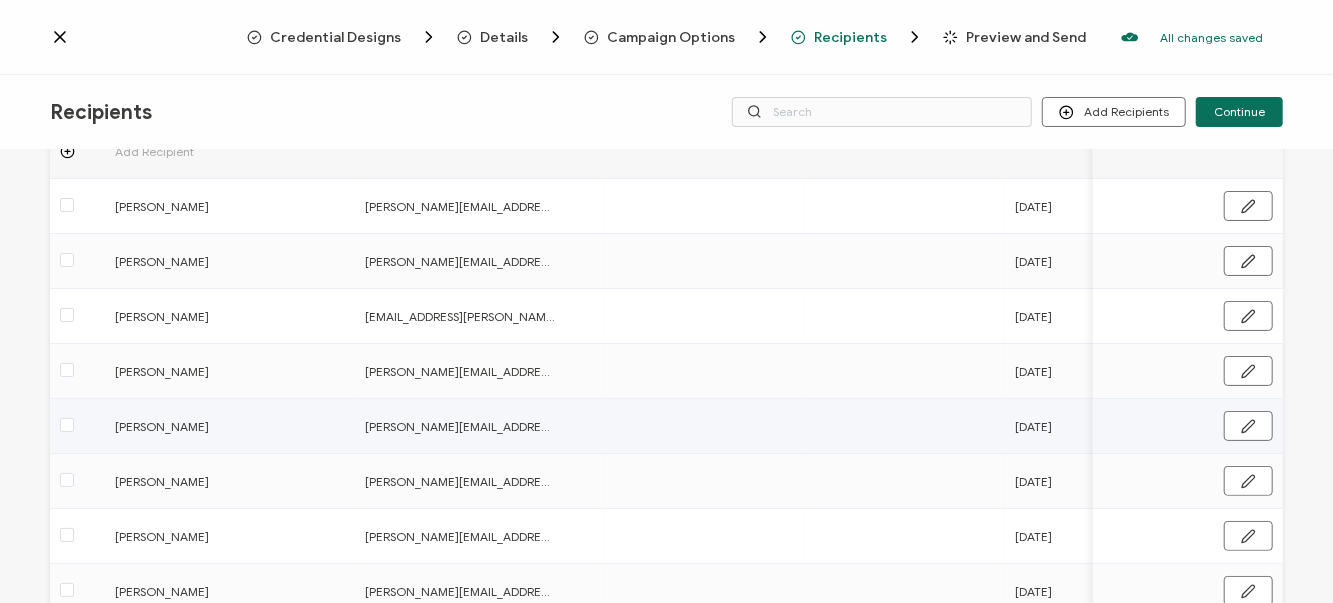 click on "[DATE]" at bounding box center [1033, 426] 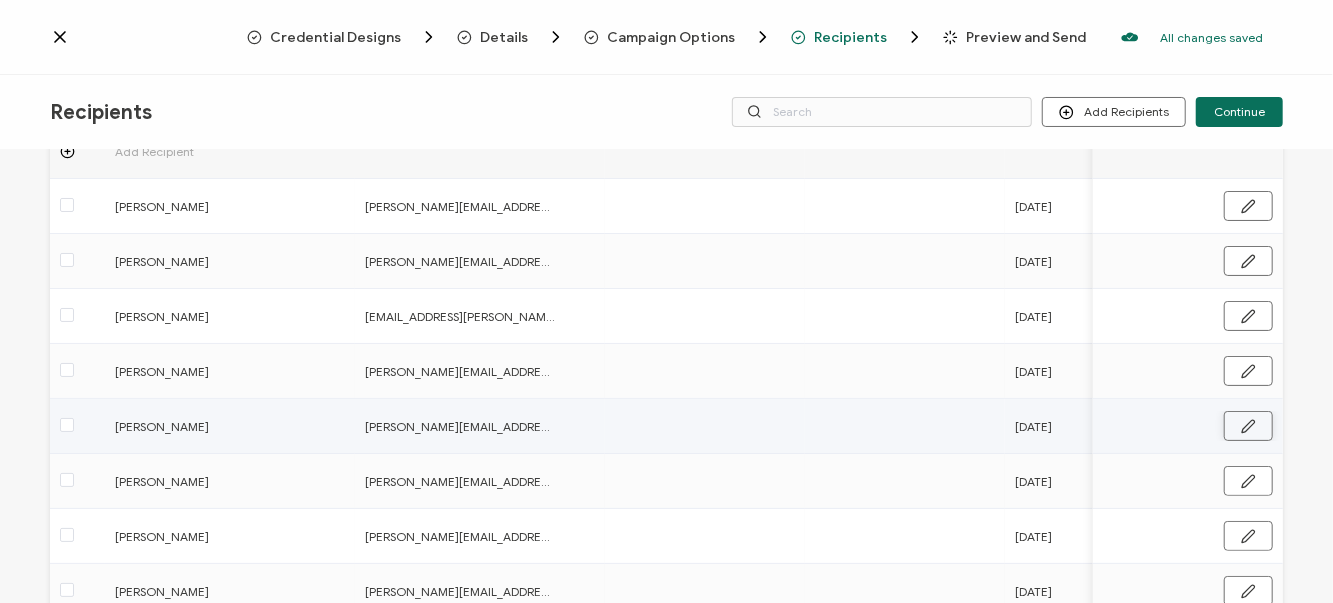 click at bounding box center (1248, 426) 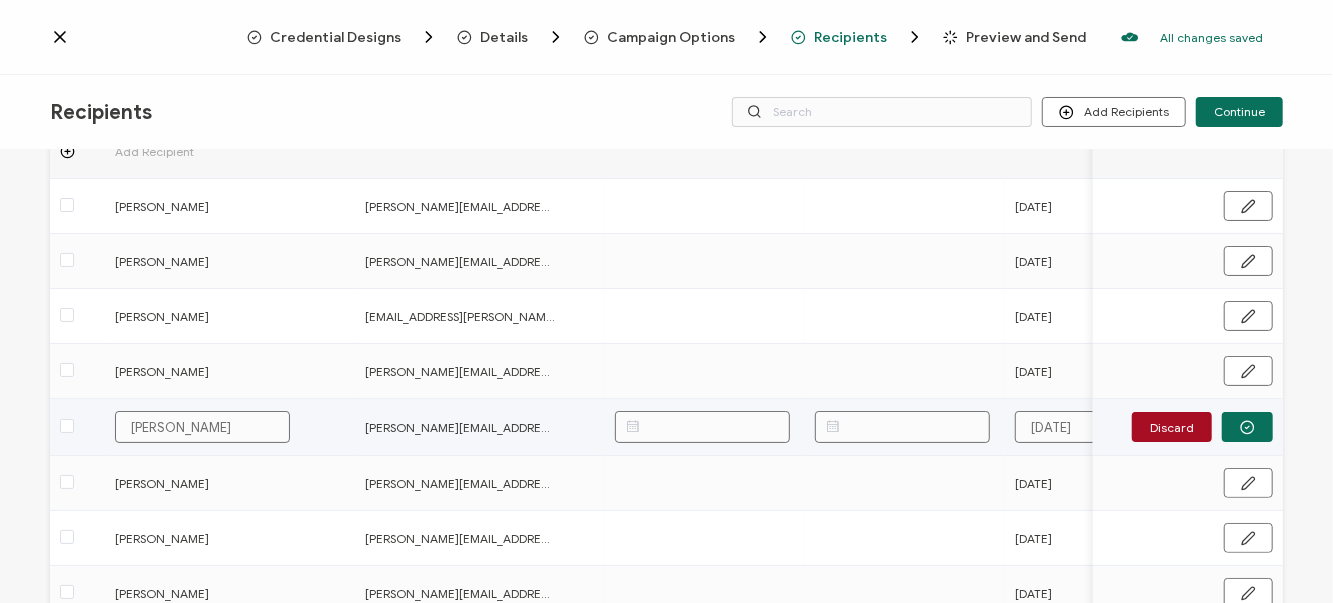 drag, startPoint x: 1041, startPoint y: 427, endPoint x: 1197, endPoint y: 421, distance: 156.11534 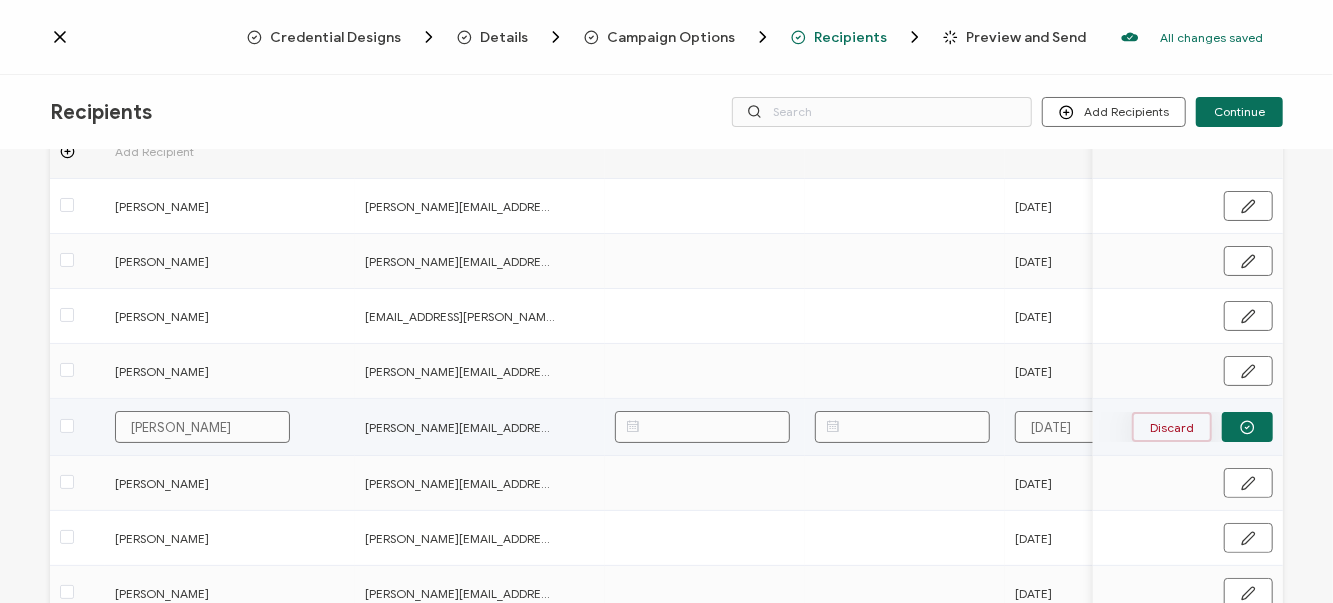 paste on "8th," 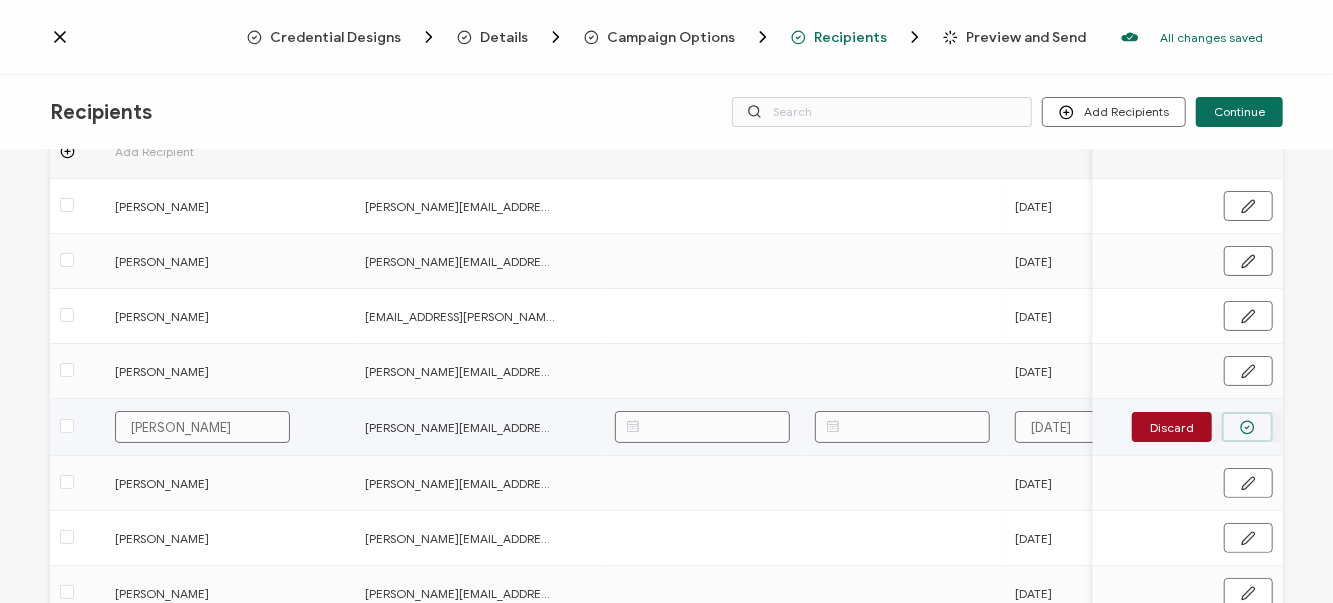 type on "[DATE]" 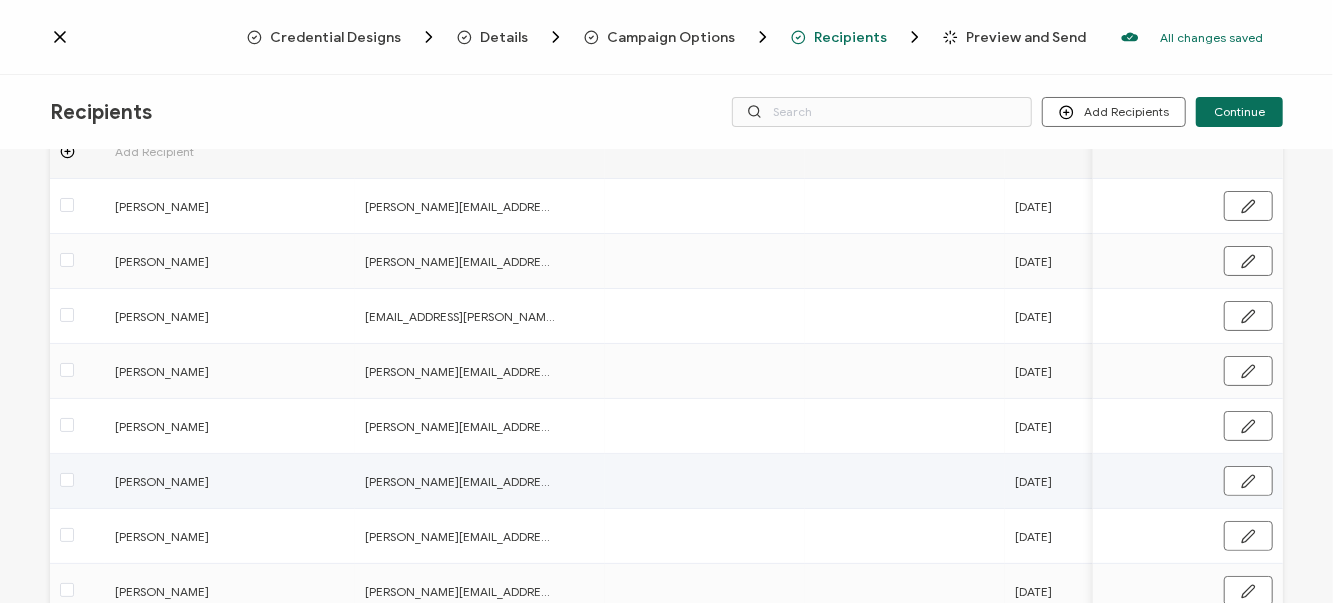 click on "[DATE]" at bounding box center [1033, 481] 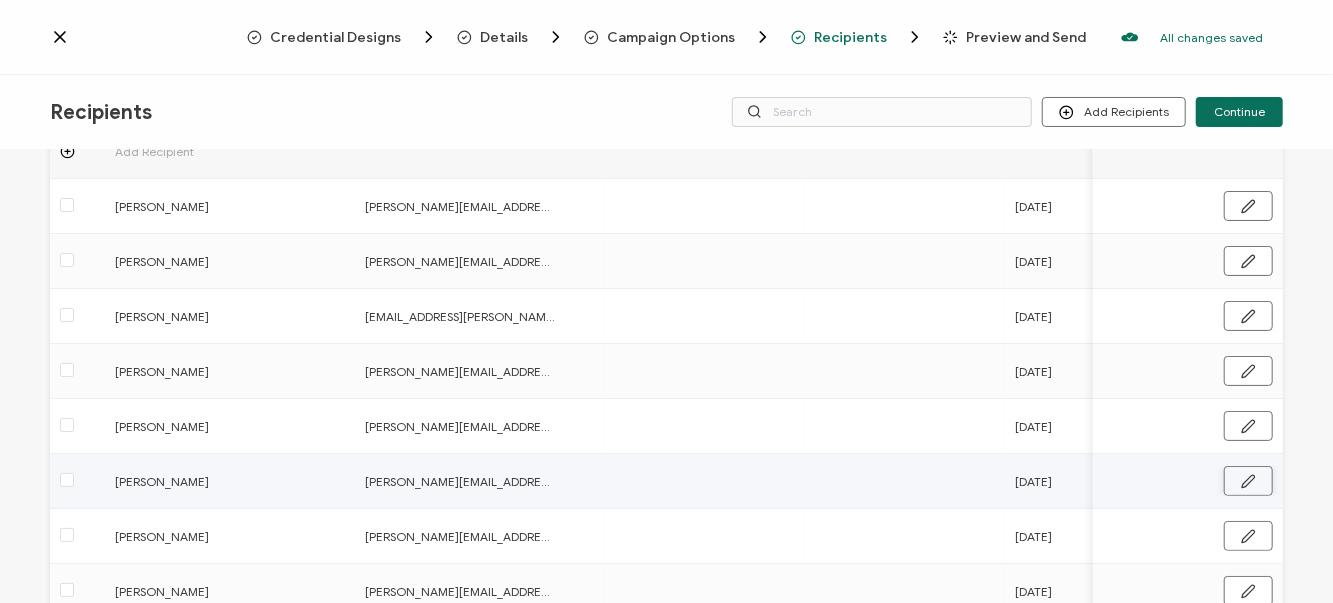 click 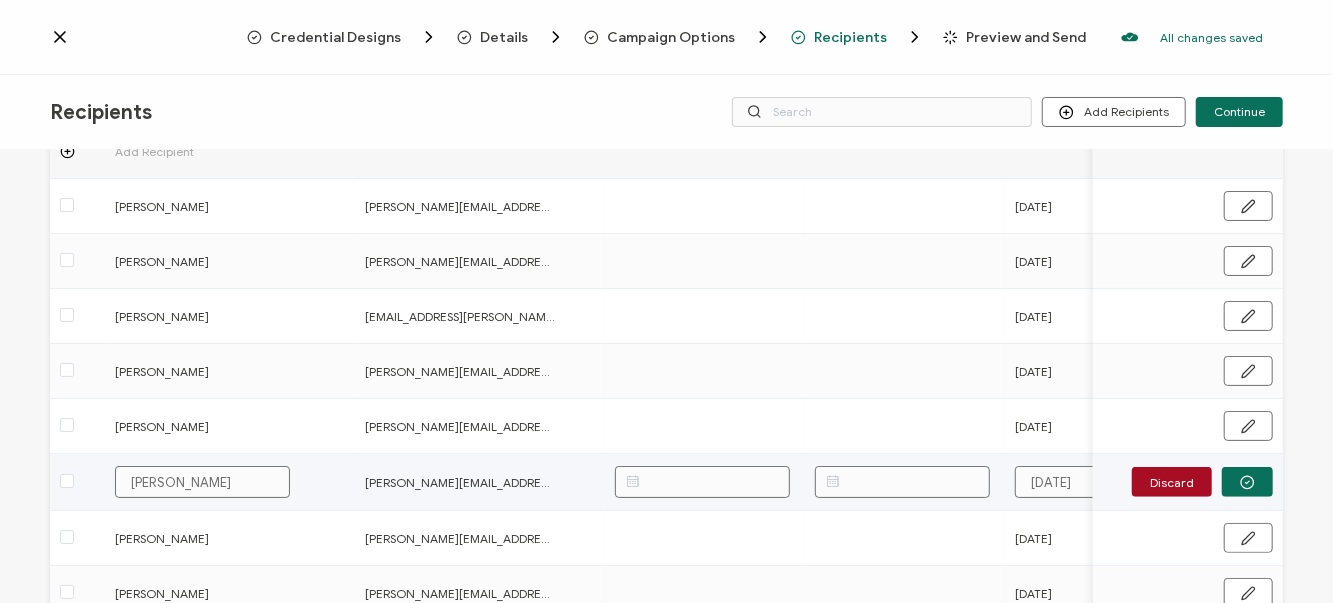 drag, startPoint x: 1031, startPoint y: 487, endPoint x: 1208, endPoint y: 465, distance: 178.36198 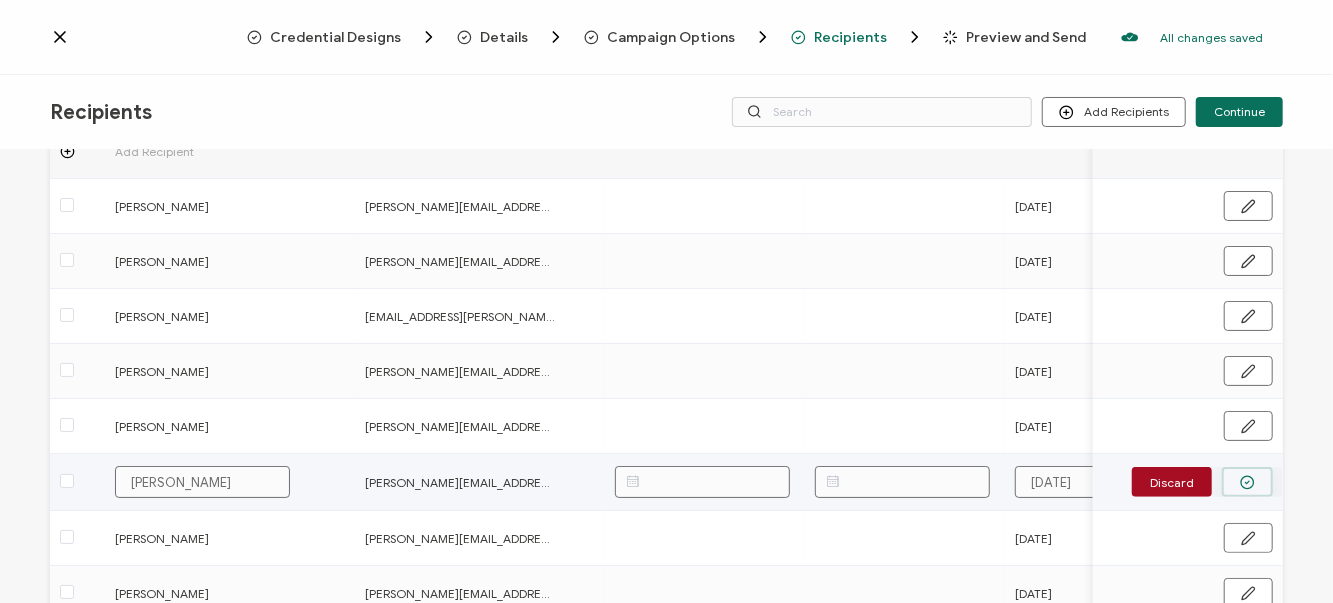 type on "[DATE]" 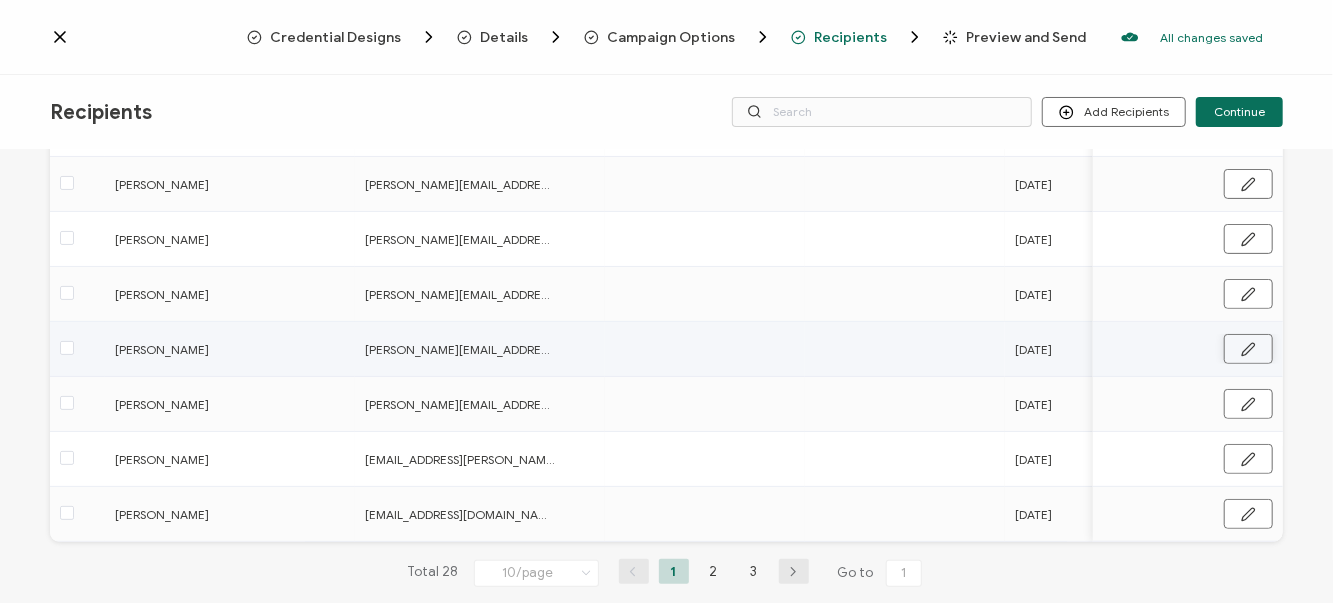click 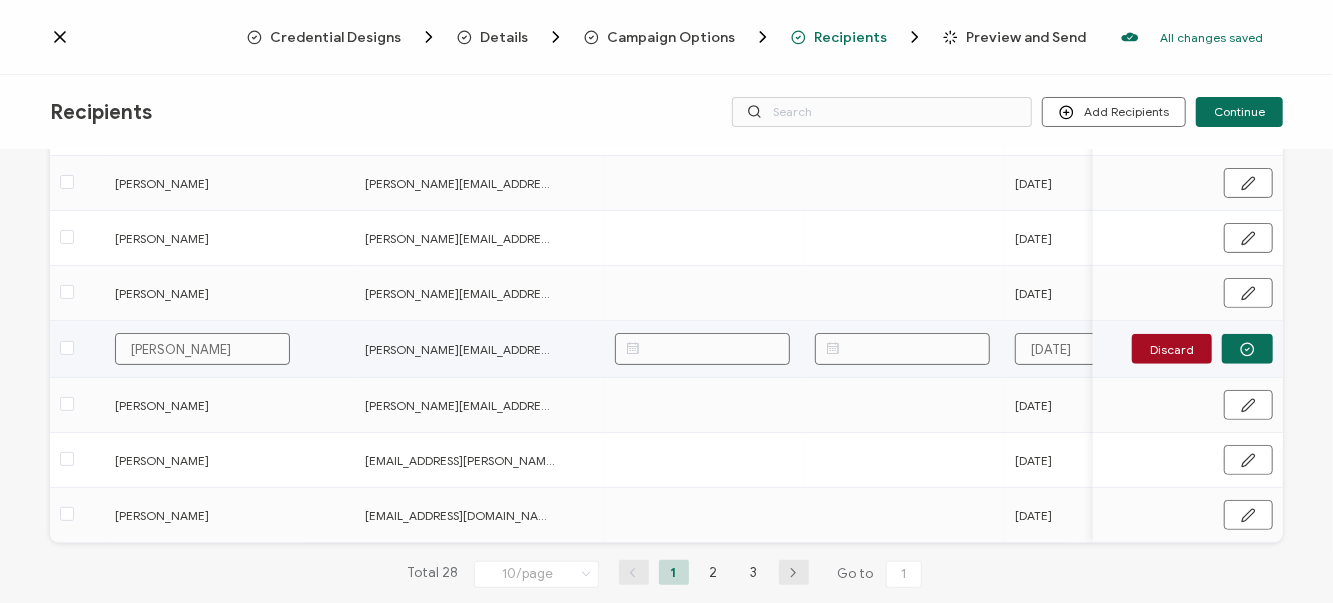 drag, startPoint x: 1033, startPoint y: 344, endPoint x: 1173, endPoint y: 342, distance: 140.01428 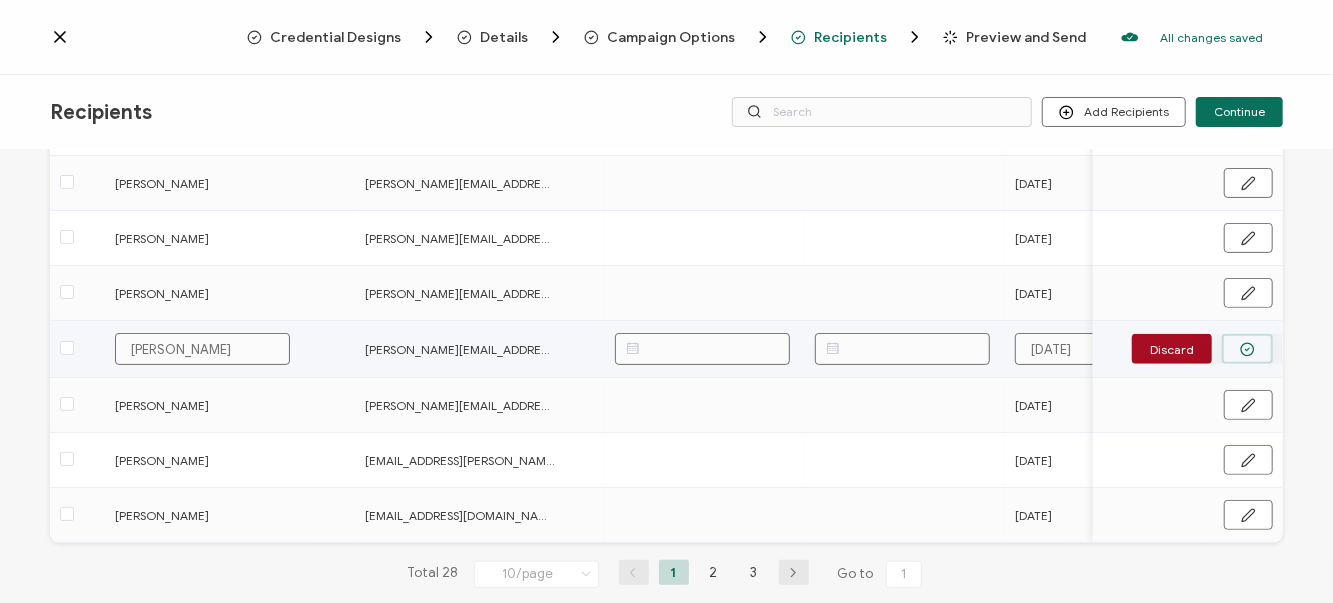 type on "[DATE]" 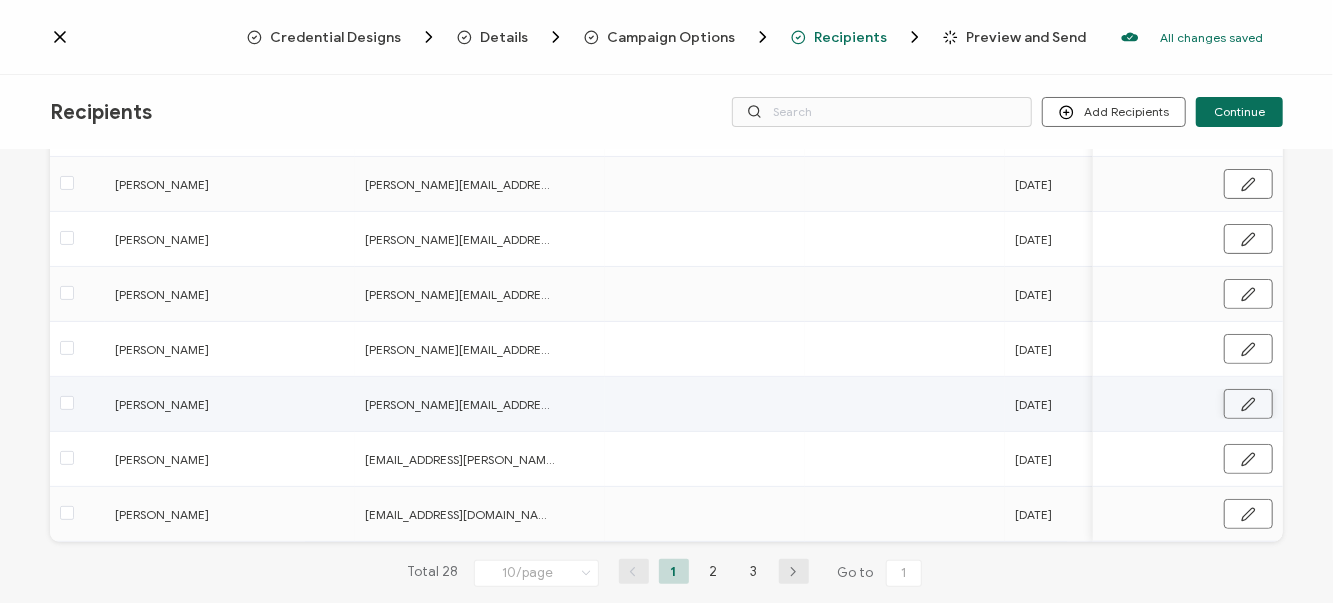 click 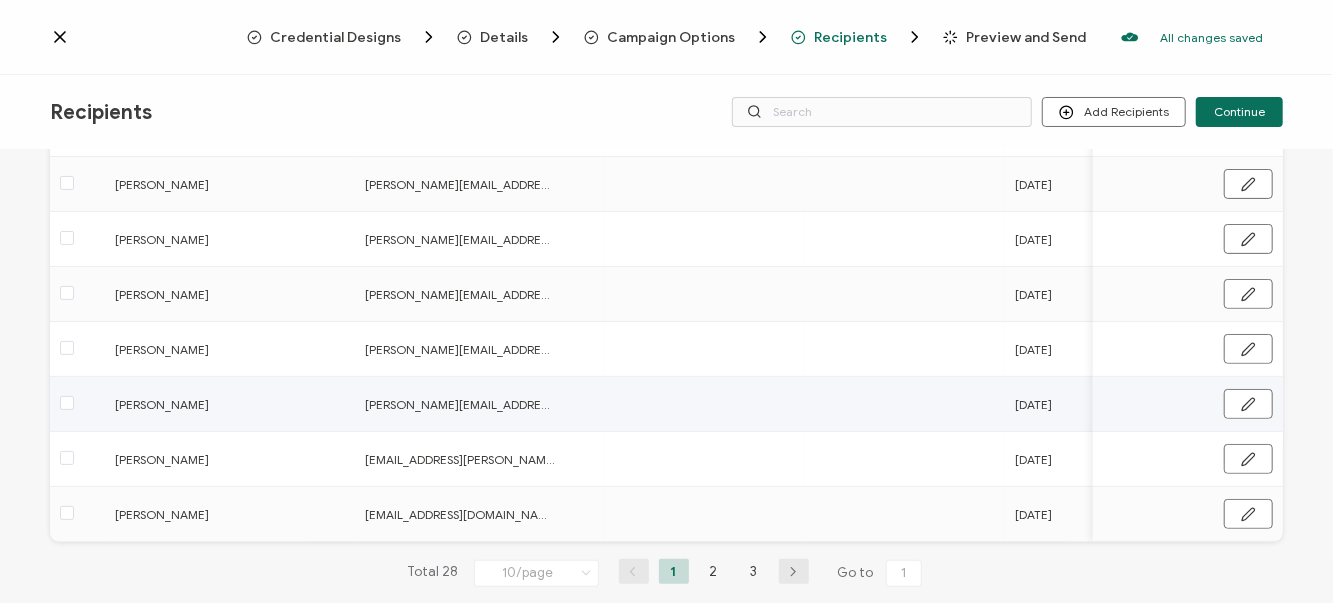 scroll, scrollTop: 354, scrollLeft: 0, axis: vertical 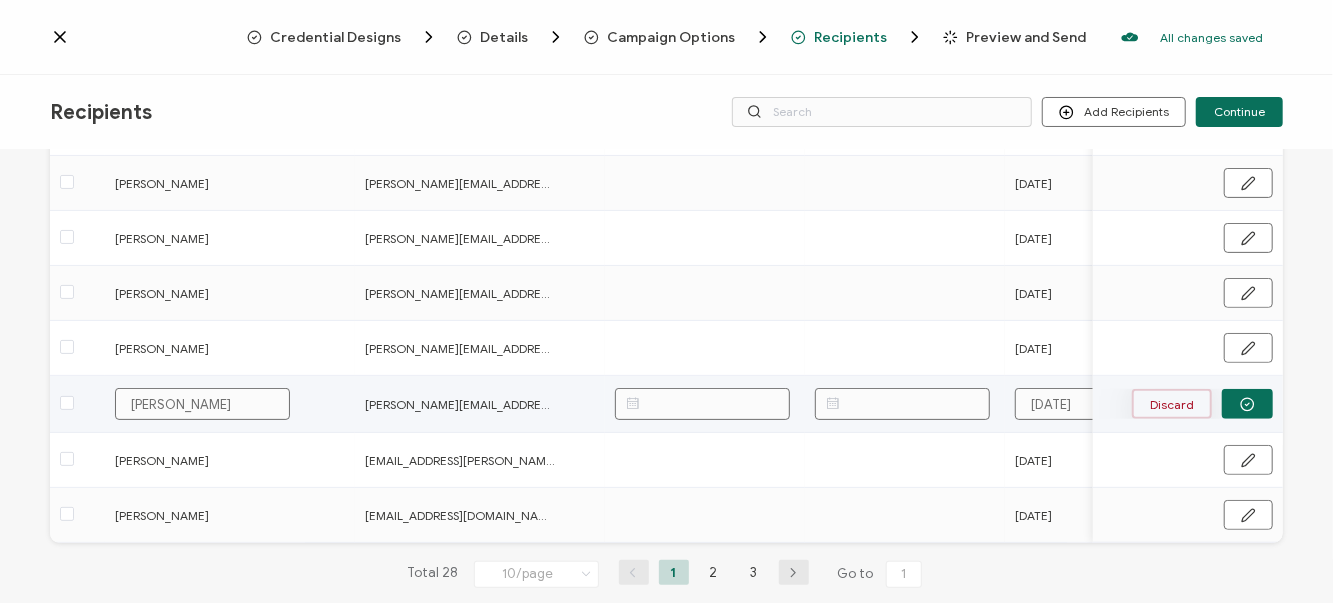 drag, startPoint x: 1033, startPoint y: 405, endPoint x: 1170, endPoint y: 390, distance: 137.81873 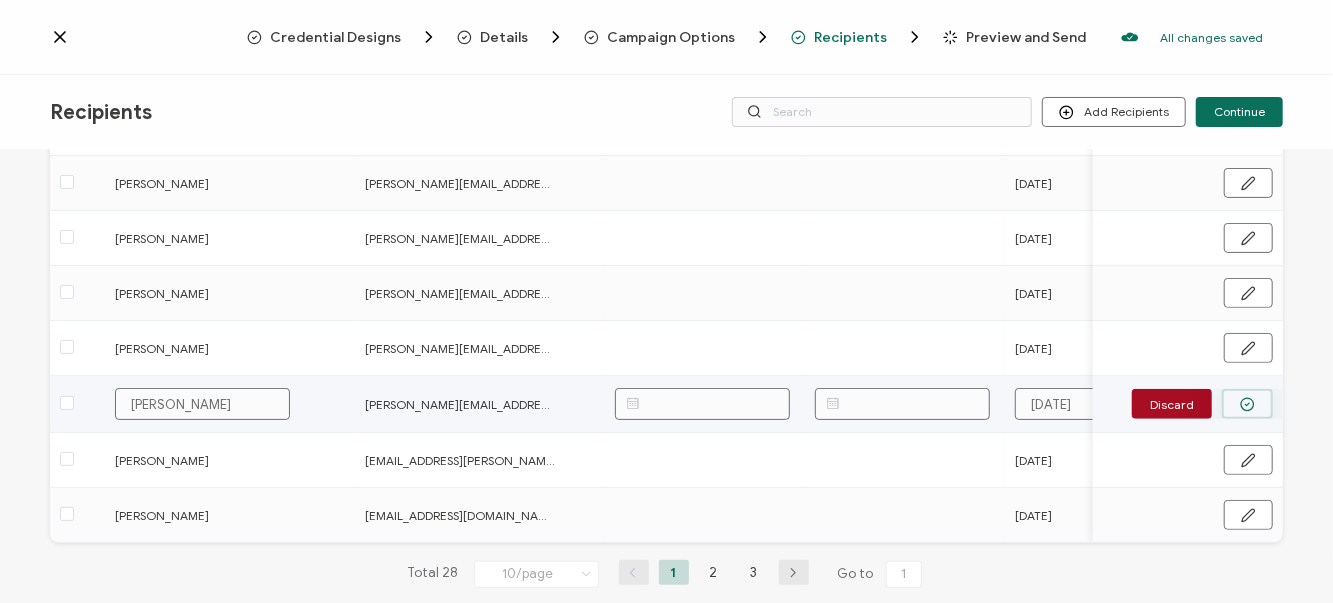 type on "[DATE]" 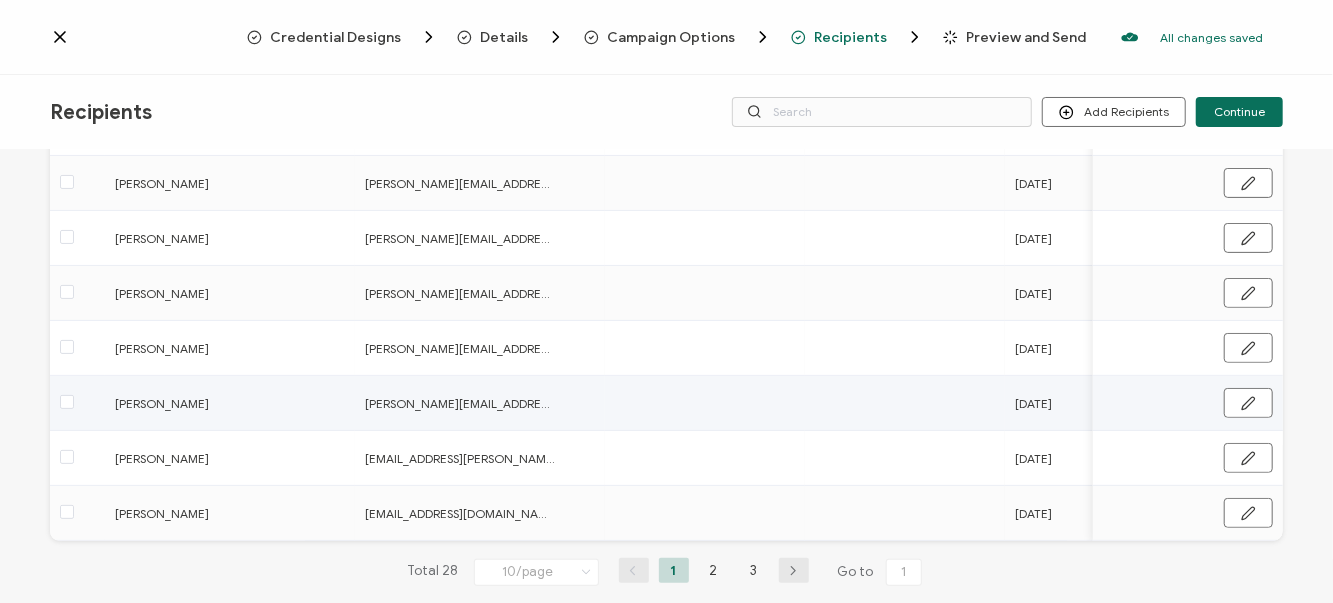 scroll, scrollTop: 353, scrollLeft: 0, axis: vertical 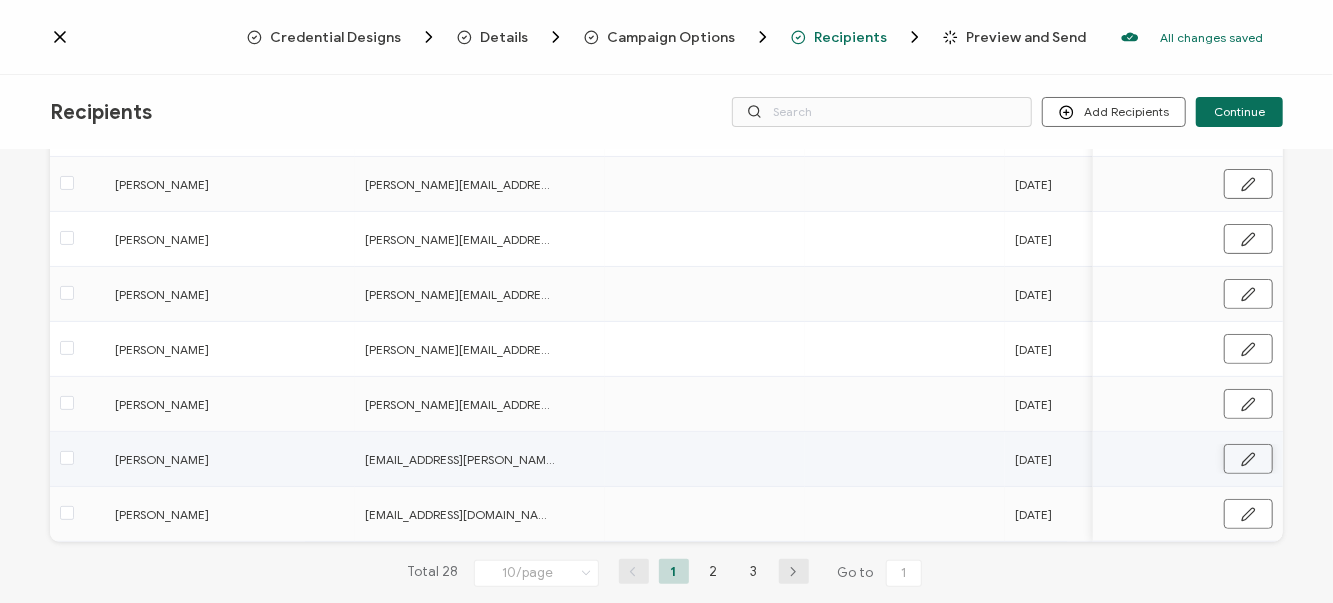 click 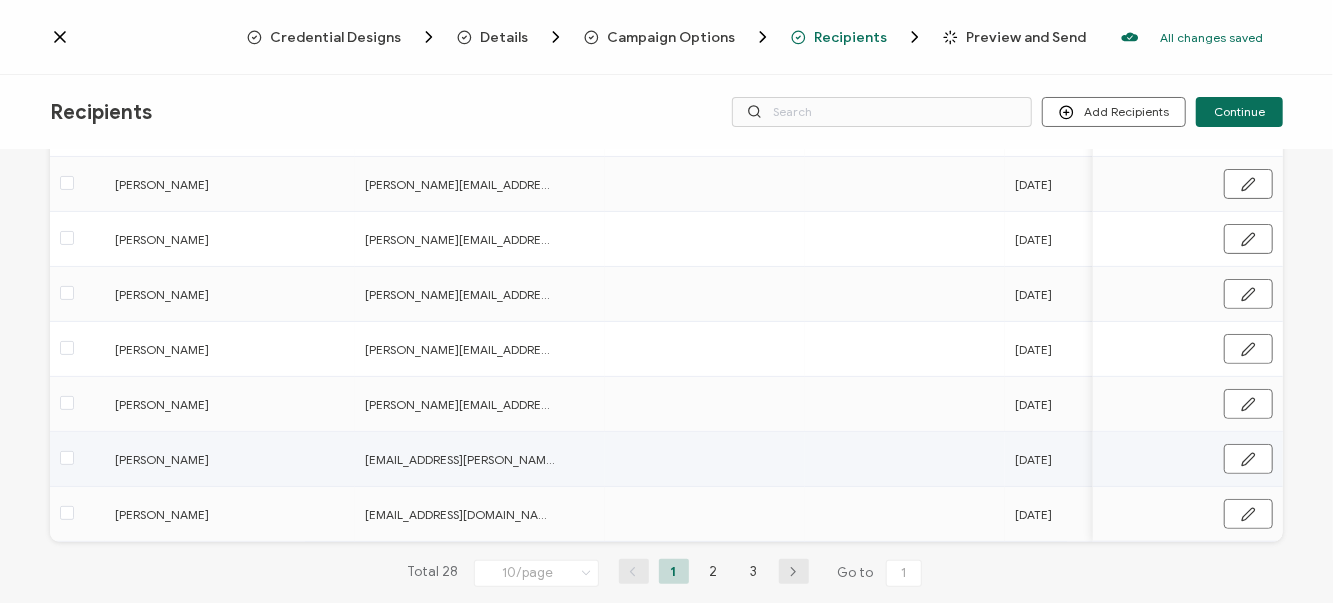scroll, scrollTop: 354, scrollLeft: 0, axis: vertical 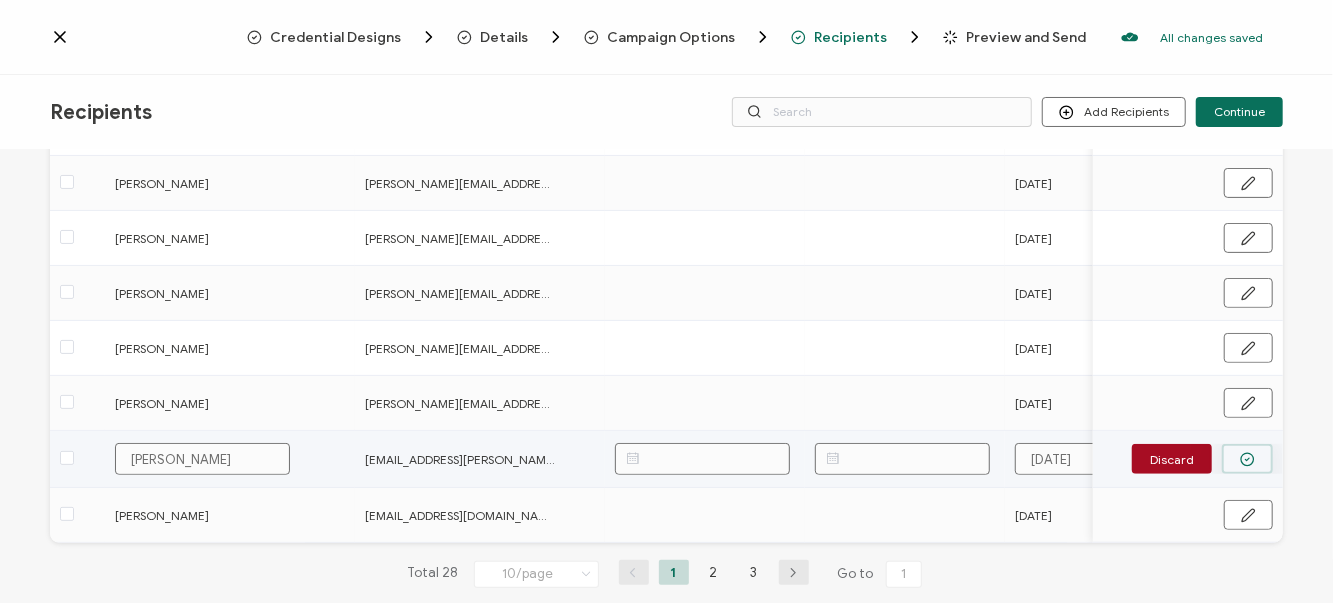 drag, startPoint x: 1029, startPoint y: 455, endPoint x: 1244, endPoint y: 453, distance: 215.00931 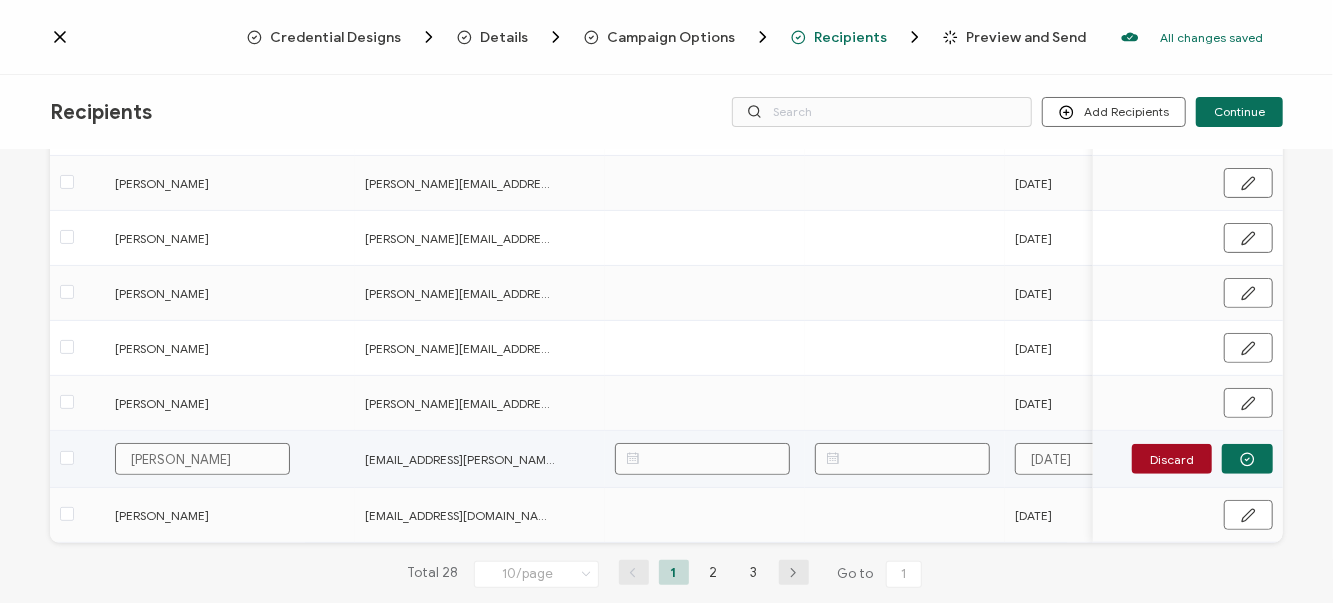 drag, startPoint x: 1248, startPoint y: 461, endPoint x: 1239, endPoint y: 466, distance: 10.29563 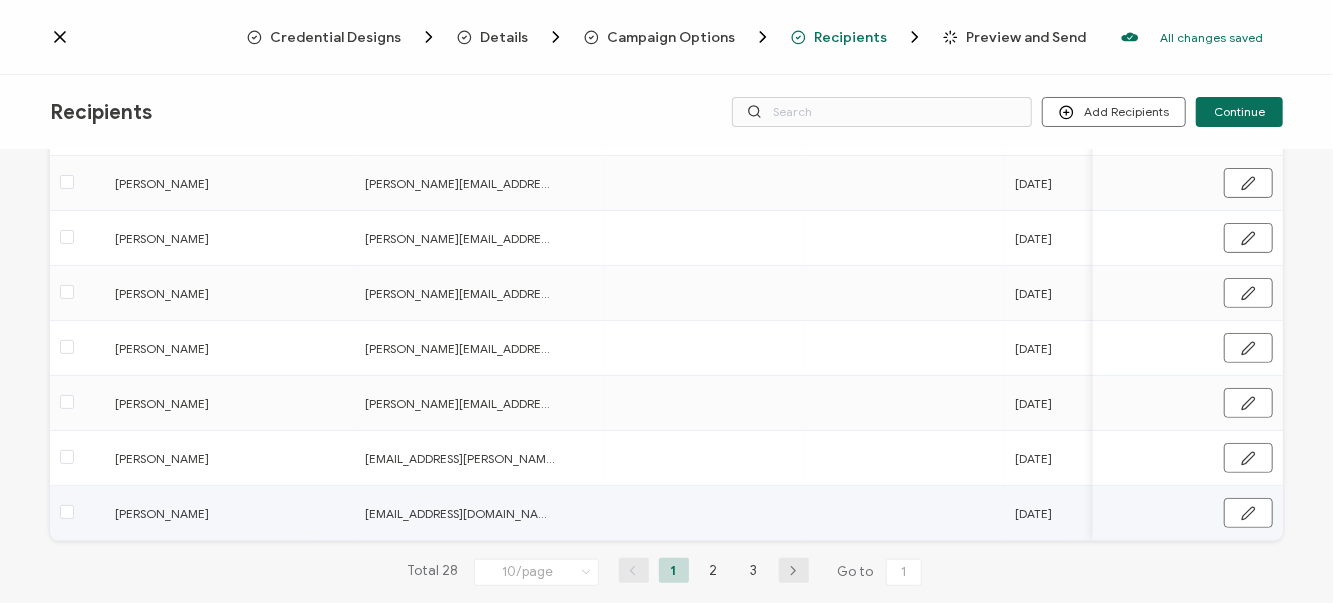 scroll, scrollTop: 353, scrollLeft: 0, axis: vertical 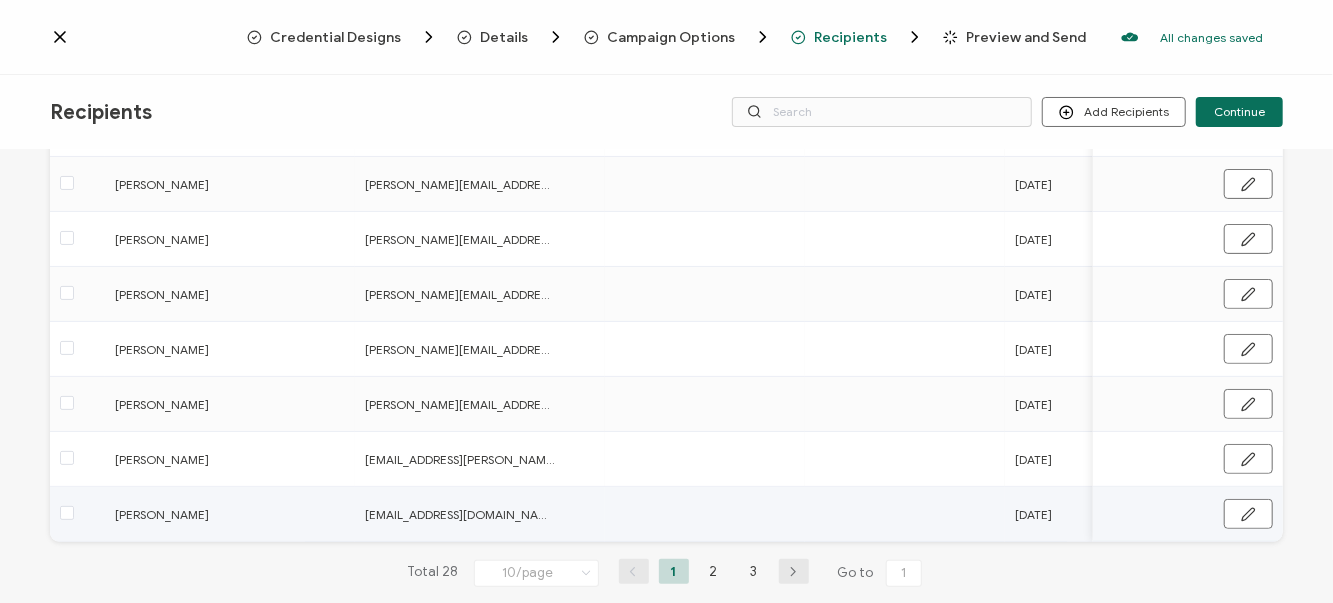 click on "[DATE]" at bounding box center (1033, 514) 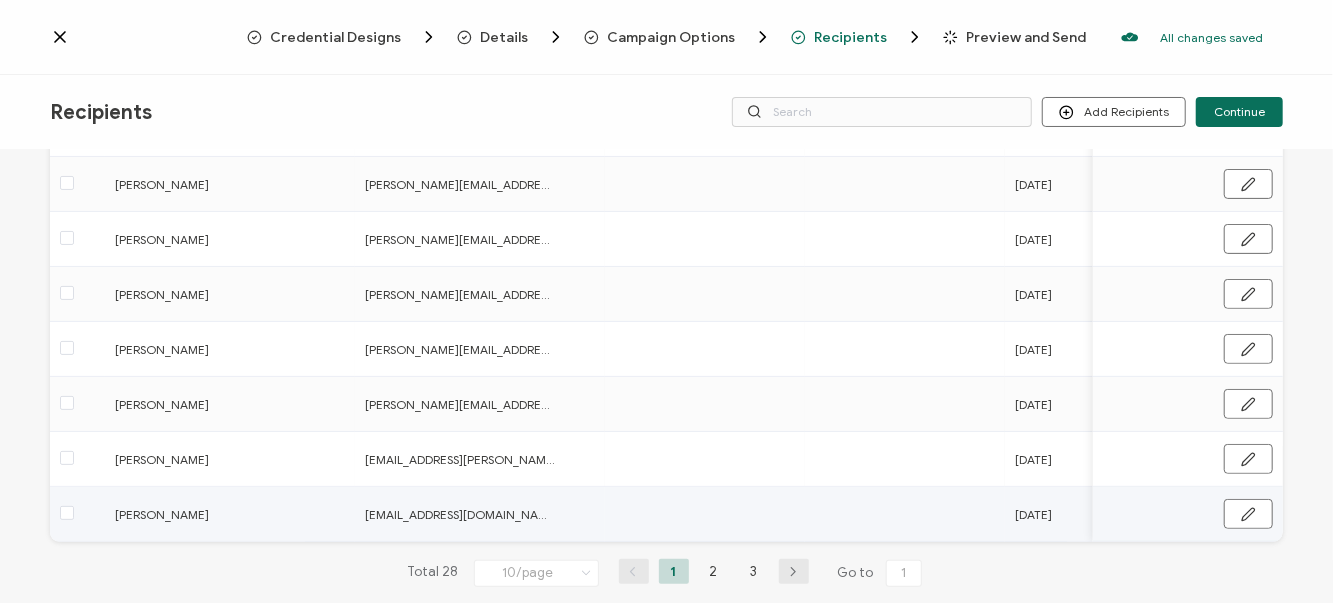click on "[DATE]" at bounding box center (1033, 514) 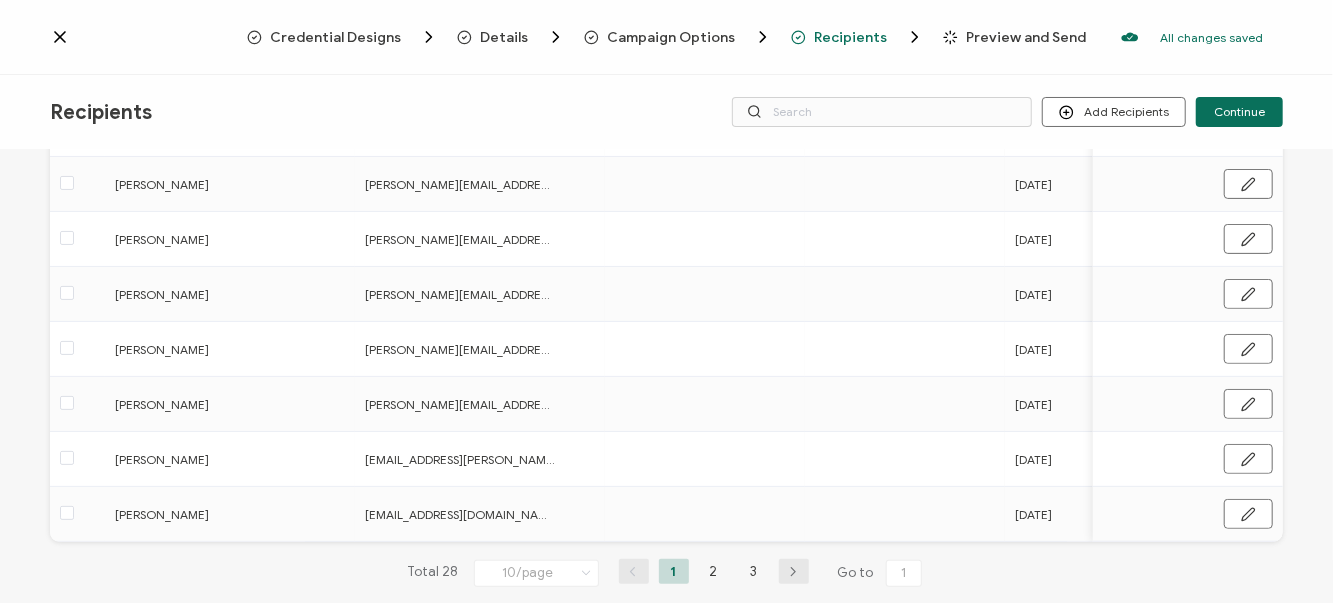 scroll, scrollTop: 382, scrollLeft: 0, axis: vertical 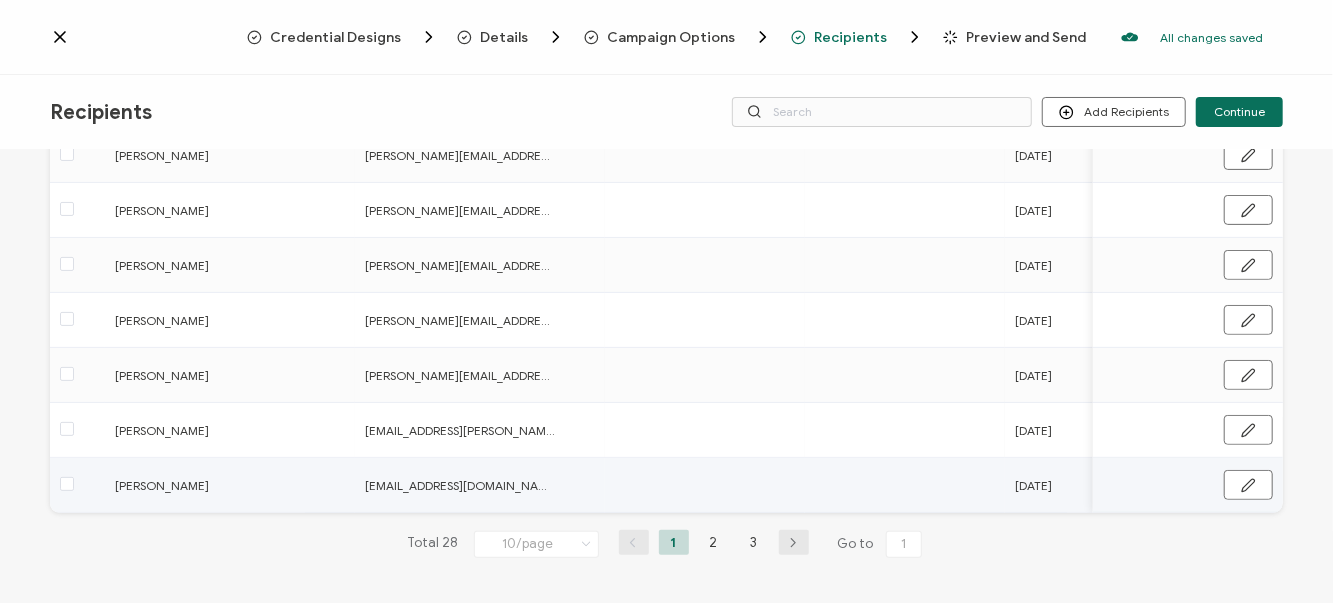 click on "[DATE]" at bounding box center (1033, 485) 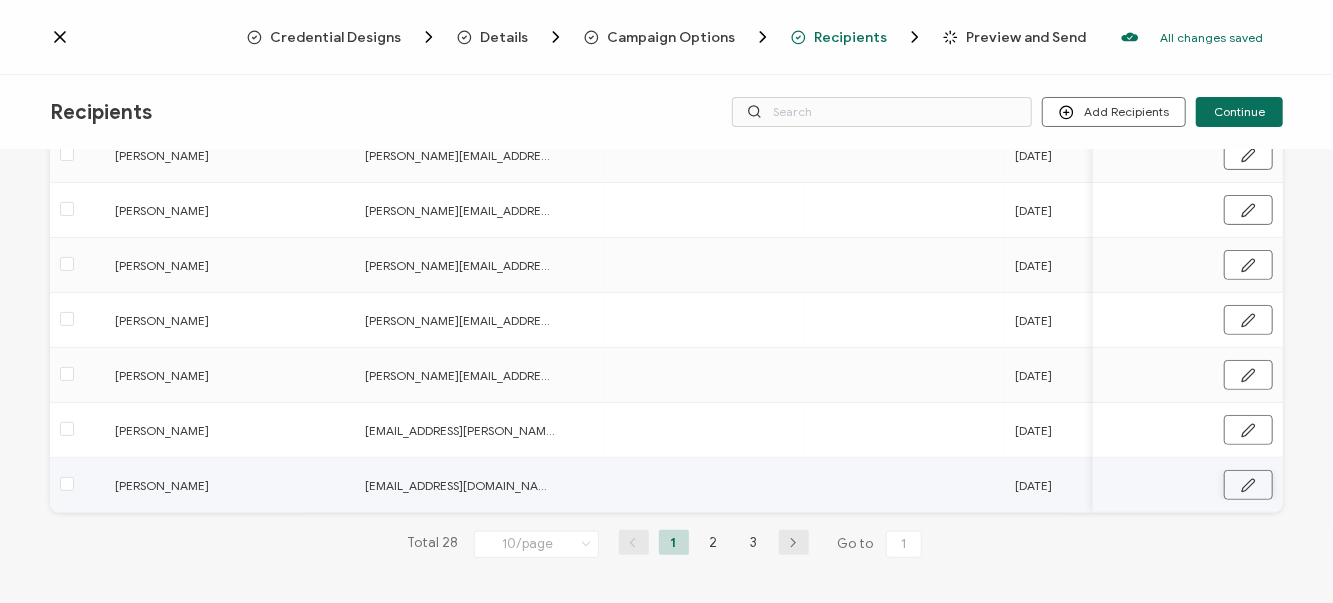 click 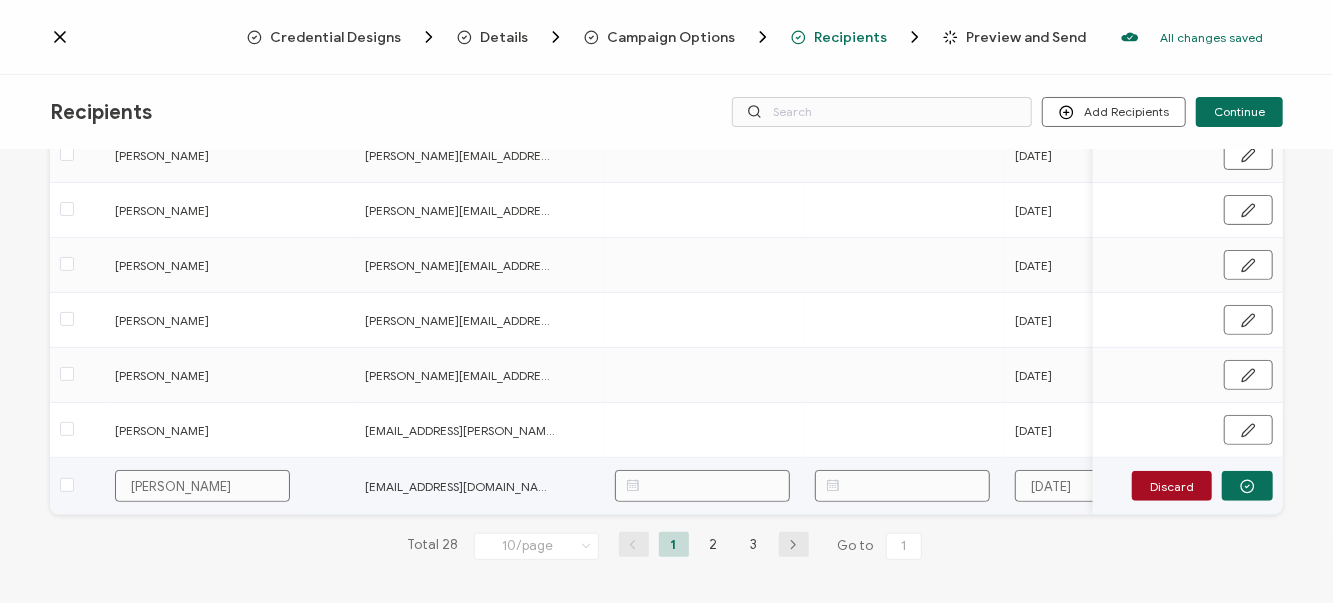 scroll, scrollTop: 383, scrollLeft: 0, axis: vertical 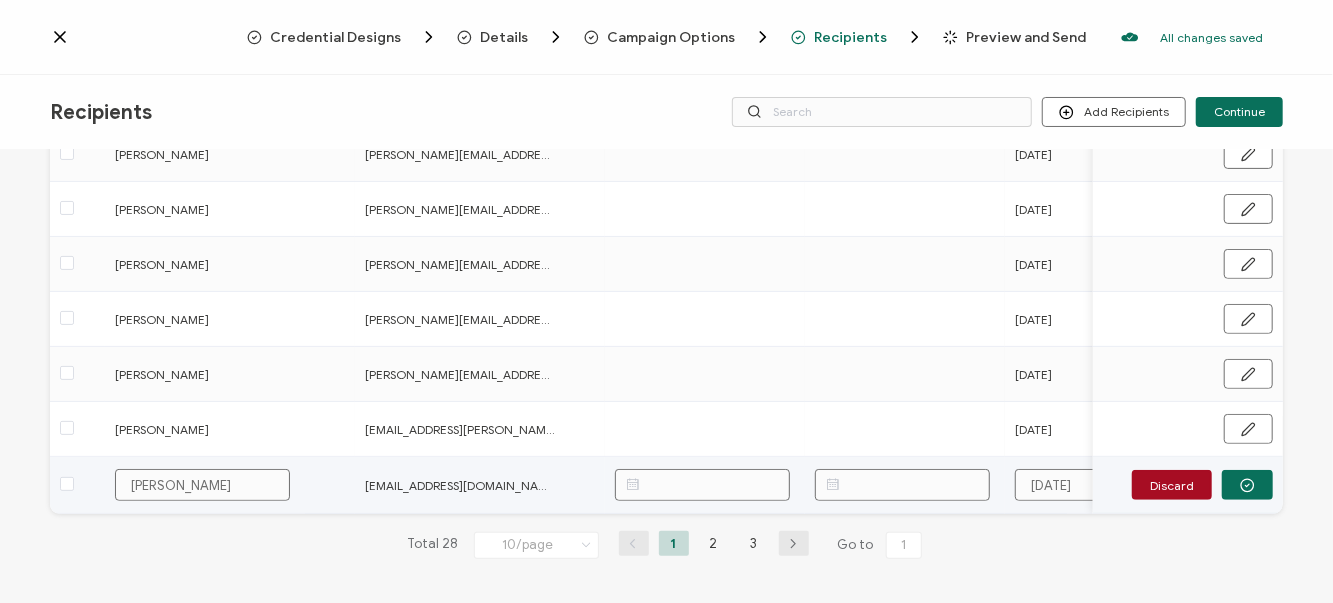 drag, startPoint x: 1092, startPoint y: 480, endPoint x: 1263, endPoint y: 464, distance: 171.7469 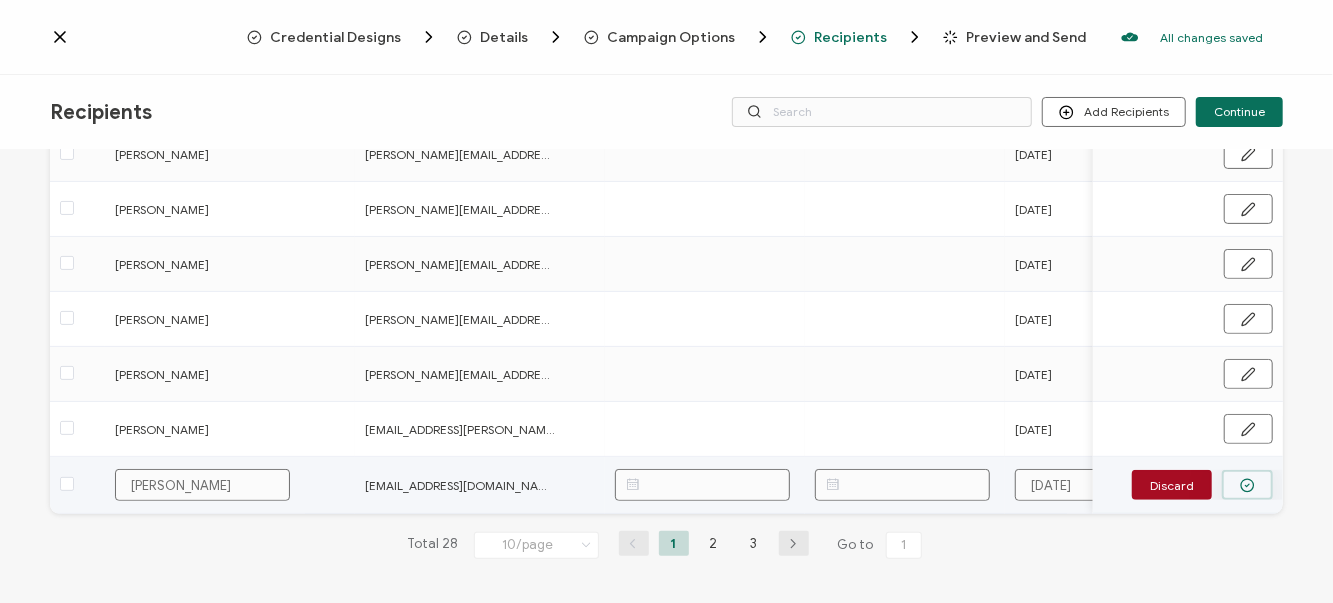 type on "[DATE]" 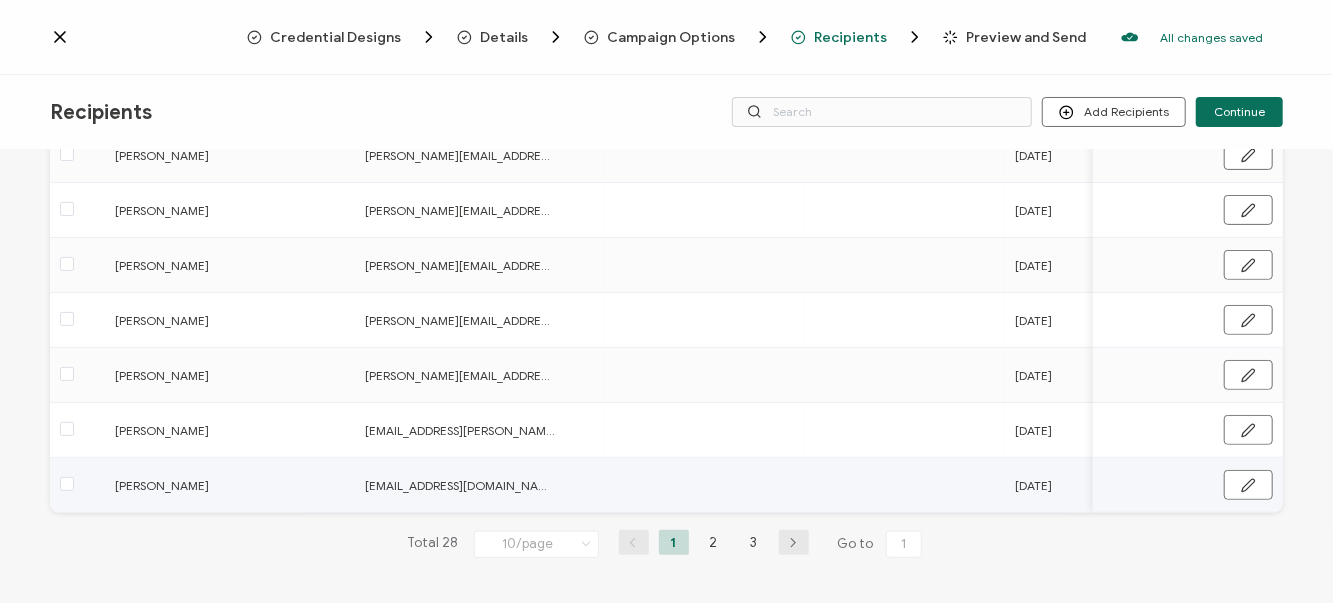 scroll, scrollTop: 382, scrollLeft: 0, axis: vertical 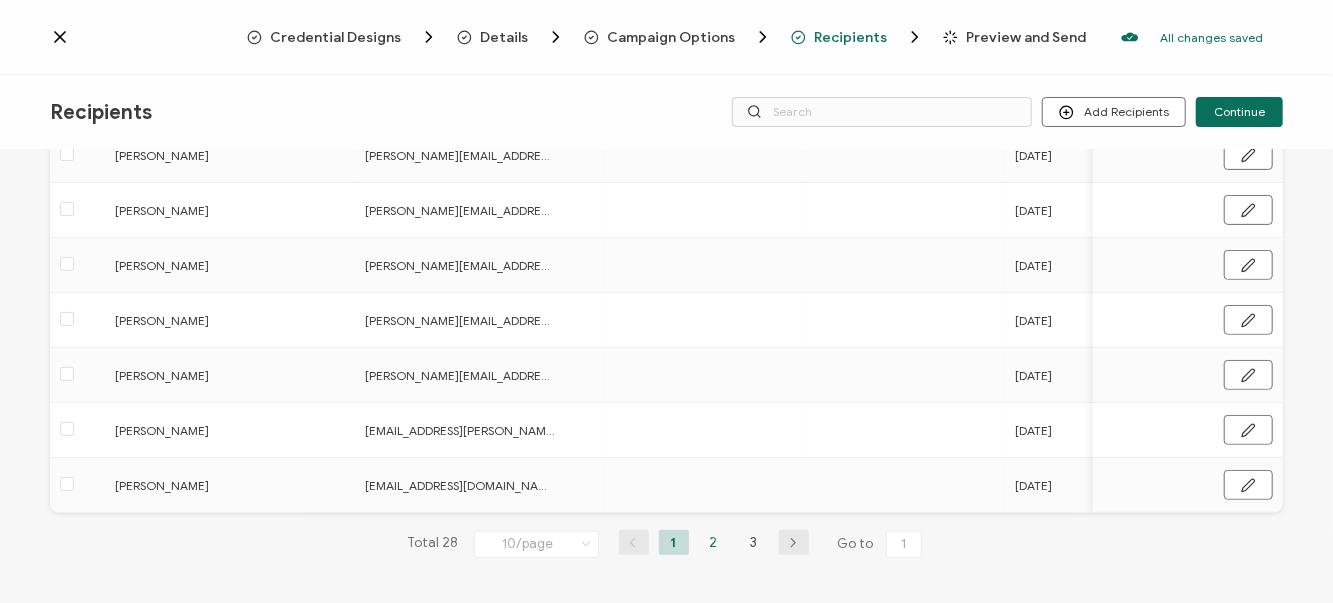click on "2" at bounding box center (714, 542) 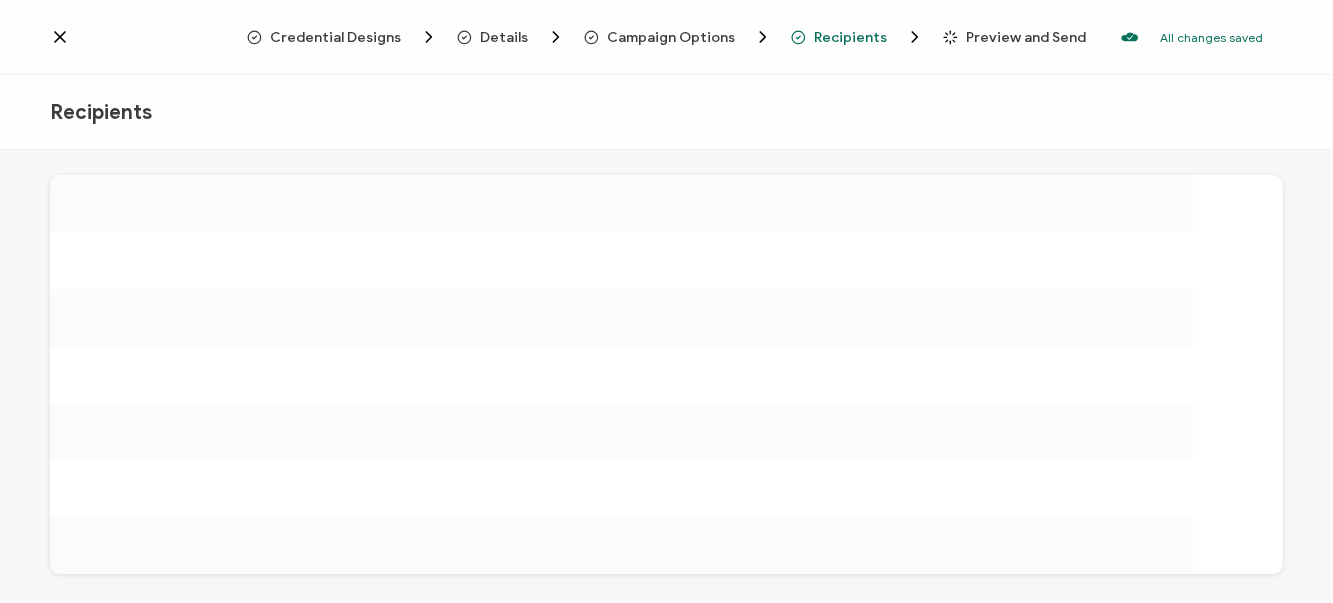 scroll, scrollTop: 0, scrollLeft: 0, axis: both 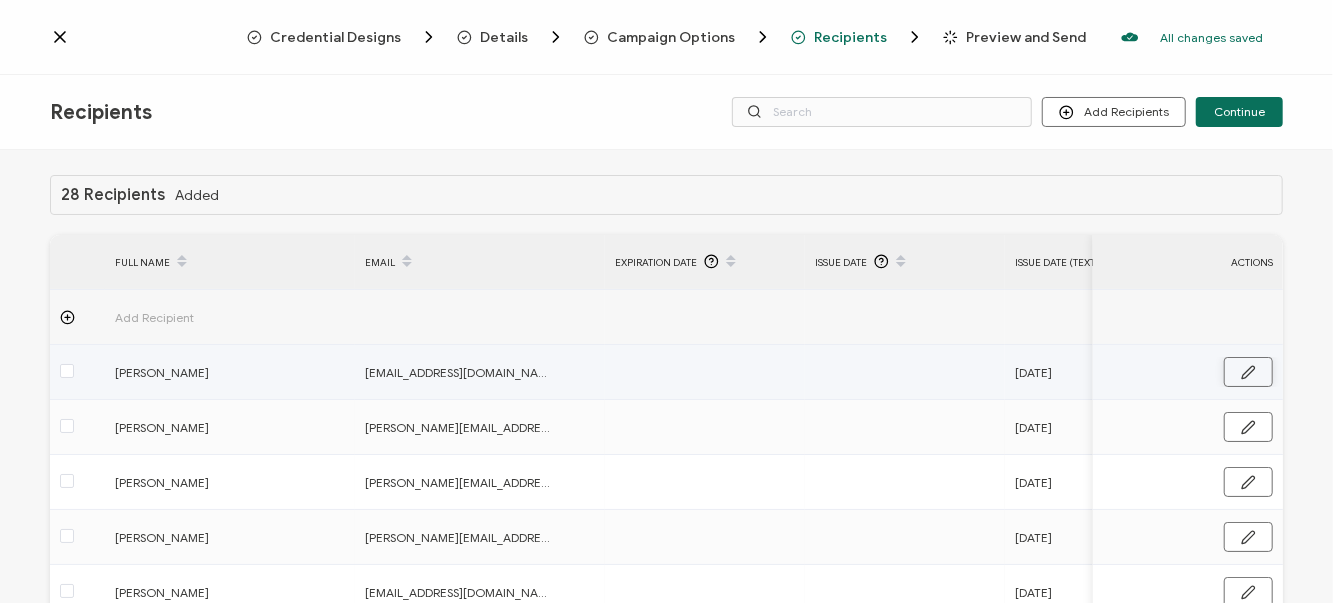 click 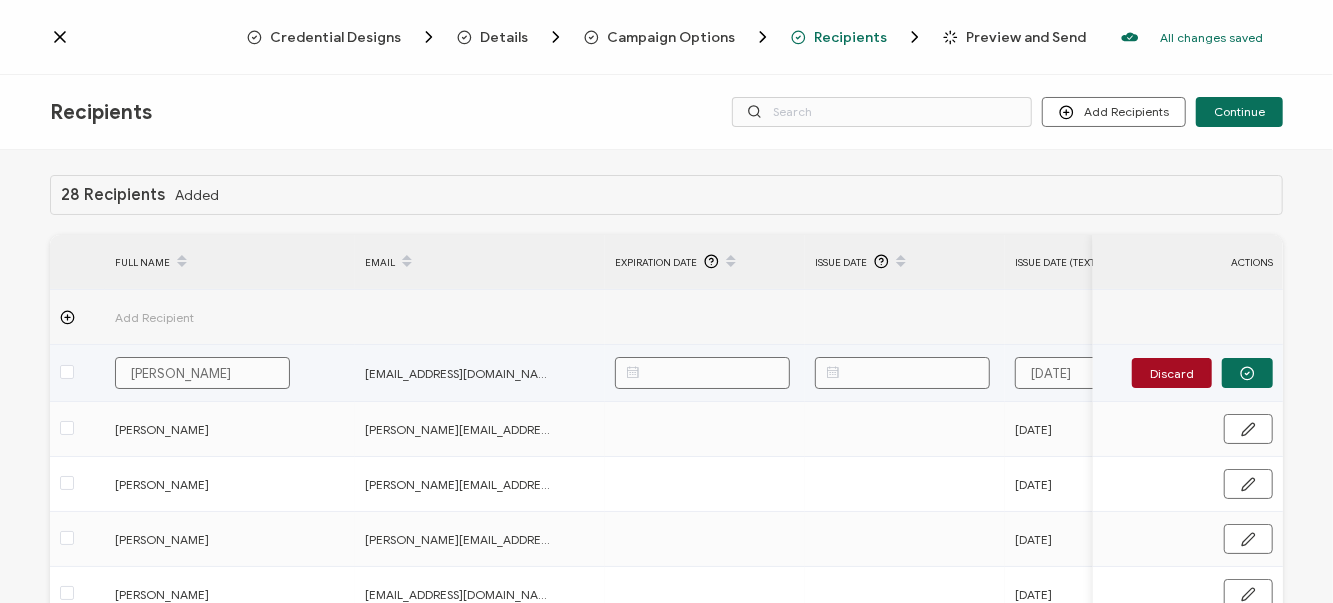 drag, startPoint x: 1033, startPoint y: 368, endPoint x: 1226, endPoint y: 362, distance: 193.09325 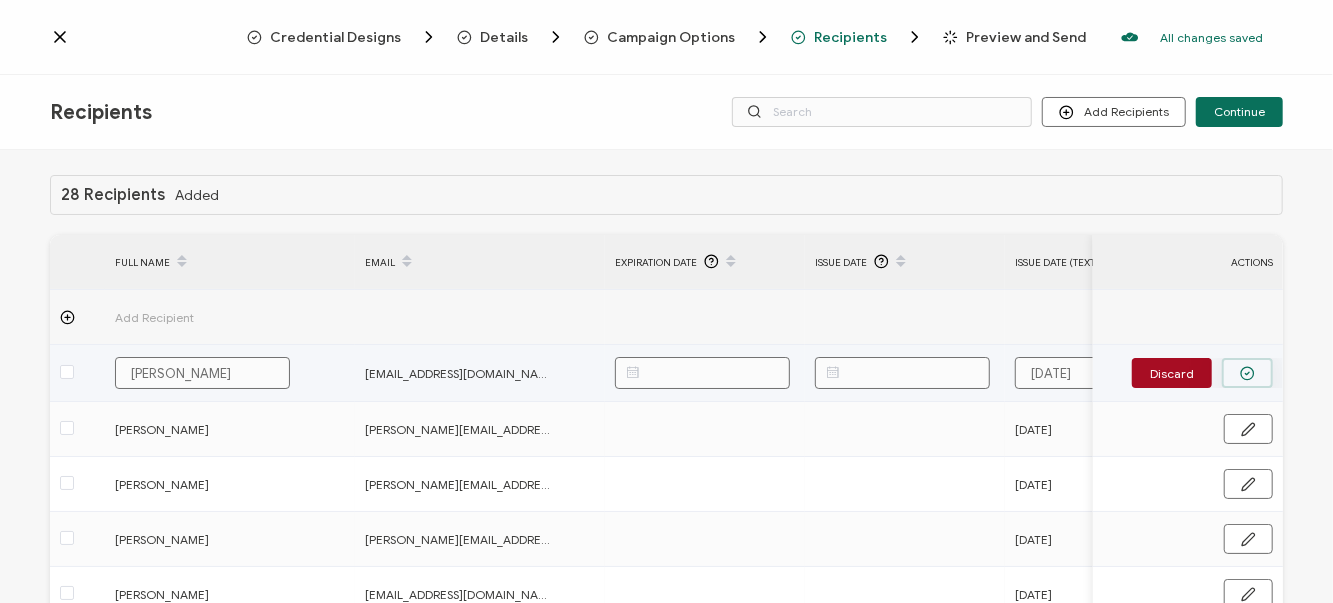 type on "[DATE]" 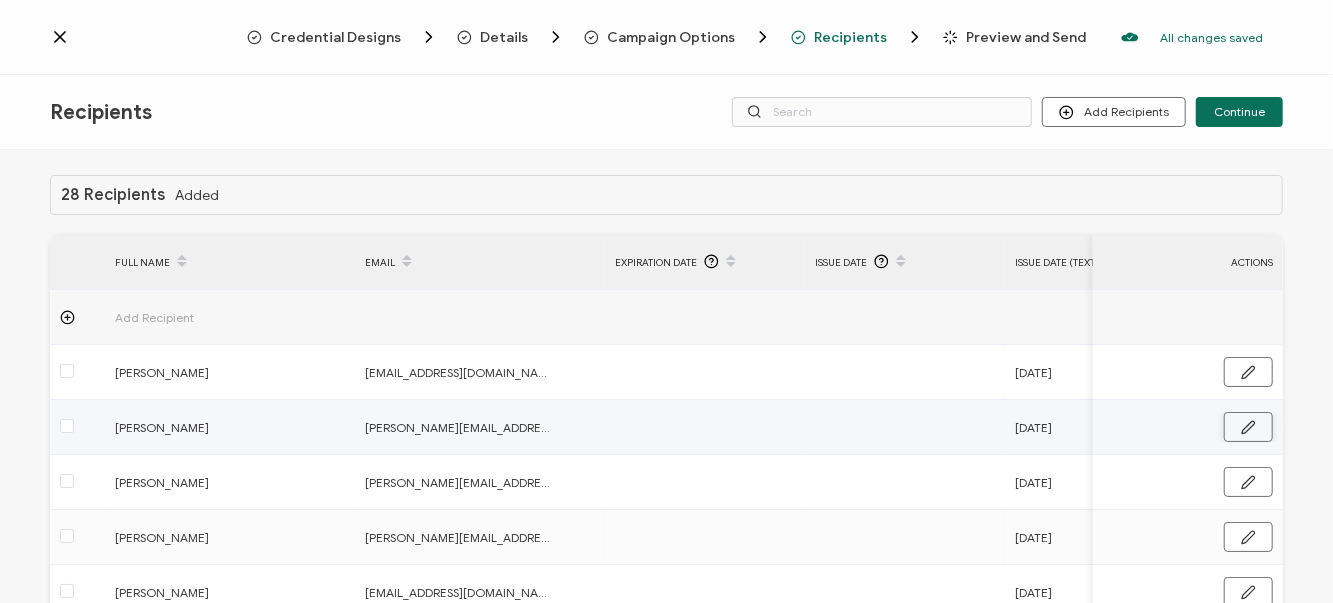 click at bounding box center (1248, 427) 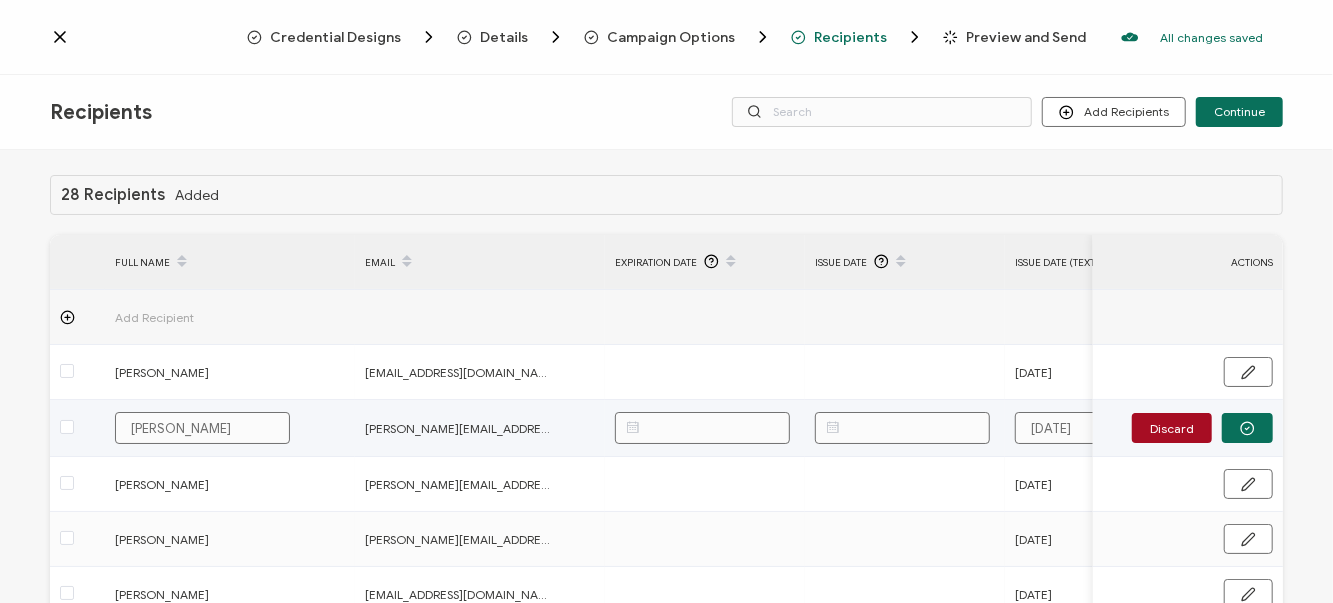 drag, startPoint x: 1034, startPoint y: 431, endPoint x: 1250, endPoint y: 424, distance: 216.1134 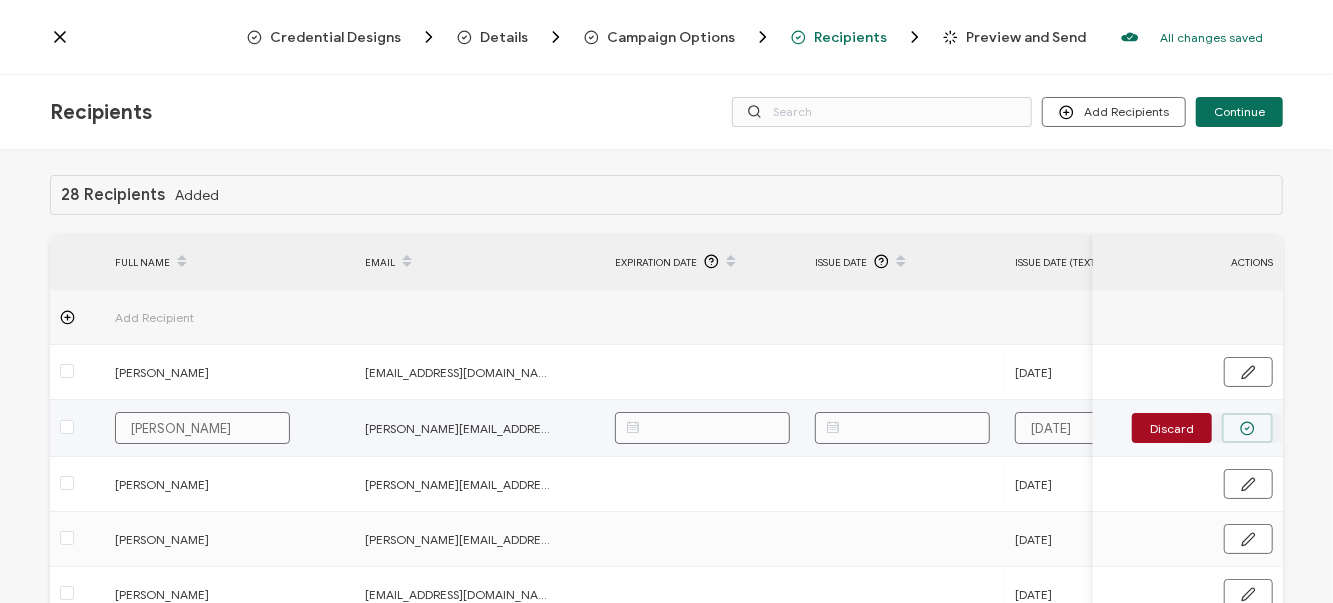 paste on "8th," 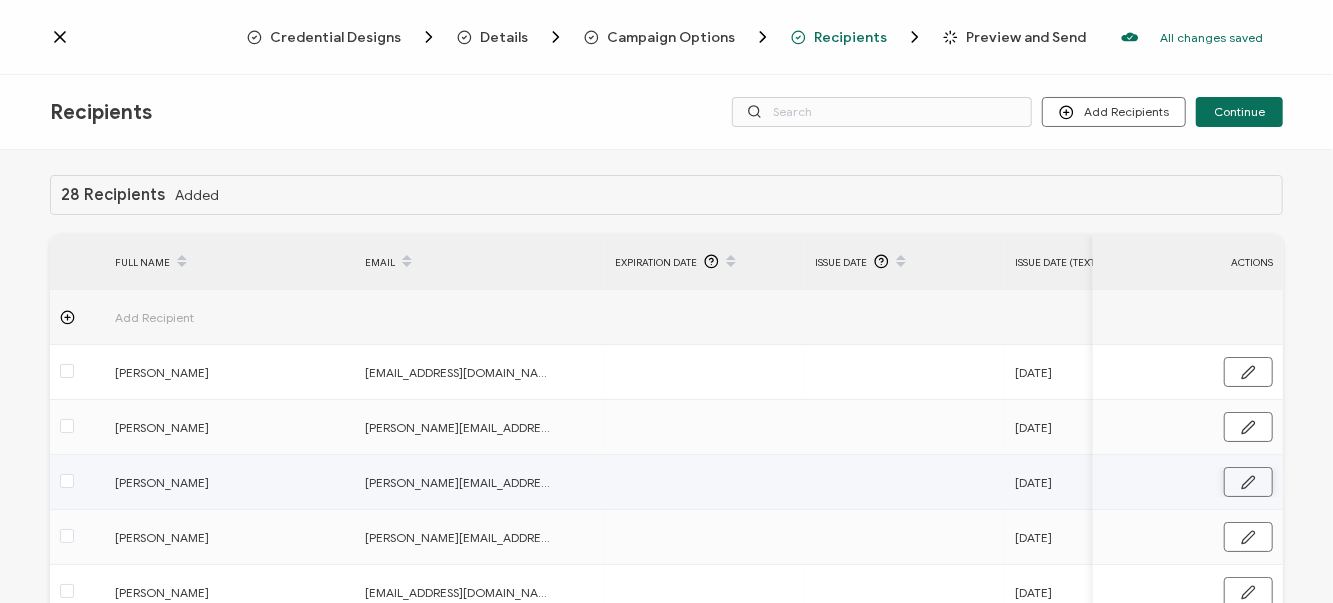click 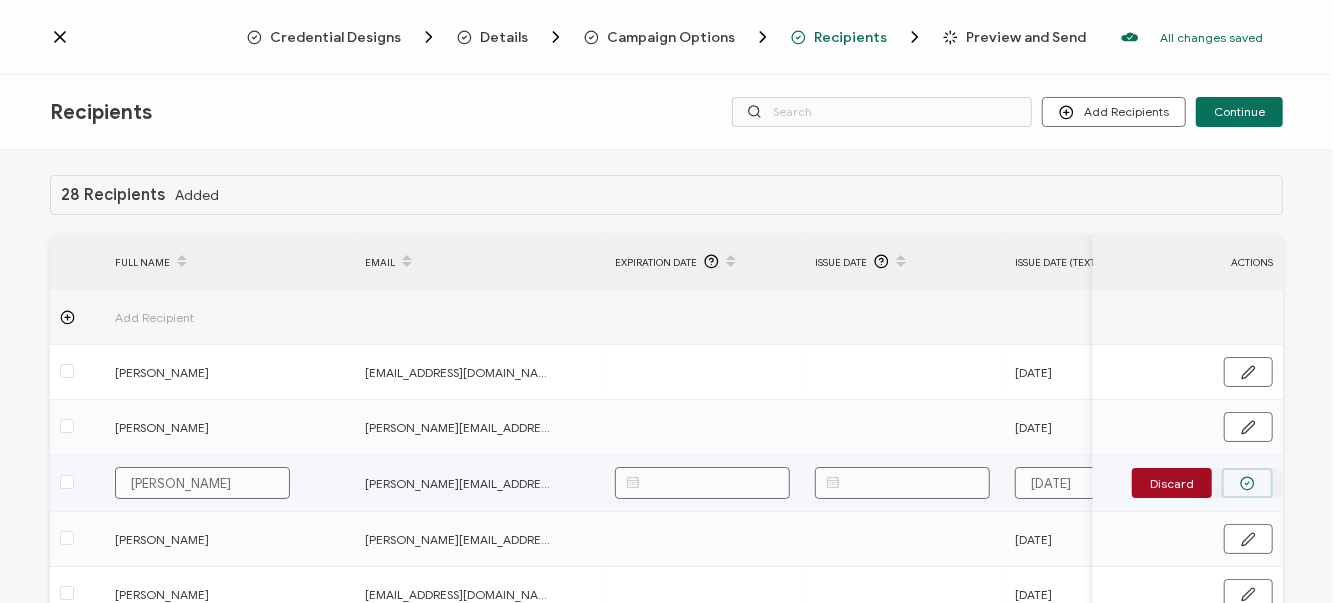 drag, startPoint x: 1029, startPoint y: 479, endPoint x: 1256, endPoint y: 478, distance: 227.0022 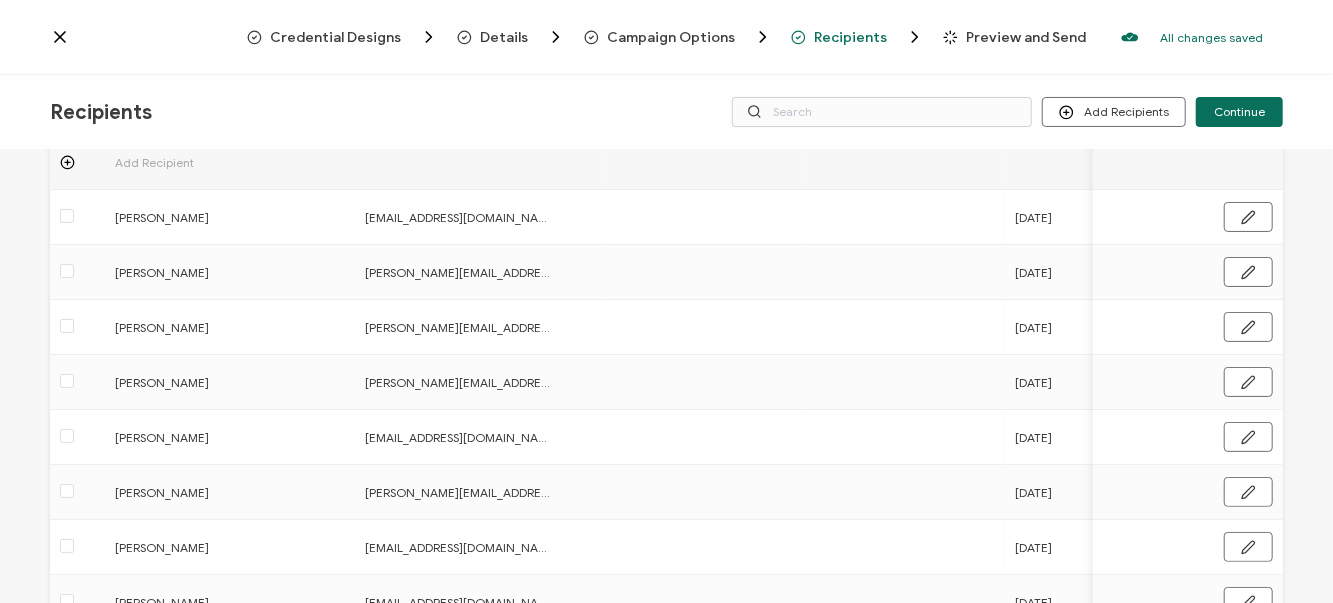 scroll, scrollTop: 173, scrollLeft: 0, axis: vertical 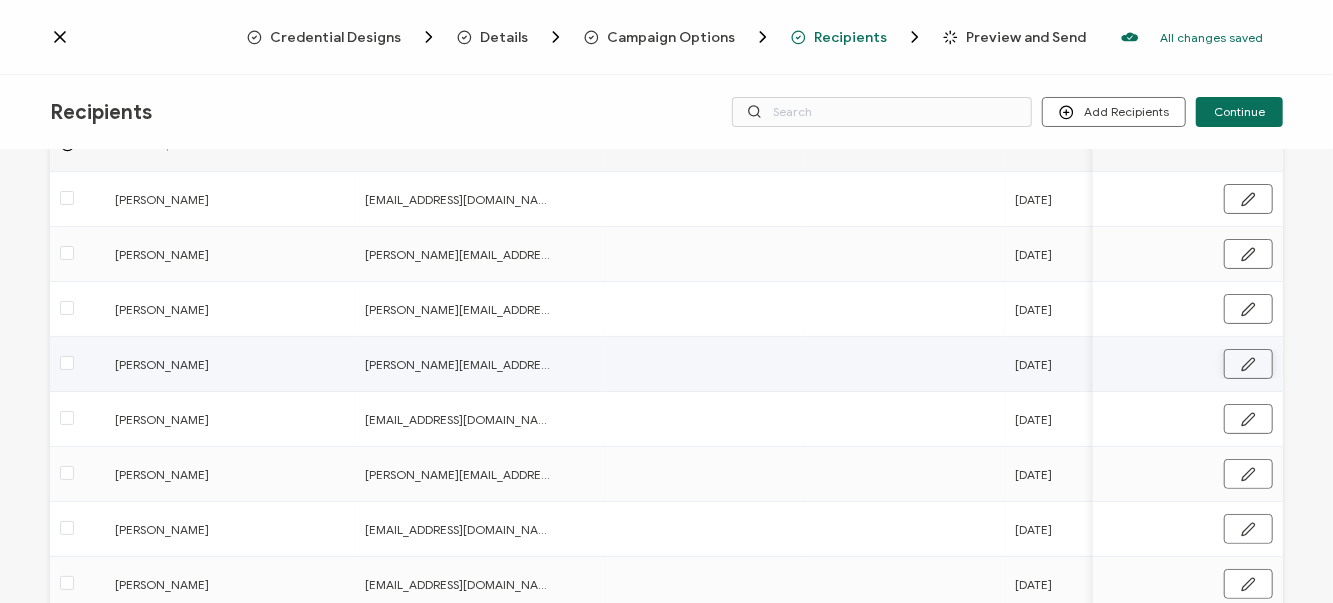 click 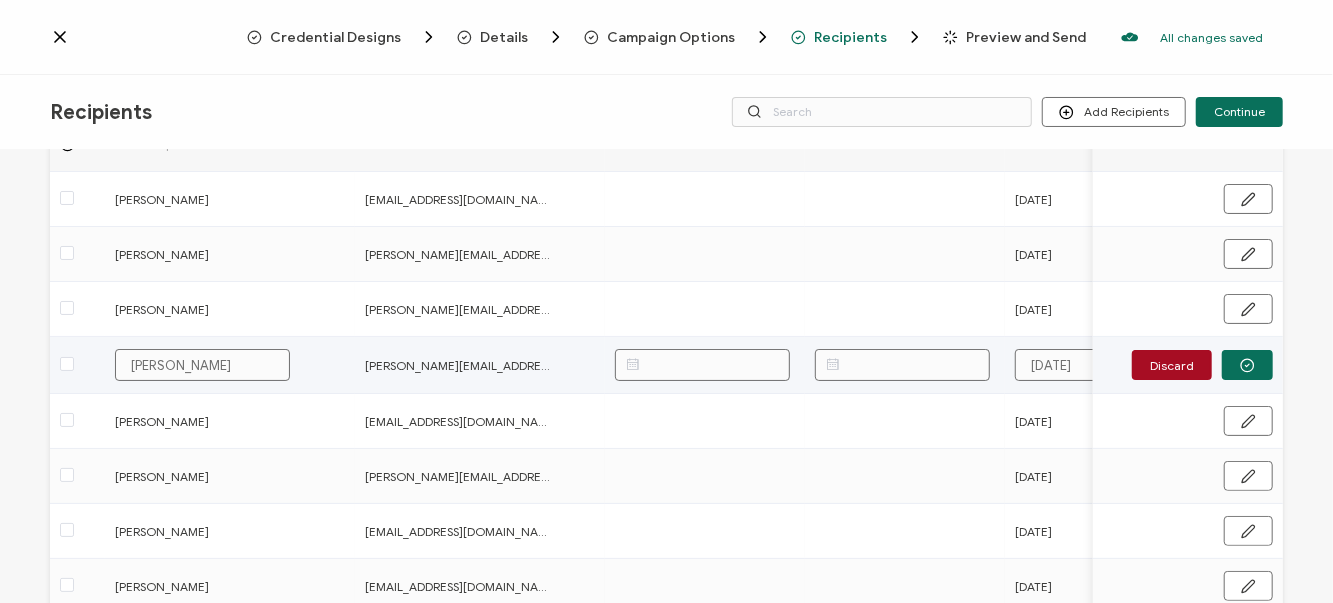 drag, startPoint x: 1031, startPoint y: 366, endPoint x: 1236, endPoint y: 359, distance: 205.11948 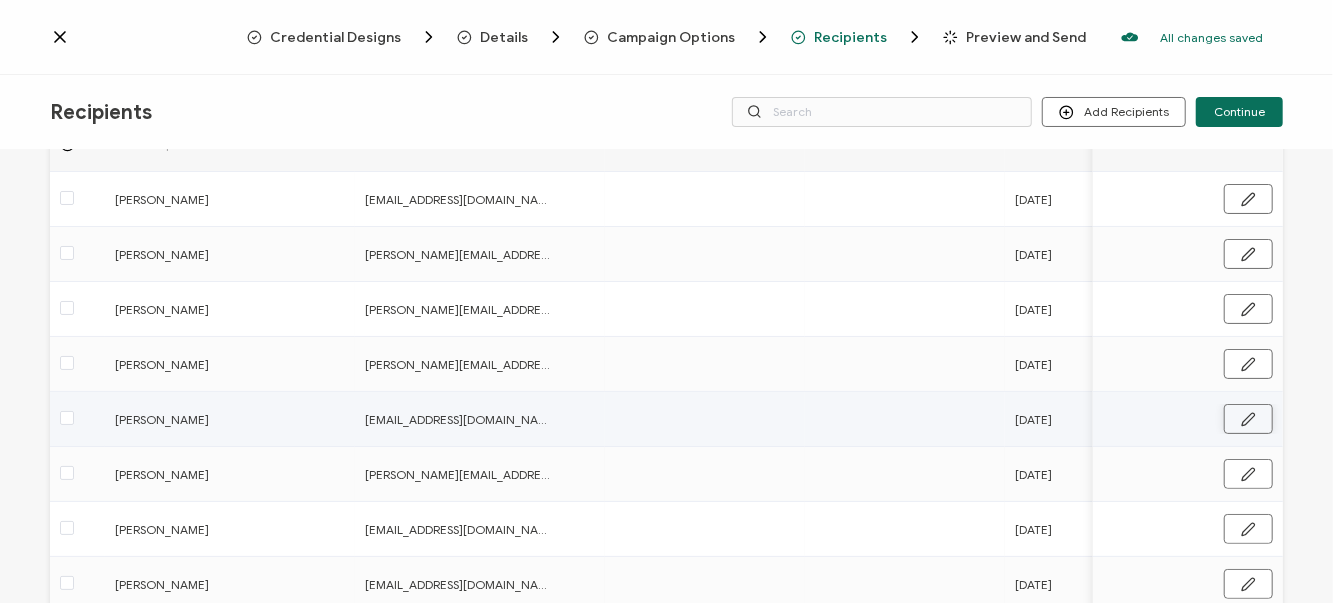 click 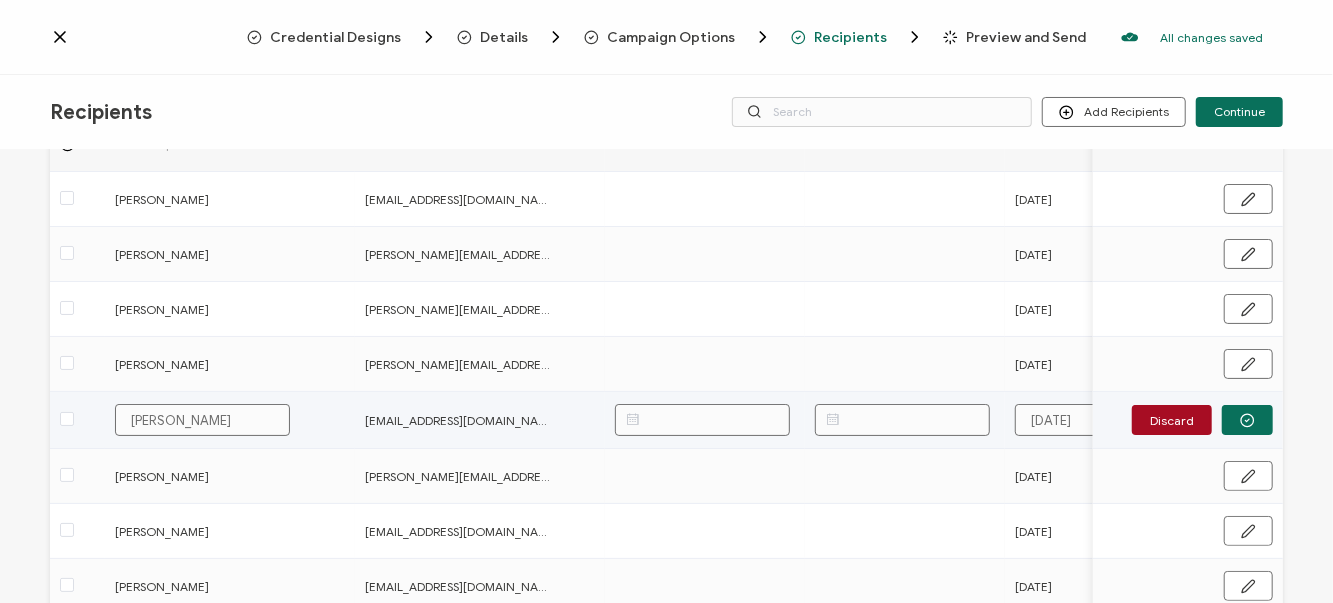 drag, startPoint x: 1029, startPoint y: 421, endPoint x: 1251, endPoint y: 409, distance: 222.32408 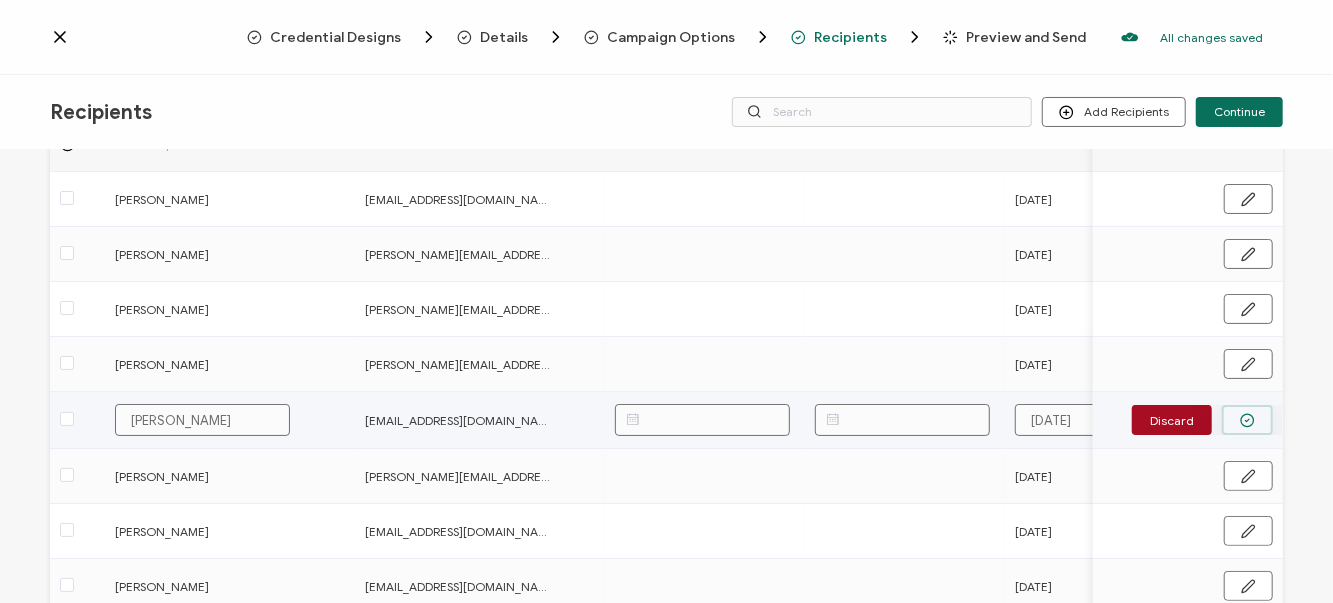 paste on "8th," 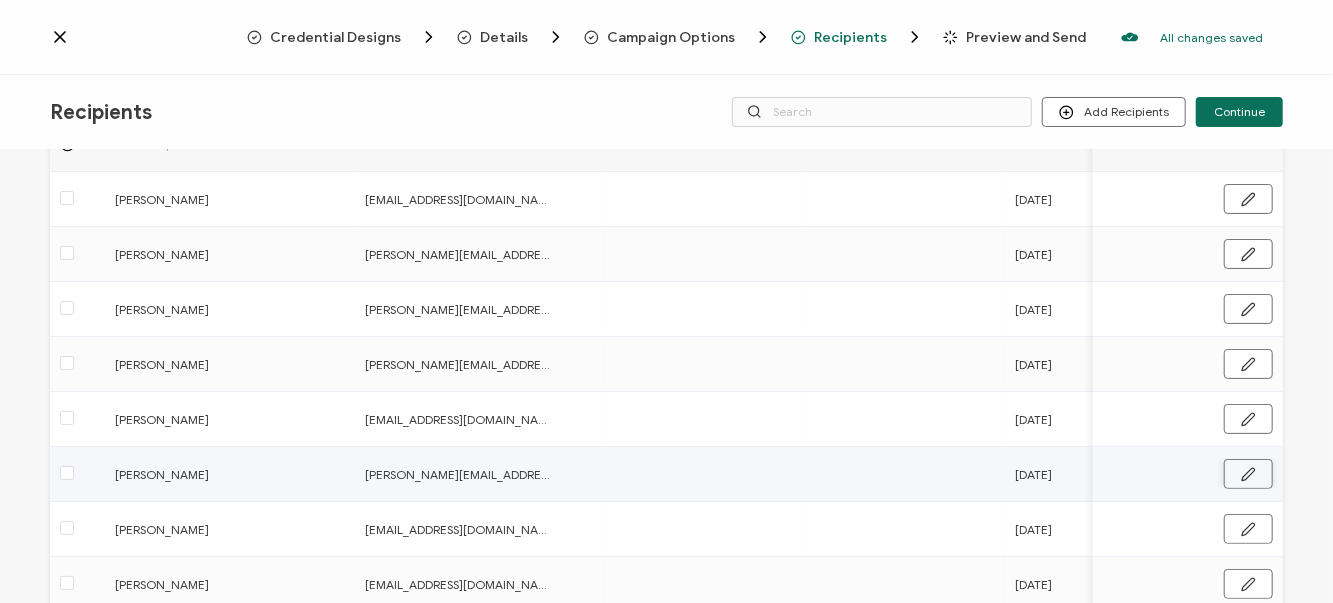 click at bounding box center [1248, 474] 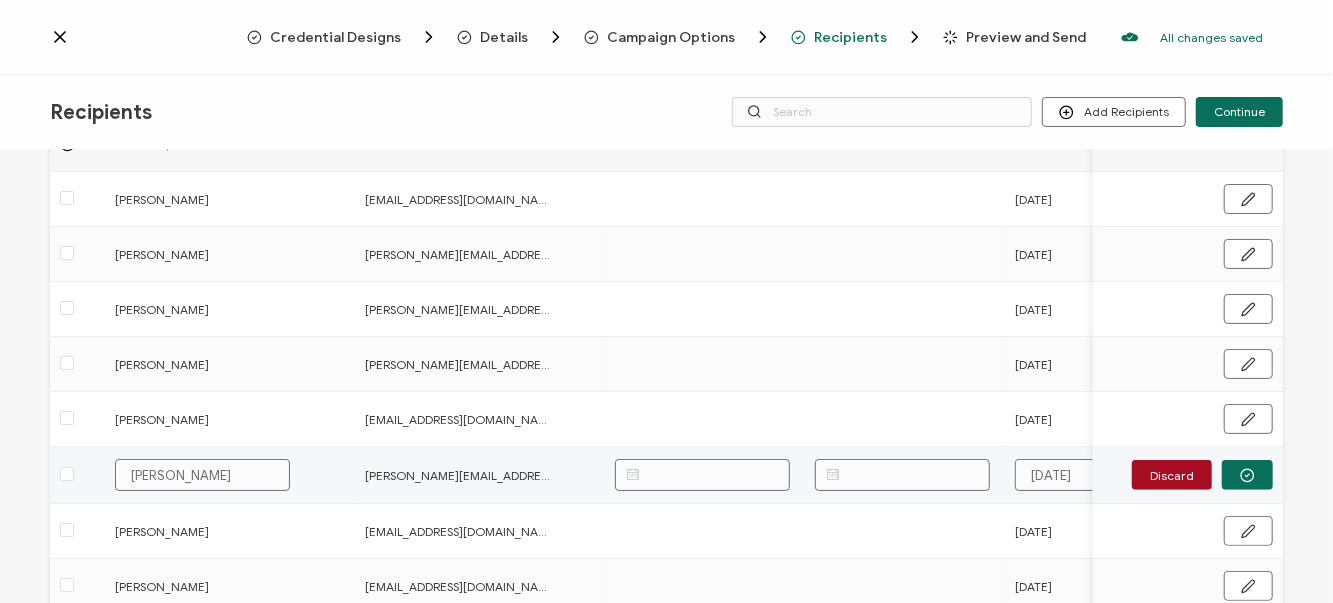 drag, startPoint x: 1032, startPoint y: 477, endPoint x: 1276, endPoint y: 460, distance: 244.59149 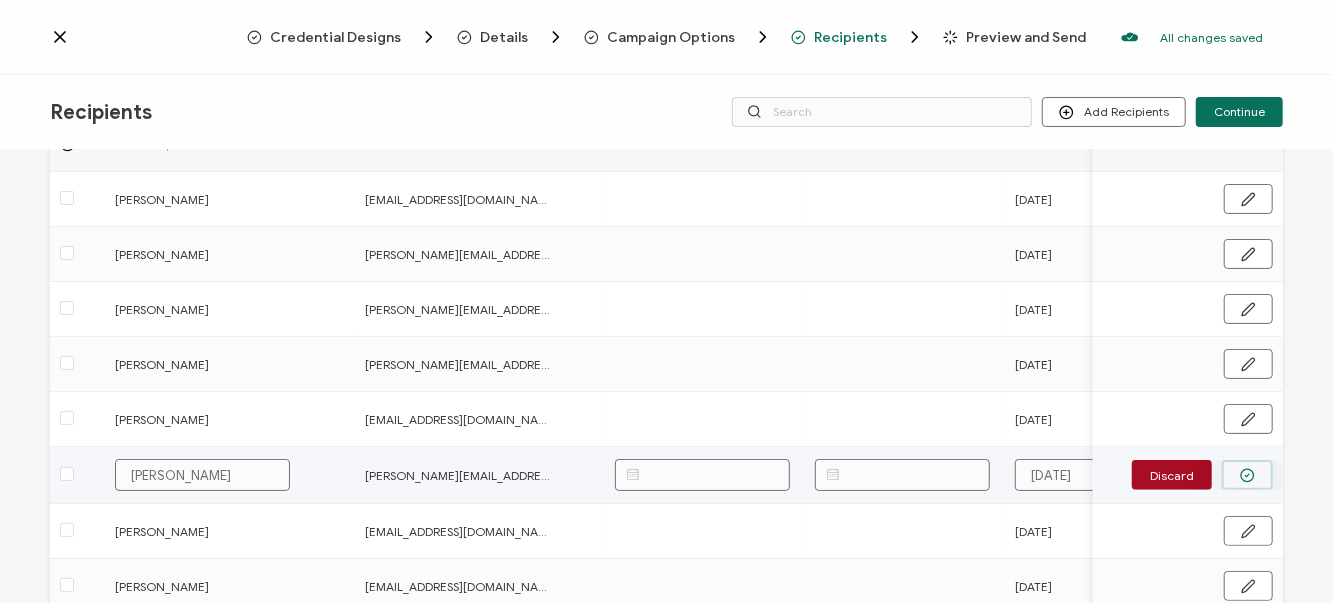 type on "[DATE]" 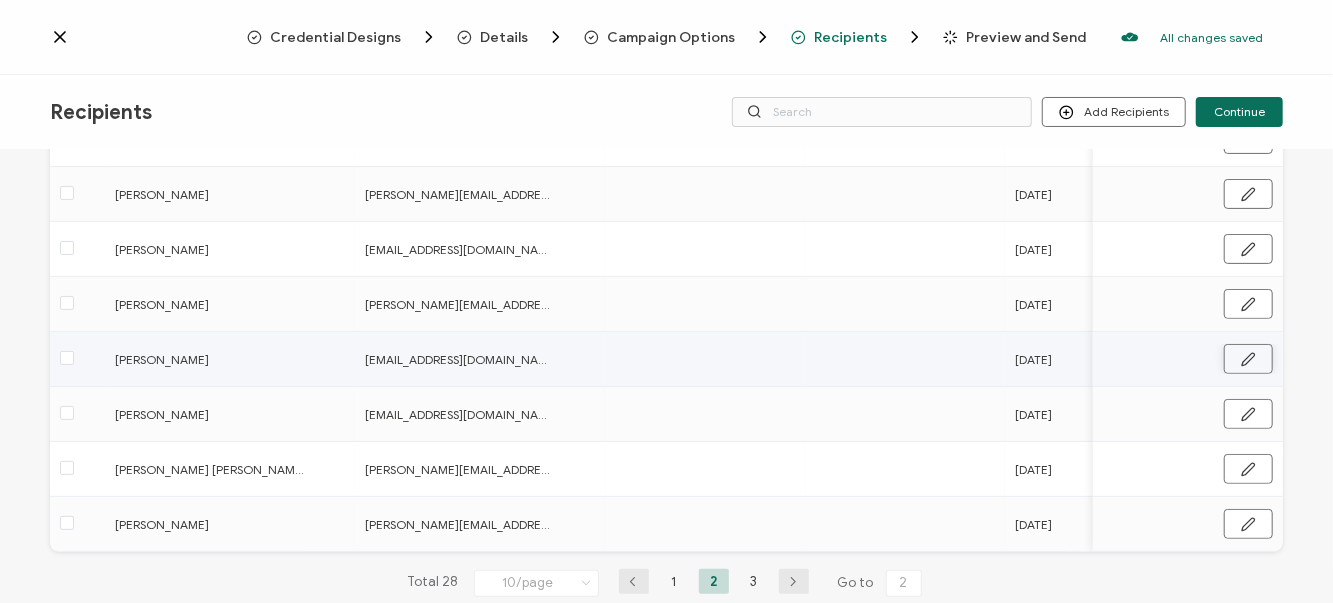 click 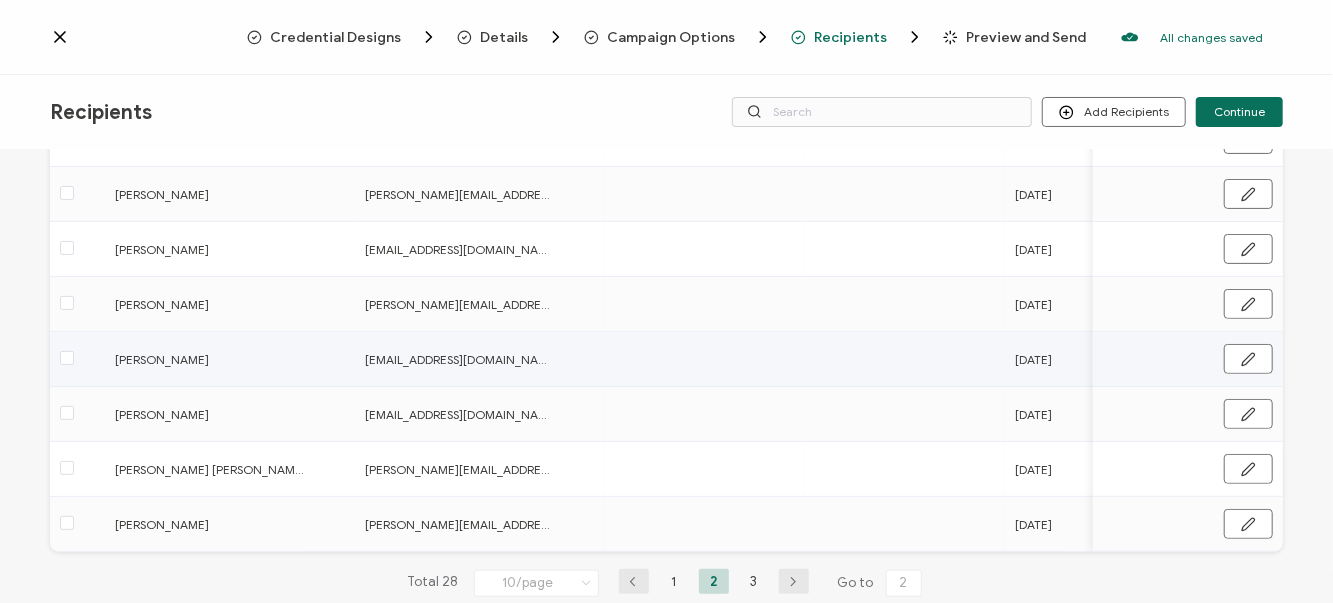 scroll, scrollTop: 345, scrollLeft: 0, axis: vertical 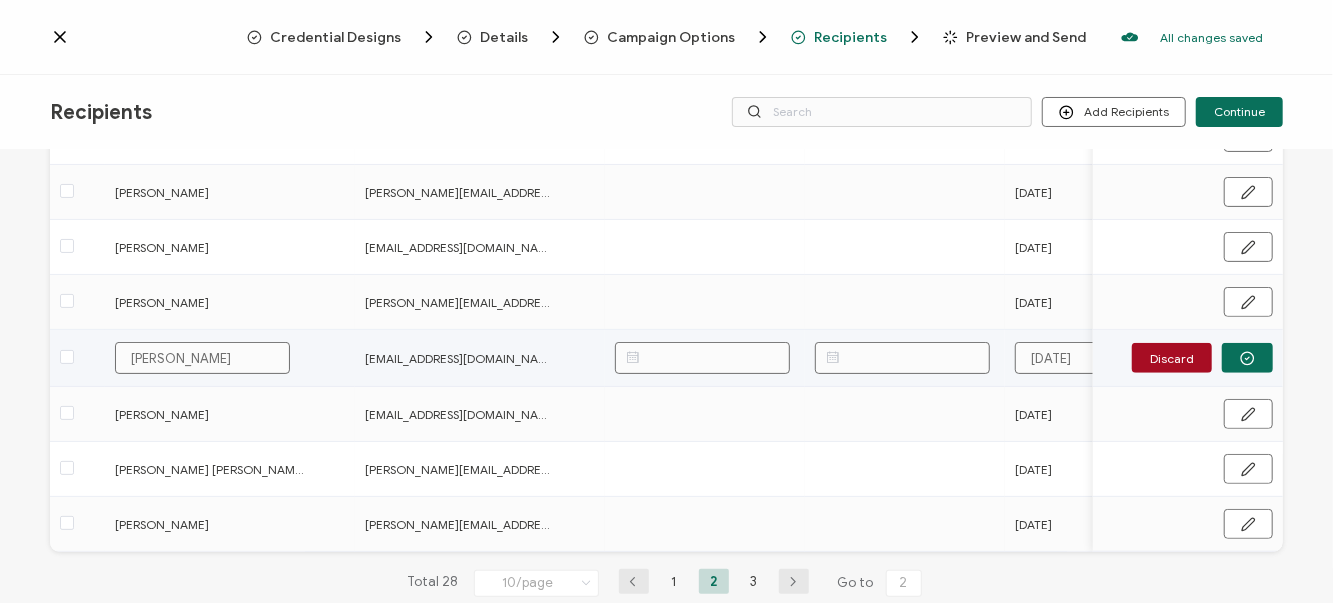 drag, startPoint x: 1030, startPoint y: 360, endPoint x: 1222, endPoint y: 346, distance: 192.50974 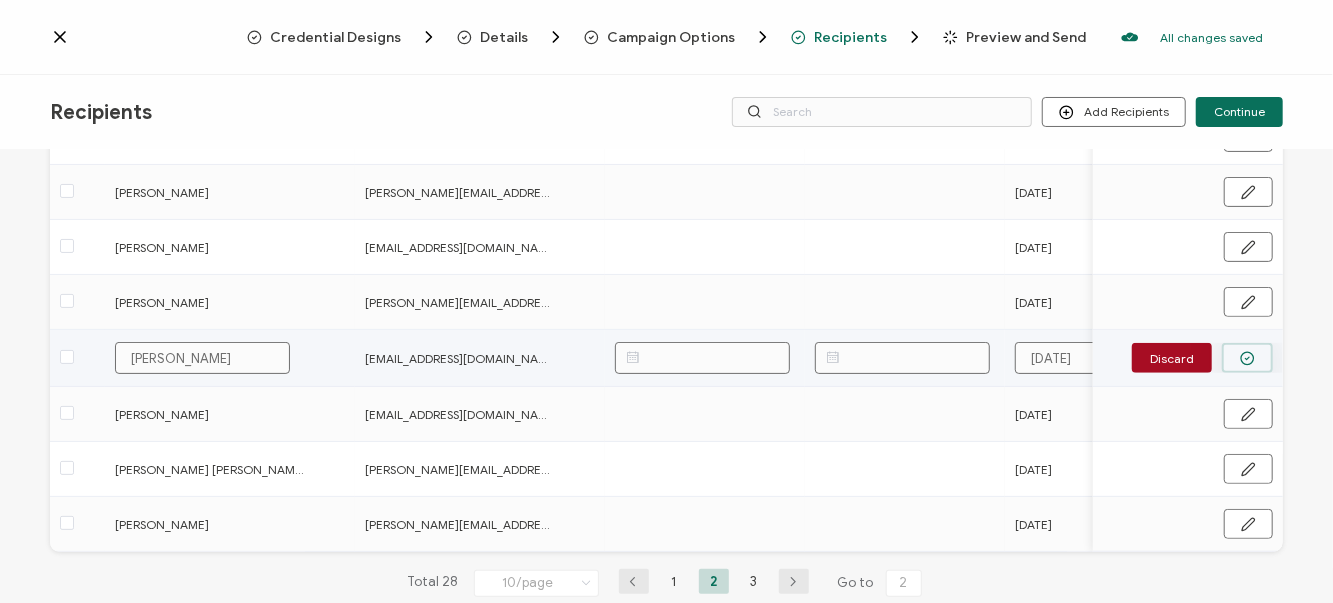 type on "[DATE]" 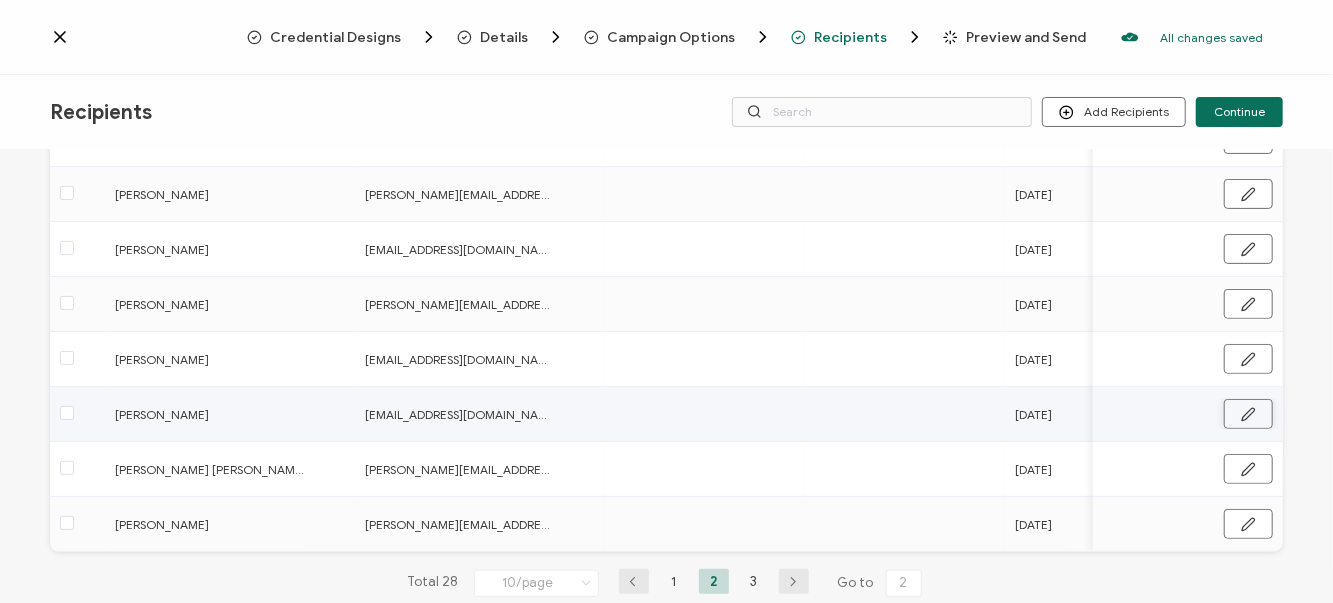 click at bounding box center (1248, 414) 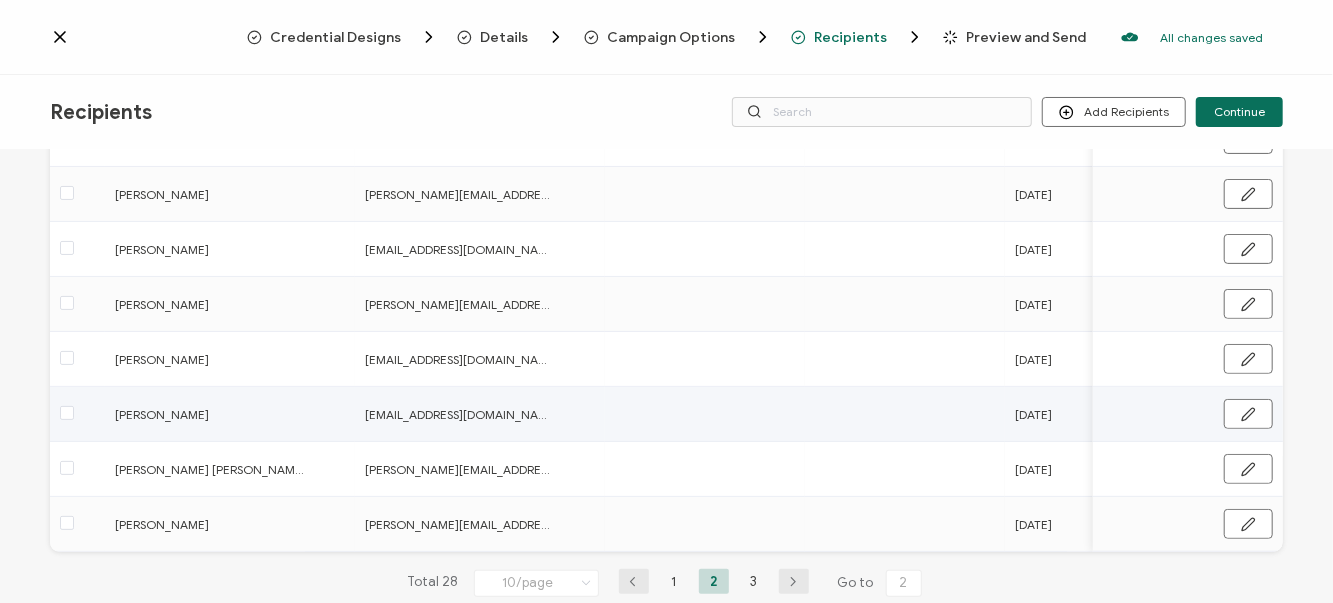 scroll, scrollTop: 345, scrollLeft: 0, axis: vertical 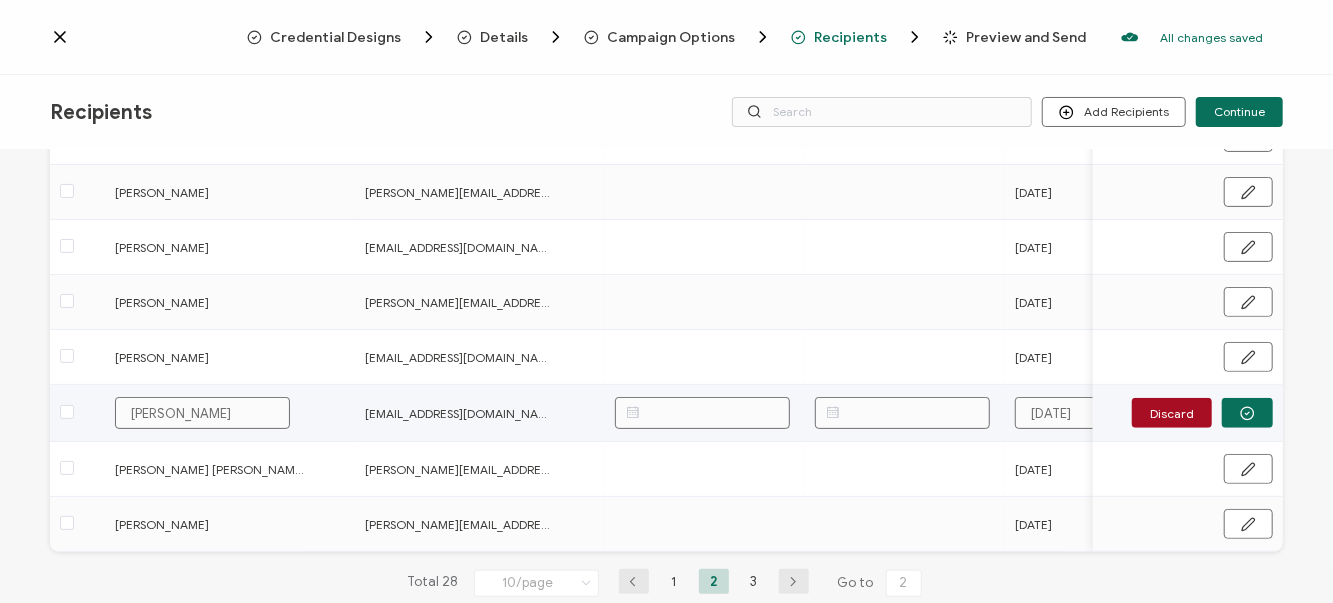 drag, startPoint x: 1031, startPoint y: 406, endPoint x: 1263, endPoint y: 406, distance: 232 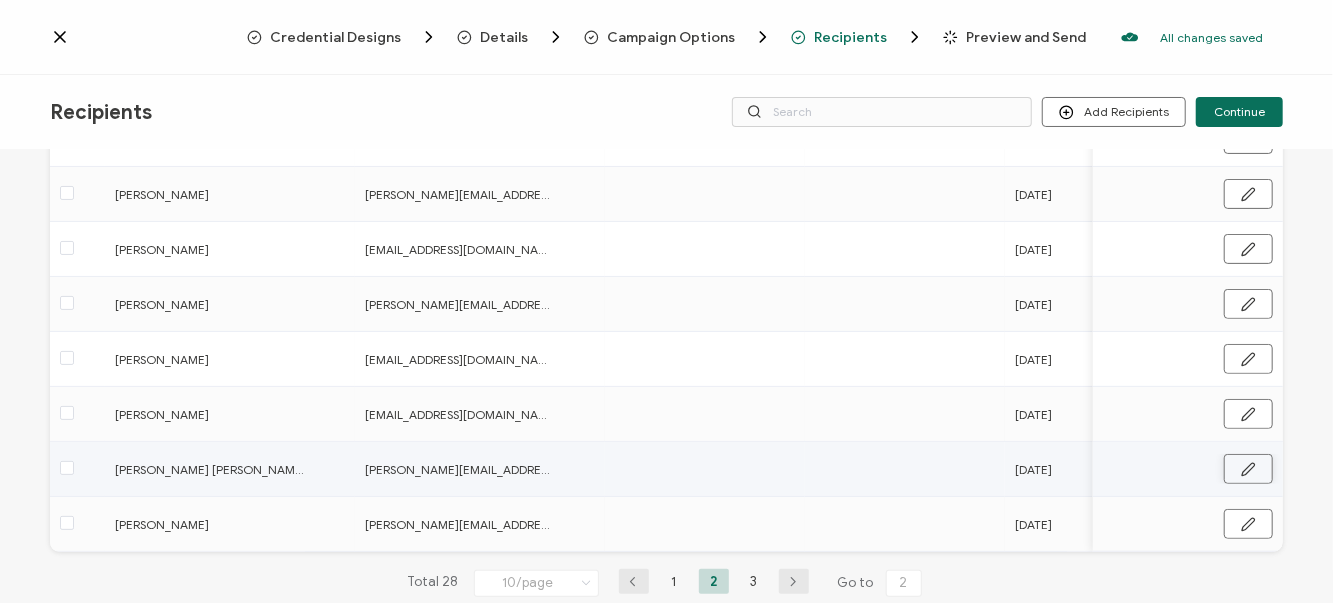 click 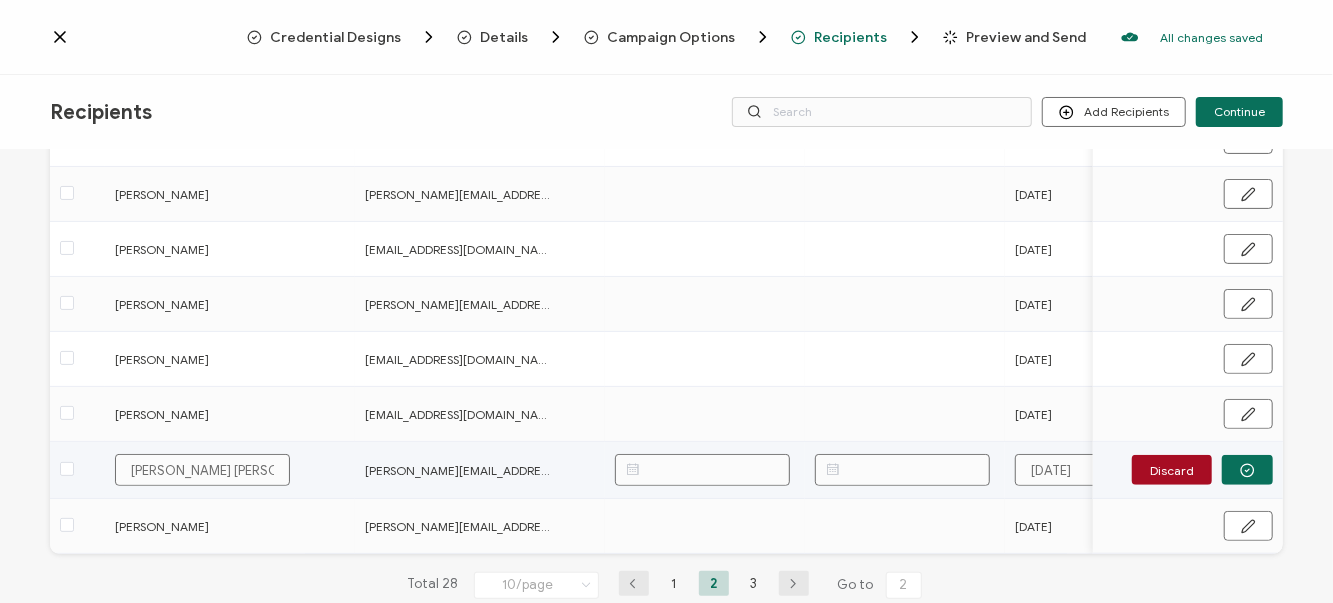 scroll, scrollTop: 345, scrollLeft: 0, axis: vertical 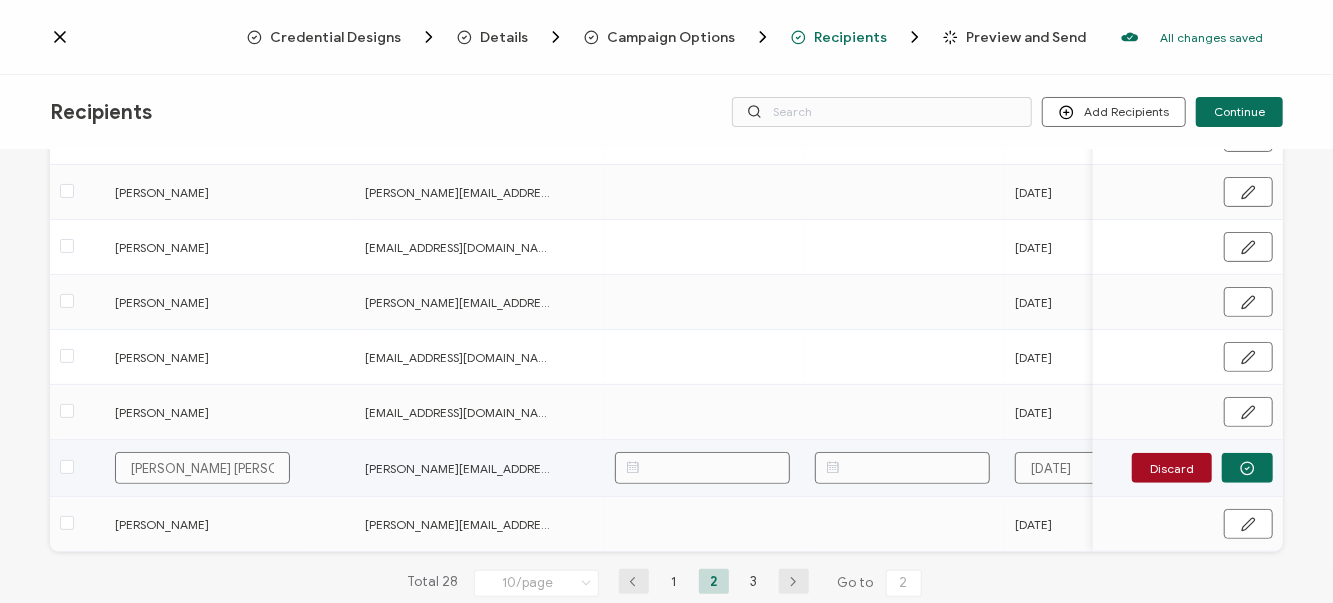drag, startPoint x: 1030, startPoint y: 470, endPoint x: 1346, endPoint y: 438, distance: 317.61612 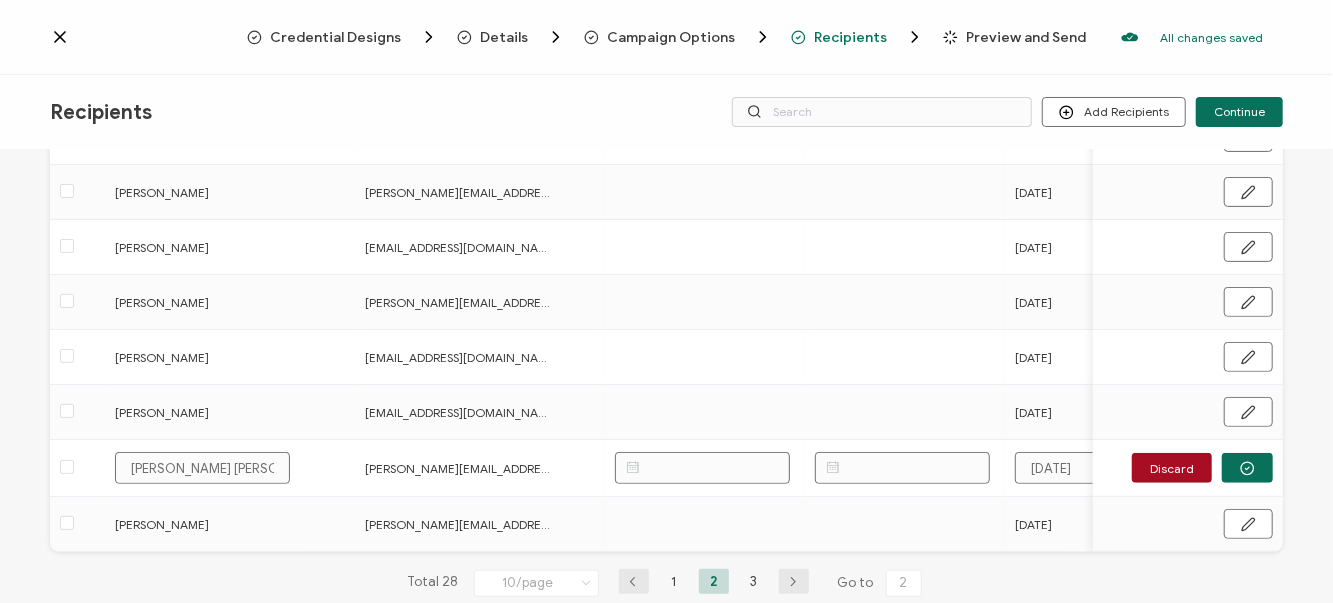 paste on "8th," 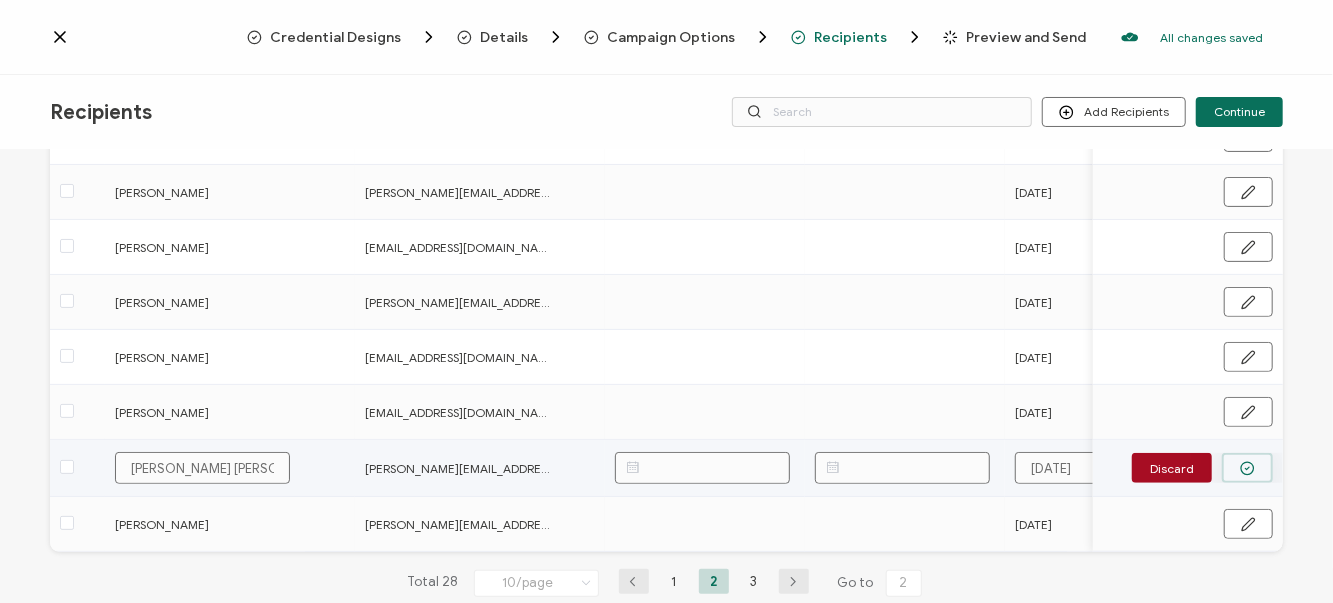 type on "[DATE]" 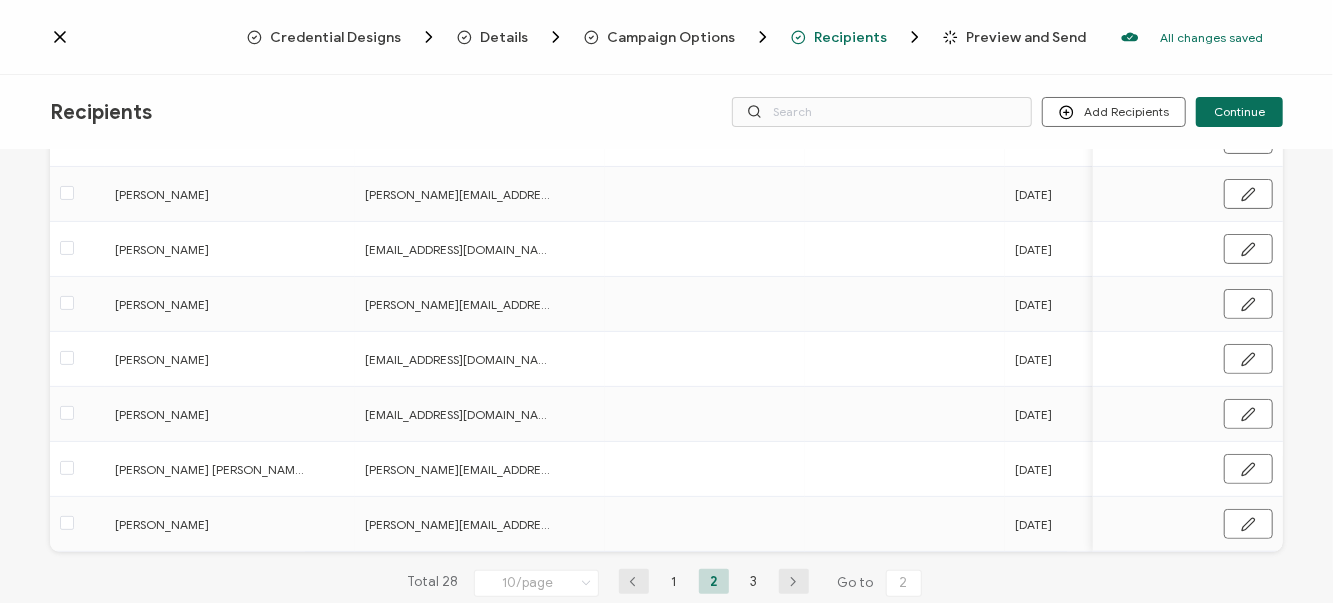 scroll, scrollTop: 382, scrollLeft: 0, axis: vertical 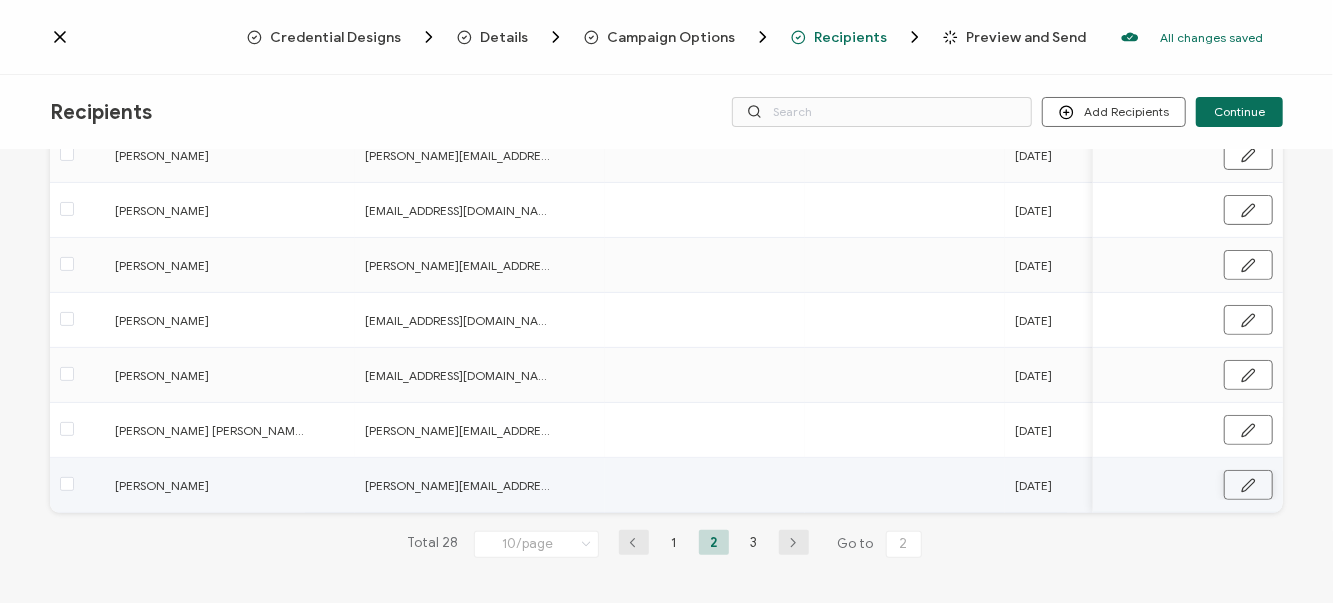 click 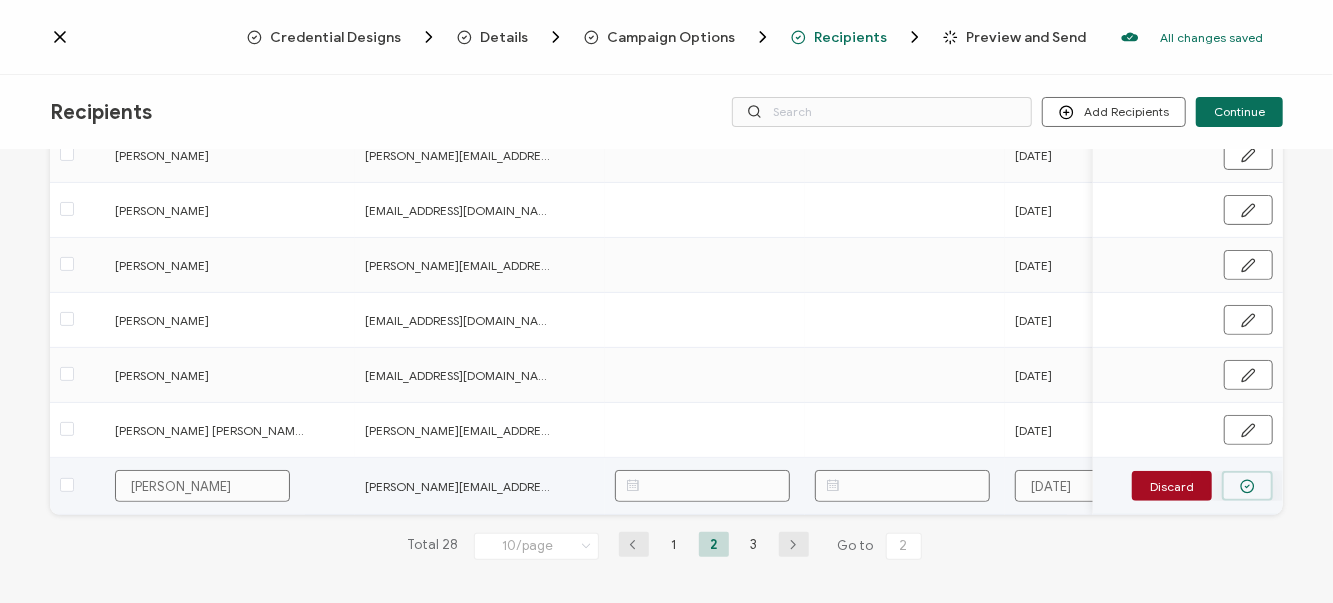 scroll, scrollTop: 383, scrollLeft: 0, axis: vertical 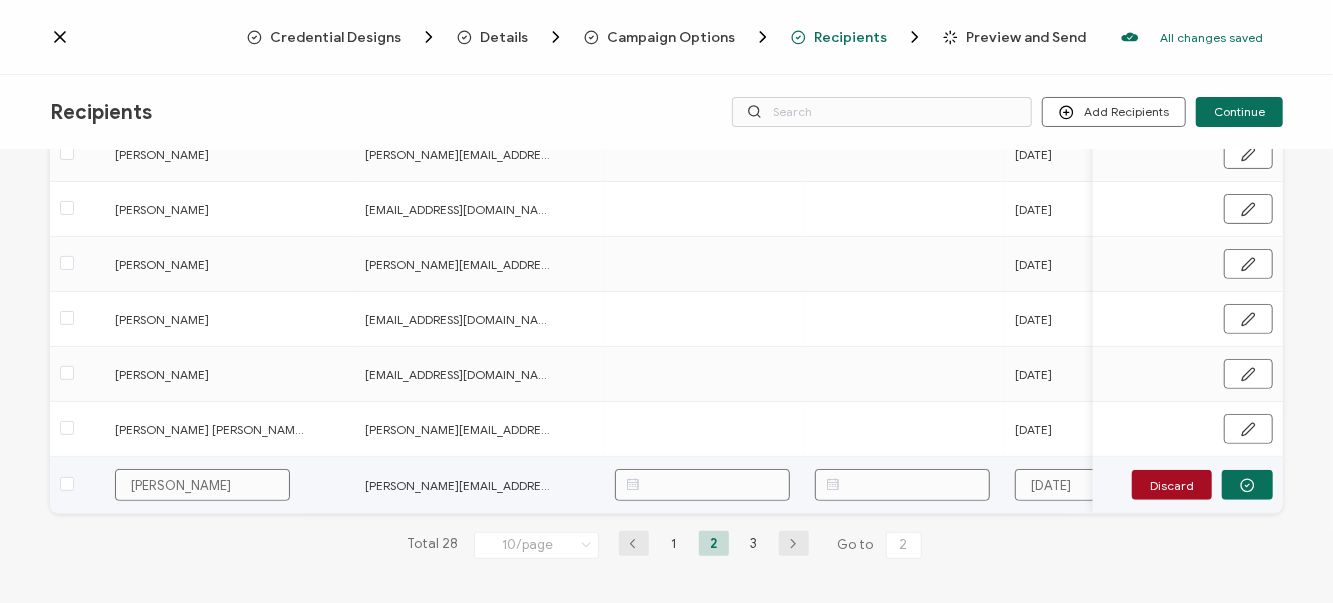 drag, startPoint x: 1032, startPoint y: 489, endPoint x: 1197, endPoint y: 477, distance: 165.43579 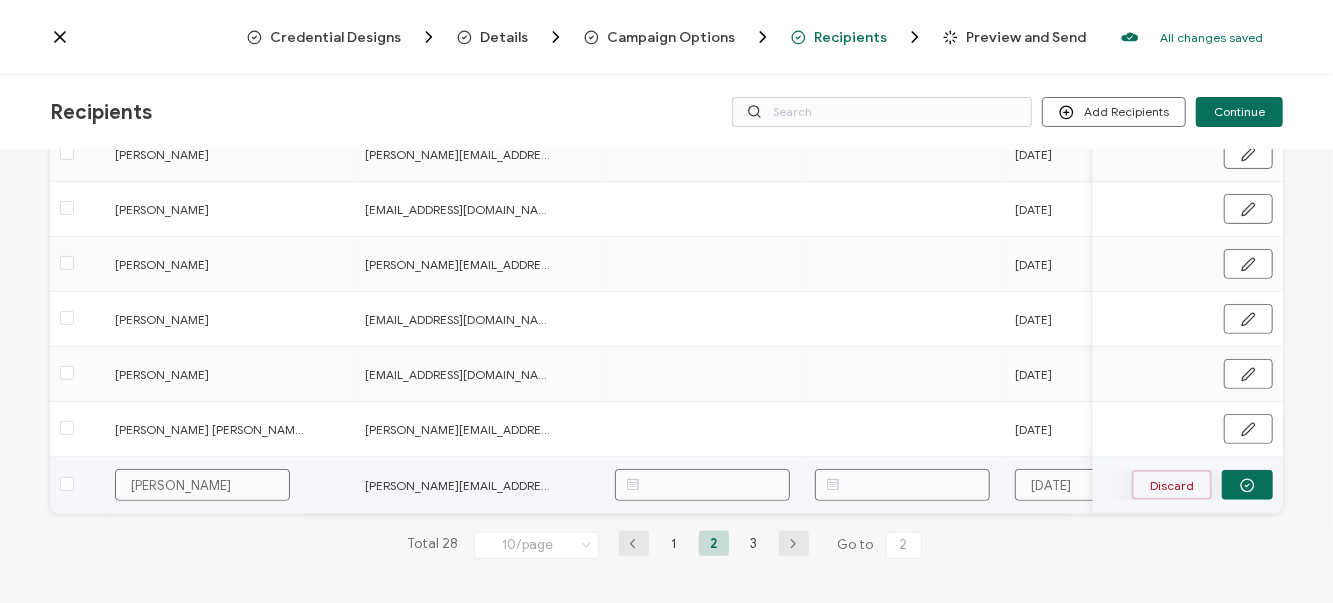 paste on "8th," 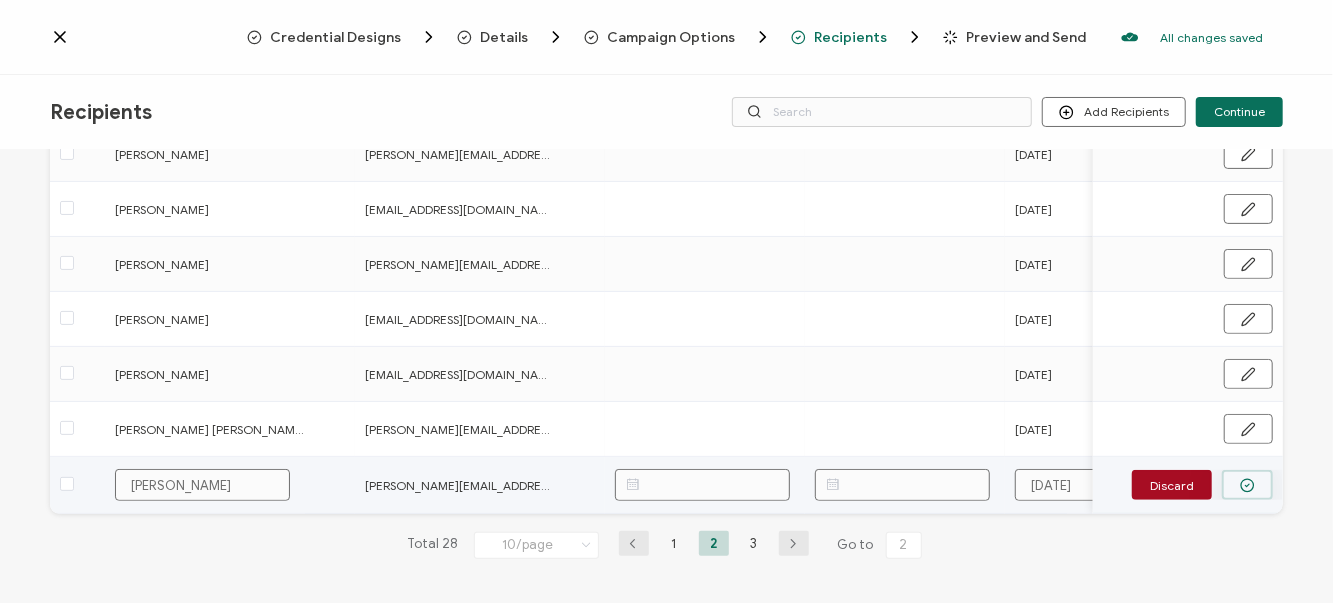 type on "[DATE]" 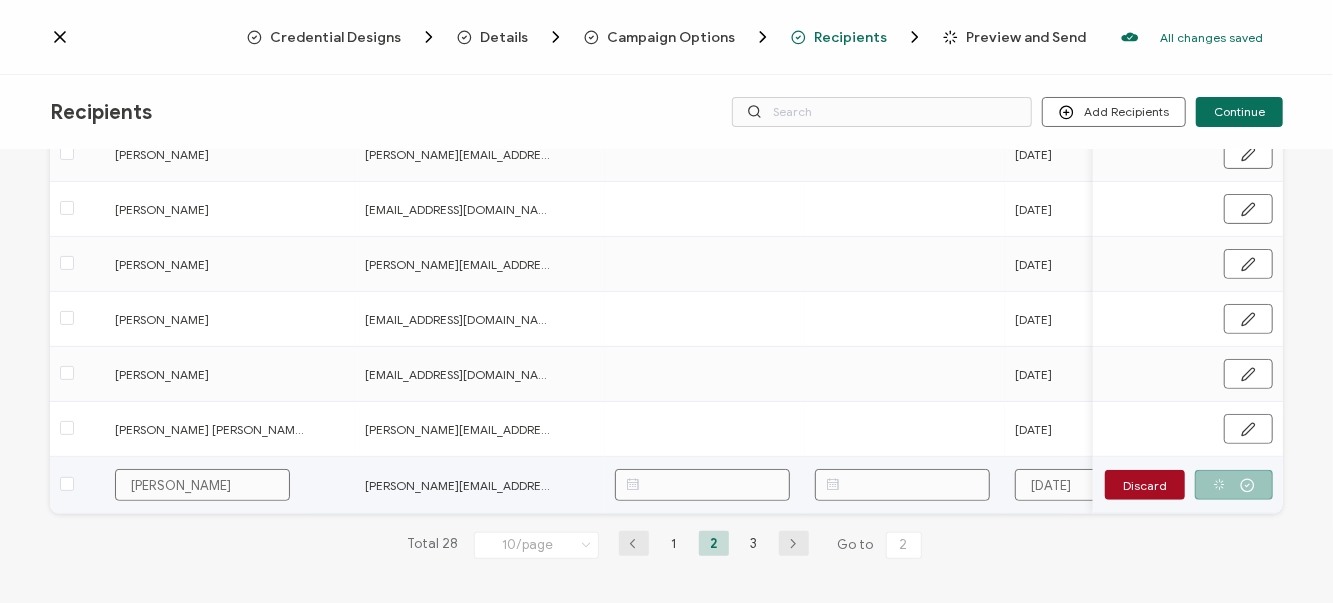 scroll, scrollTop: 382, scrollLeft: 0, axis: vertical 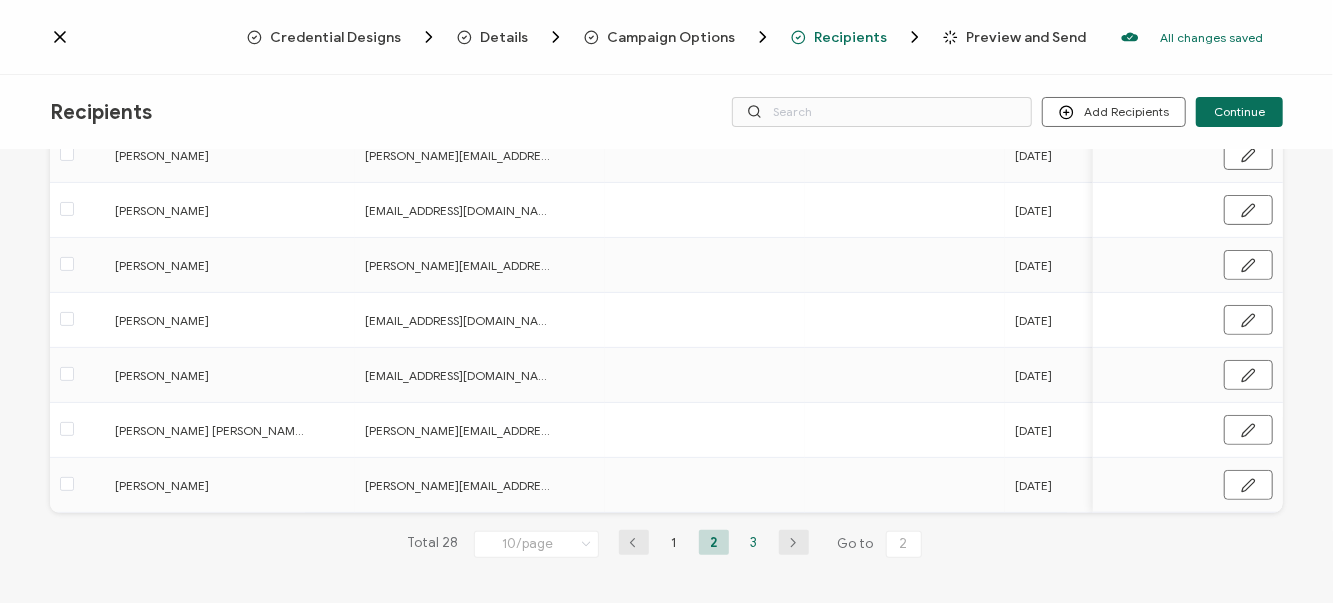 click on "3" at bounding box center (754, 542) 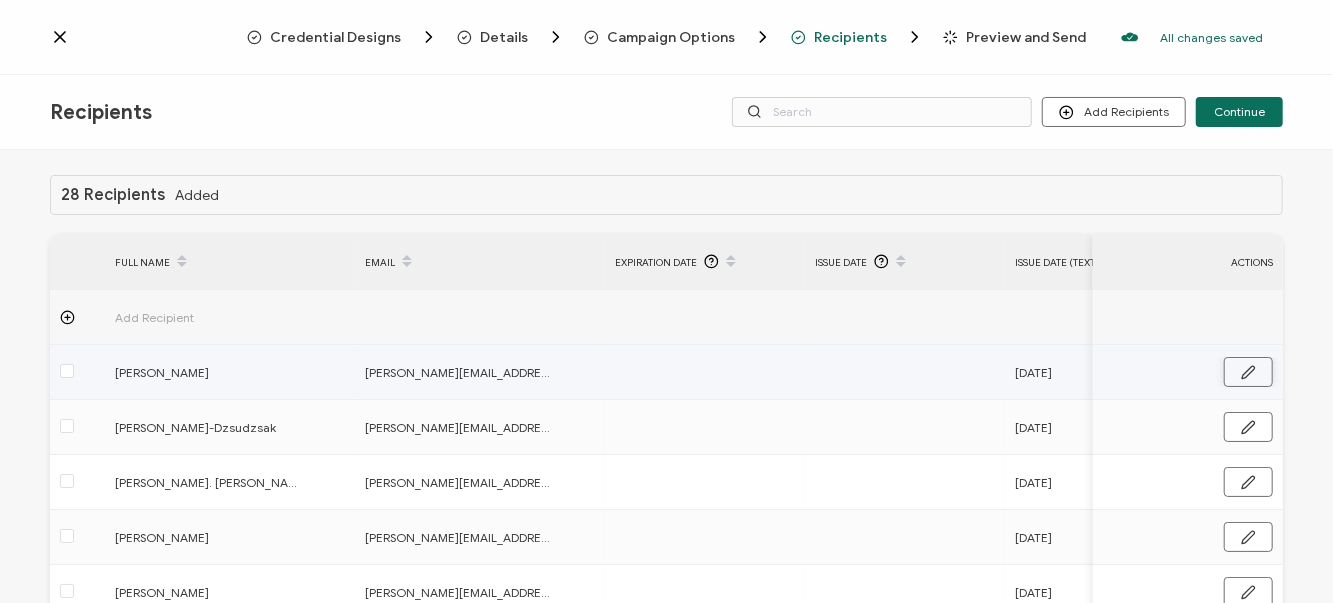 click 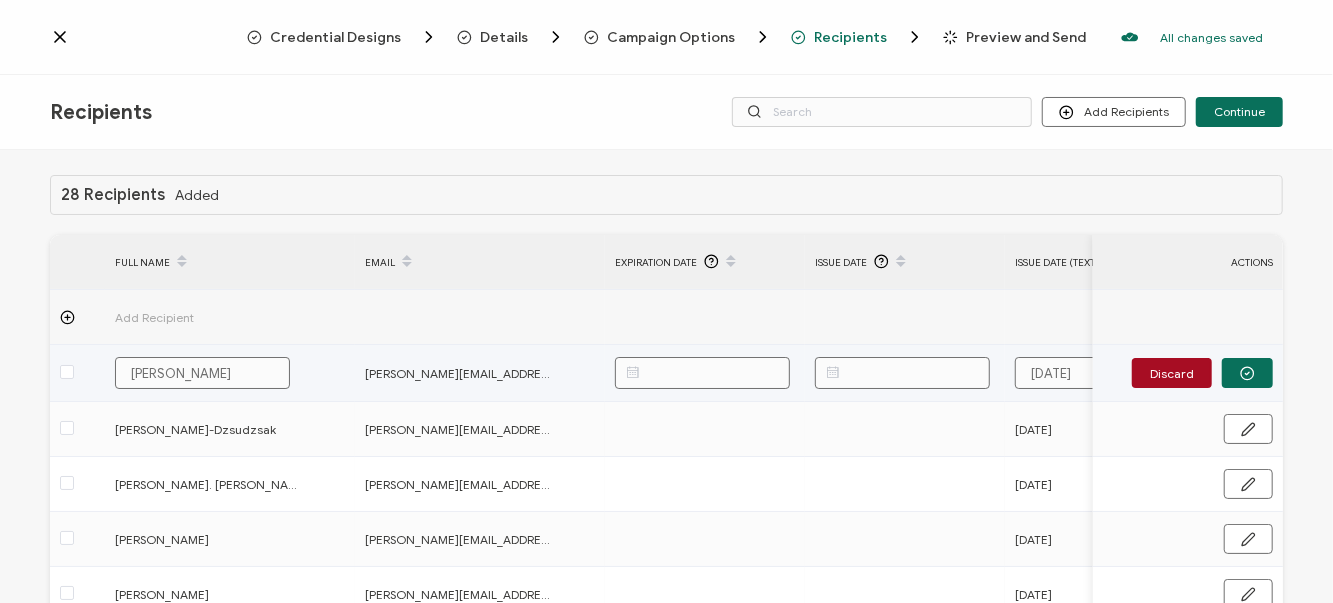 drag, startPoint x: 1033, startPoint y: 368, endPoint x: 1230, endPoint y: 361, distance: 197.12433 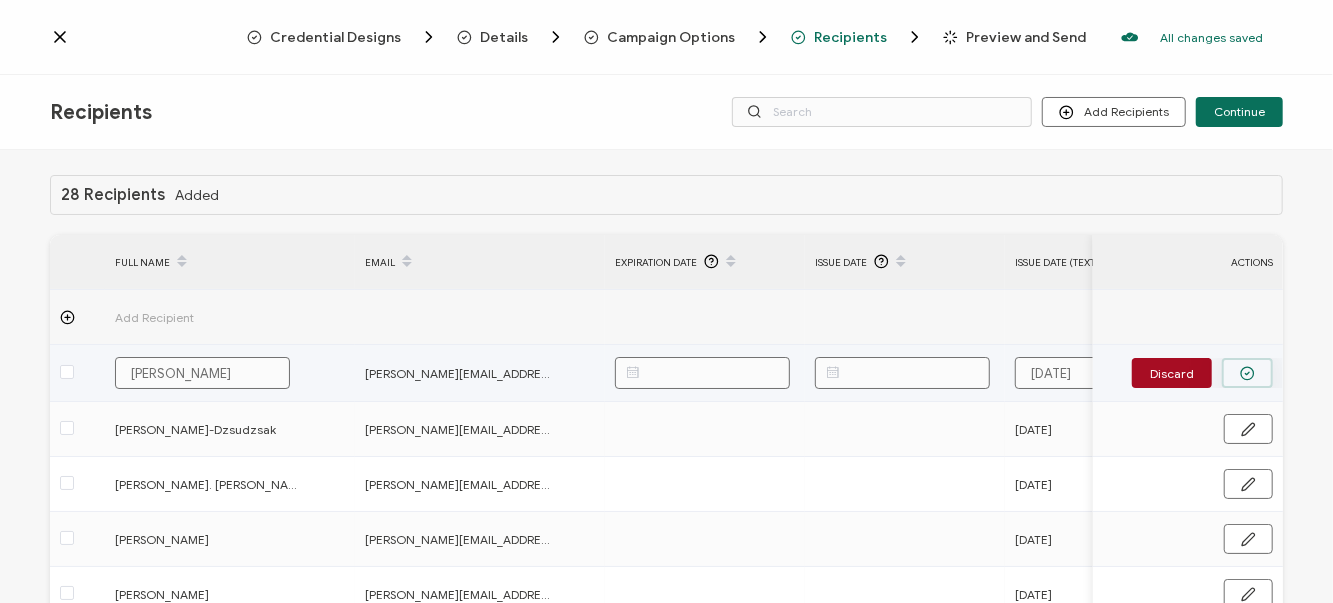 paste on "8th," 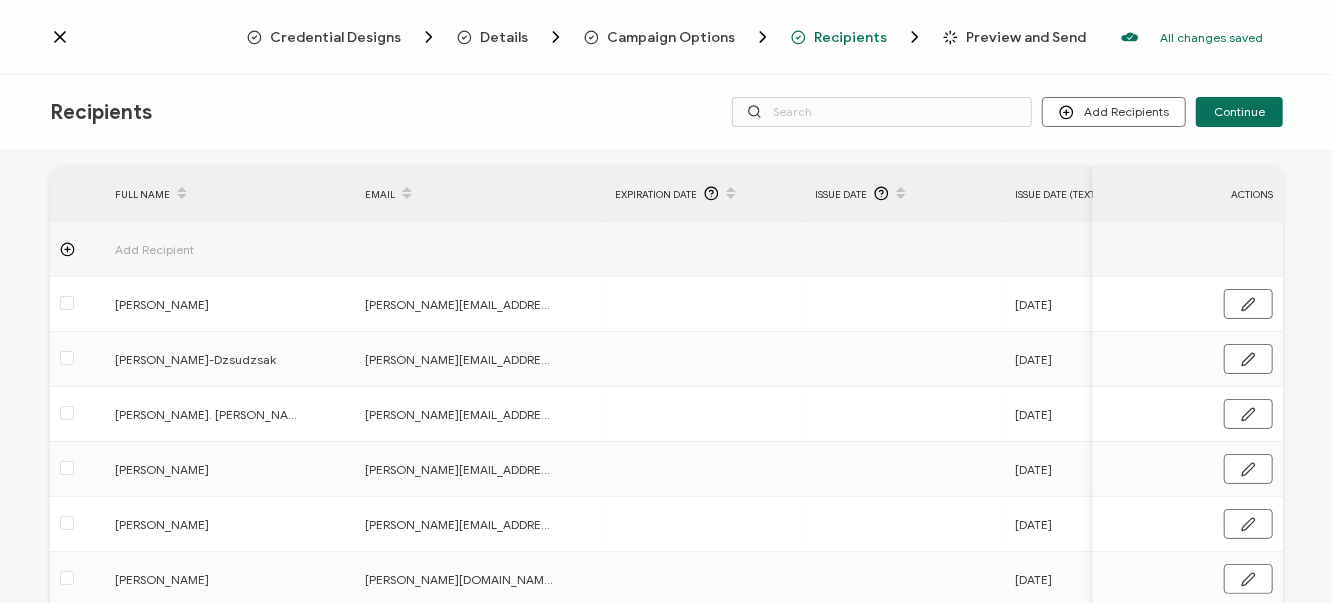 scroll, scrollTop: 76, scrollLeft: 0, axis: vertical 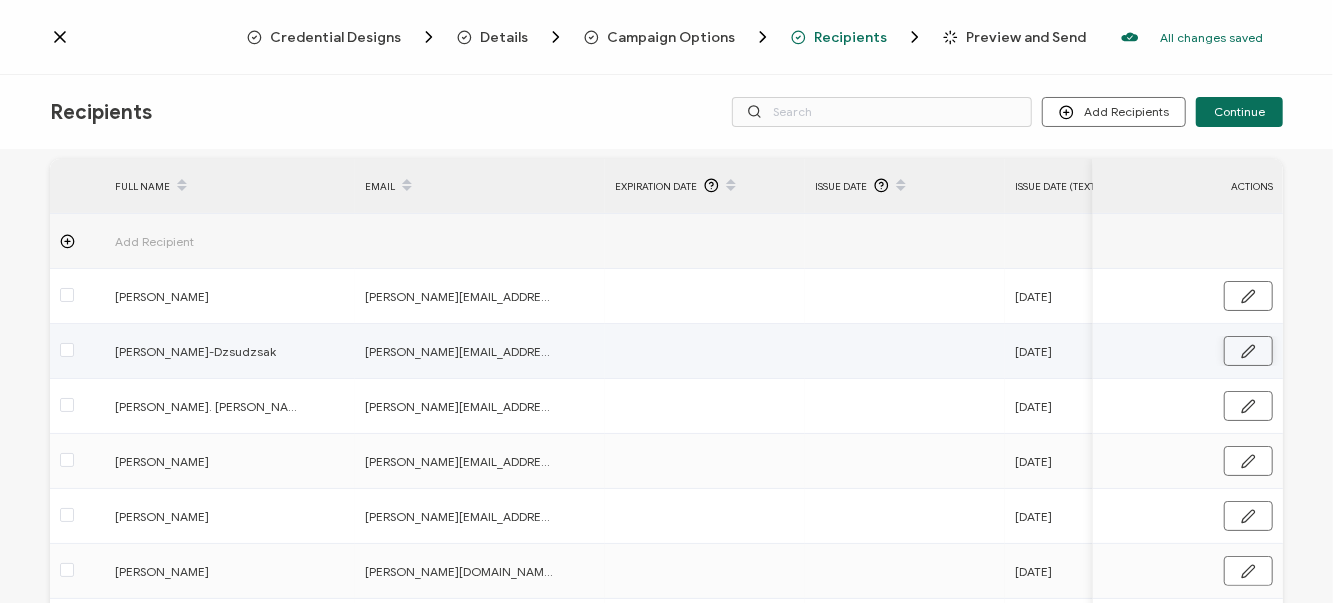 click 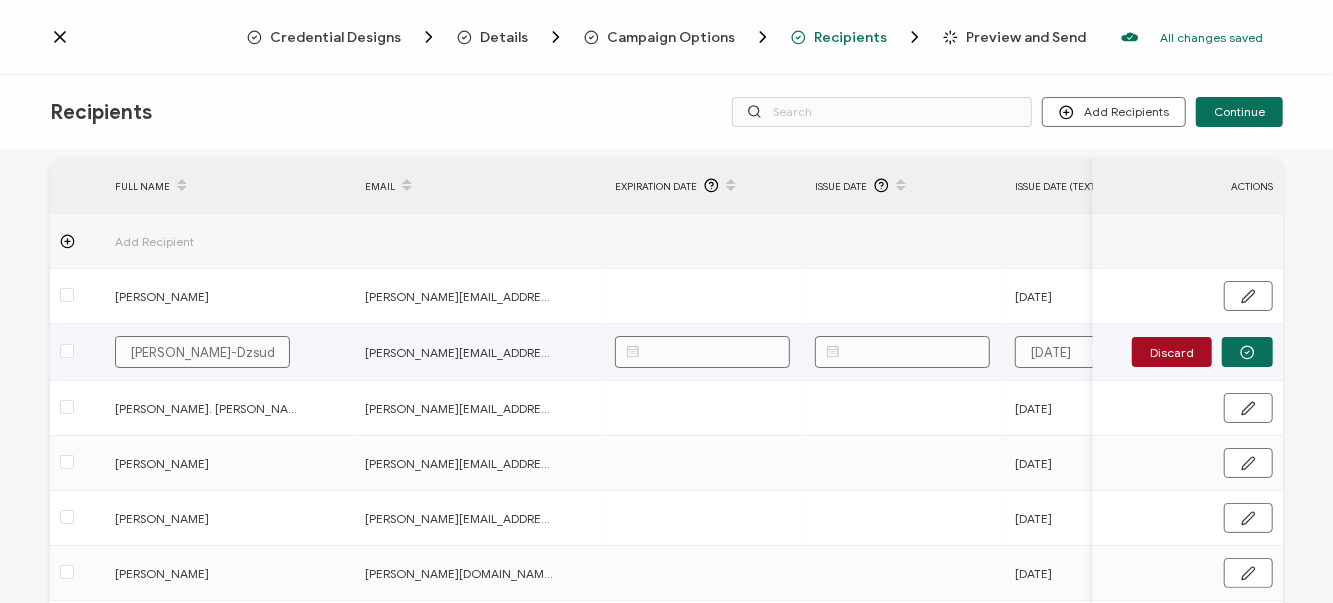 drag, startPoint x: 1033, startPoint y: 354, endPoint x: 1220, endPoint y: 325, distance: 189.2353 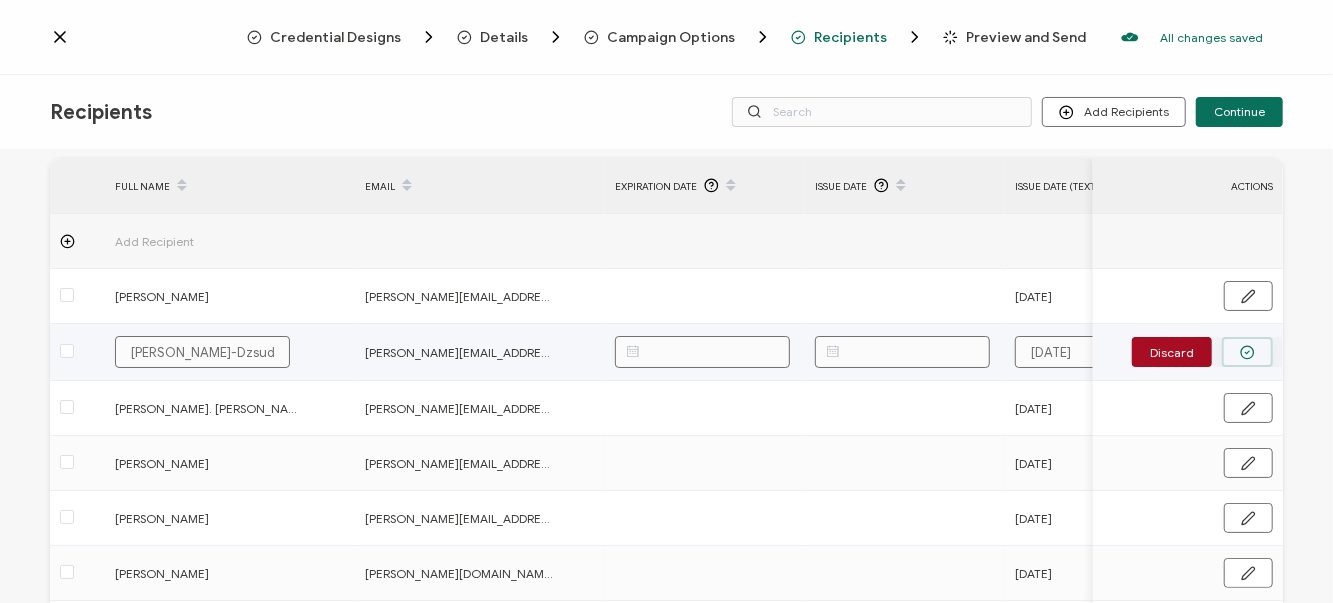 type on "[DATE]" 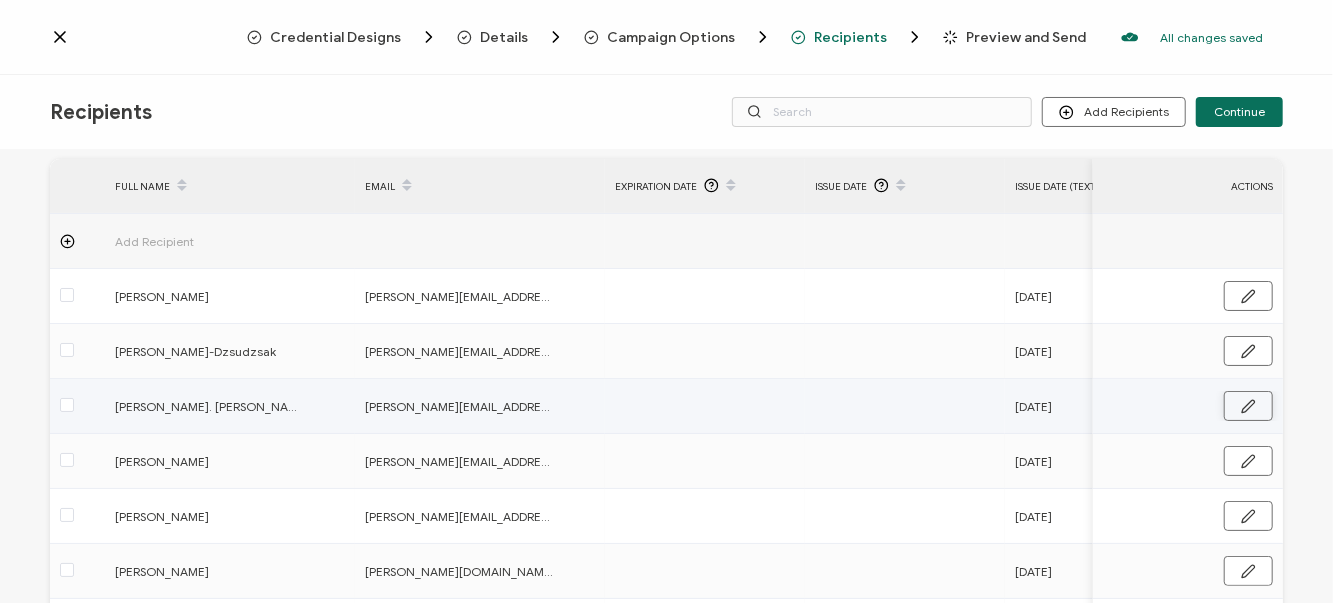 click 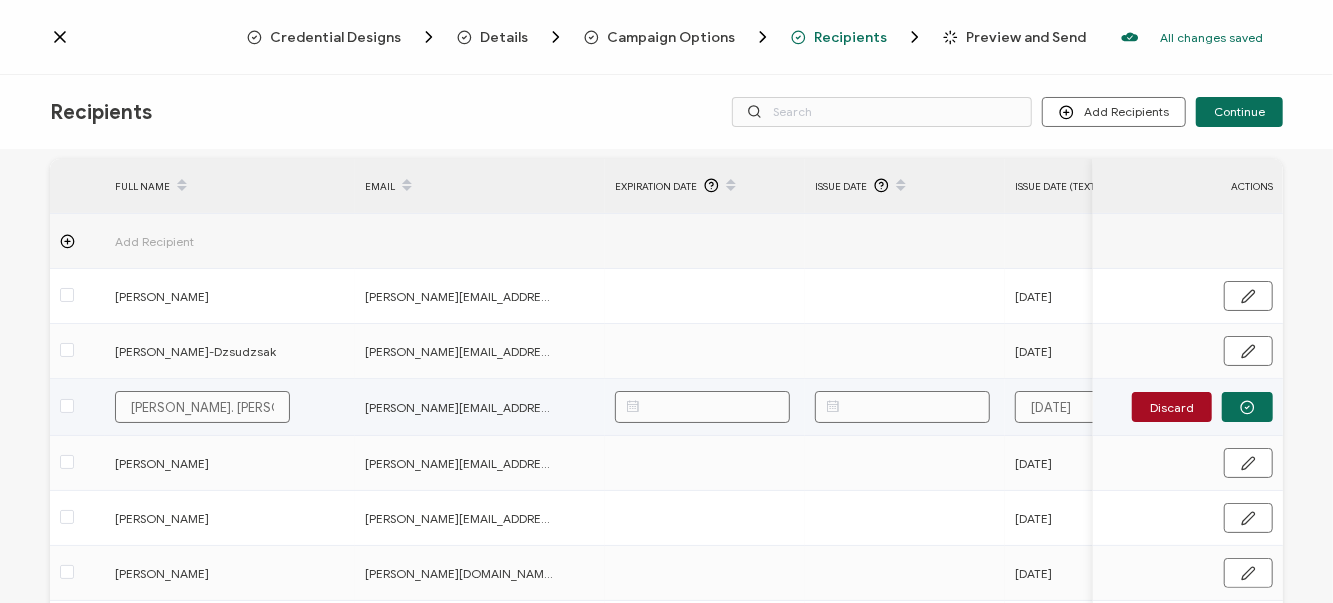drag, startPoint x: 1127, startPoint y: 406, endPoint x: 1253, endPoint y: 405, distance: 126.00397 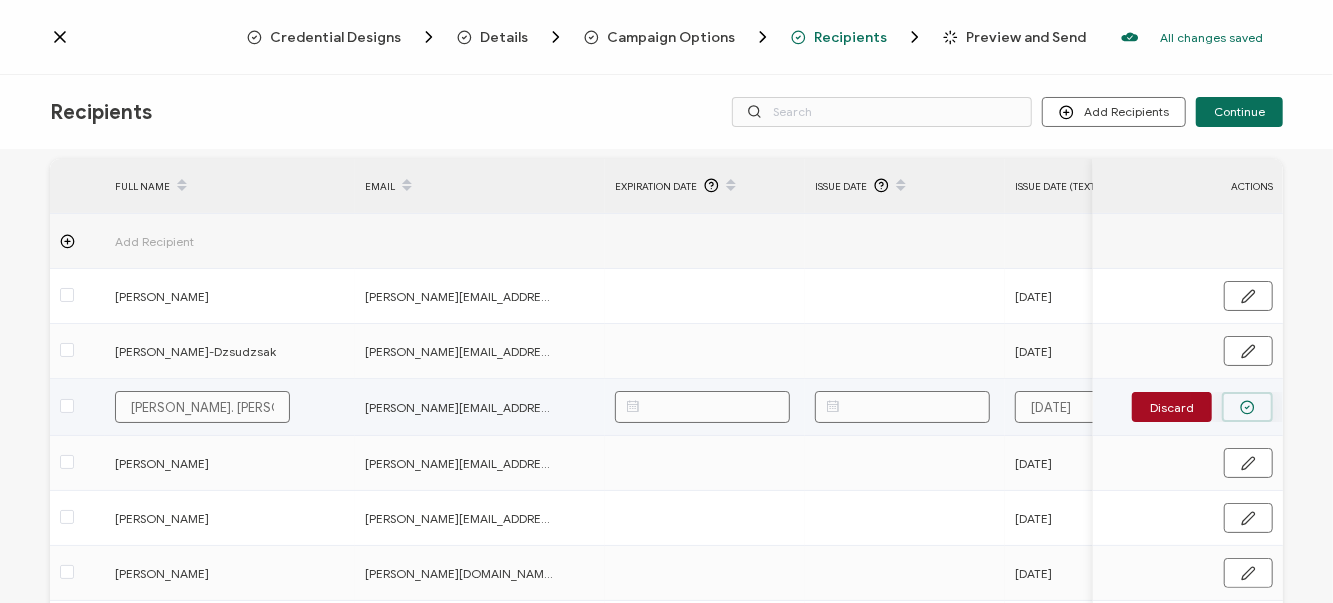 paste on "8th," 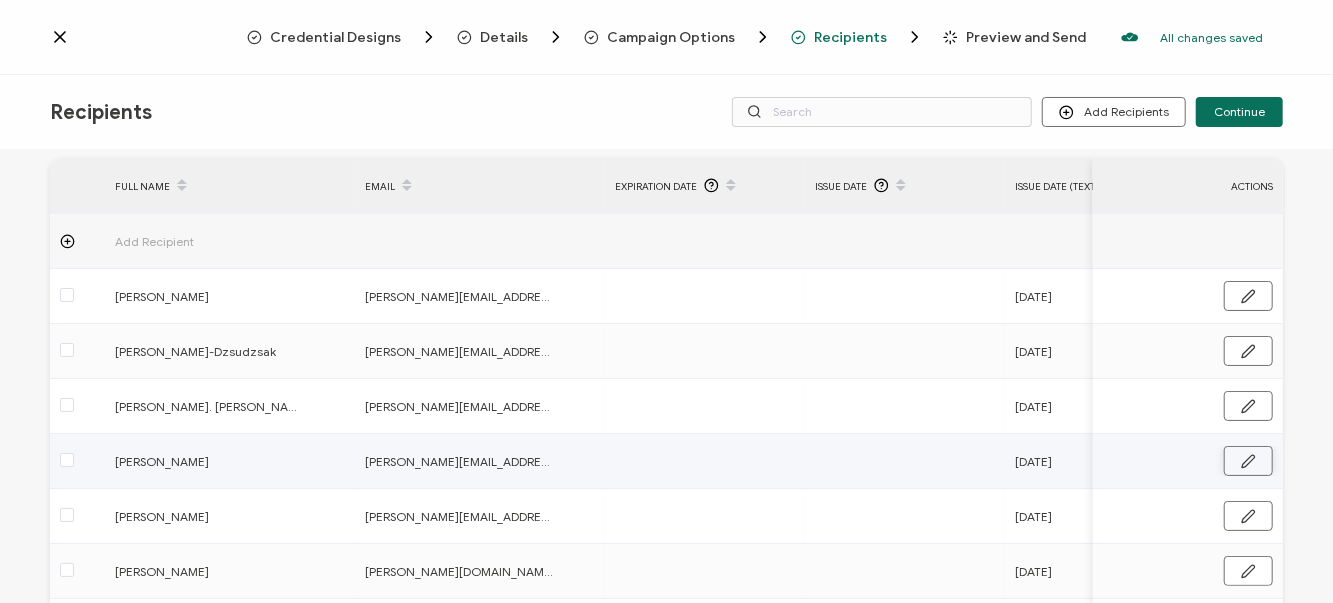 click 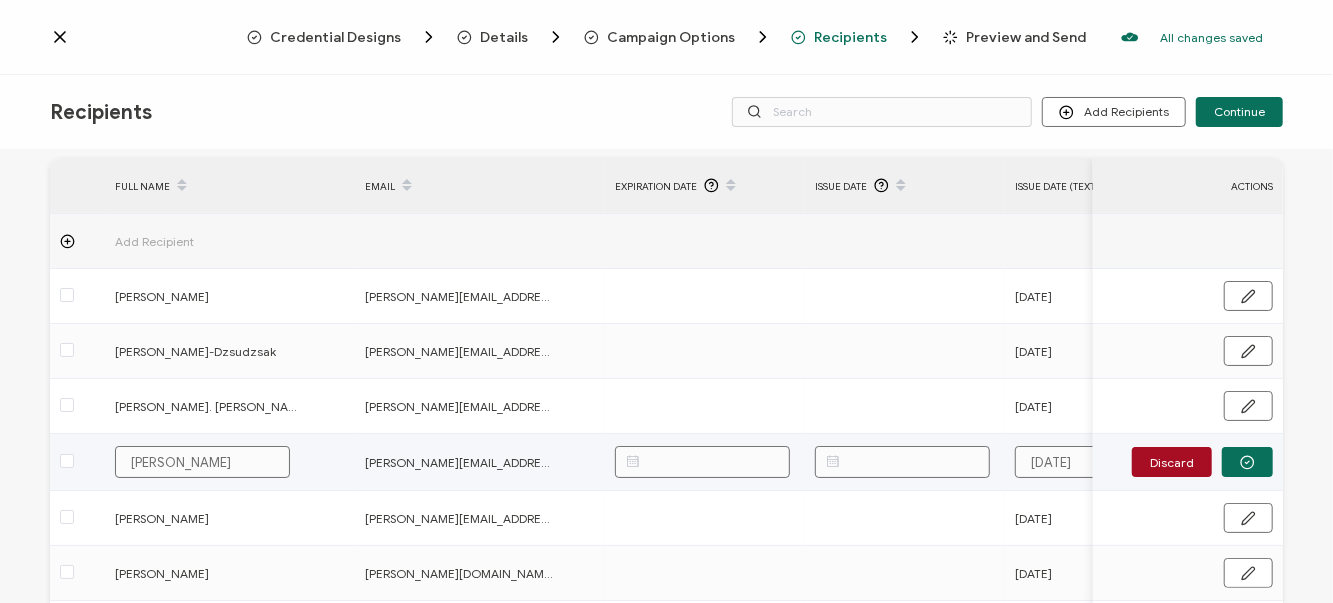 drag, startPoint x: 1023, startPoint y: 460, endPoint x: 1237, endPoint y: 460, distance: 214 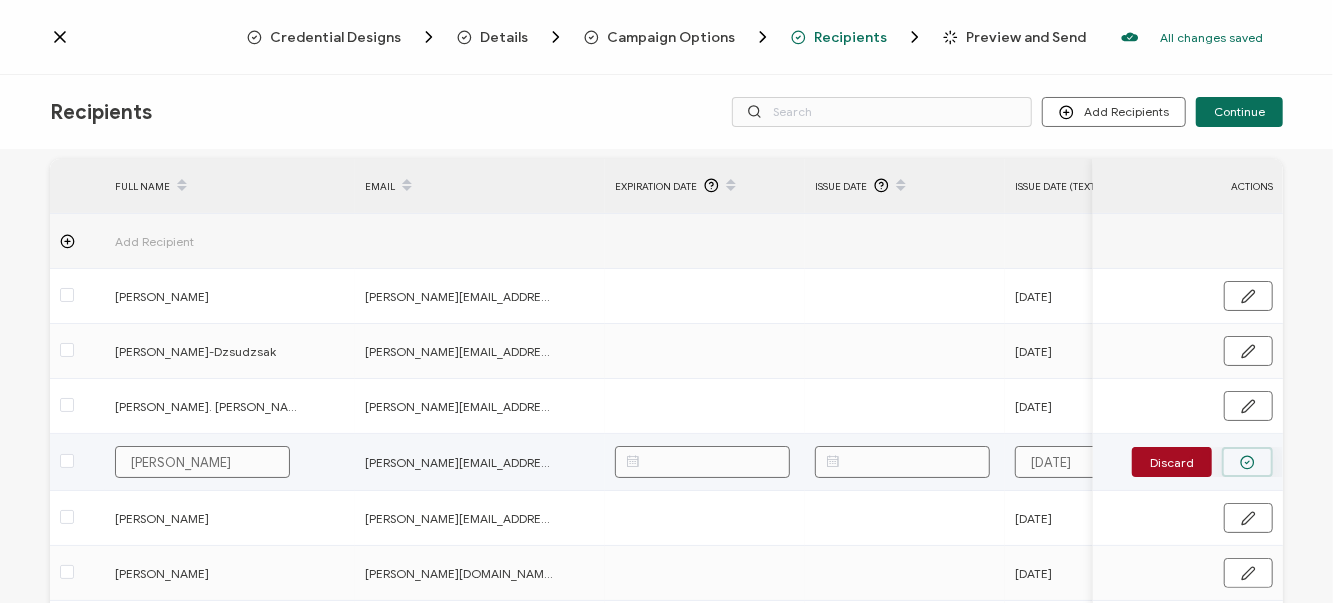 paste on "8th," 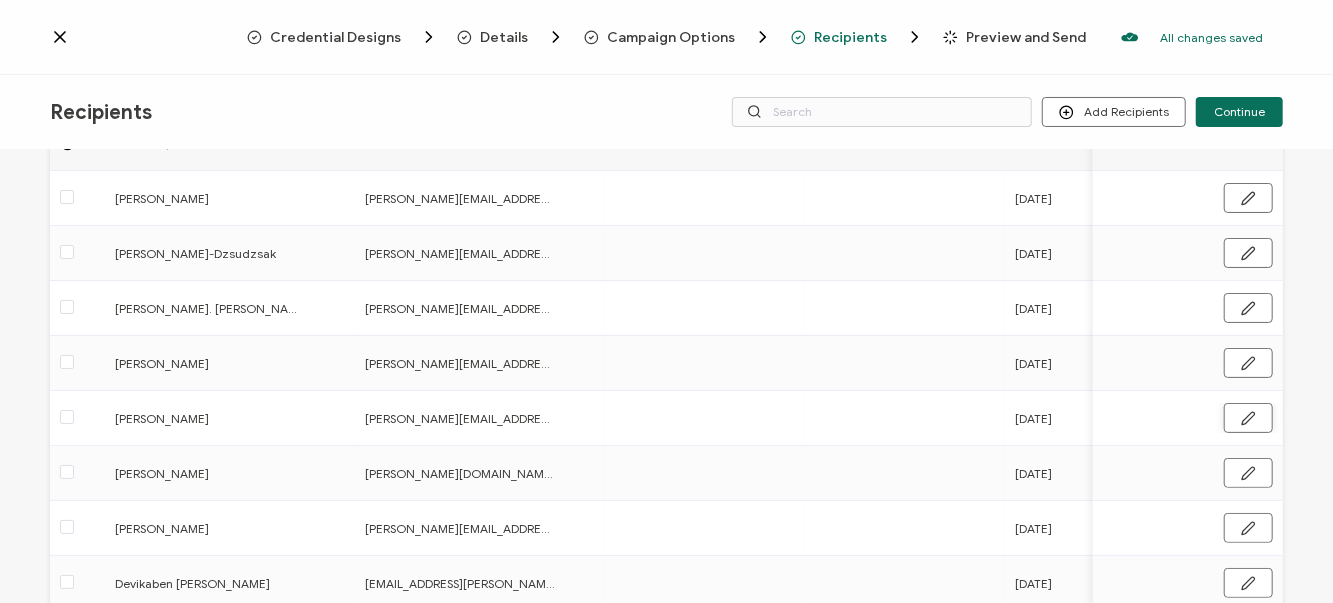 scroll, scrollTop: 175, scrollLeft: 0, axis: vertical 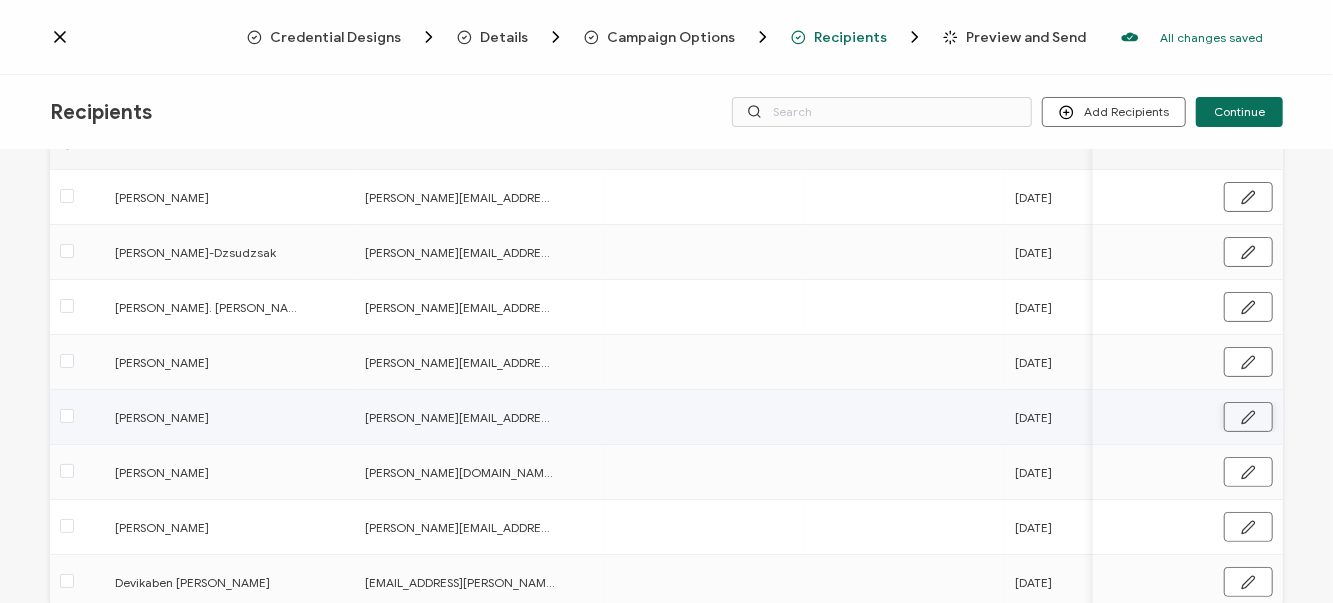 click 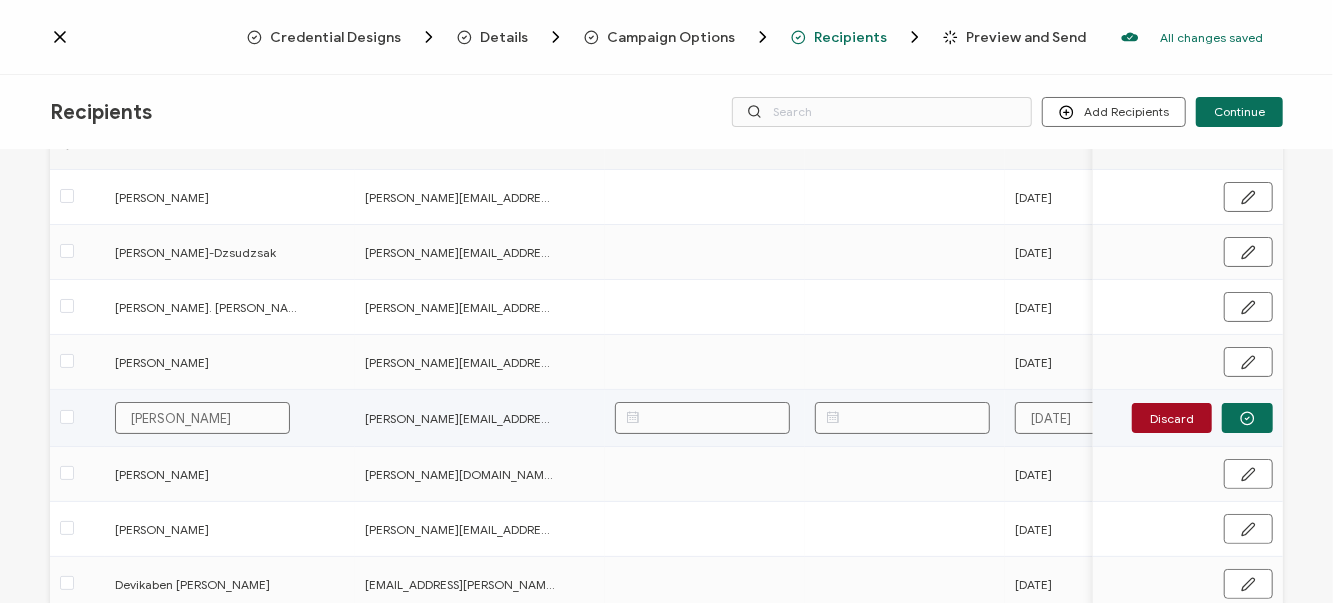 drag, startPoint x: 1032, startPoint y: 414, endPoint x: 1293, endPoint y: 407, distance: 261.09384 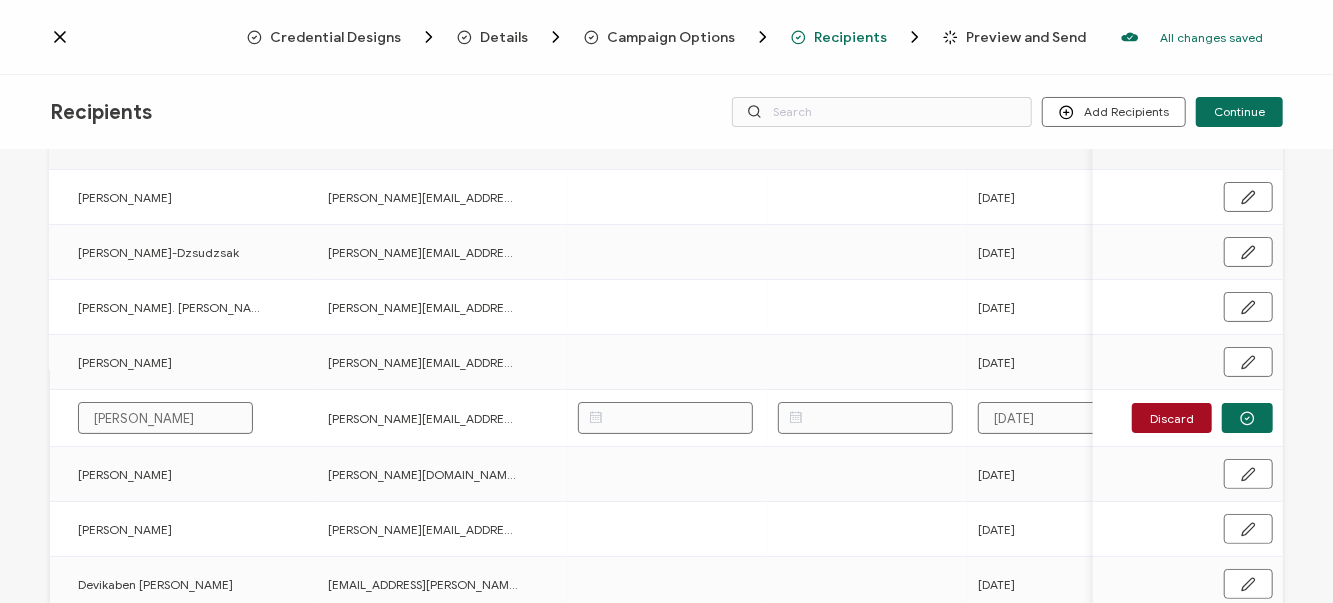 paste on "8th," 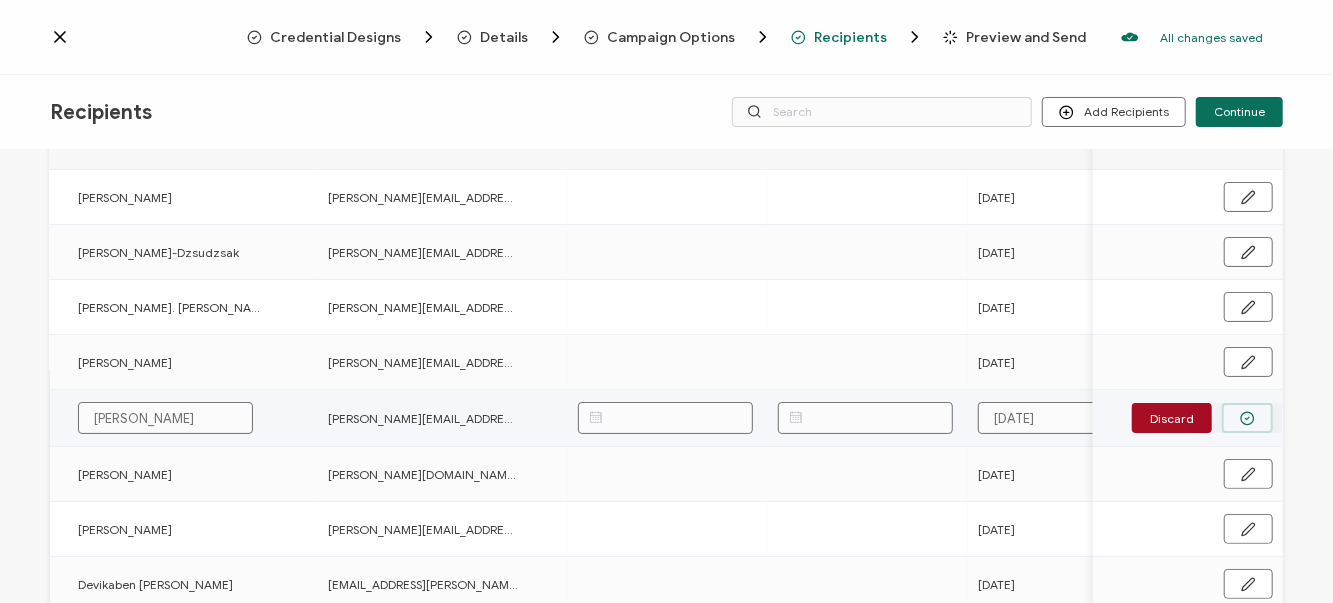 type on "[DATE]" 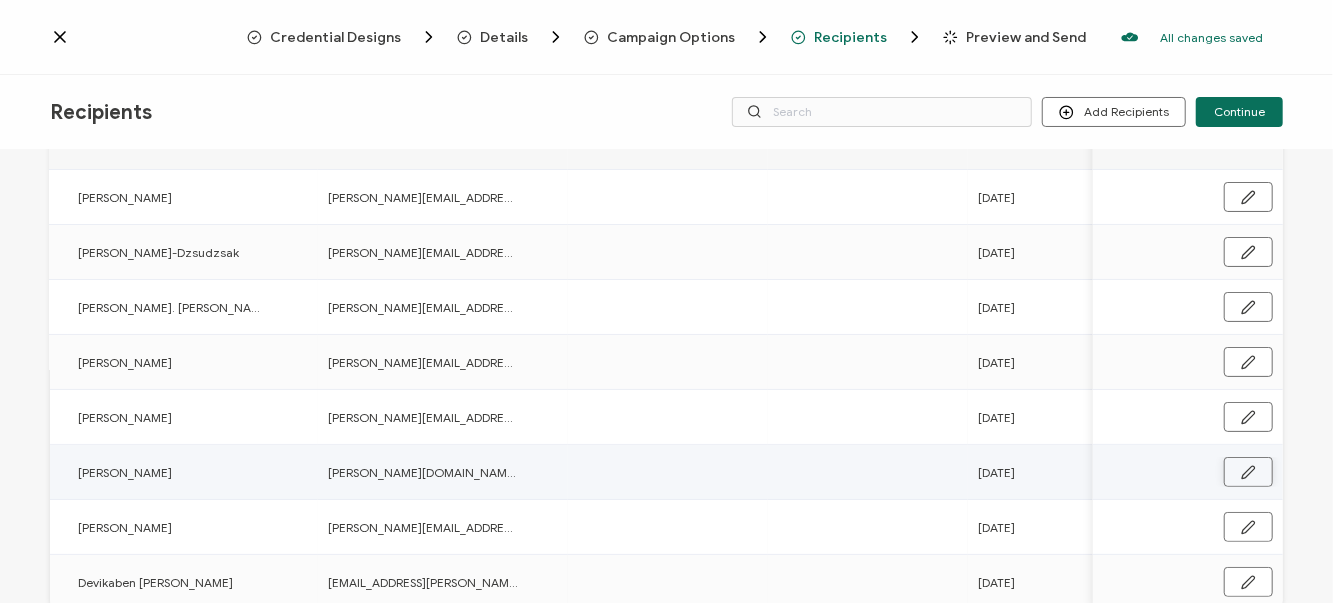 click 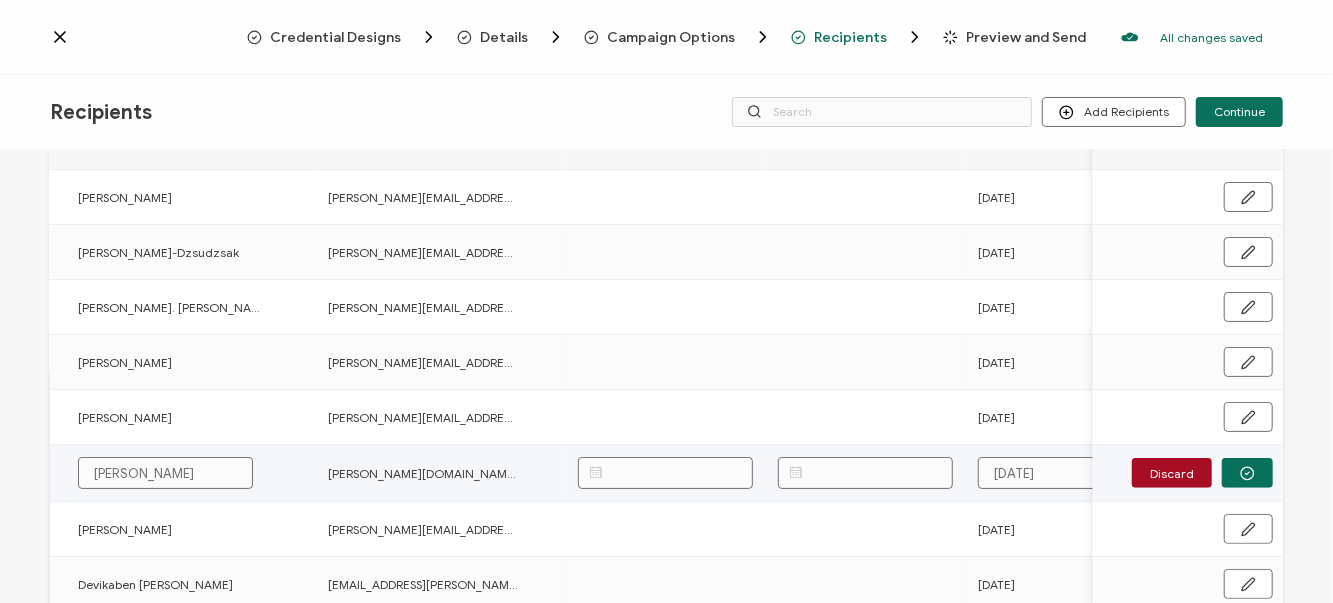 drag, startPoint x: 1050, startPoint y: 469, endPoint x: 1169, endPoint y: 464, distance: 119.104996 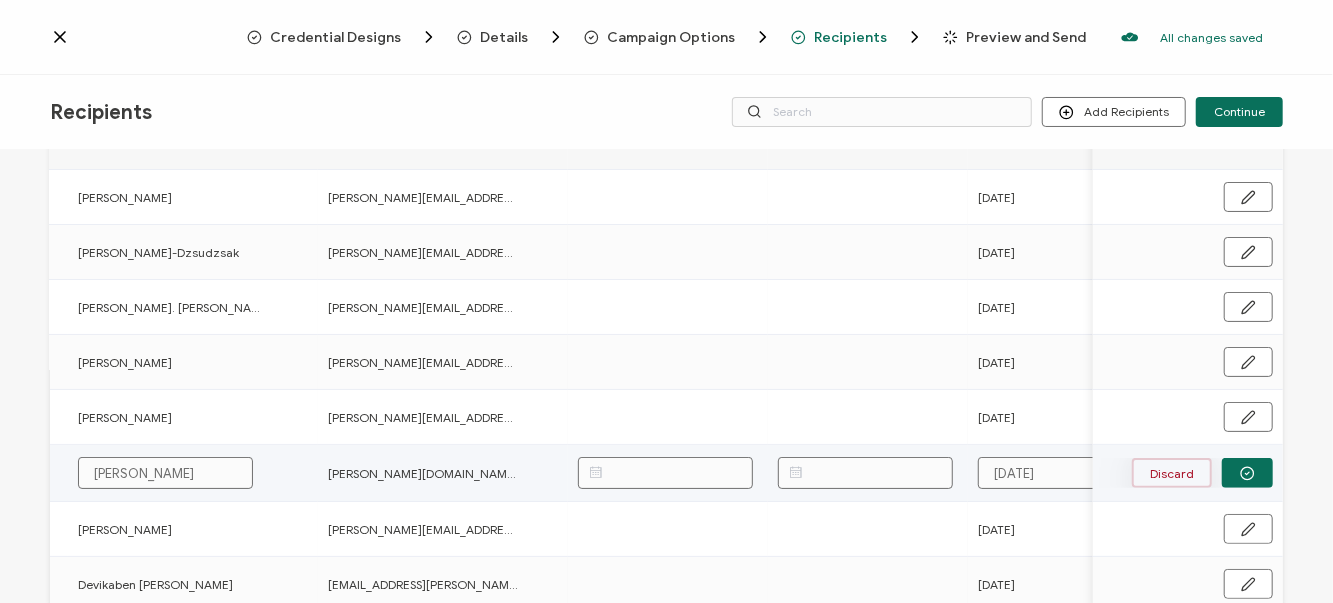 paste on "8th," 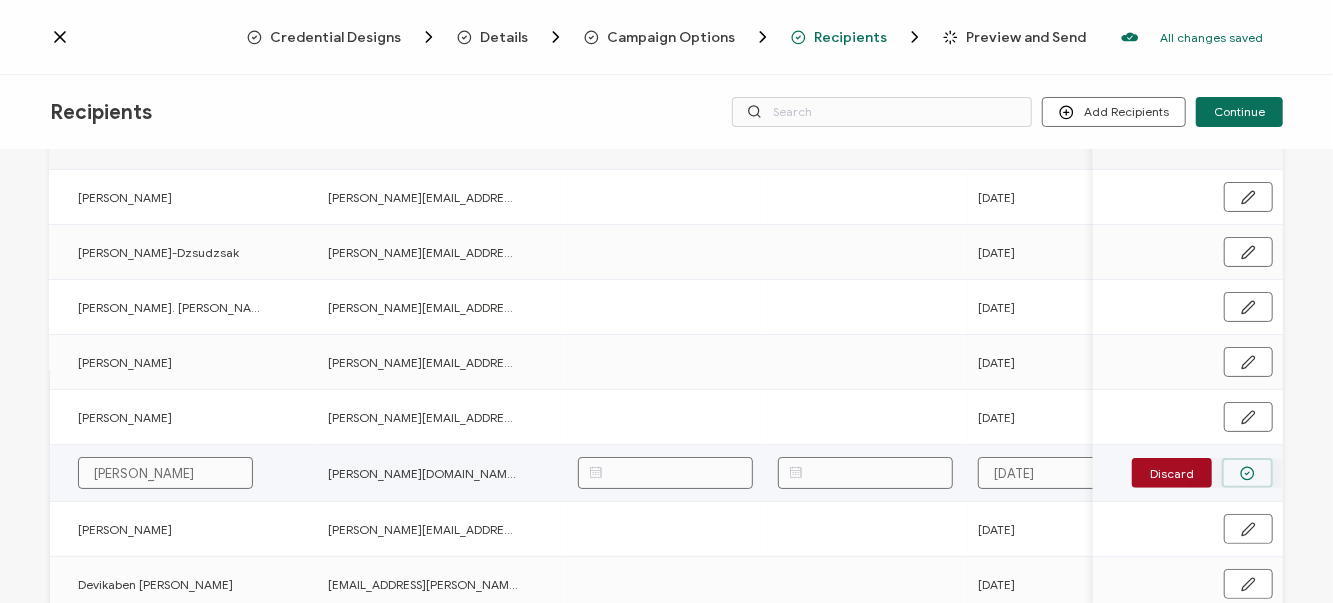 type on "[DATE]" 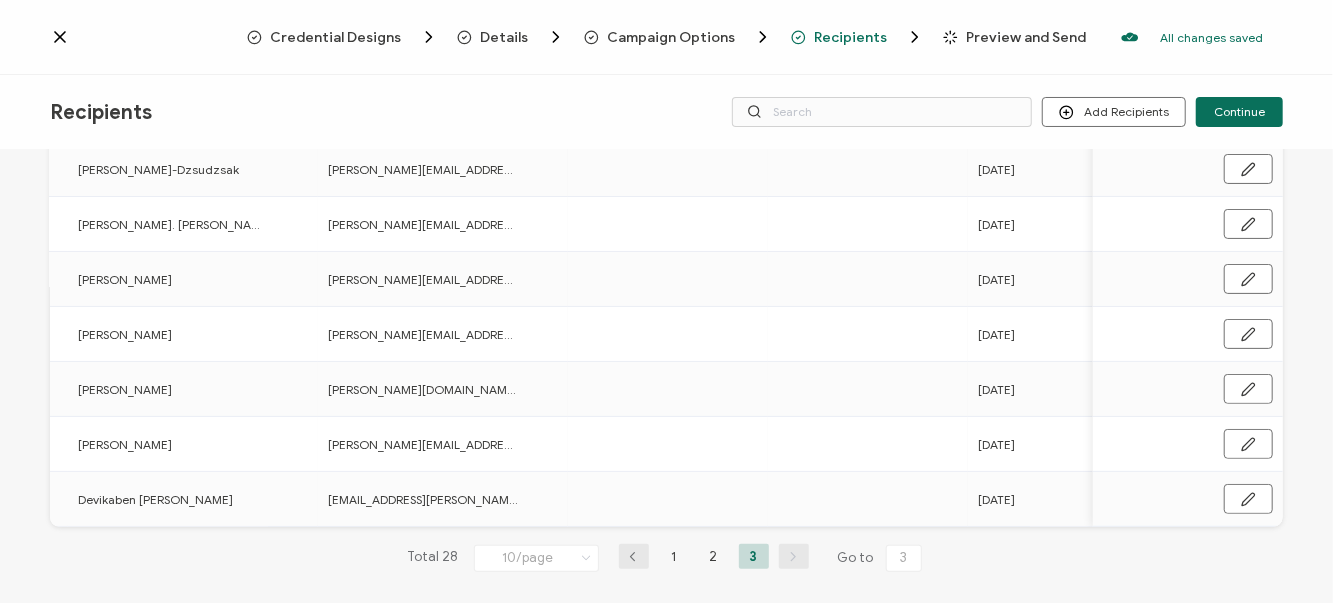 scroll, scrollTop: 272, scrollLeft: 0, axis: vertical 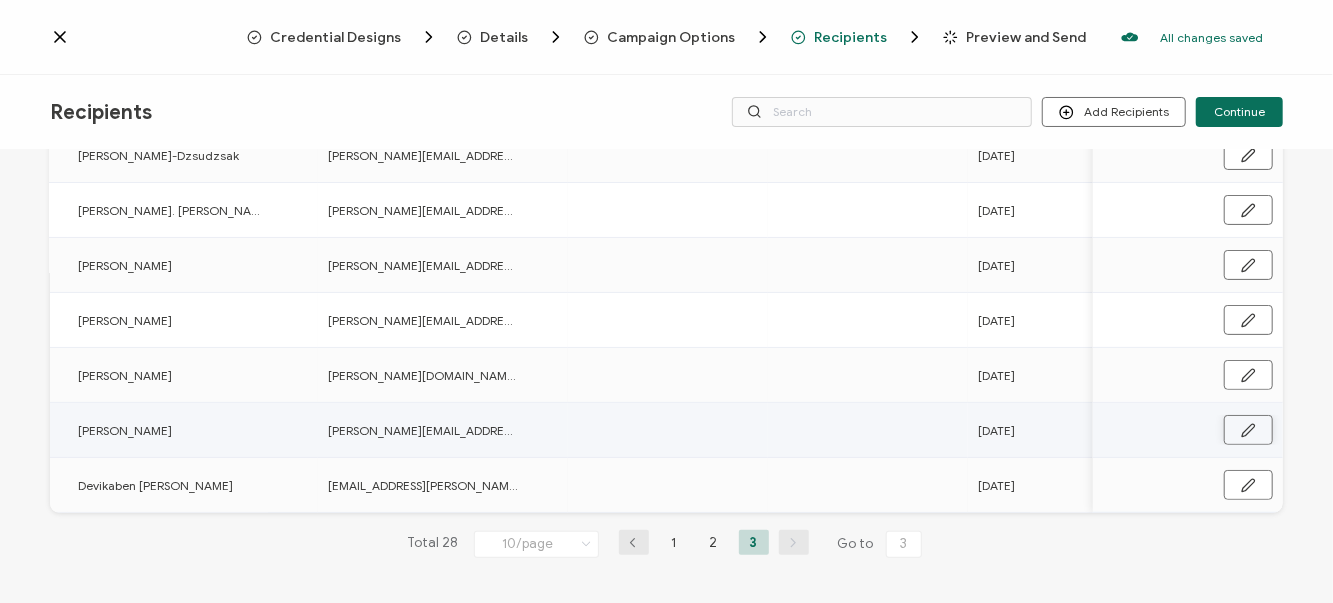 click at bounding box center [1248, 430] 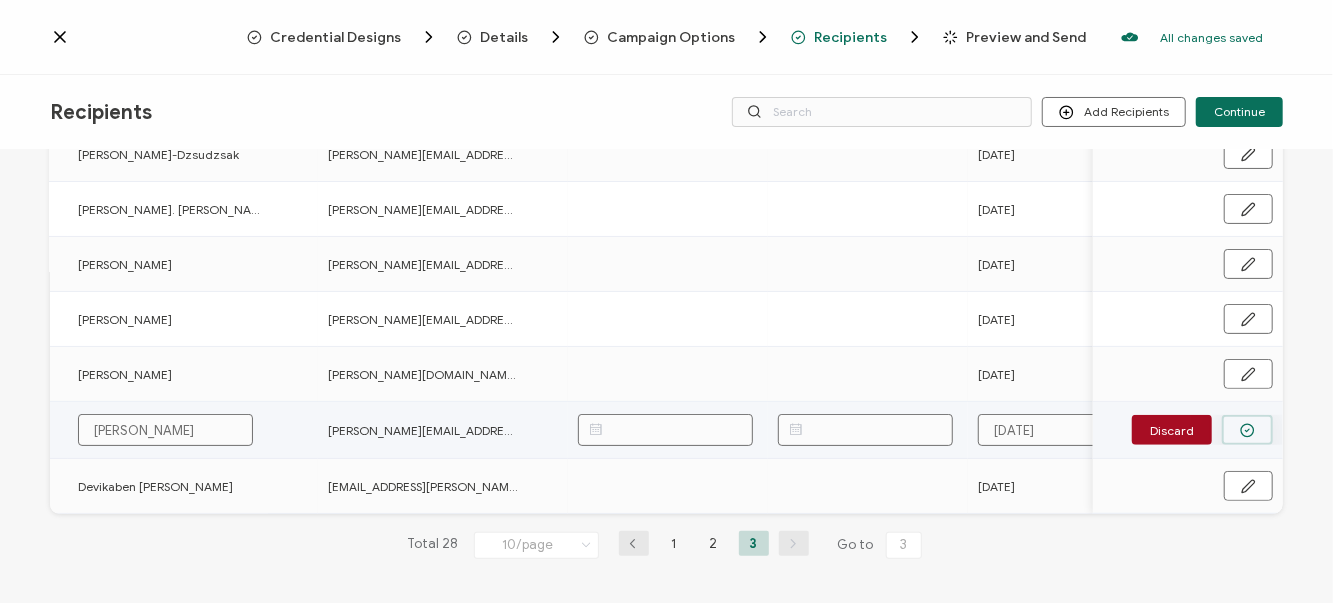 drag, startPoint x: 991, startPoint y: 428, endPoint x: 1228, endPoint y: 424, distance: 237.03375 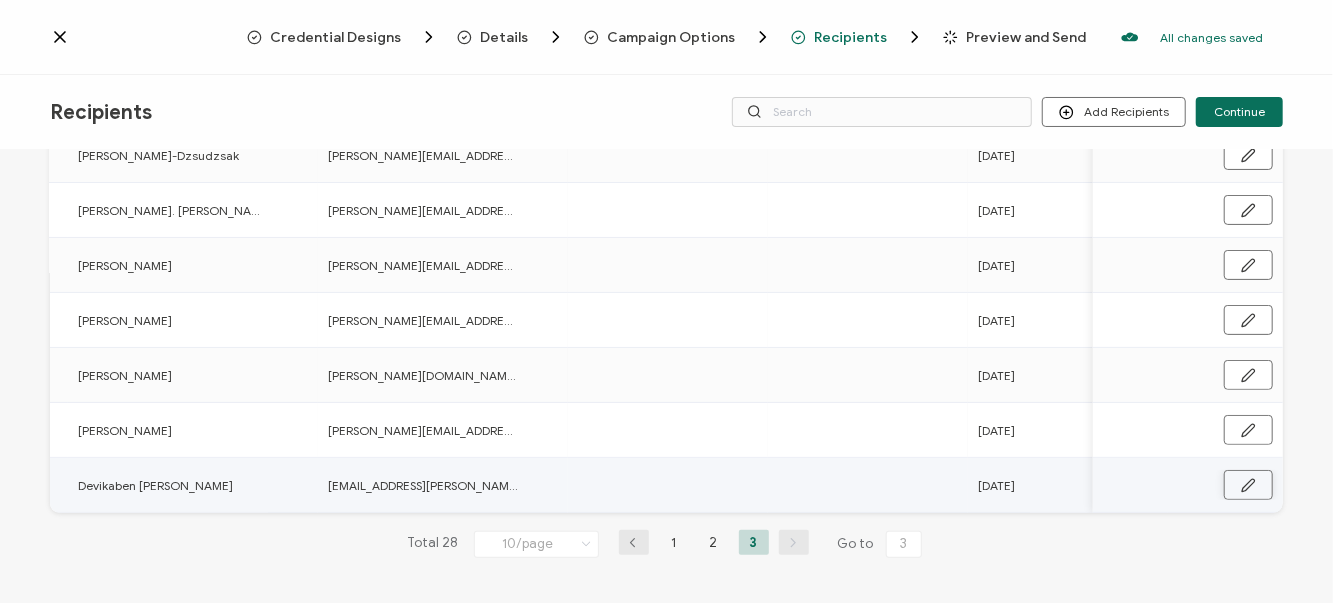 click 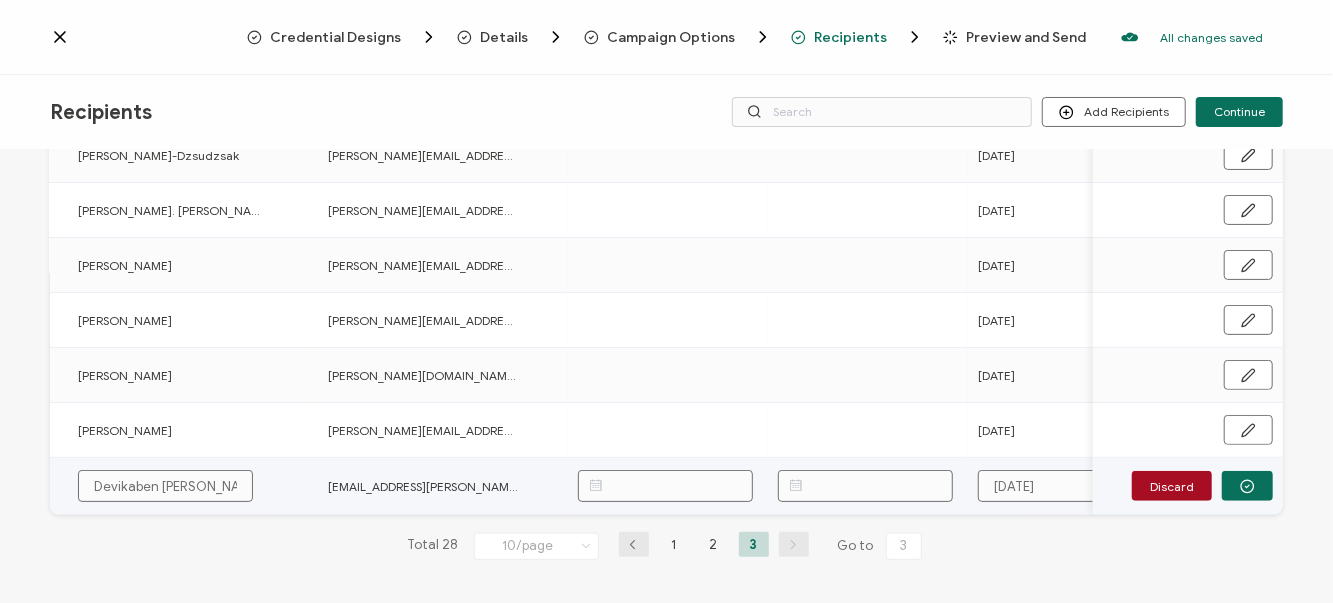 scroll, scrollTop: 273, scrollLeft: 0, axis: vertical 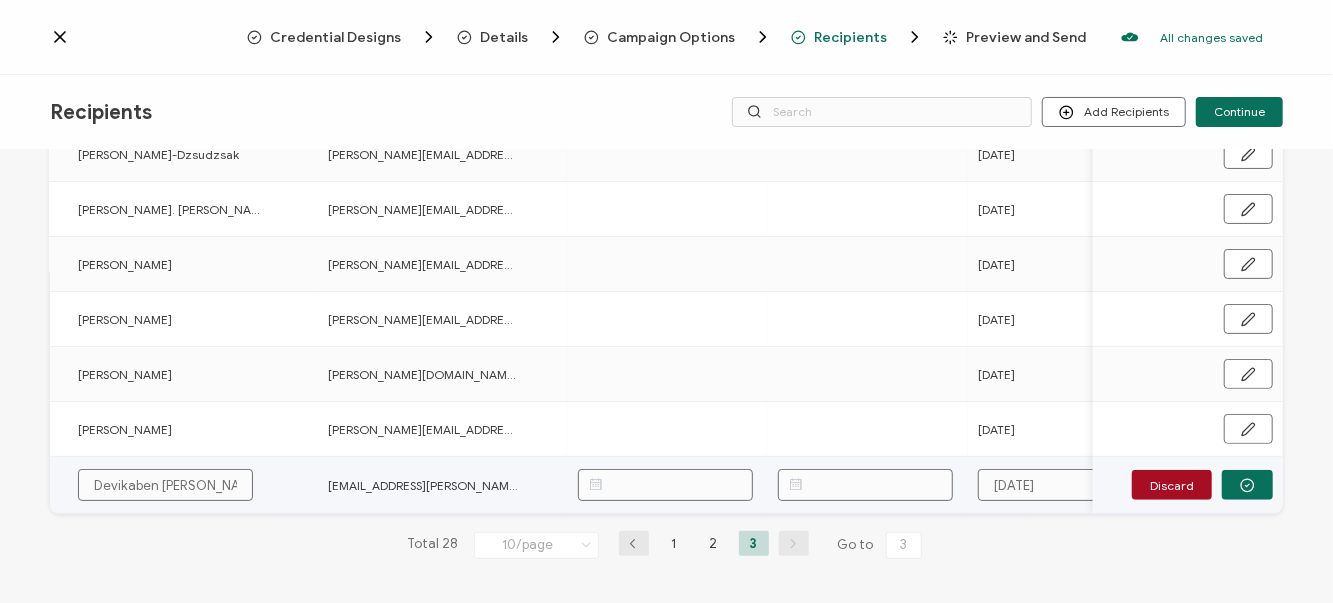 drag, startPoint x: 995, startPoint y: 490, endPoint x: 1168, endPoint y: 490, distance: 173 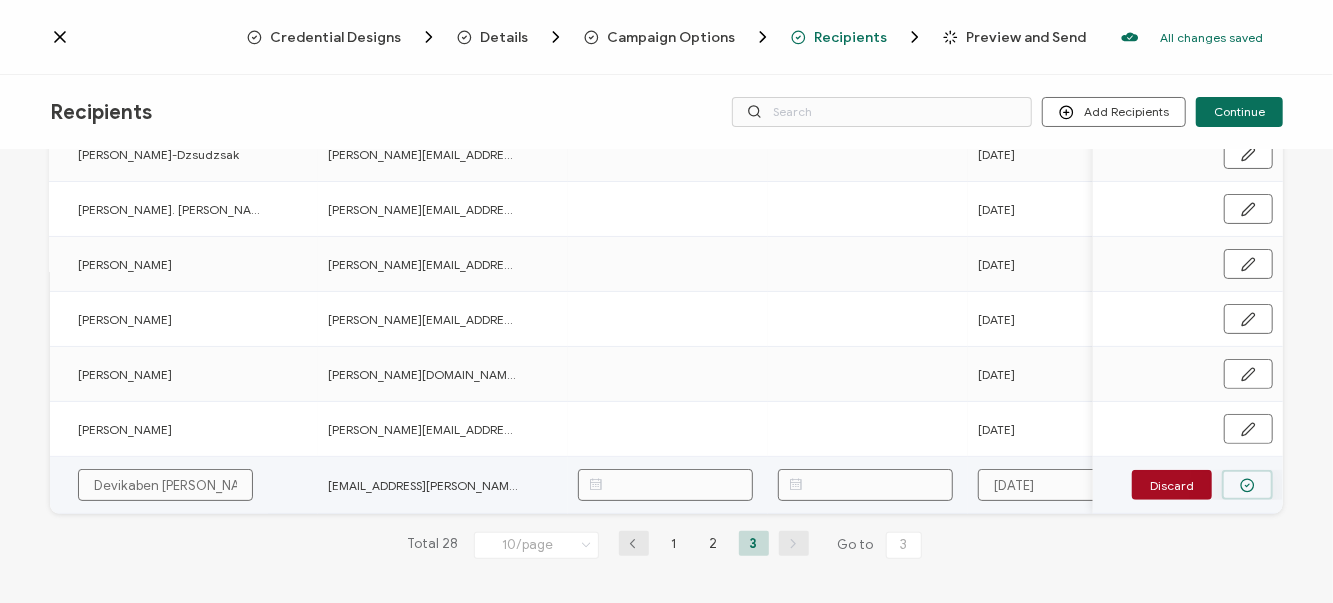 type on "[DATE]" 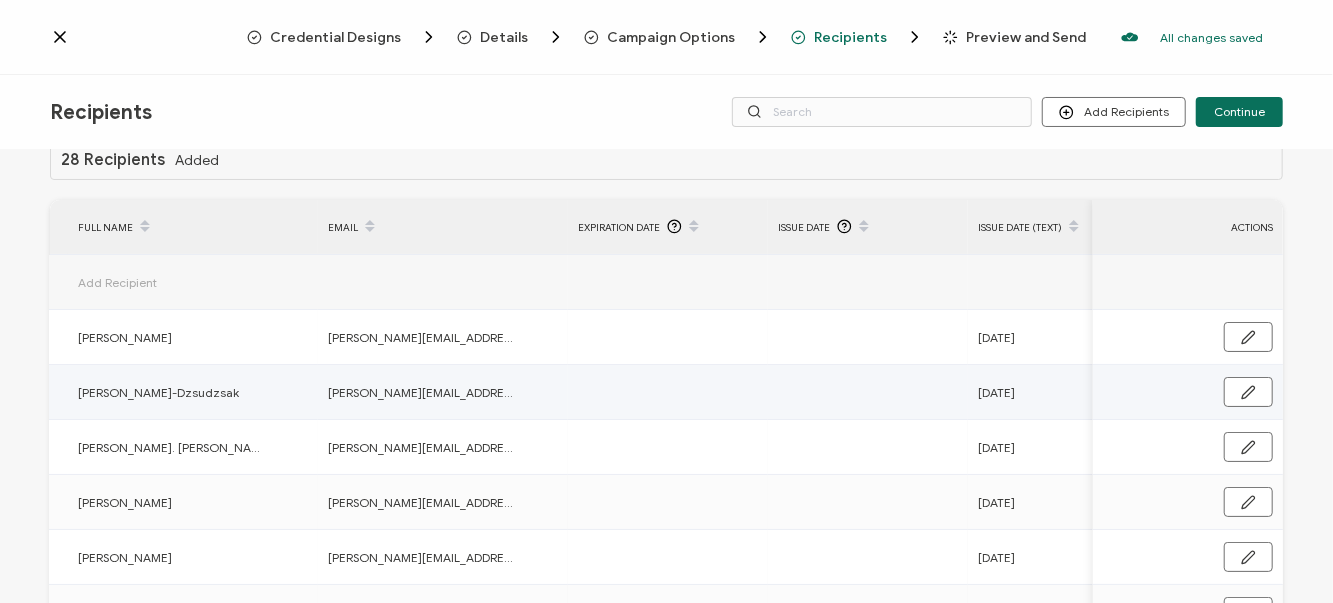 scroll, scrollTop: 0, scrollLeft: 0, axis: both 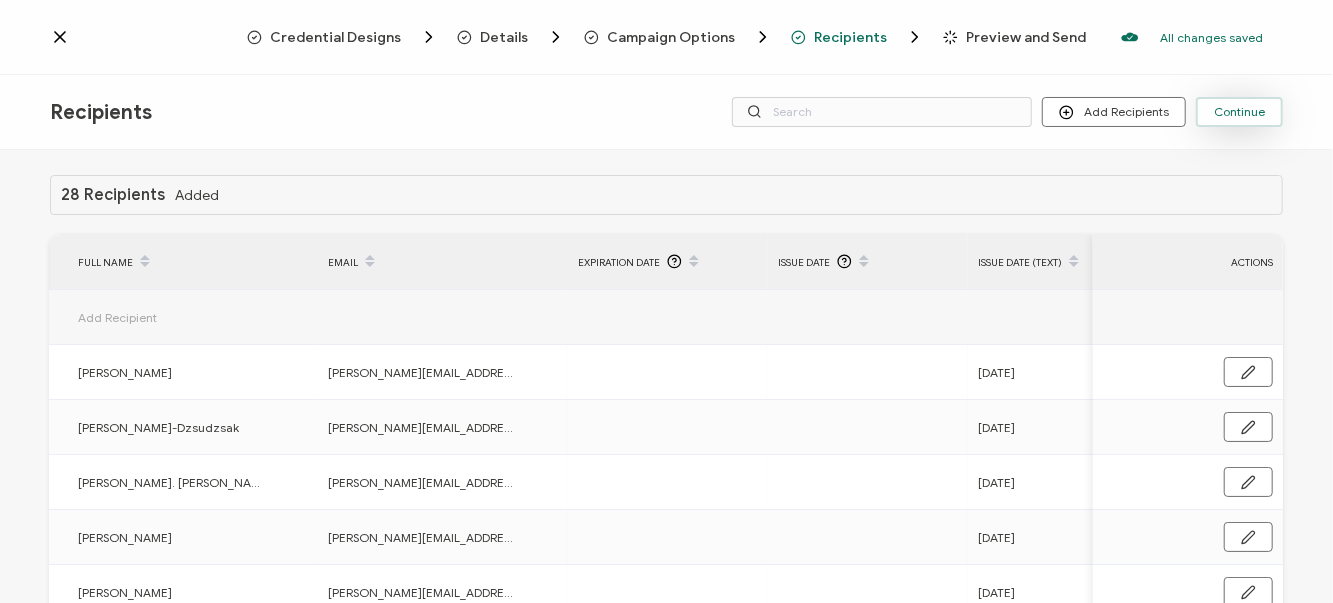 click on "Continue" at bounding box center (1239, 112) 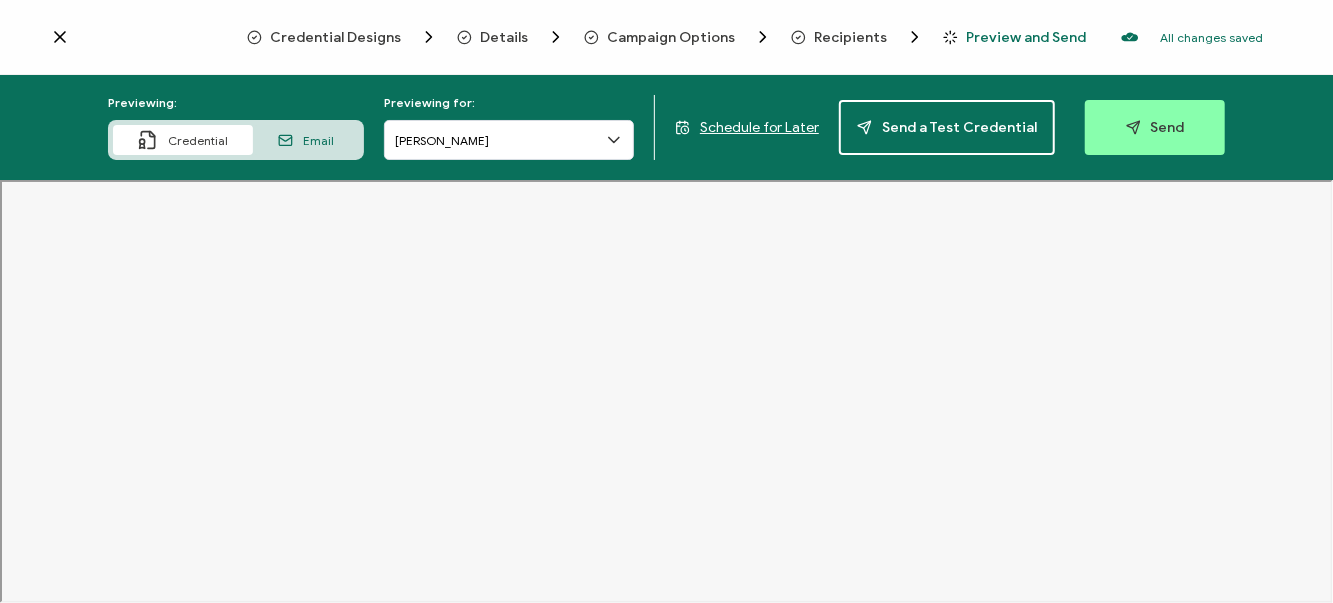 click on "Email" at bounding box center (306, 140) 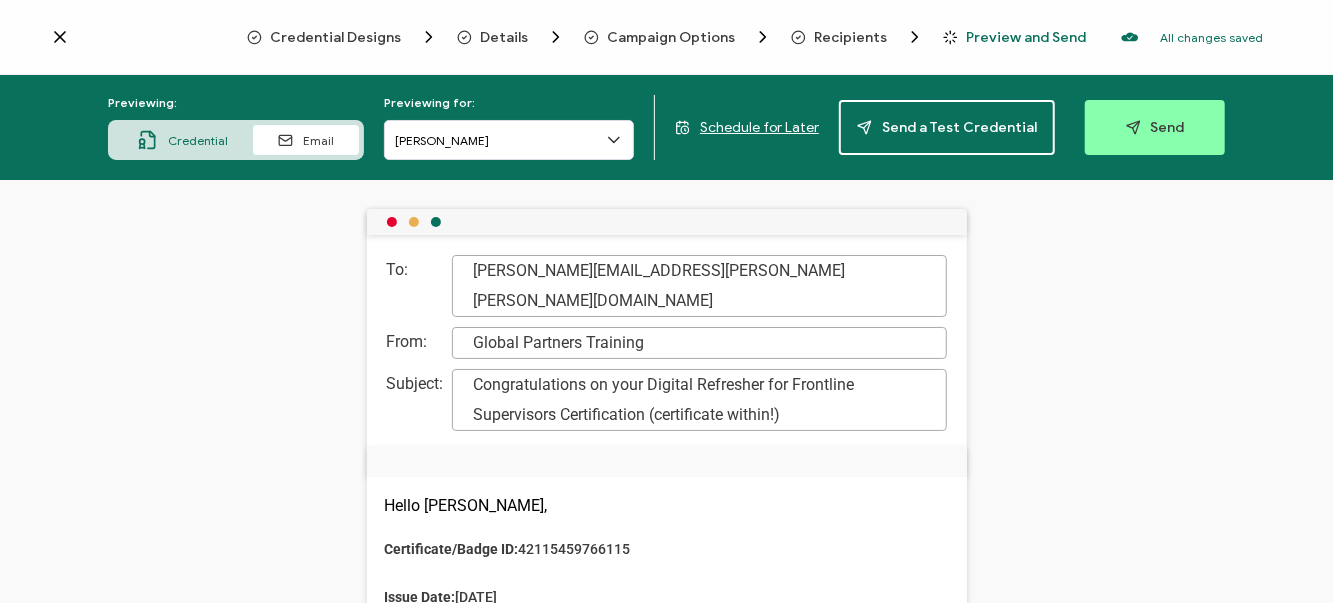scroll, scrollTop: 0, scrollLeft: 0, axis: both 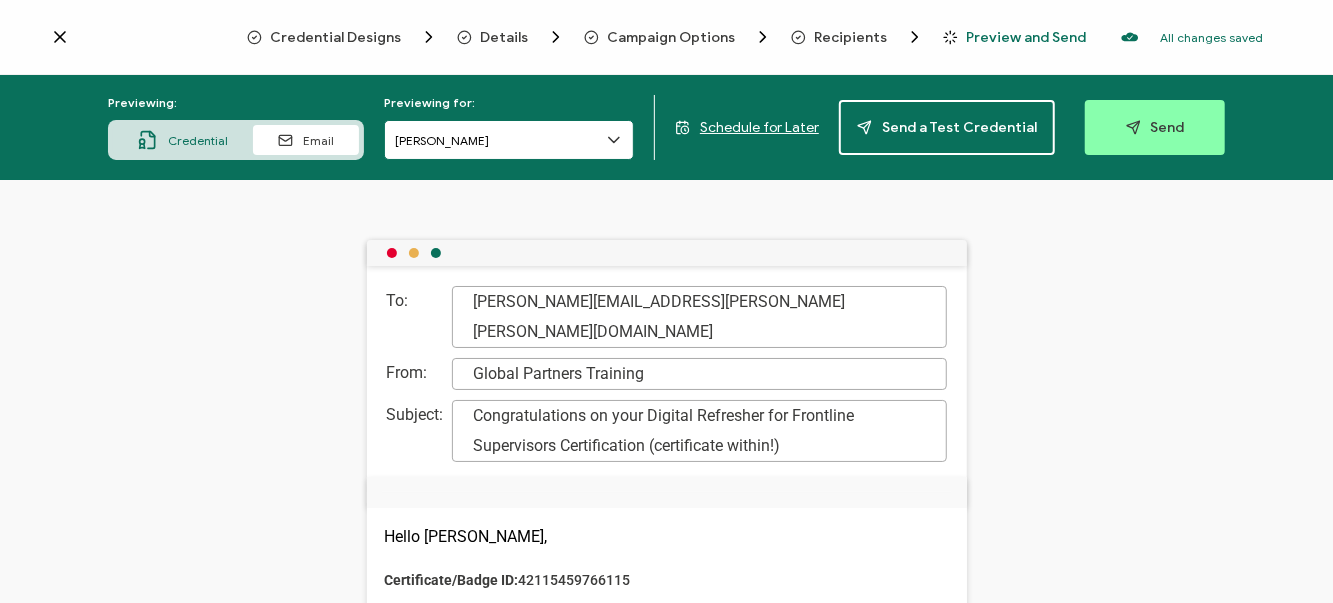click on "[PERSON_NAME]" at bounding box center [509, 140] 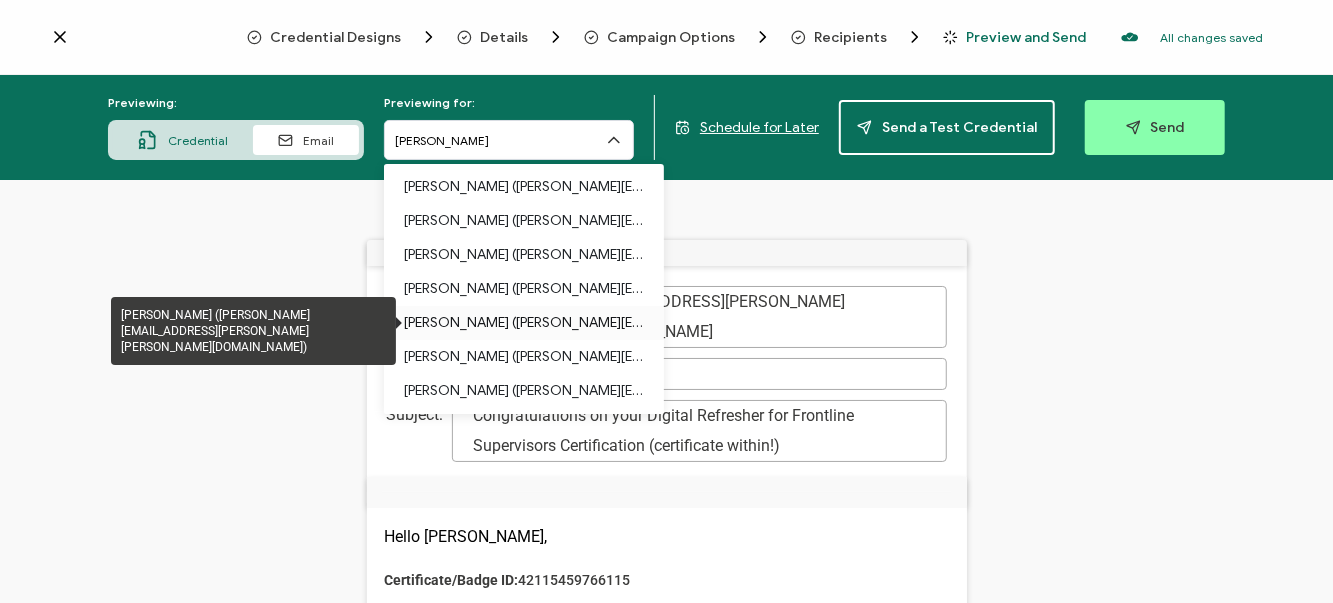 click on "[PERSON_NAME] ([PERSON_NAME][EMAIL_ADDRESS][PERSON_NAME][PERSON_NAME][DOMAIN_NAME])" at bounding box center (524, 323) 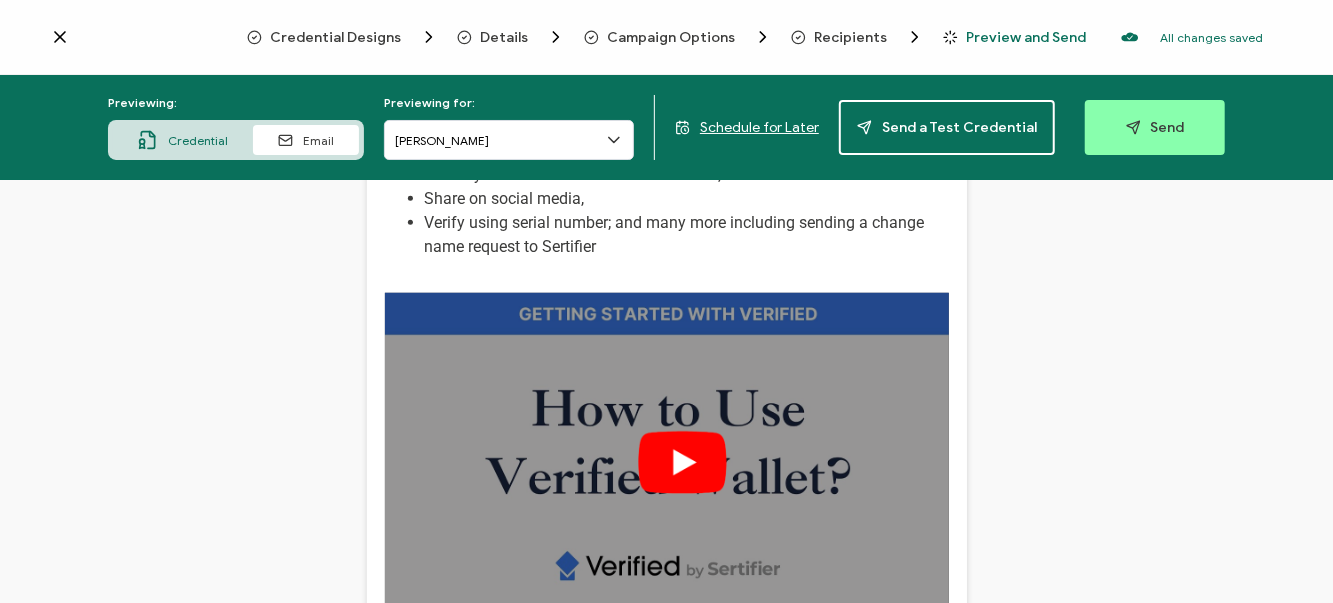 scroll, scrollTop: 770, scrollLeft: 0, axis: vertical 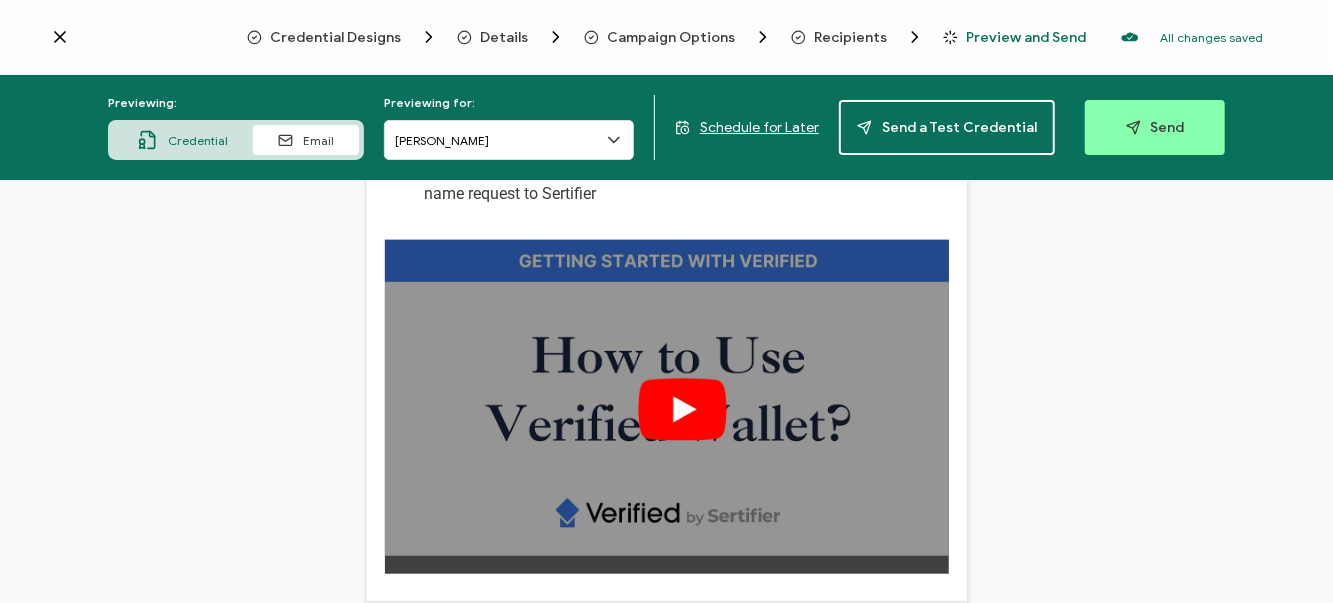 click on "Credential" at bounding box center [198, 140] 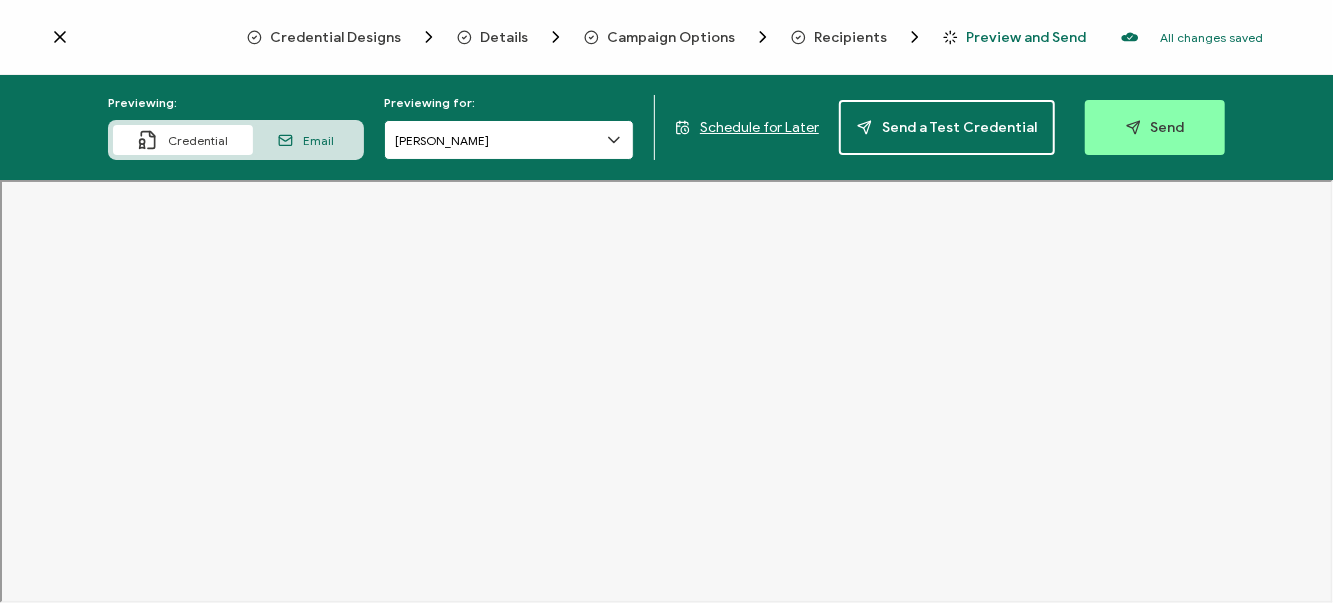 click on "[PERSON_NAME]" at bounding box center [509, 140] 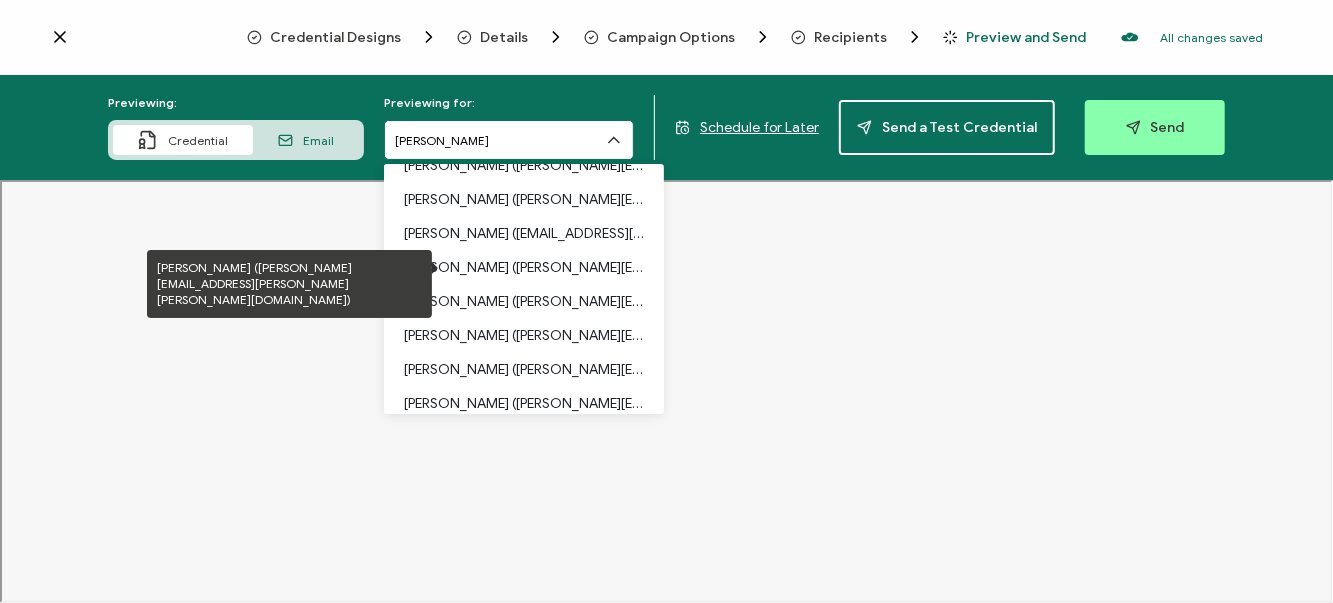 scroll, scrollTop: 450, scrollLeft: 0, axis: vertical 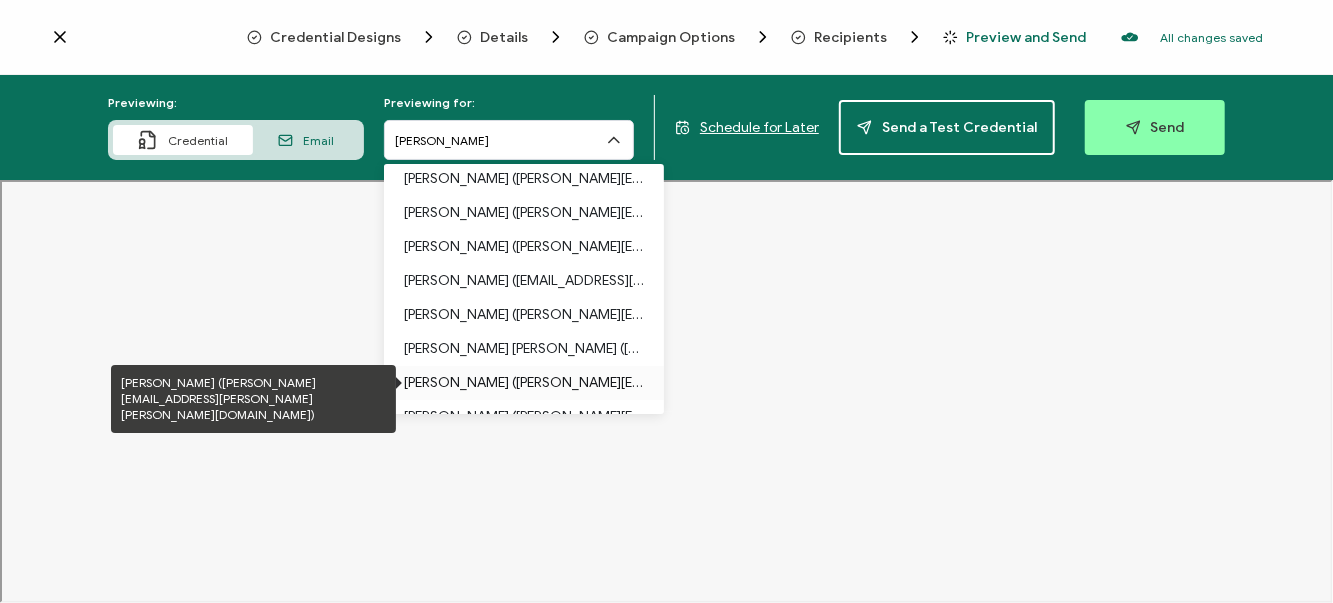 click on "[PERSON_NAME] ([PERSON_NAME][EMAIL_ADDRESS][PERSON_NAME][PERSON_NAME][DOMAIN_NAME])" at bounding box center (524, 383) 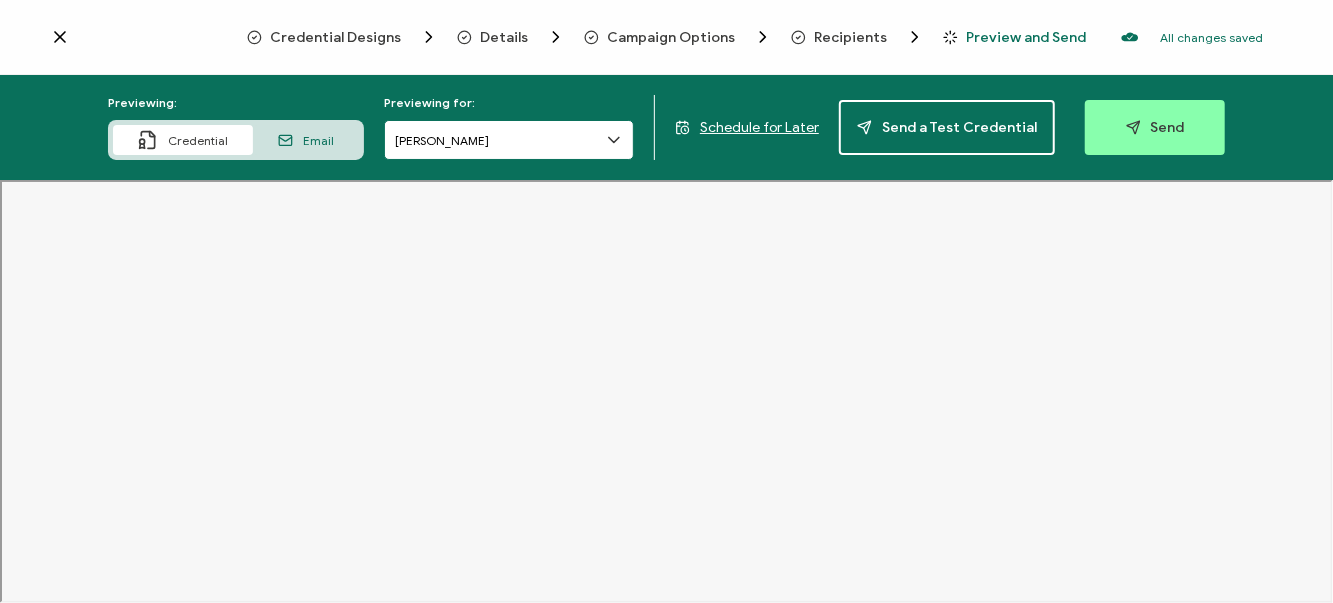 click on "[PERSON_NAME]" at bounding box center [509, 140] 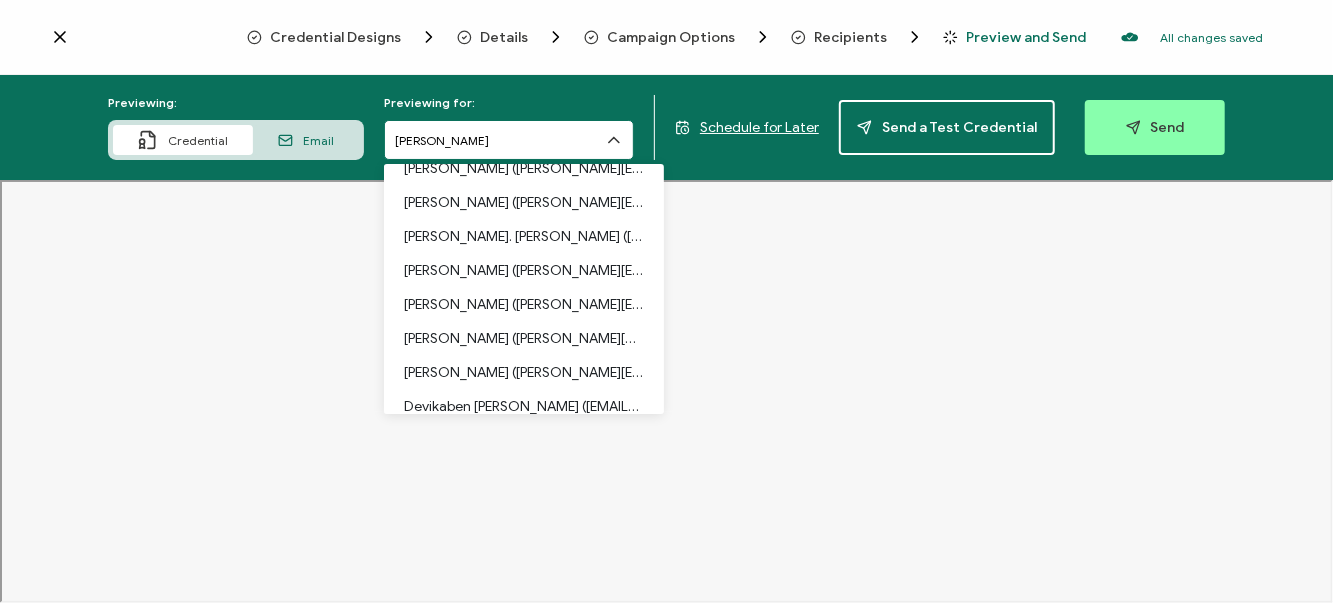 scroll, scrollTop: 704, scrollLeft: 0, axis: vertical 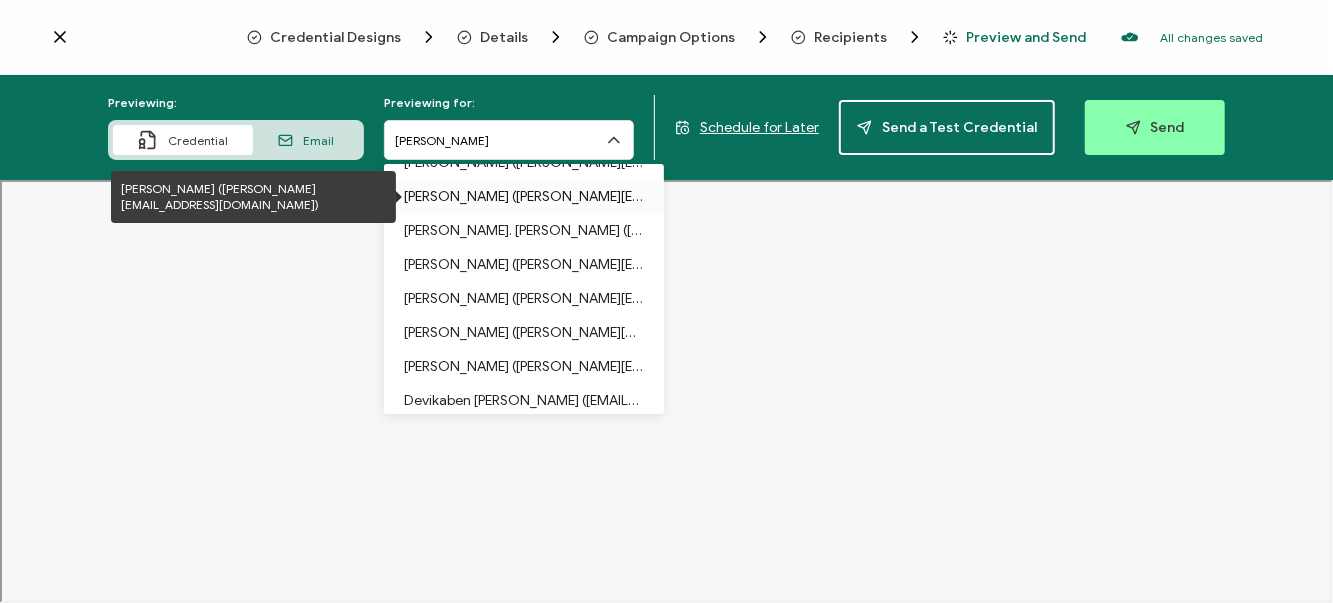 click on "[PERSON_NAME] ([PERSON_NAME][EMAIL_ADDRESS][DOMAIN_NAME])" at bounding box center (524, 197) 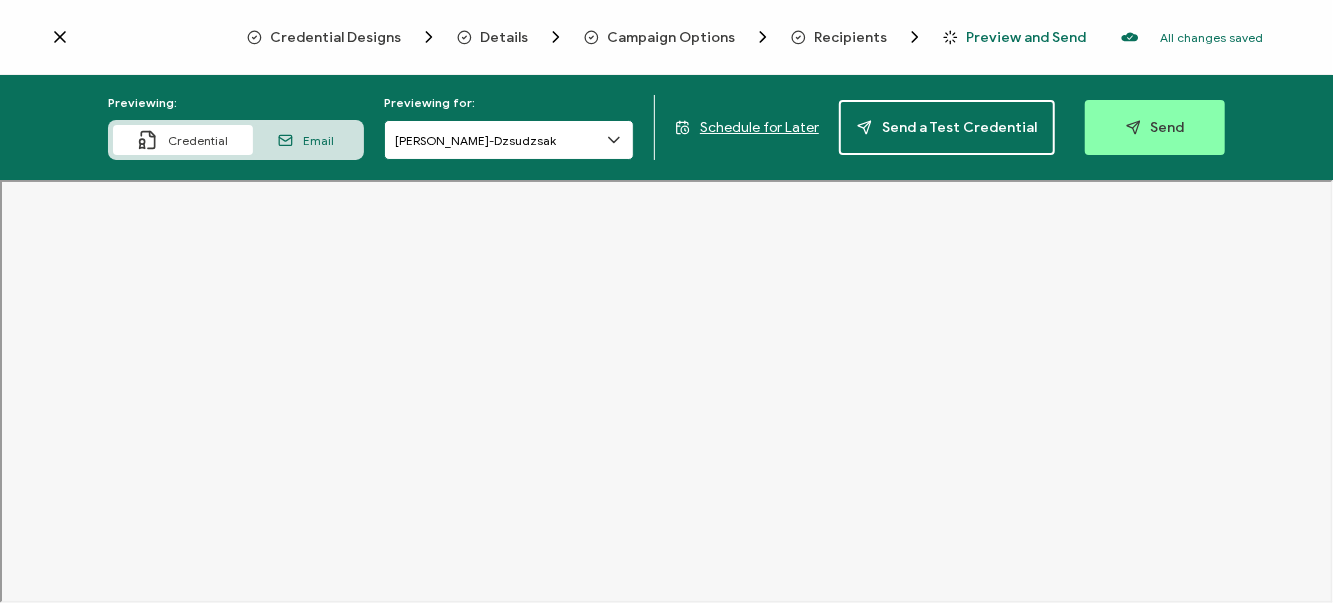 click on "[PERSON_NAME]-Dzsudzsak" at bounding box center (509, 140) 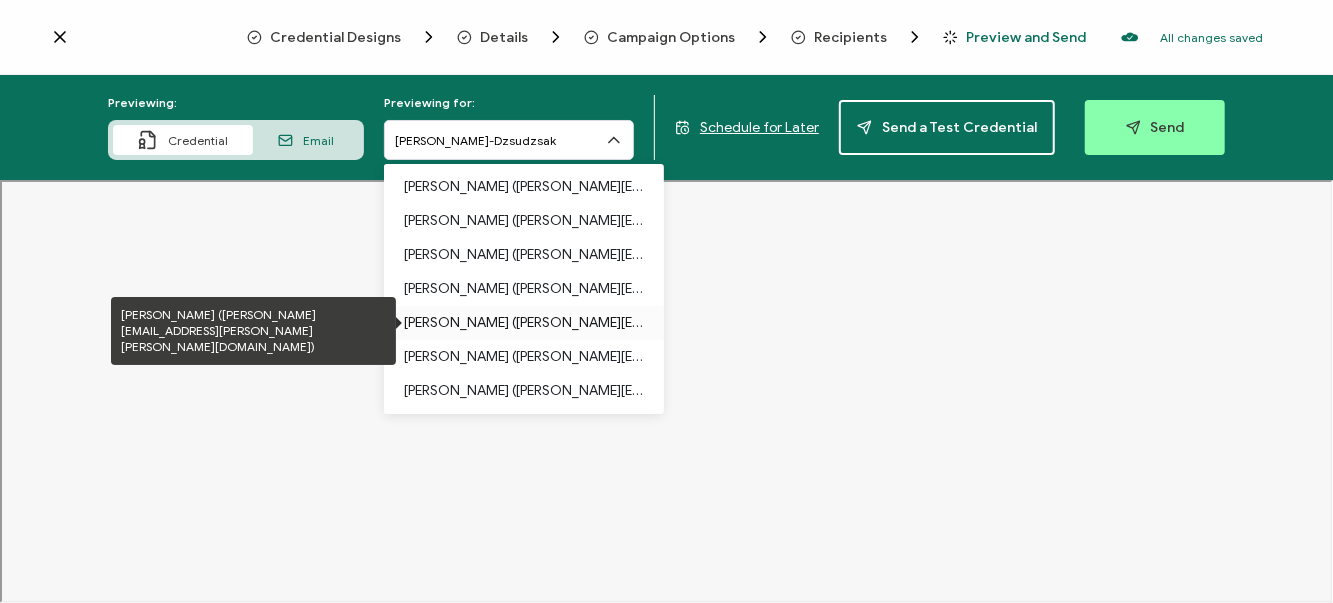 click on "[PERSON_NAME] ([PERSON_NAME][EMAIL_ADDRESS][PERSON_NAME][PERSON_NAME][DOMAIN_NAME])" at bounding box center (524, 323) 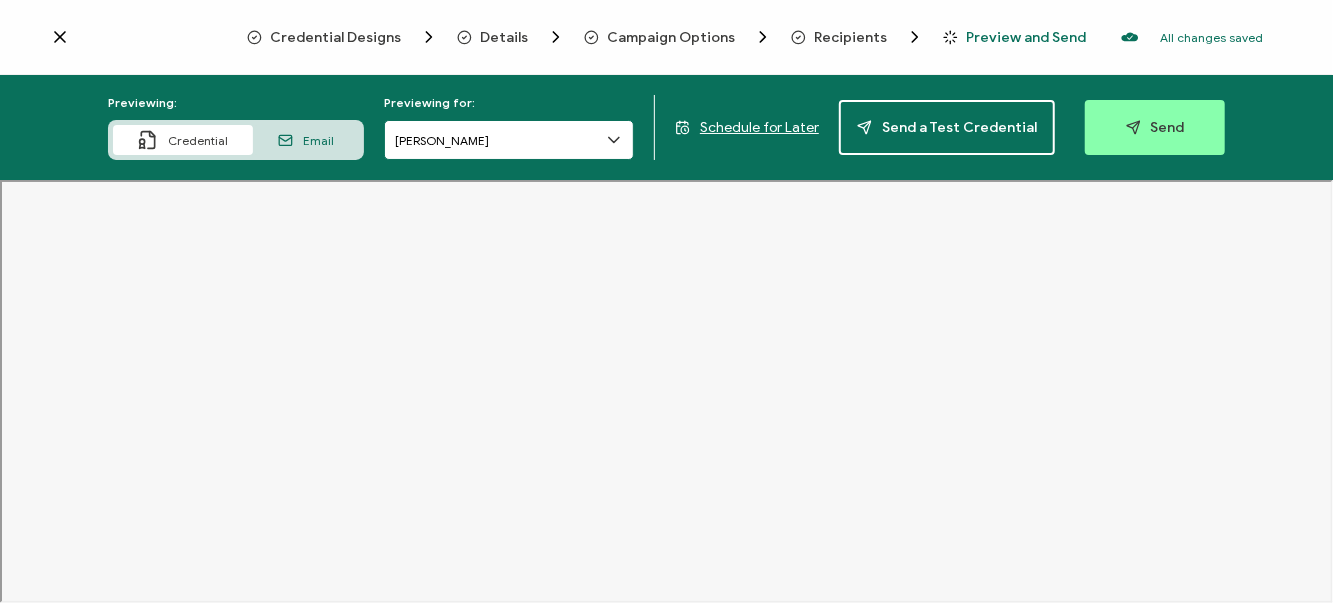 click on "[PERSON_NAME]" at bounding box center [509, 140] 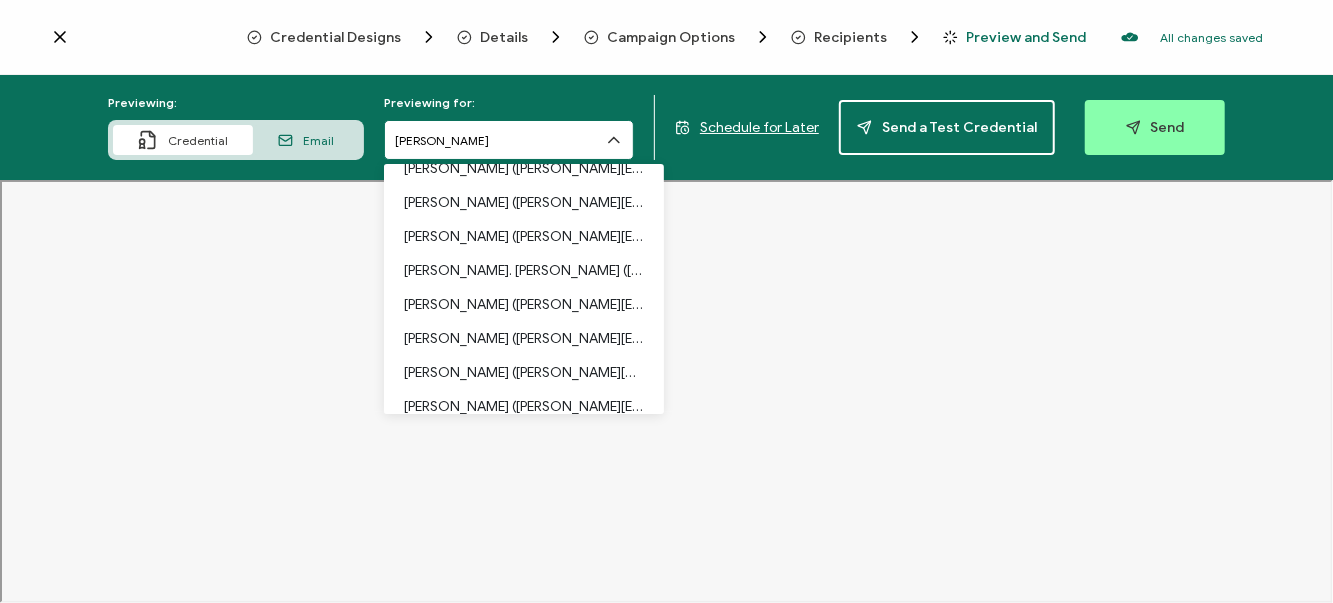 scroll, scrollTop: 714, scrollLeft: 0, axis: vertical 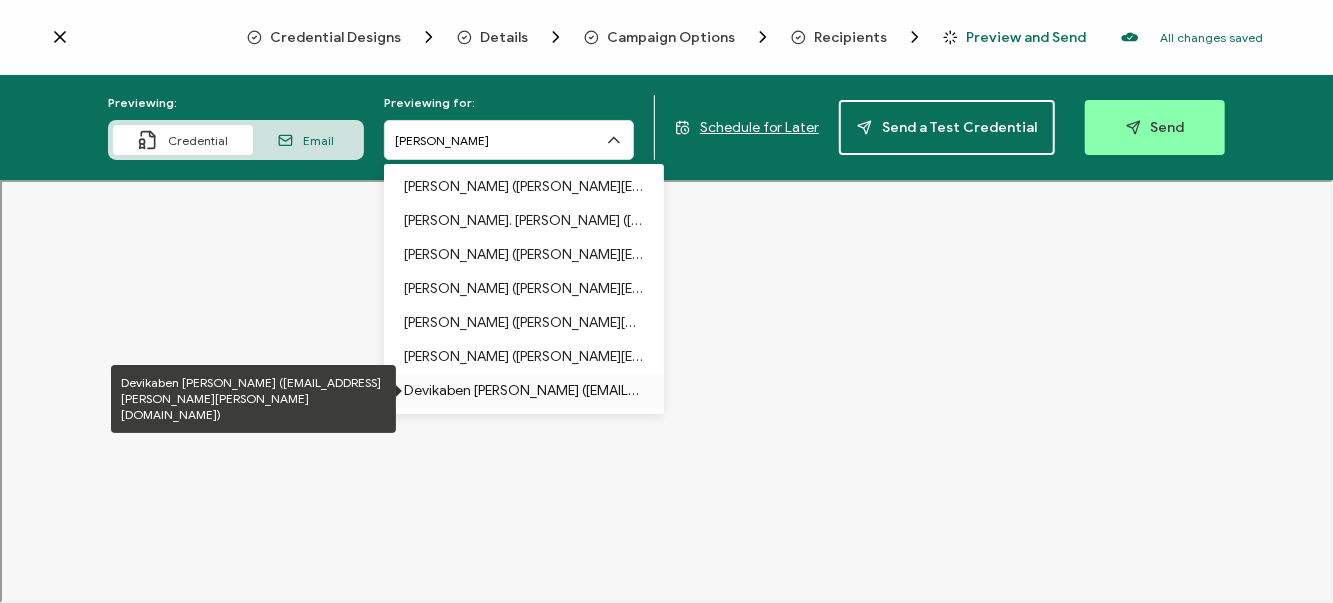 click on "Devikaben [PERSON_NAME] ([EMAIL_ADDRESS][PERSON_NAME][PERSON_NAME][DOMAIN_NAME])" at bounding box center [524, 391] 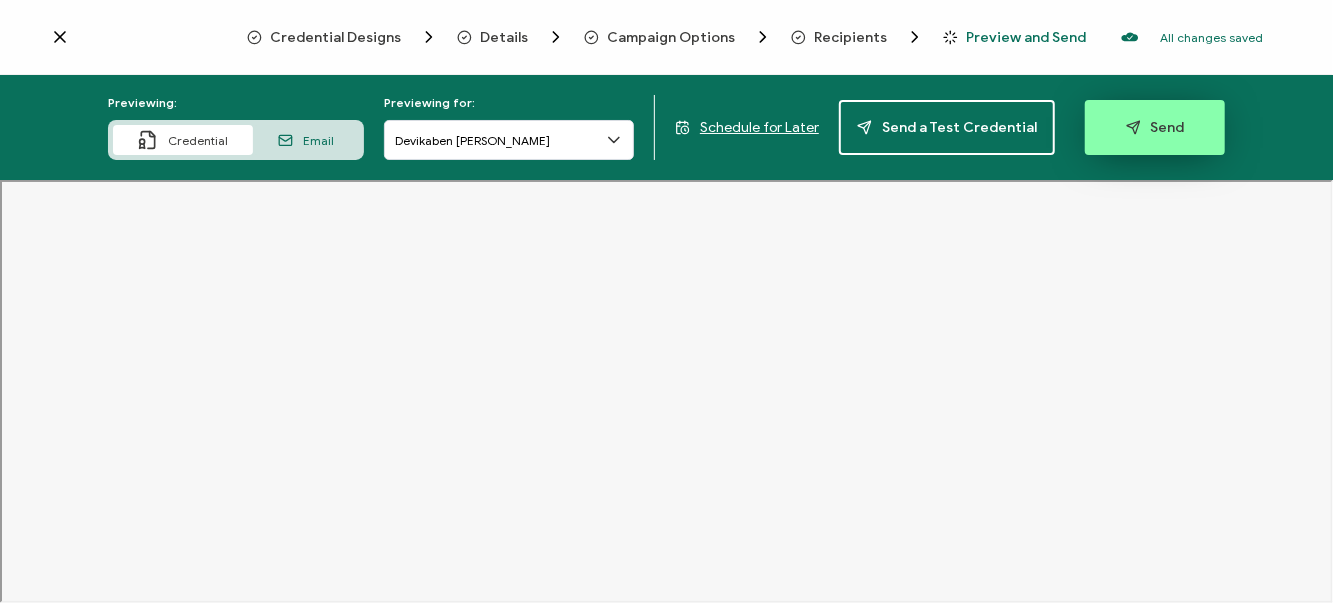 click 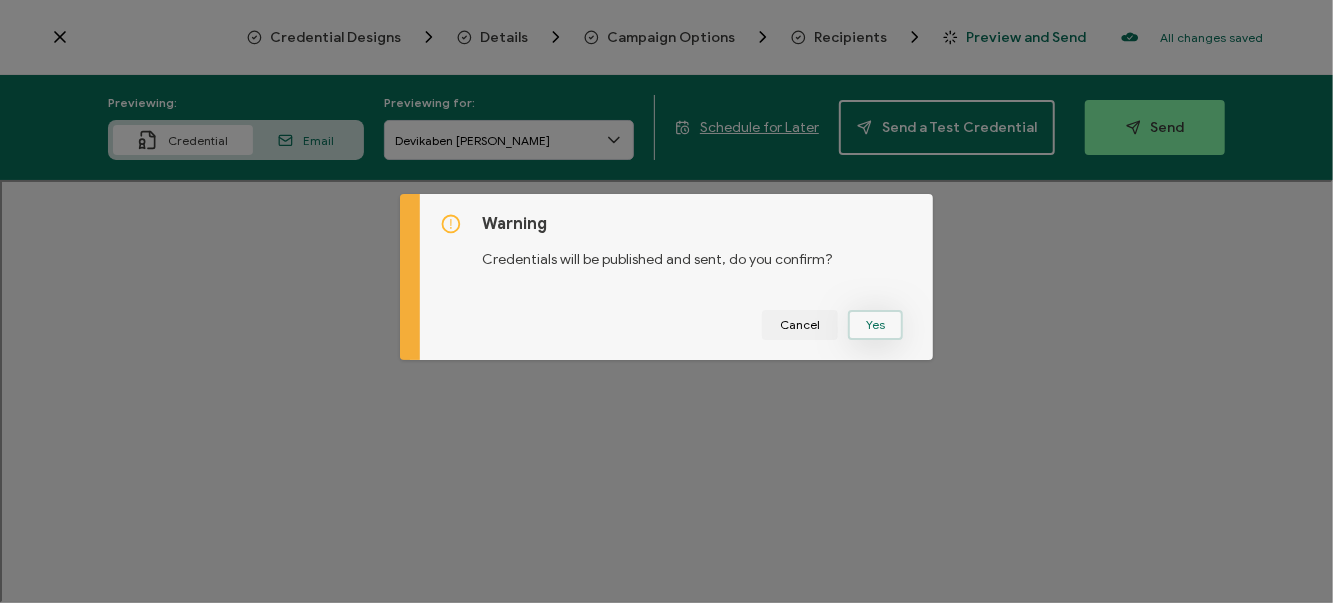 click on "Yes" at bounding box center [875, 325] 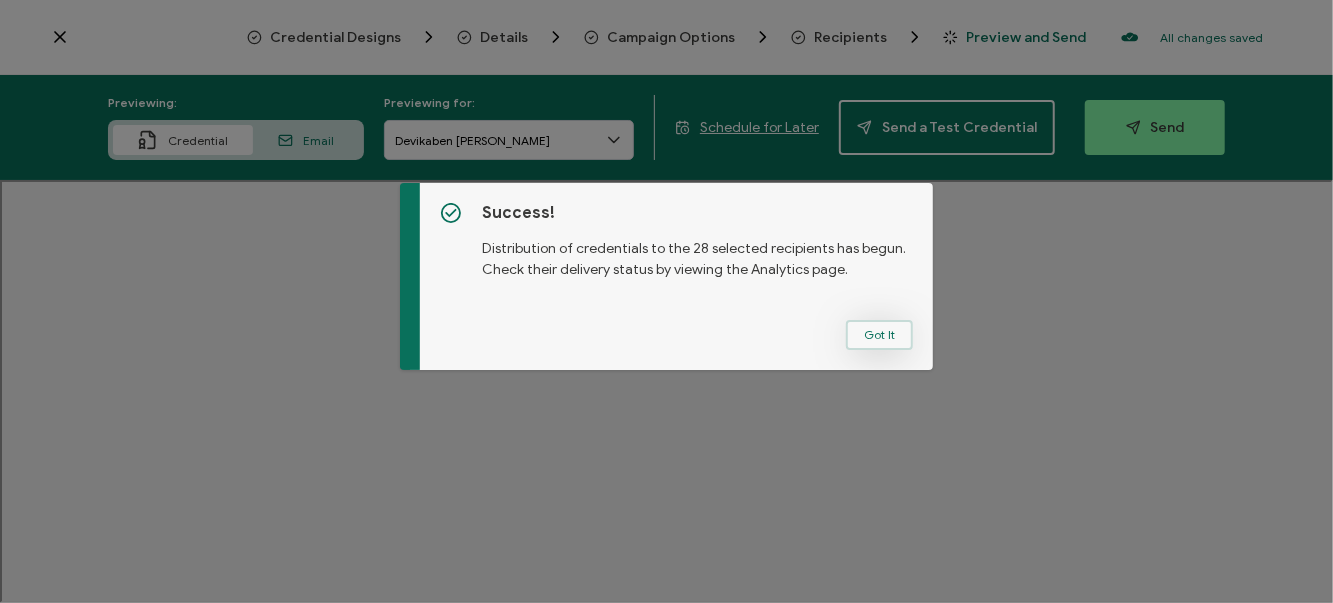 click on "Got It" at bounding box center [879, 335] 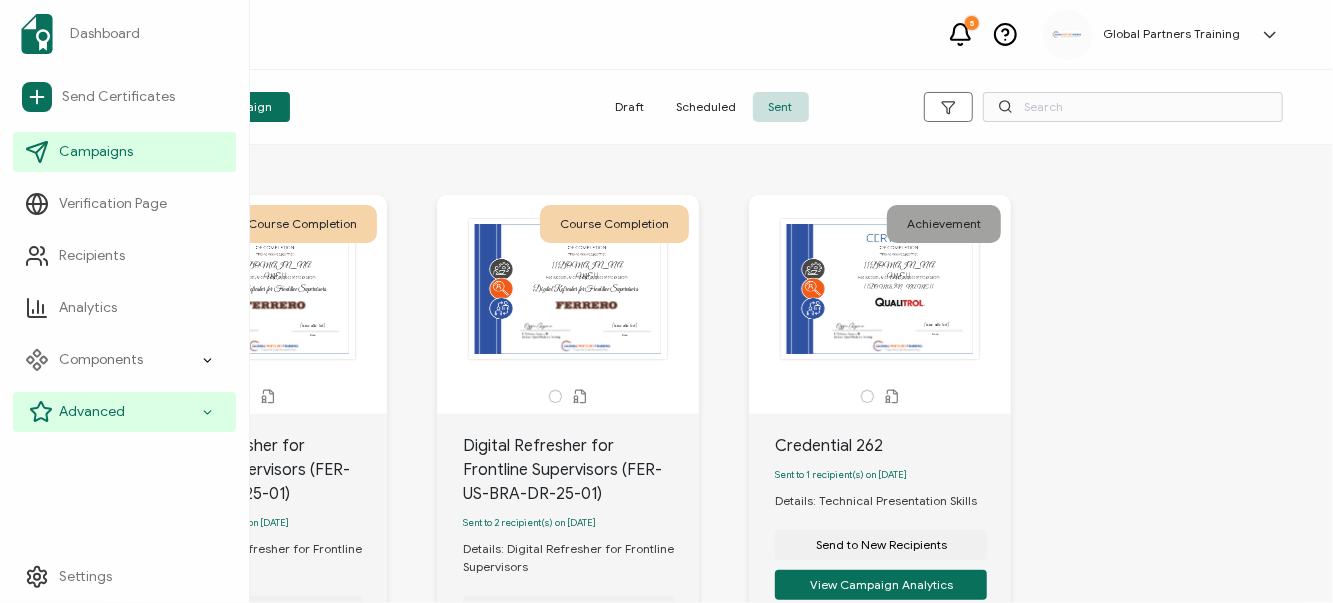 click on "Advanced" at bounding box center [92, 412] 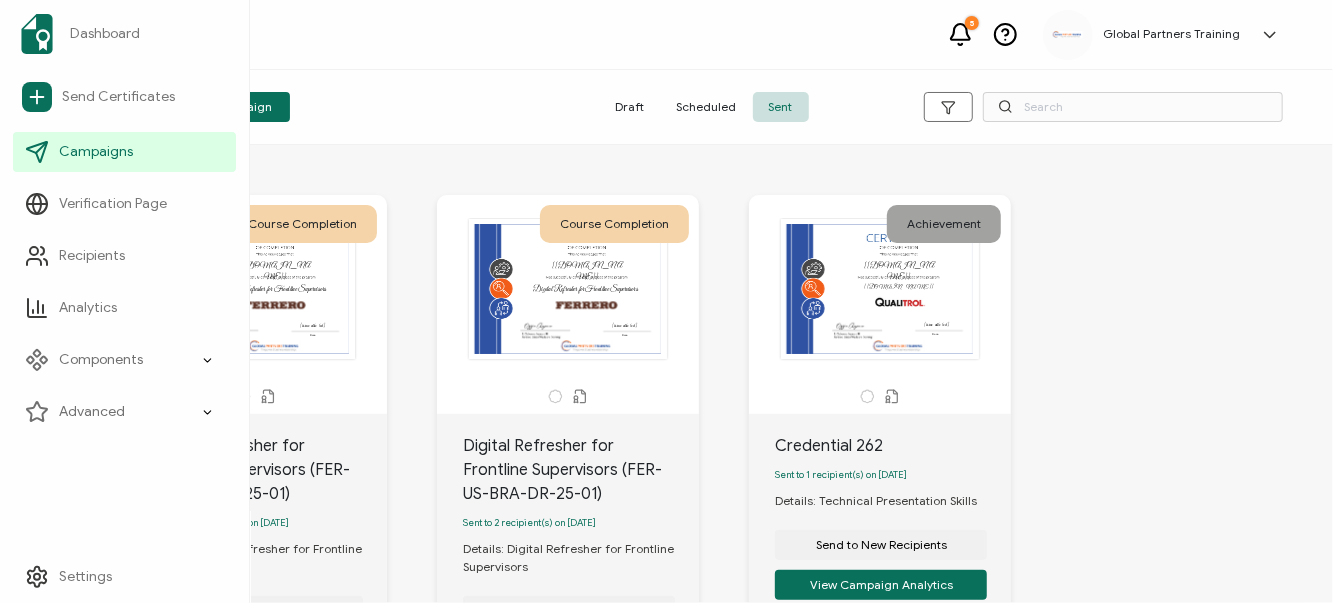 click on "Dashboard     Send Certificates     Campaigns     Verification Page     Recipients     Analytics     Components       Credential Designs     Credential Details     Email Templates     Advanced       Collections     Integrations     Ads
Customer Portal" at bounding box center [124, 219] 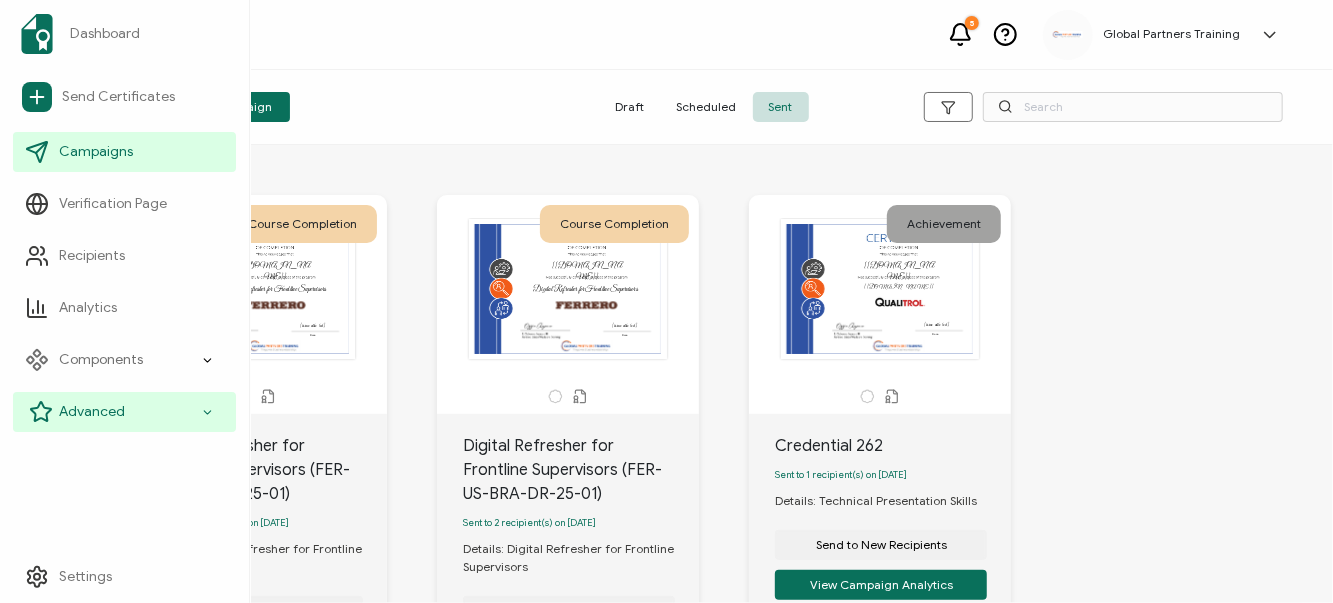 click on "Advanced" at bounding box center (124, 412) 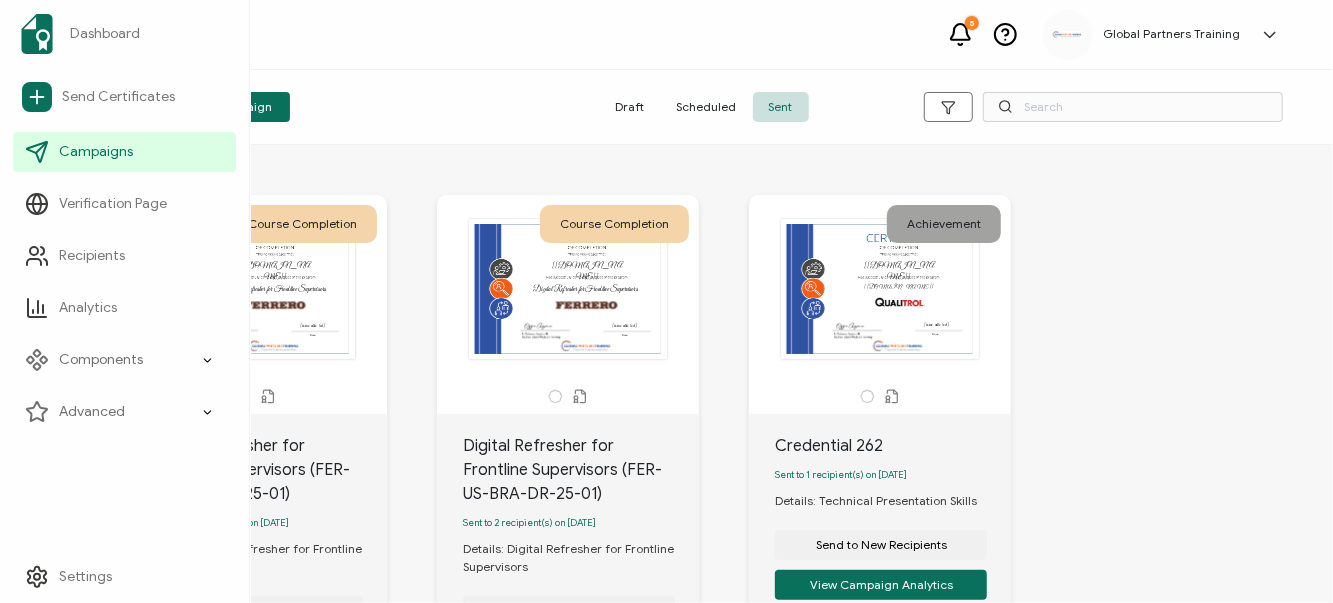 click on "Dashboard     Send Certificates     Campaigns     Verification Page     Recipients     Analytics     Components       Credential Designs     Credential Details     Email Templates     Advanced       Collections     Integrations     Ads
Customer Portal" at bounding box center (124, 219) 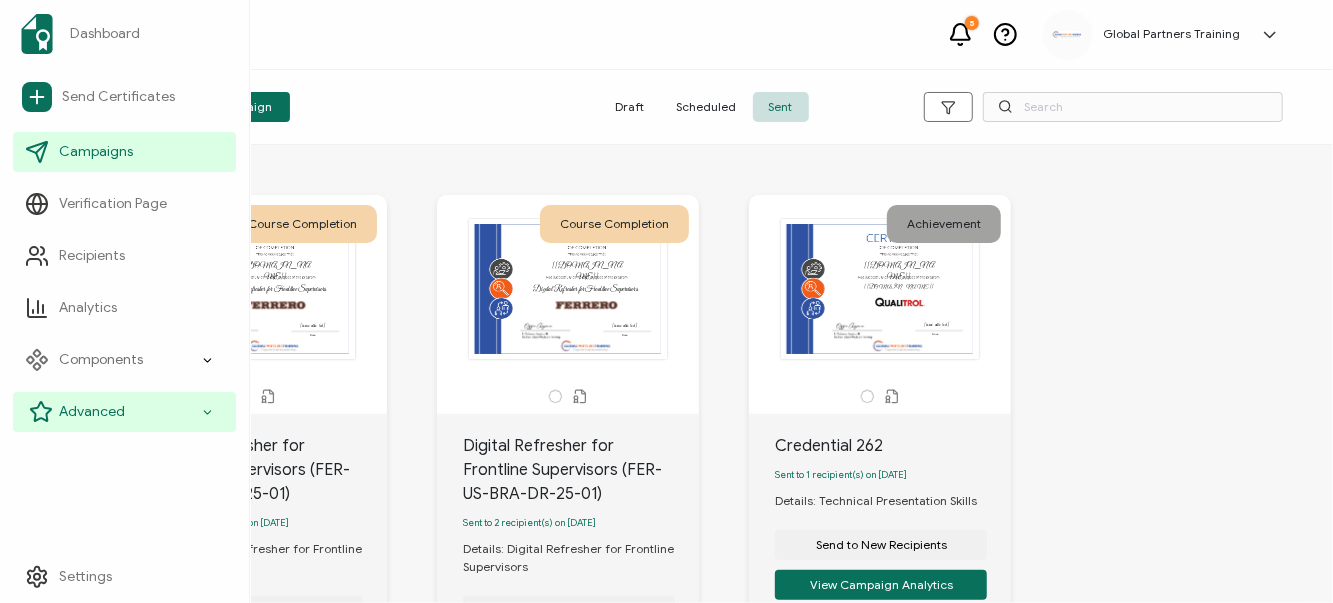 click 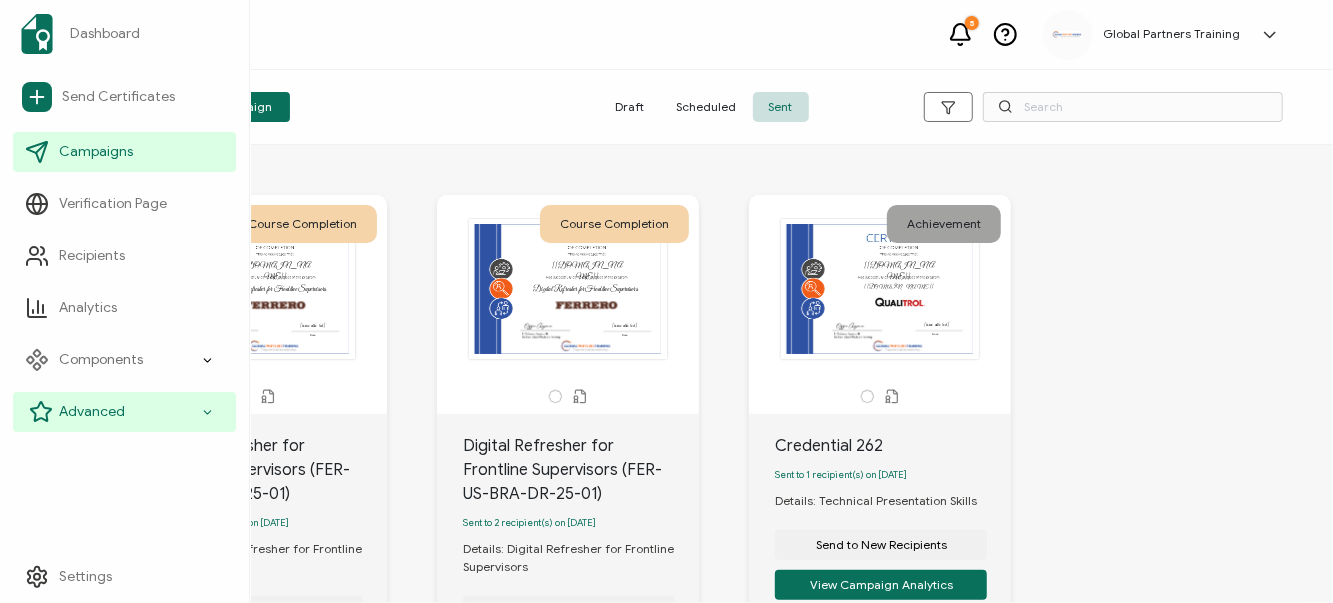 click 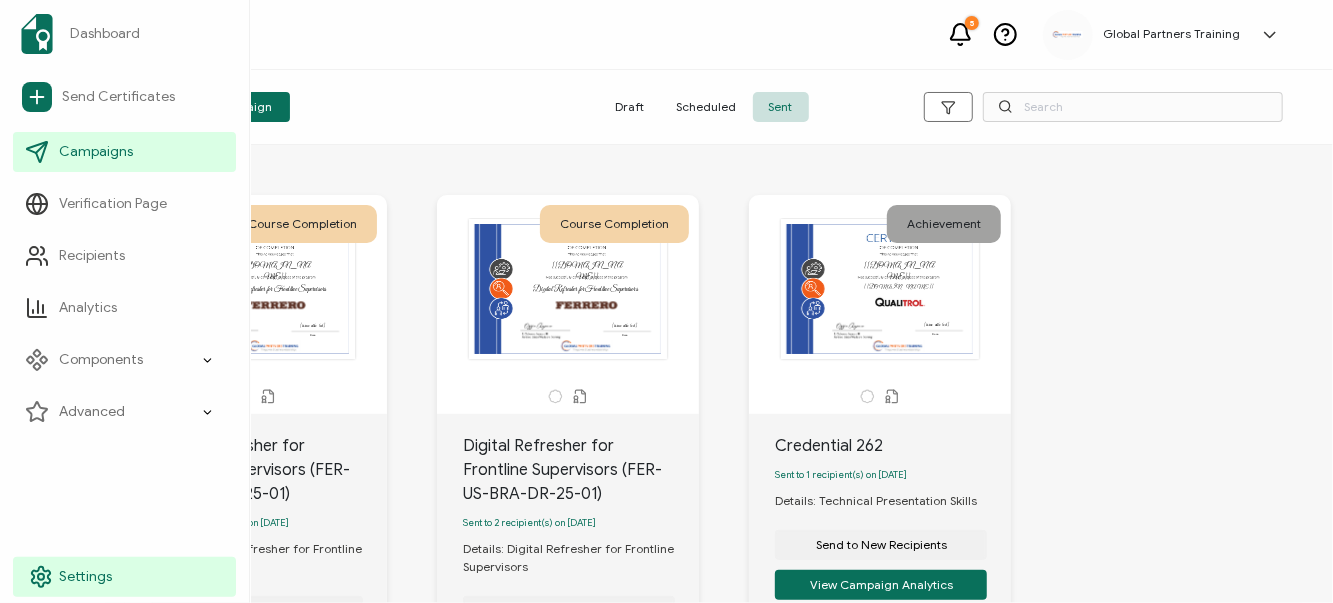 scroll, scrollTop: 0, scrollLeft: 0, axis: both 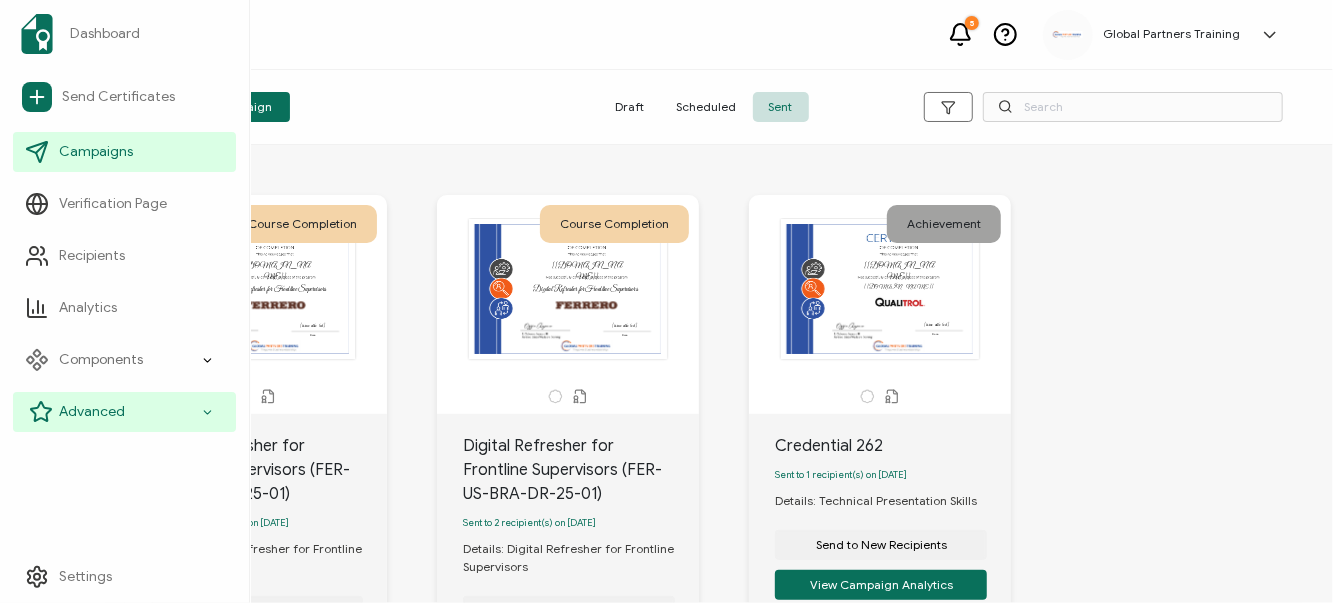 click 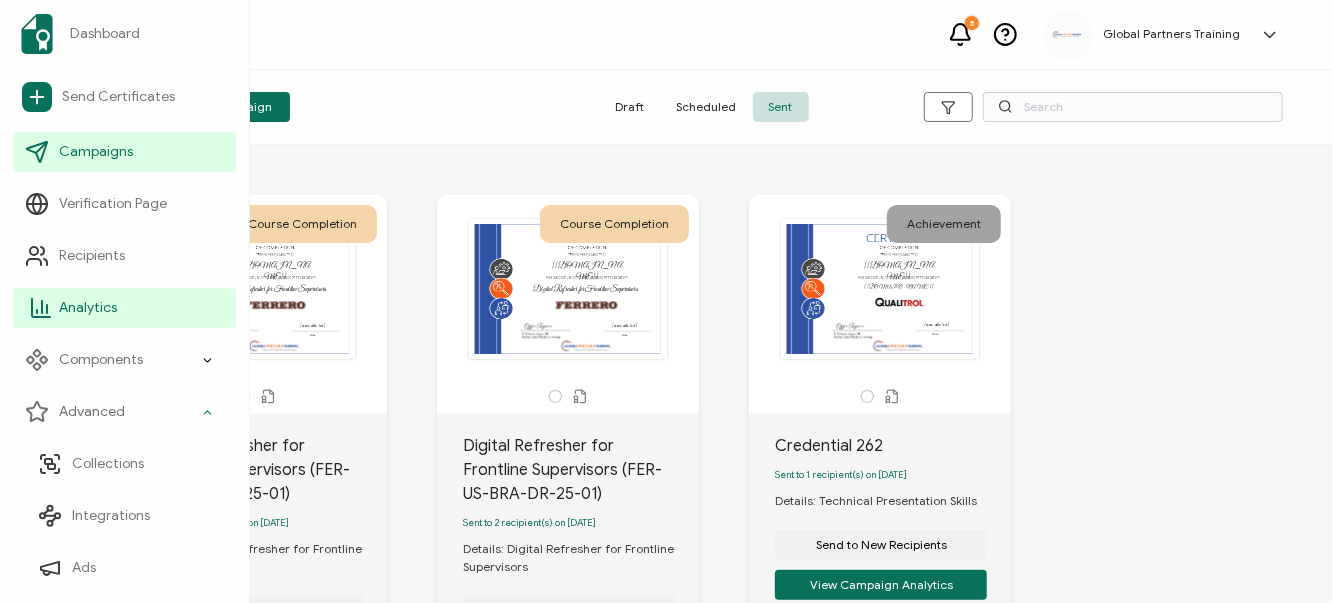 click on "Analytics" at bounding box center (124, 308) 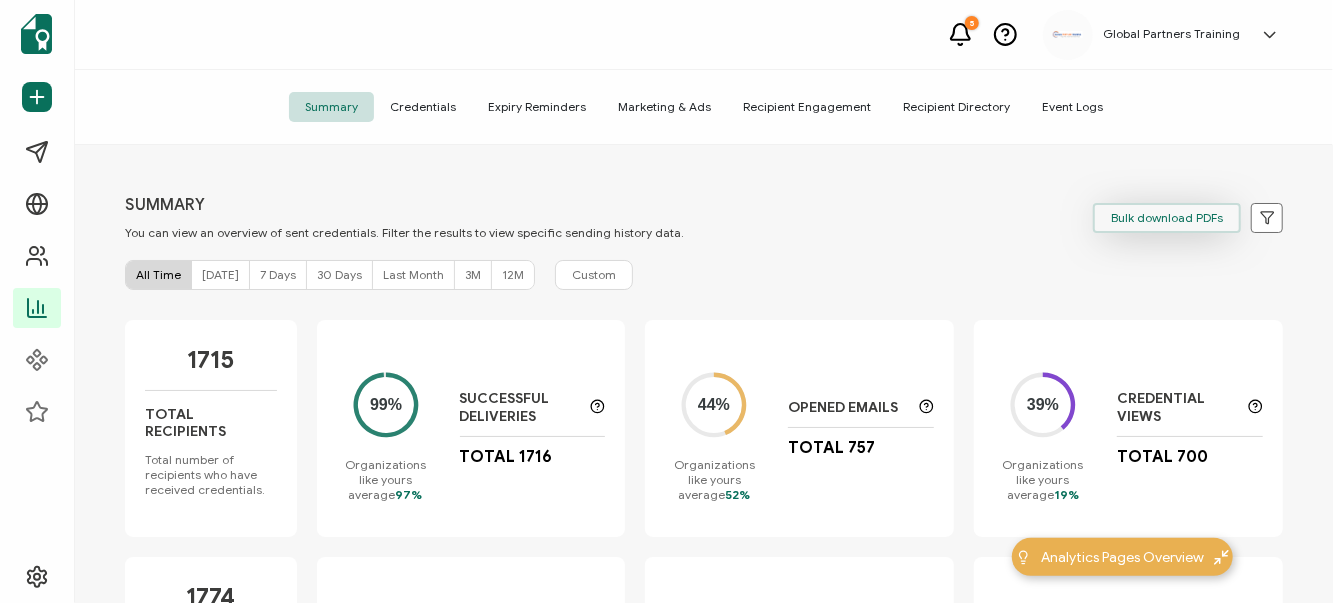click on "Bulk download PDFs" at bounding box center [1167, 218] 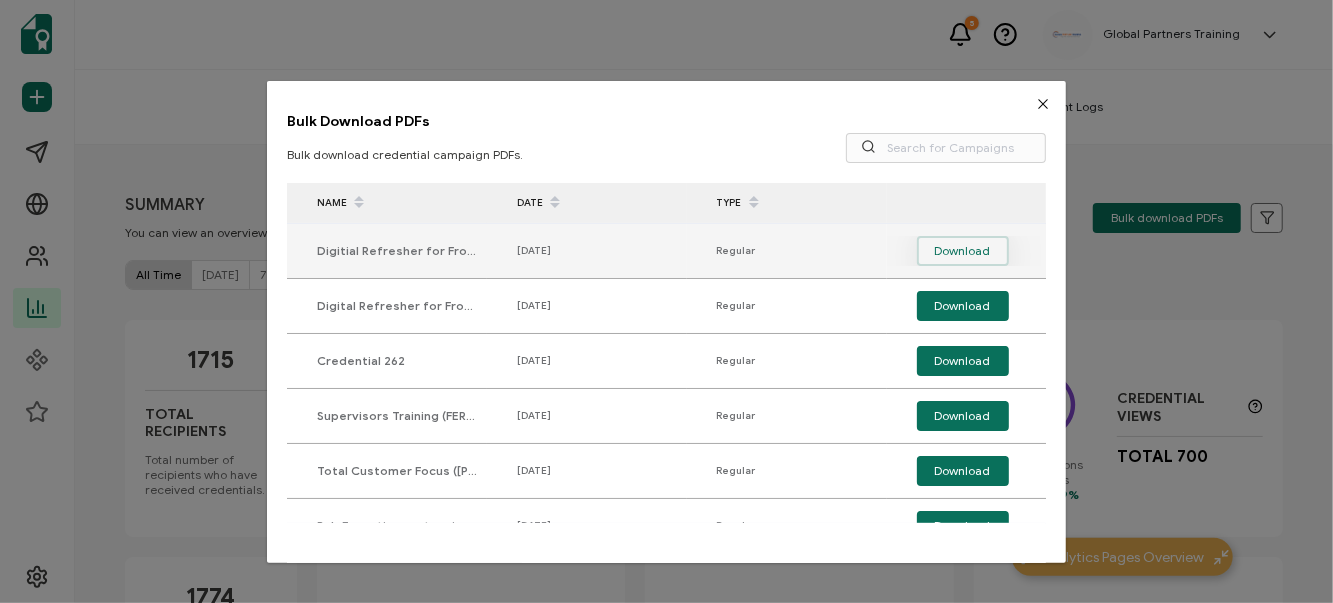 click on "Download" at bounding box center (963, 251) 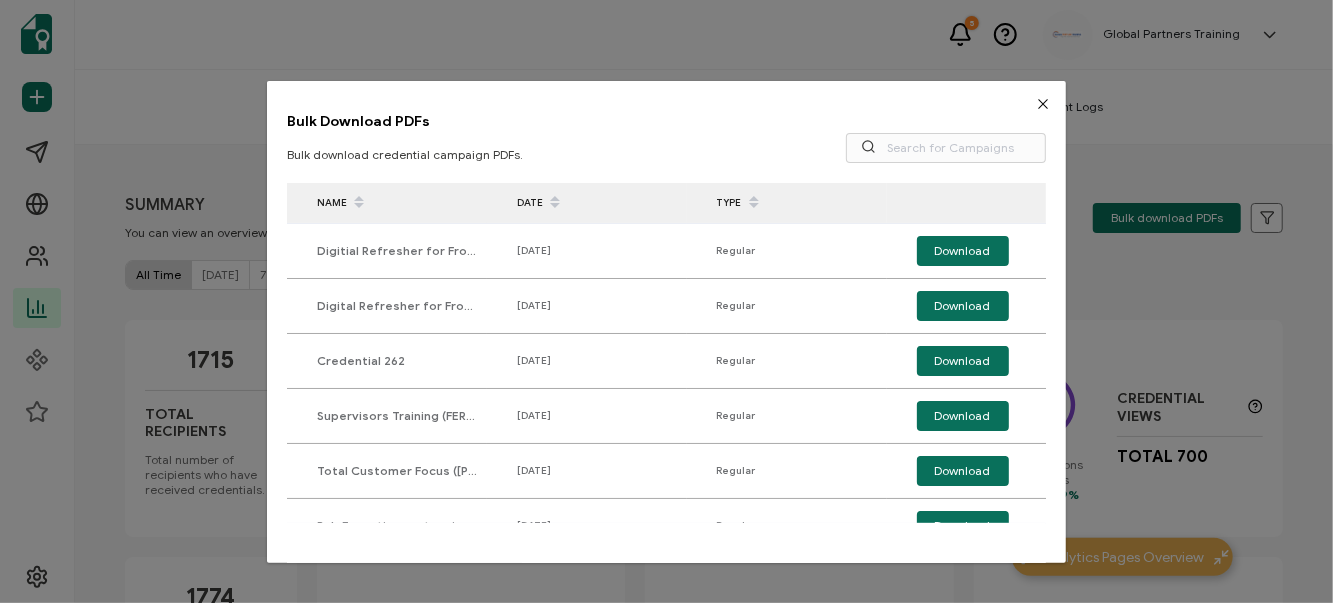 click at bounding box center [1043, 104] 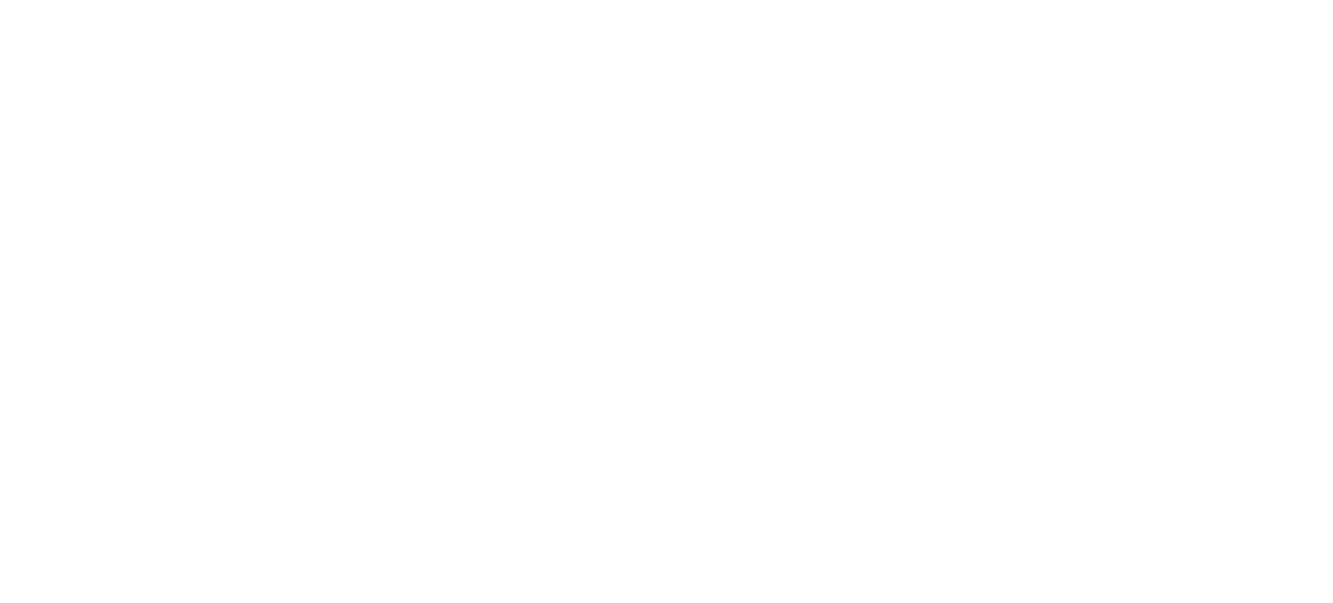 scroll, scrollTop: 0, scrollLeft: 0, axis: both 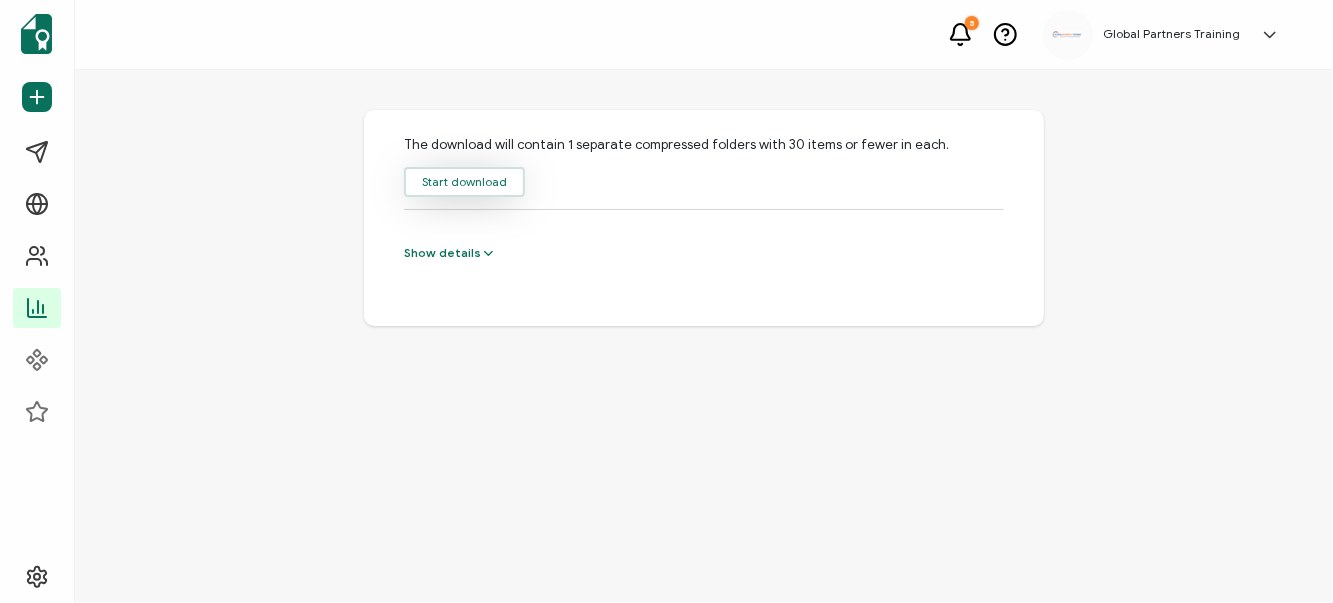 click on "Start download" at bounding box center [464, 182] 